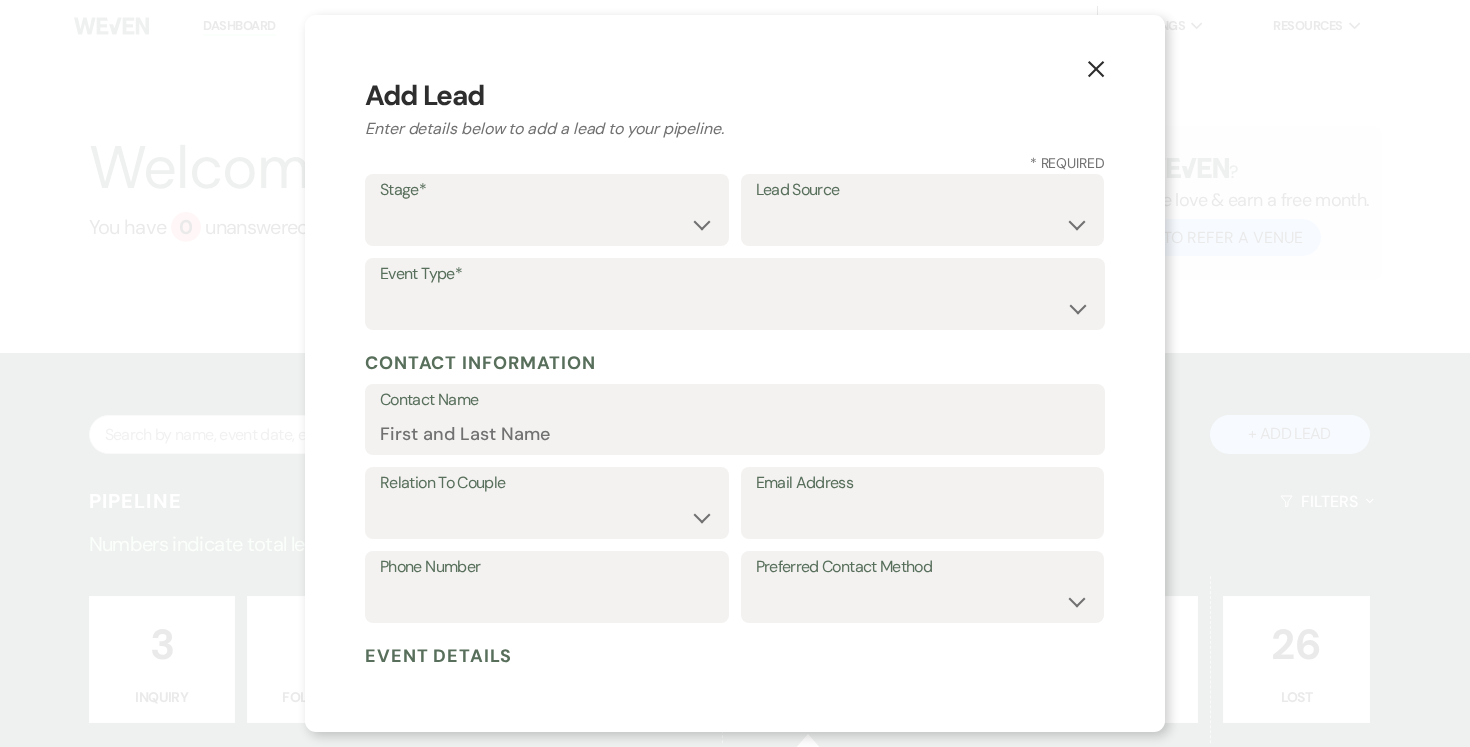 select on "5" 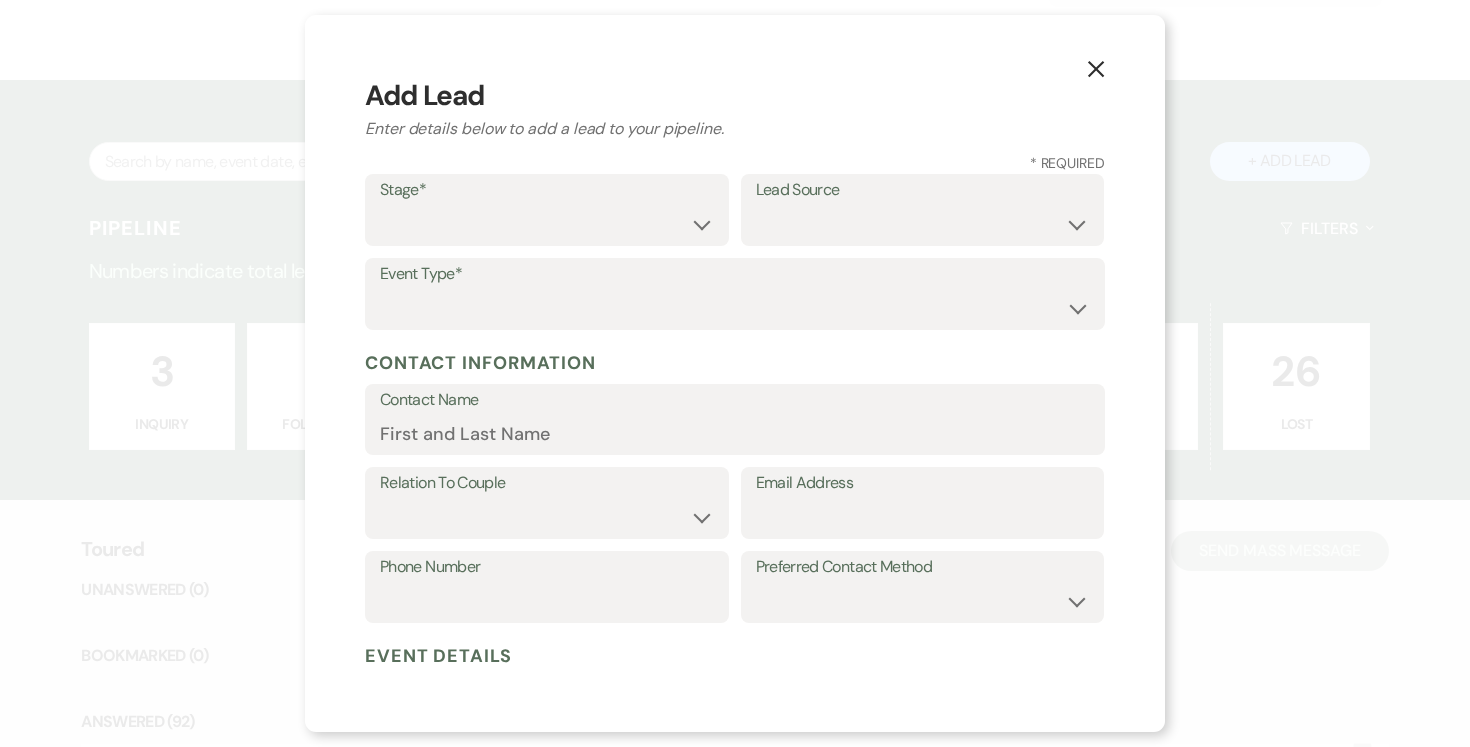 scroll, scrollTop: 0, scrollLeft: 0, axis: both 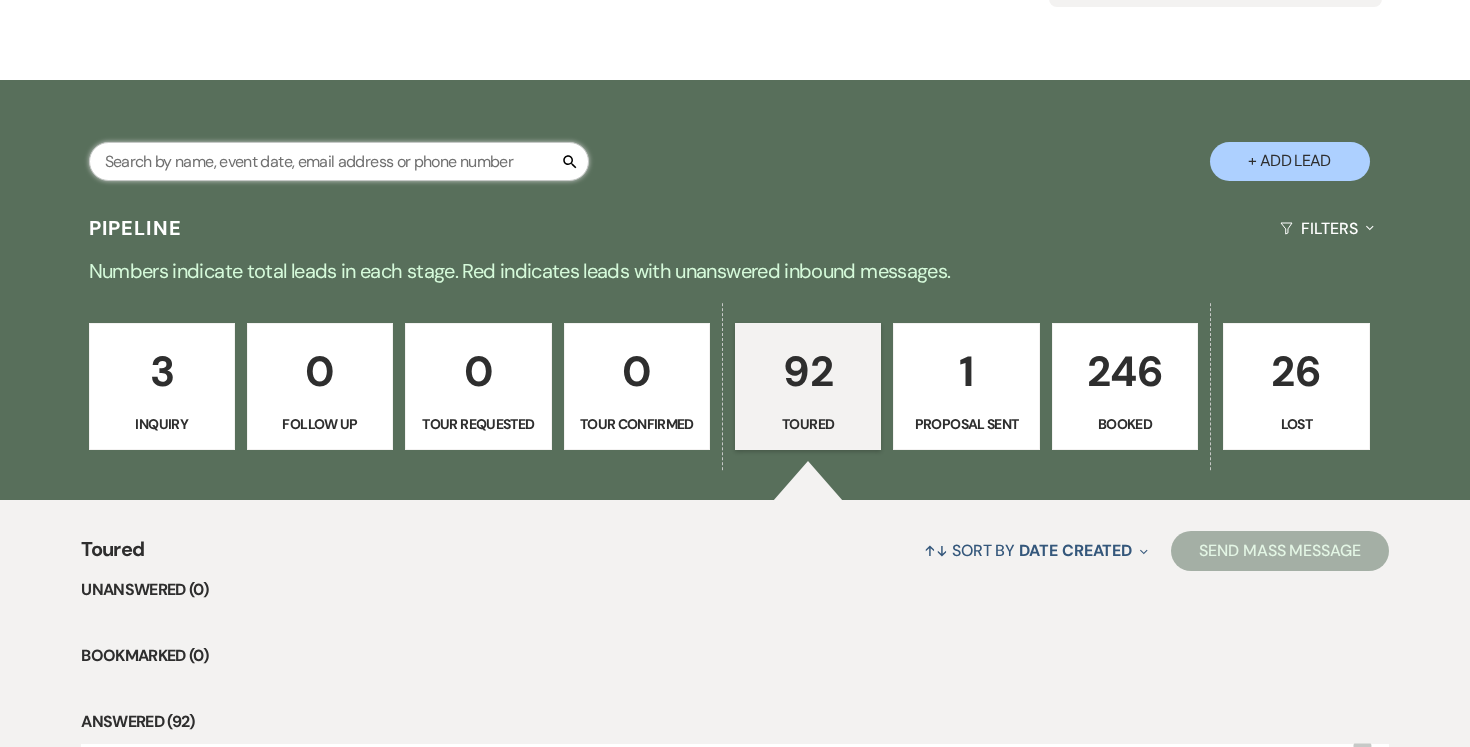 click at bounding box center (339, 161) 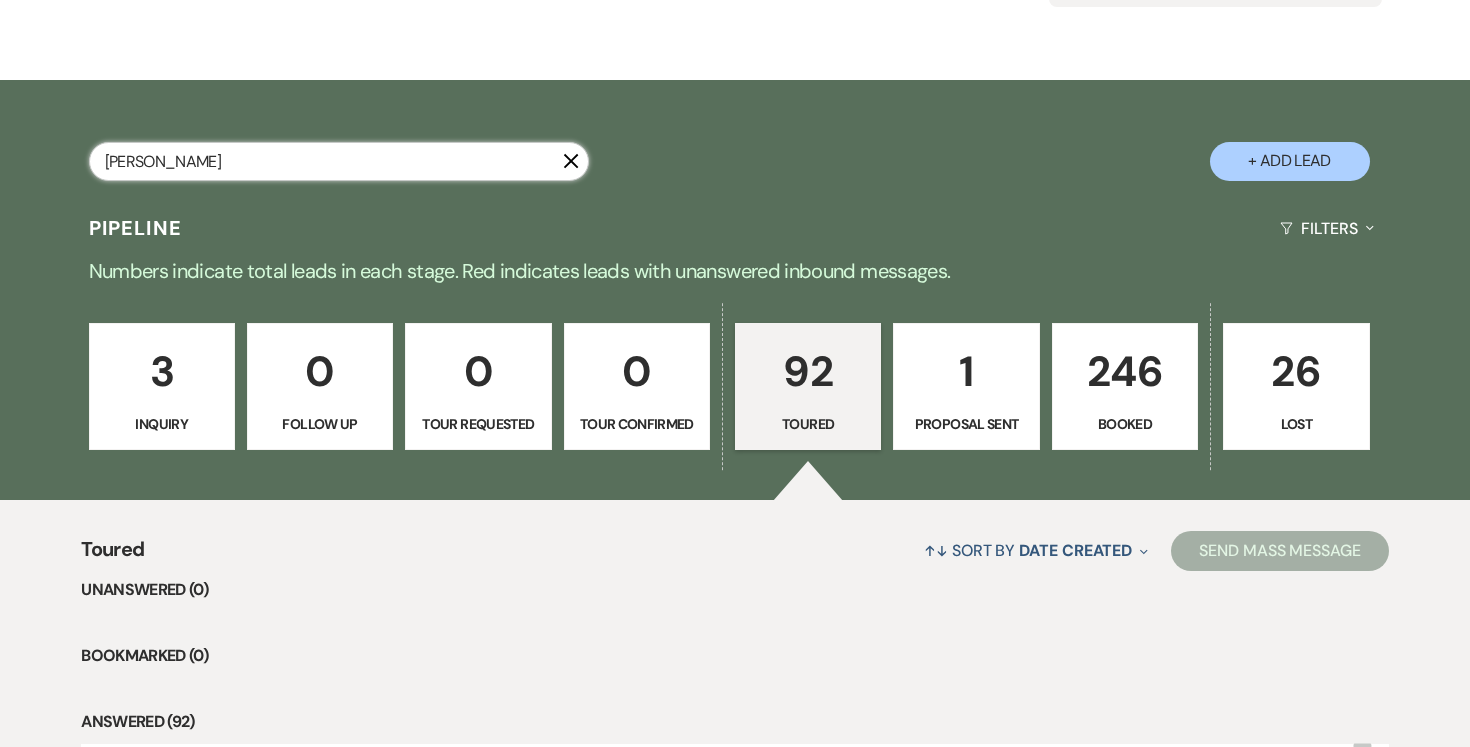type on "martin" 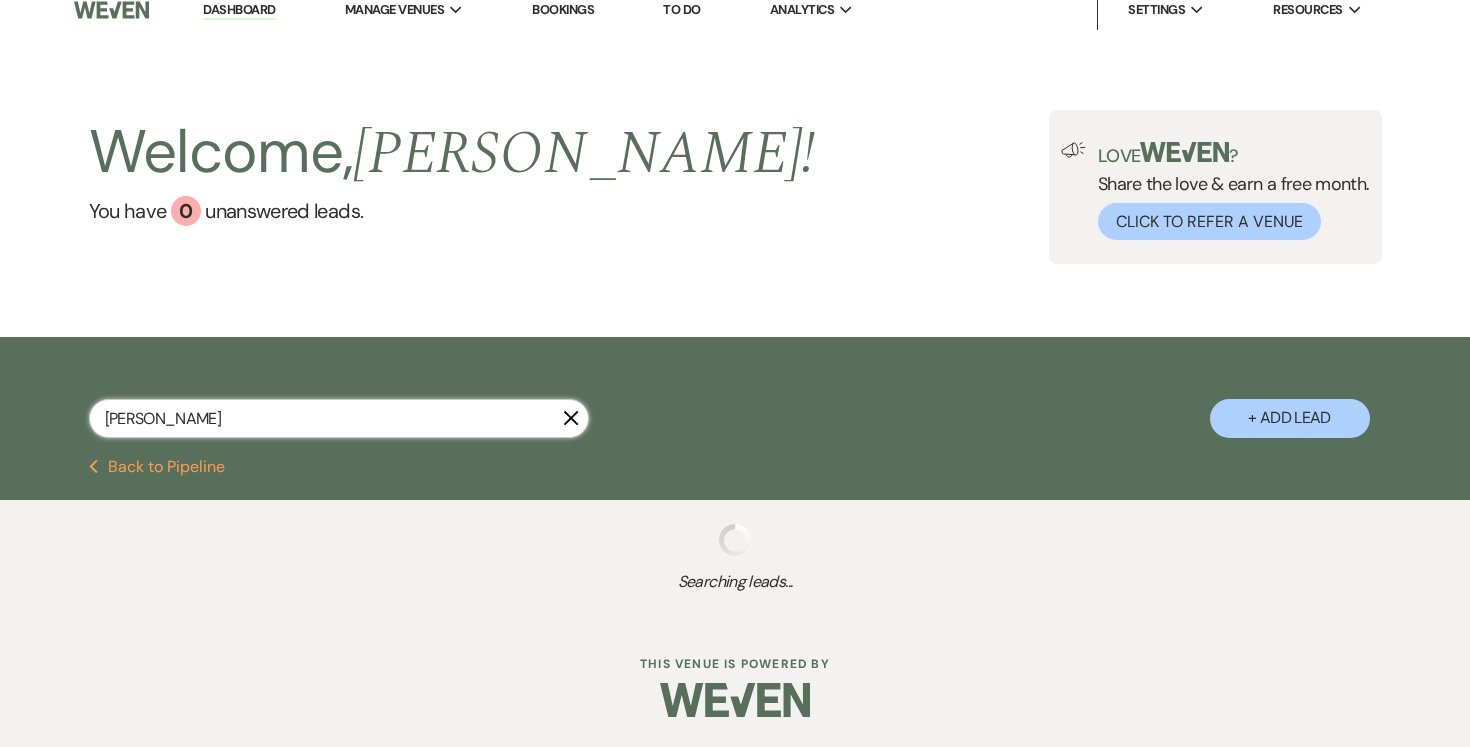 scroll, scrollTop: 0, scrollLeft: 0, axis: both 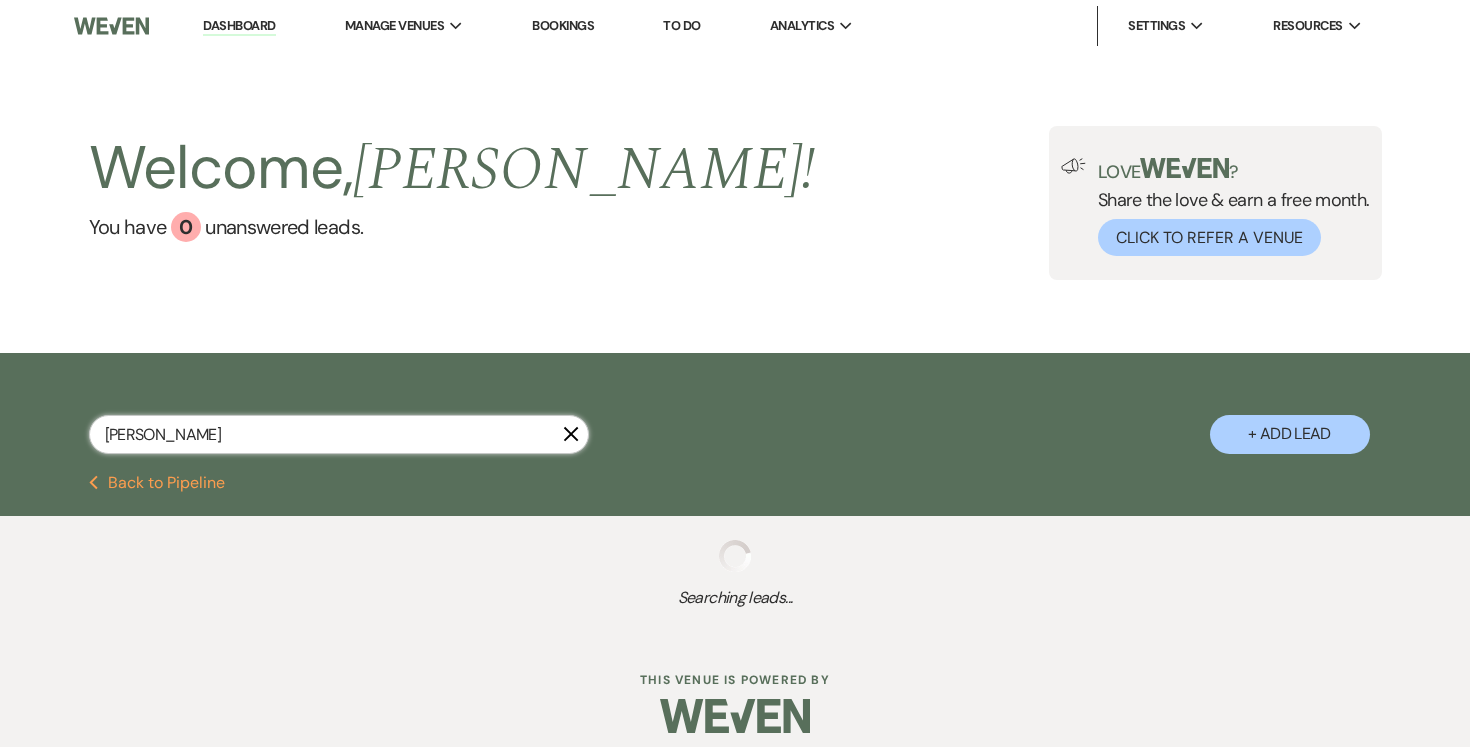 select on "5" 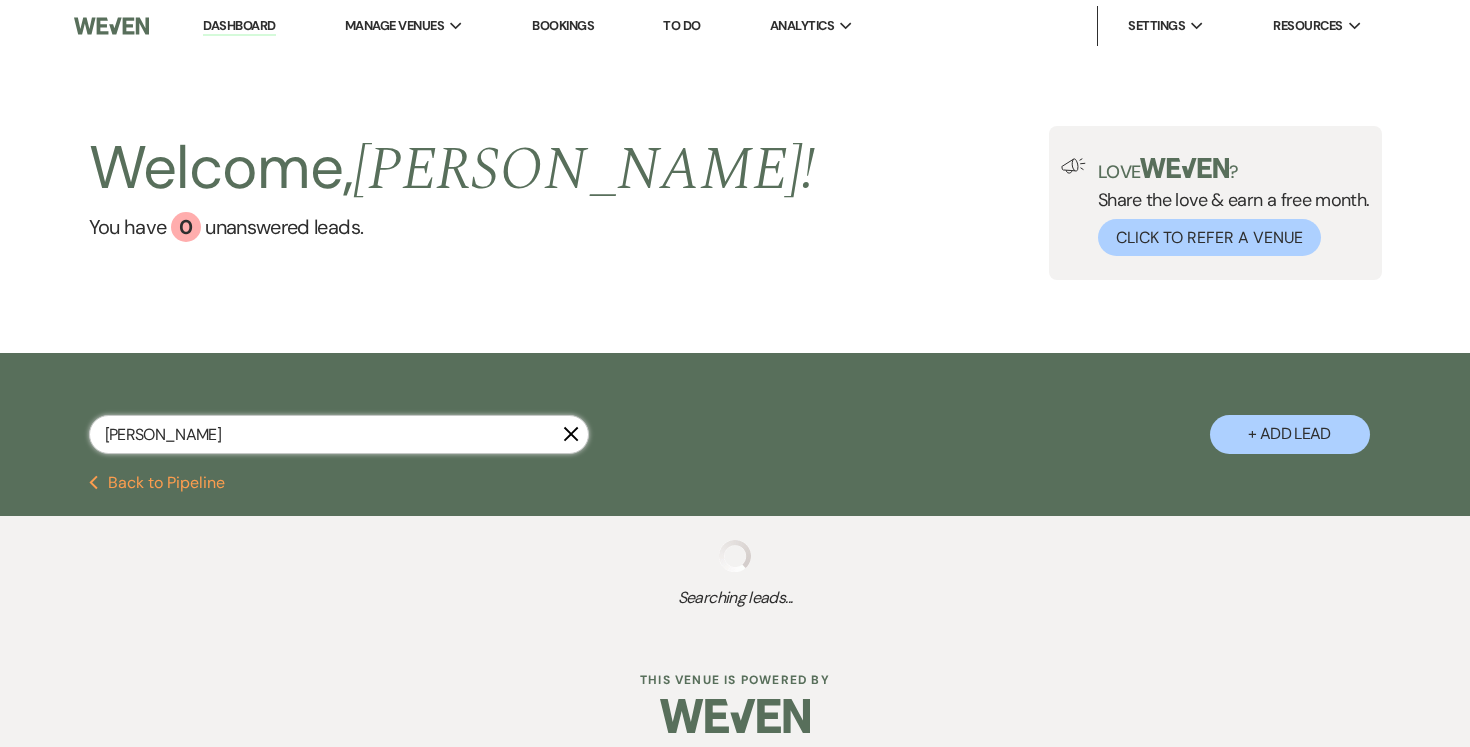 select on "5" 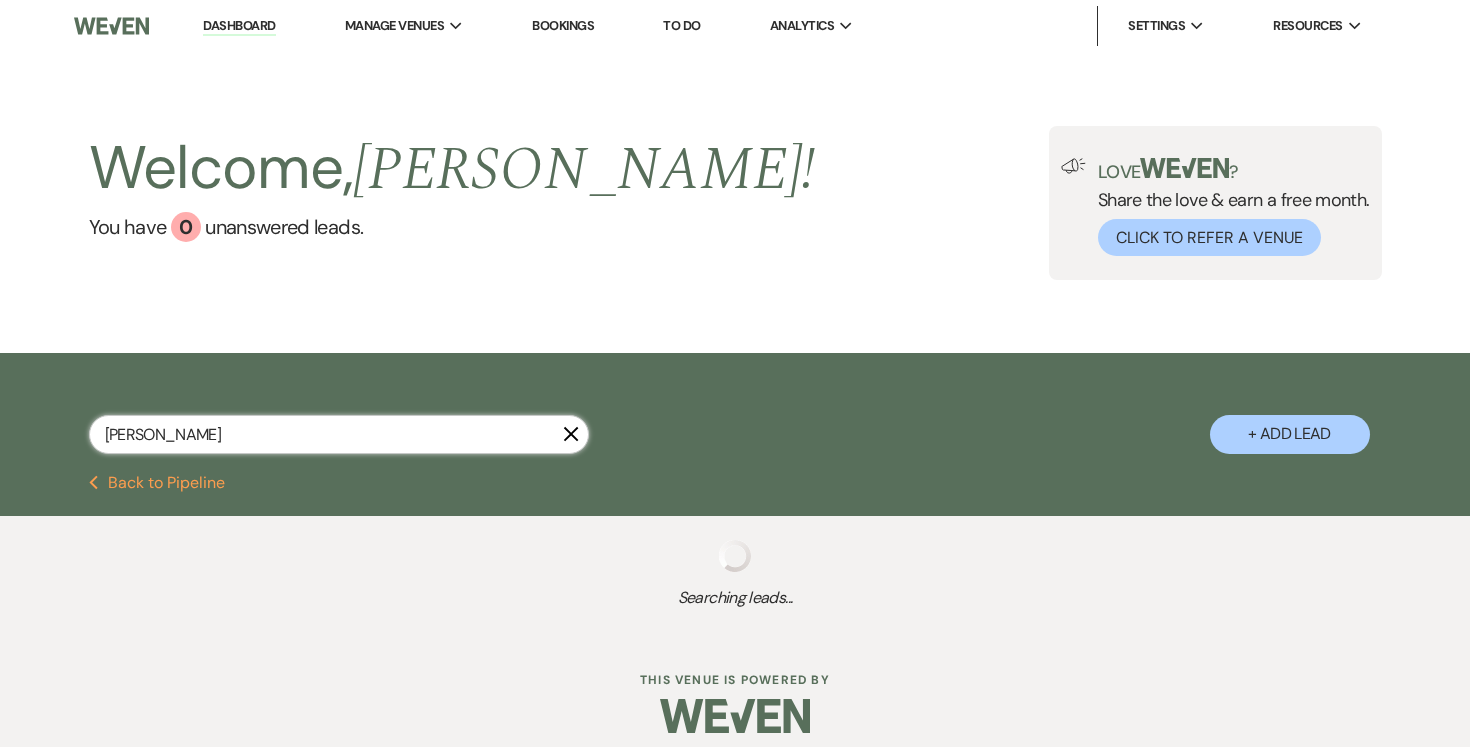 select on "5" 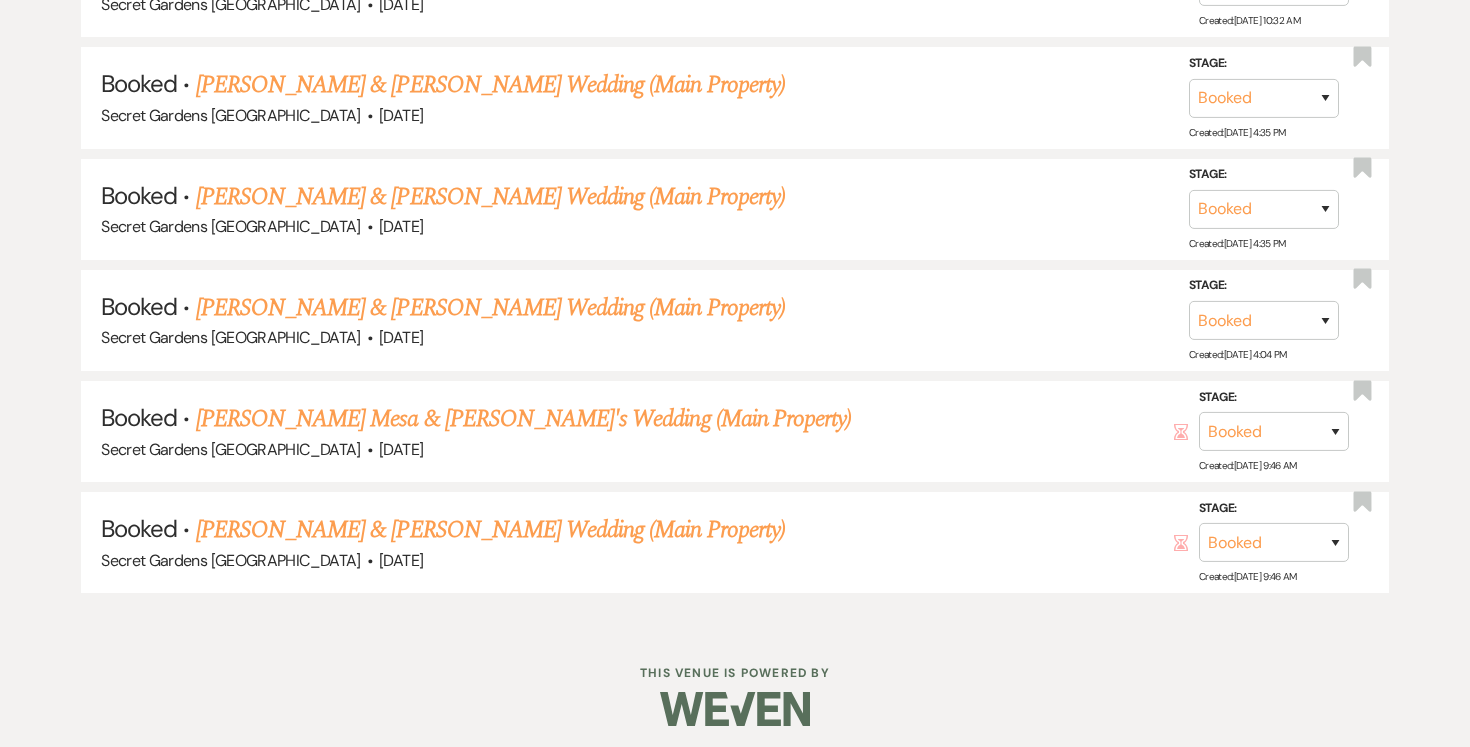 scroll, scrollTop: 0, scrollLeft: 0, axis: both 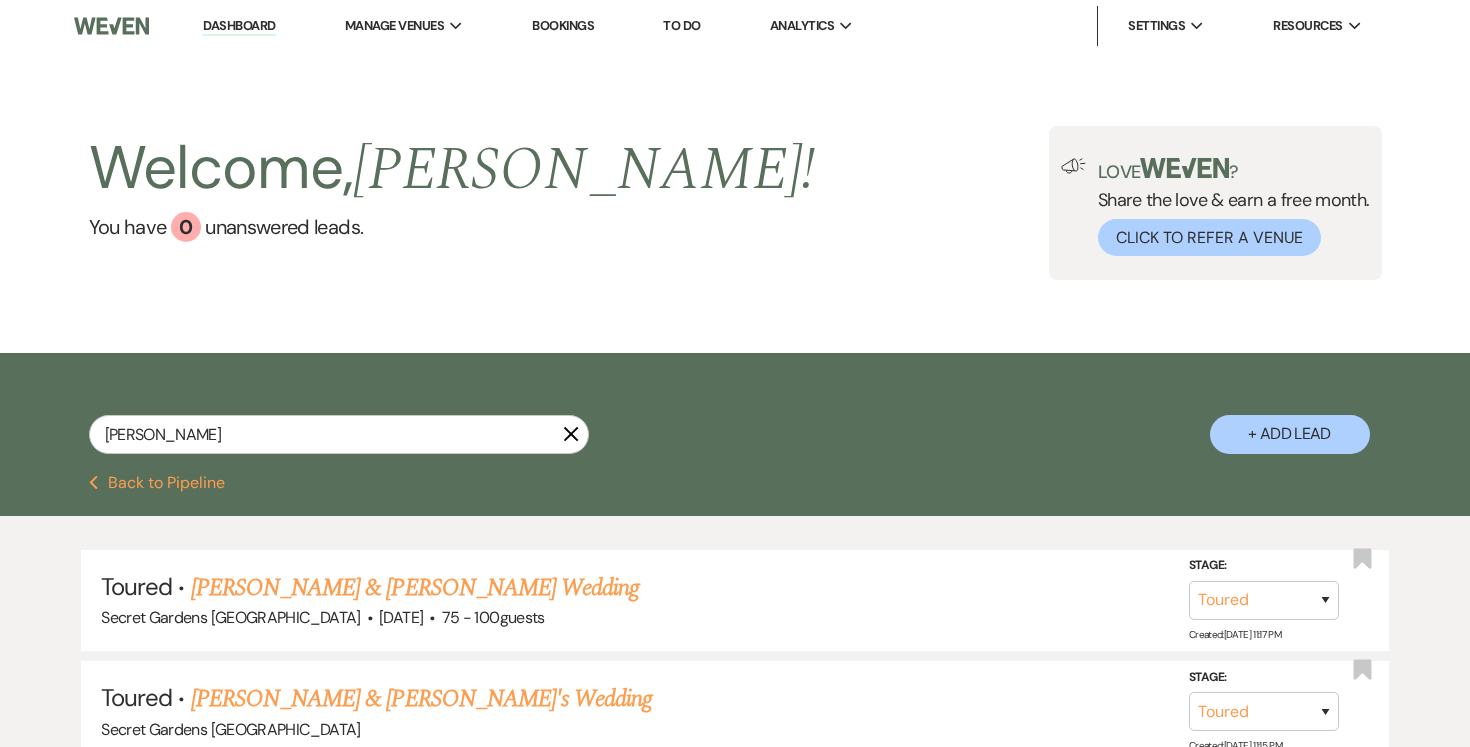 click on "+ Add Lead" at bounding box center [1290, 434] 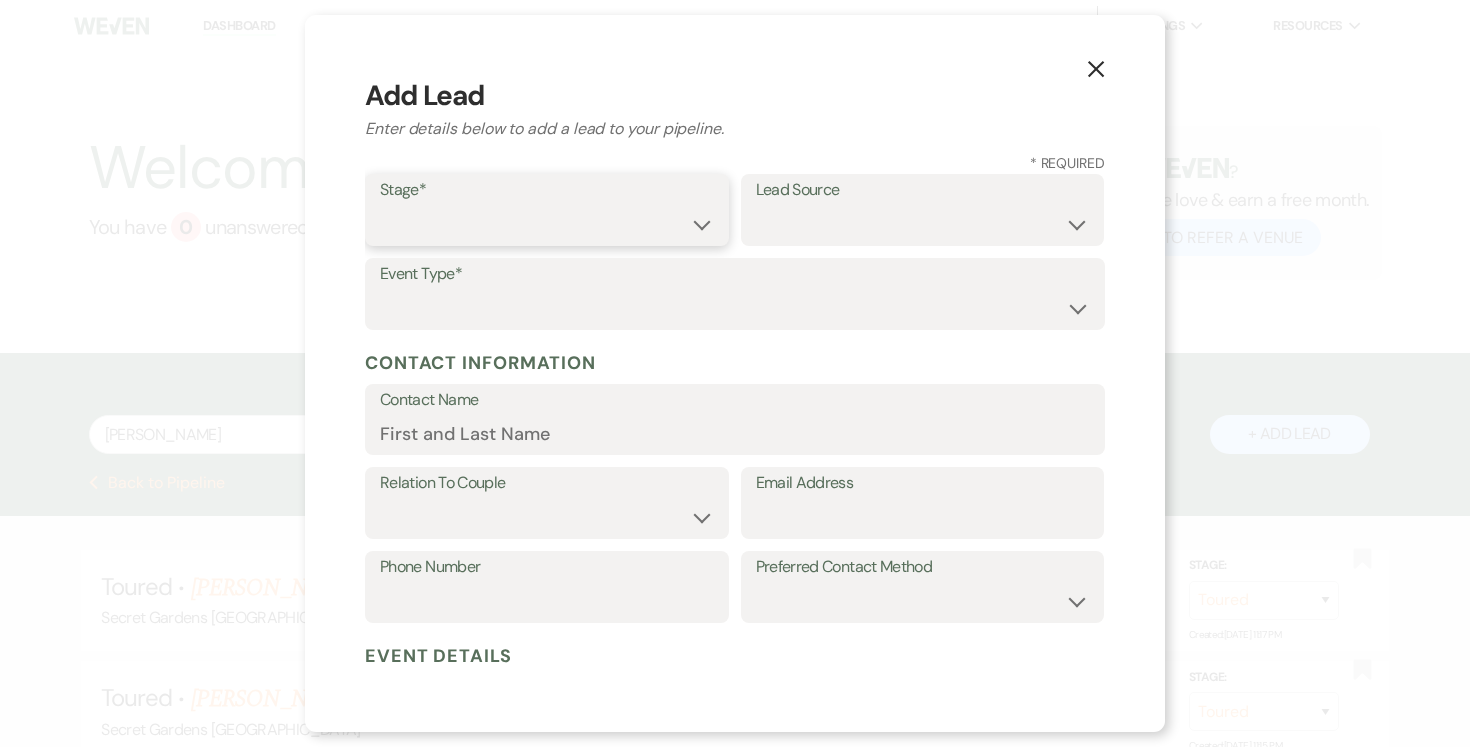 click on "Inquiry Follow Up Tour Requested Tour Confirmed Toured Proposal Sent Booked Lost" at bounding box center (547, 224) 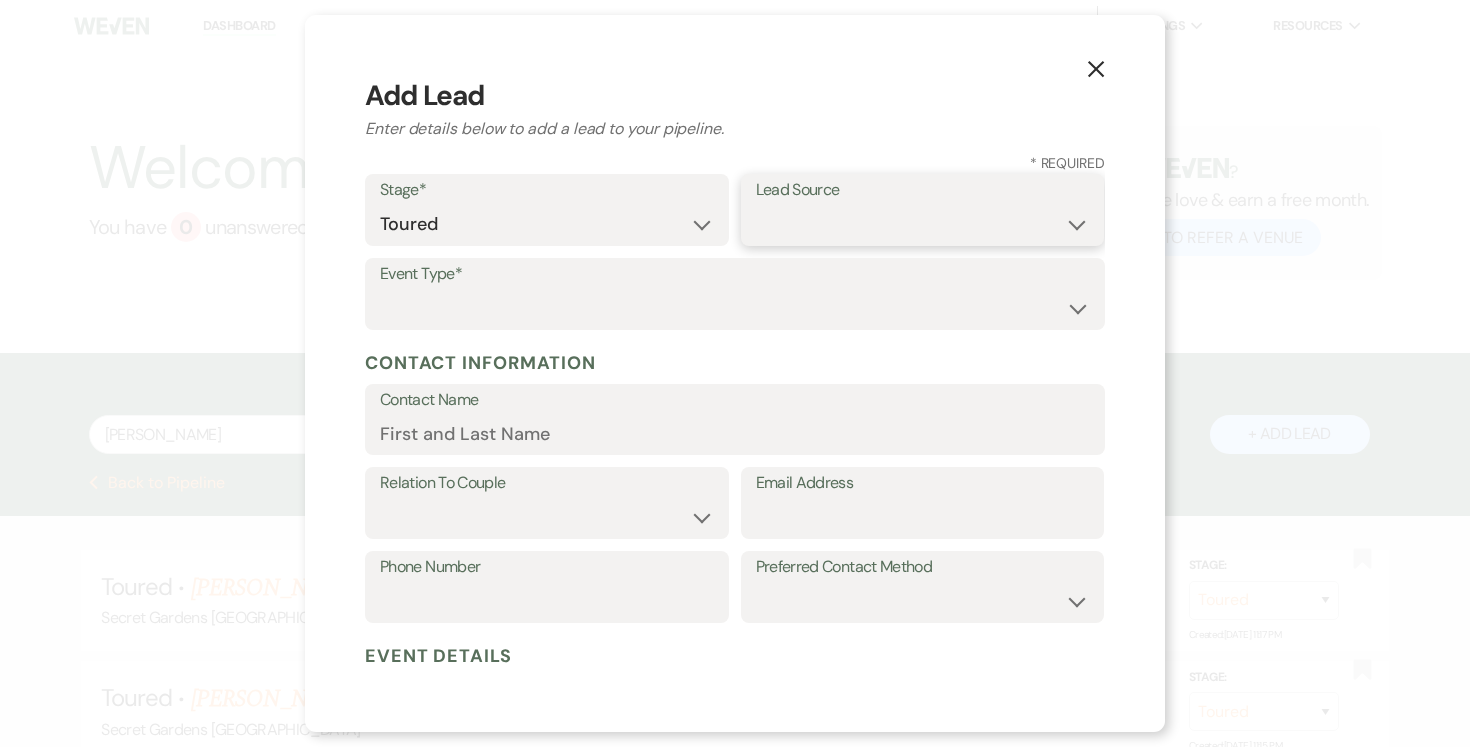 click on "Weven Venue Website Instagram Facebook Pinterest Google The Knot Wedding Wire Here Comes the Guide Wedding Spot Eventective [PERSON_NAME] The Venue Report PartySlate VRBO / Homeaway Airbnb Wedding Show TikTok X / Twitter Phone Call Walk-in Vendor Referral Advertising Personal Referral Local Referral Other" at bounding box center (923, 224) 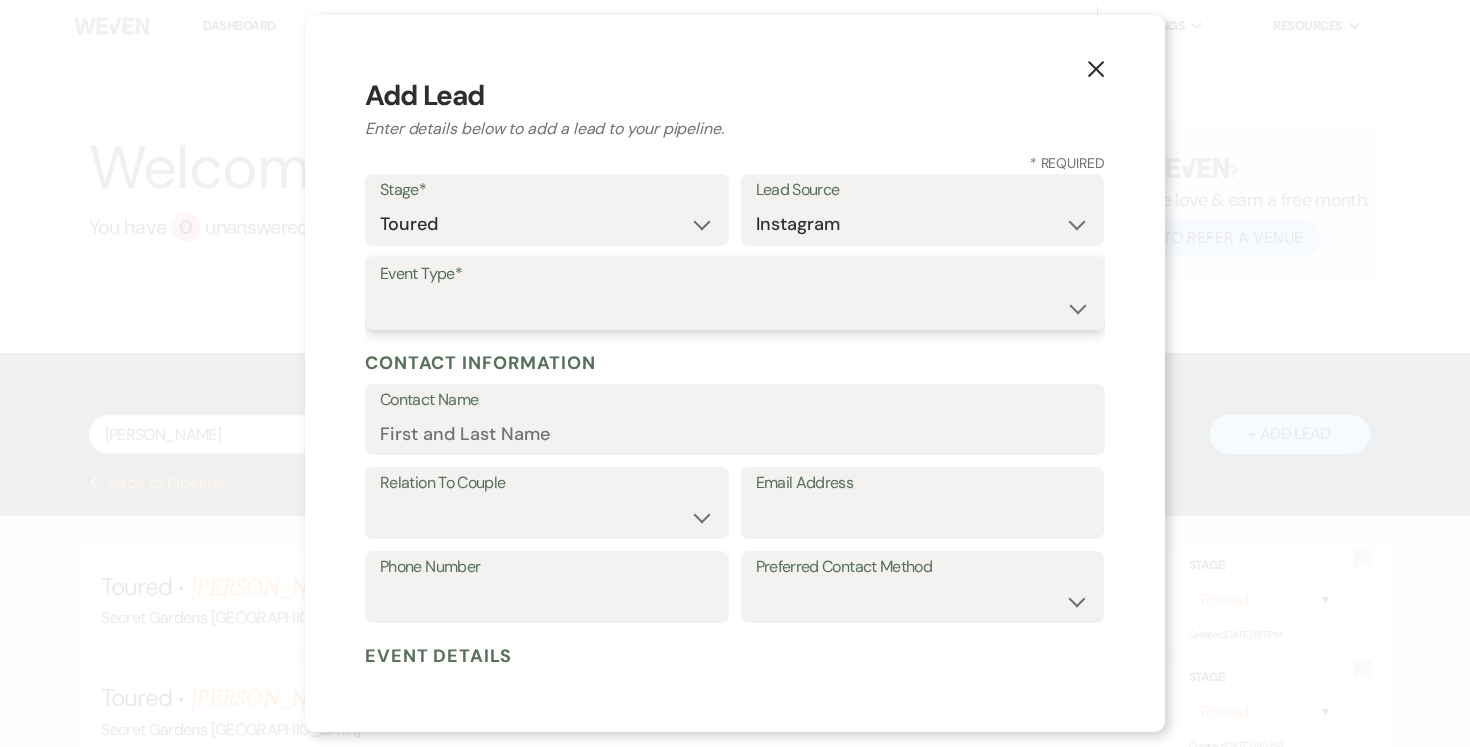 click on "Wedding Anniversary Party Baby Shower Bachelorette / Bachelor Party Birthday Party Bridal Shower Brunch Community Event Concert Corporate Event Elopement End of Life Celebration Engagement Party Fundraiser Graduation Party Micro Wedding Prom Quinceañera Rehearsal Dinner Religious Event Retreat Other" at bounding box center [735, 308] 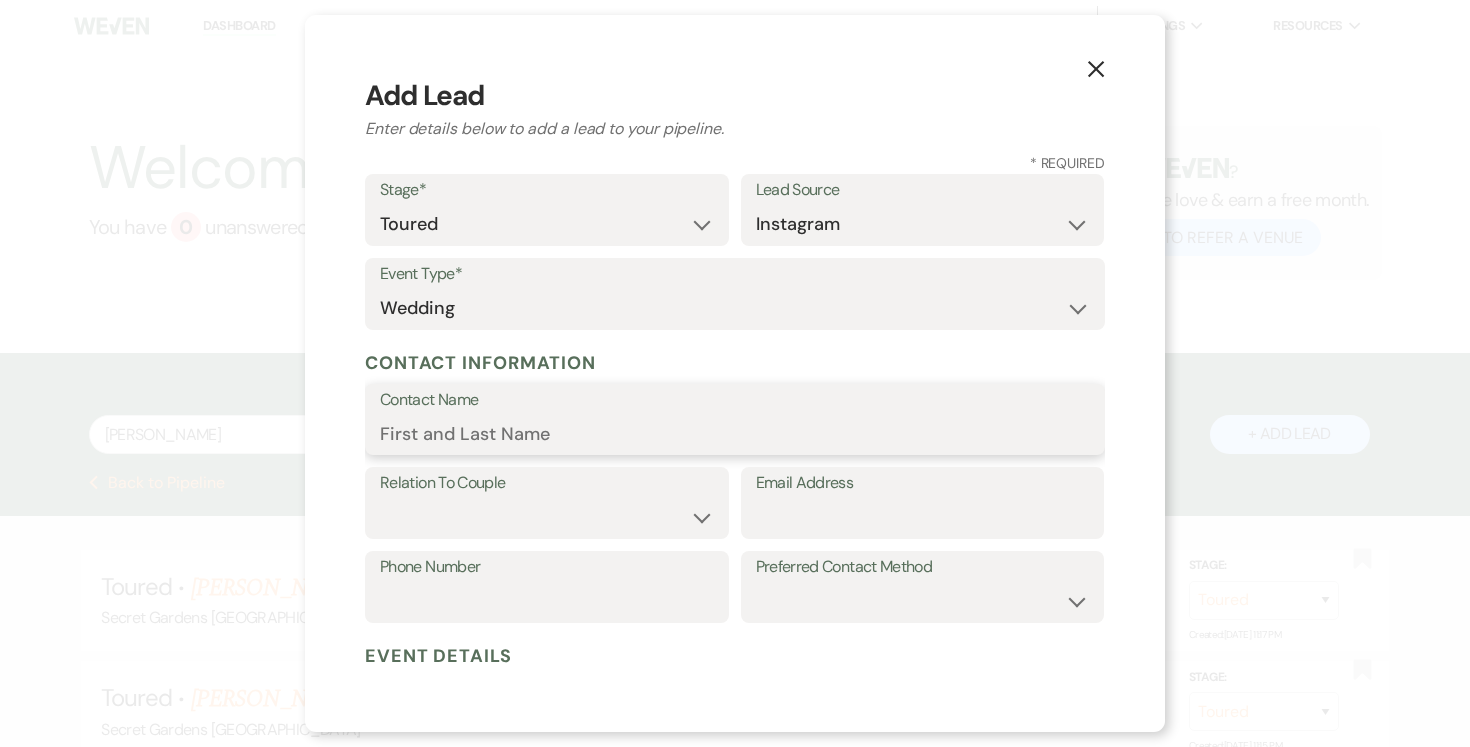 click on "Contact Name" at bounding box center [735, 433] 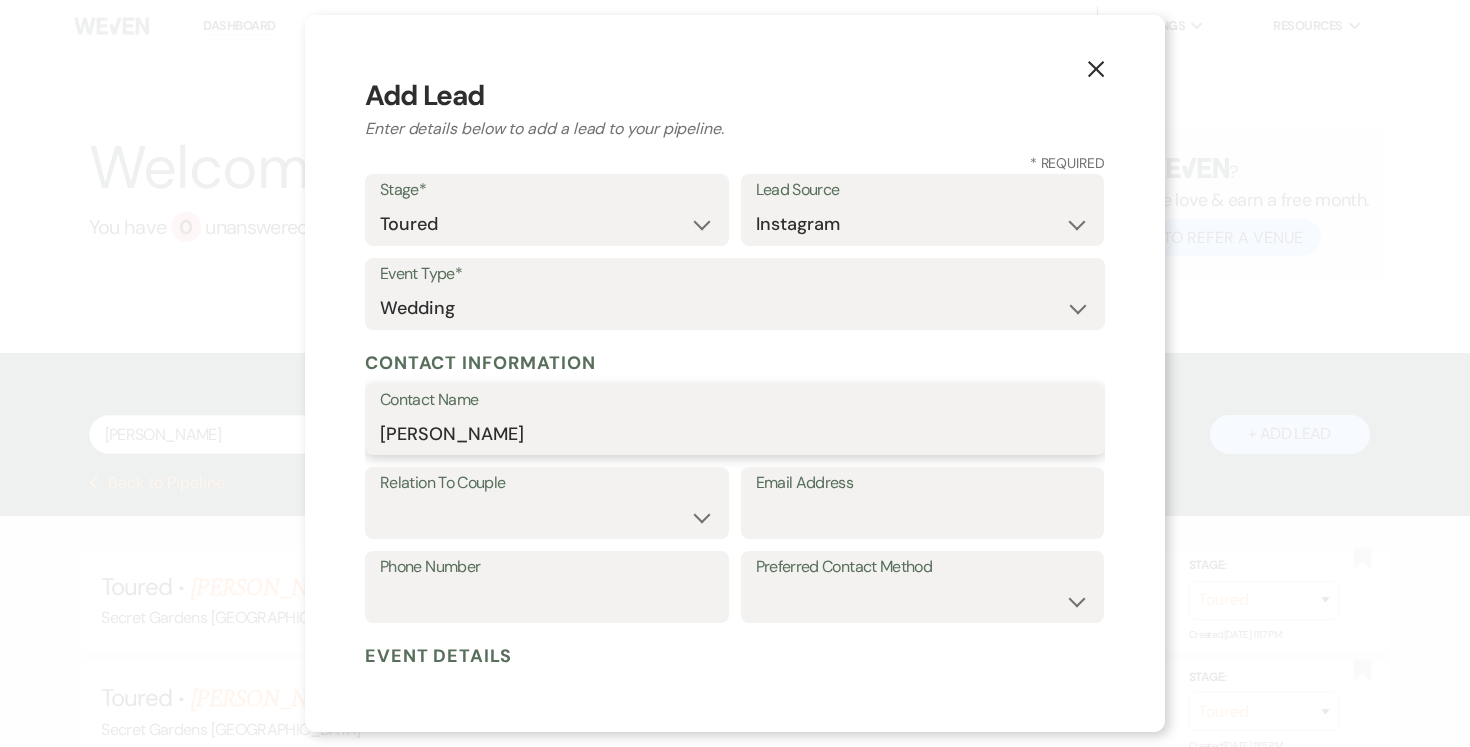 type on "Natalie Martin" 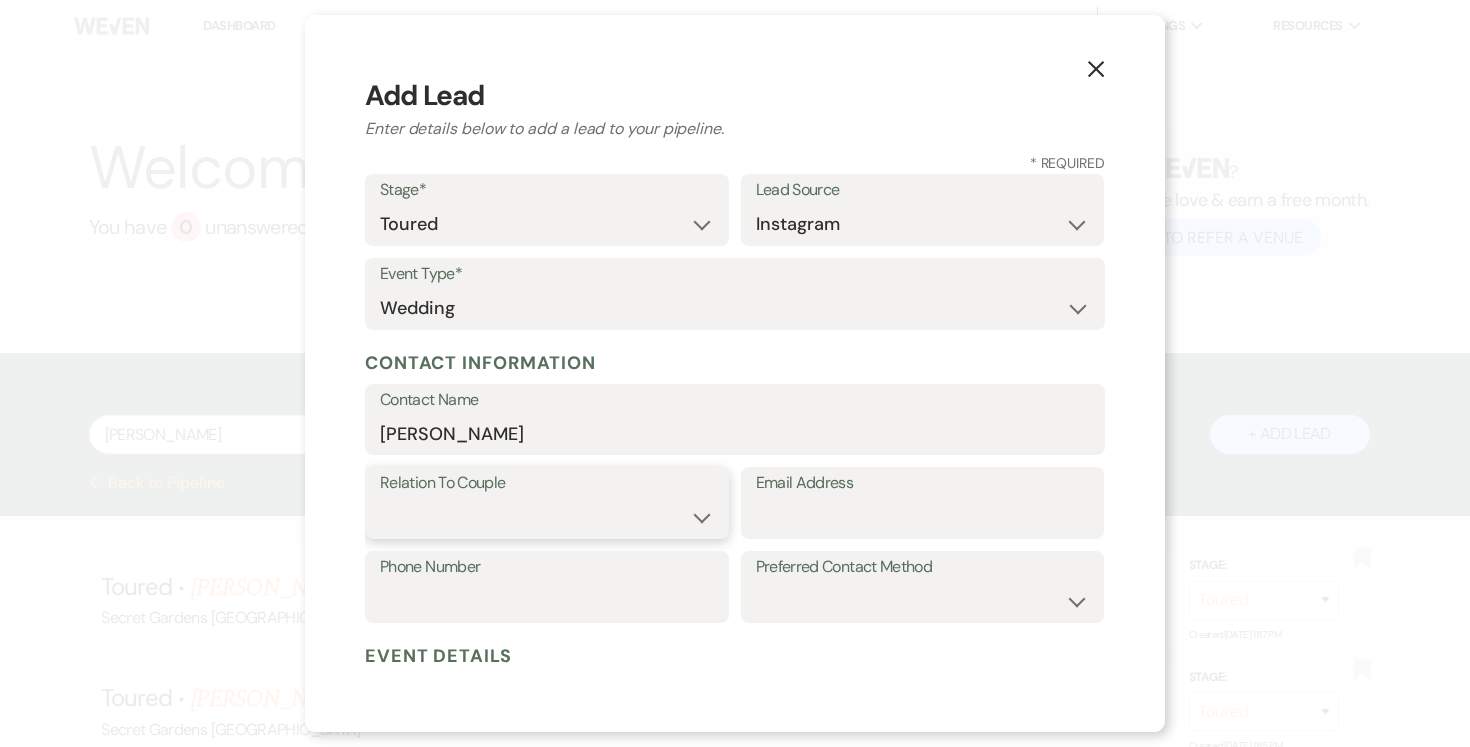 click on "Couple Planner Parent of Couple Family Member Friend Other" at bounding box center [547, 517] 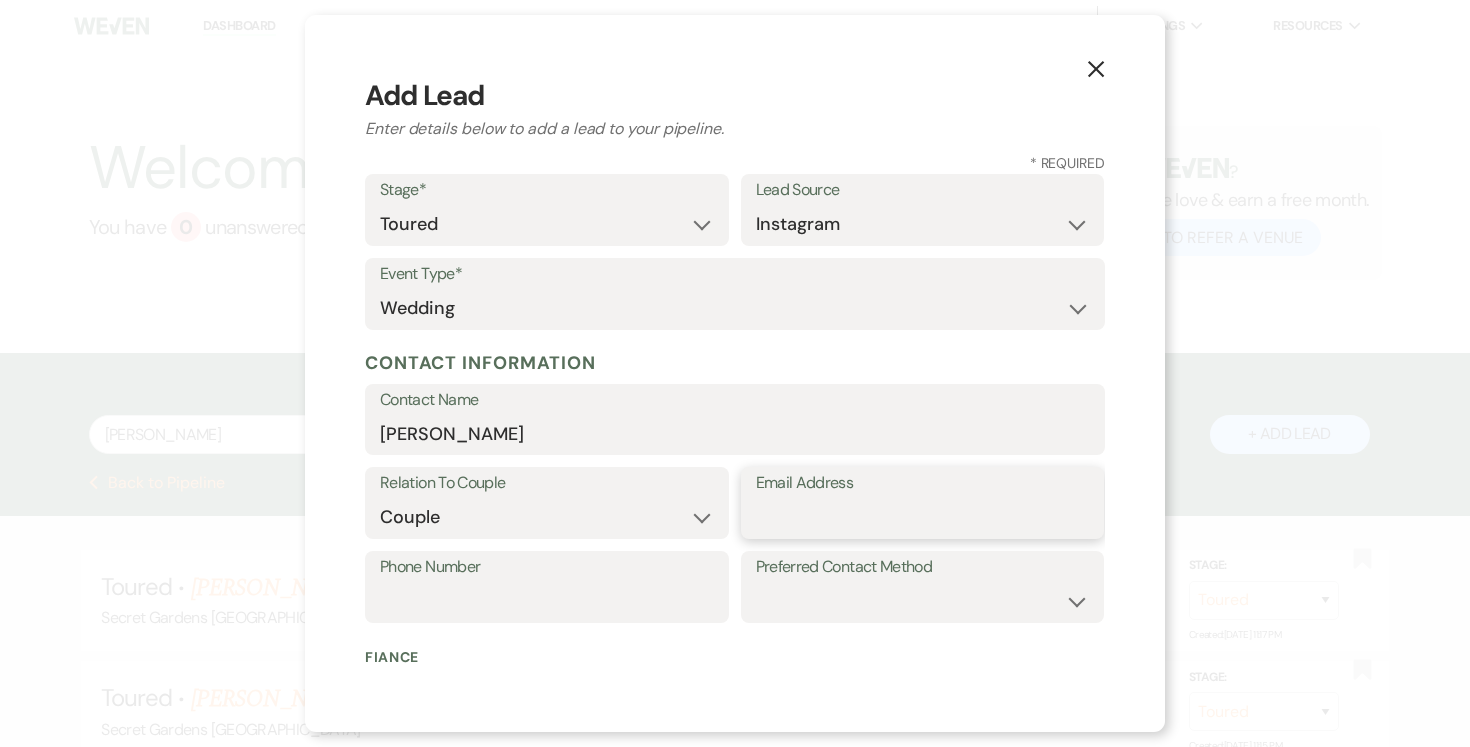 click on "Email Address" at bounding box center [923, 517] 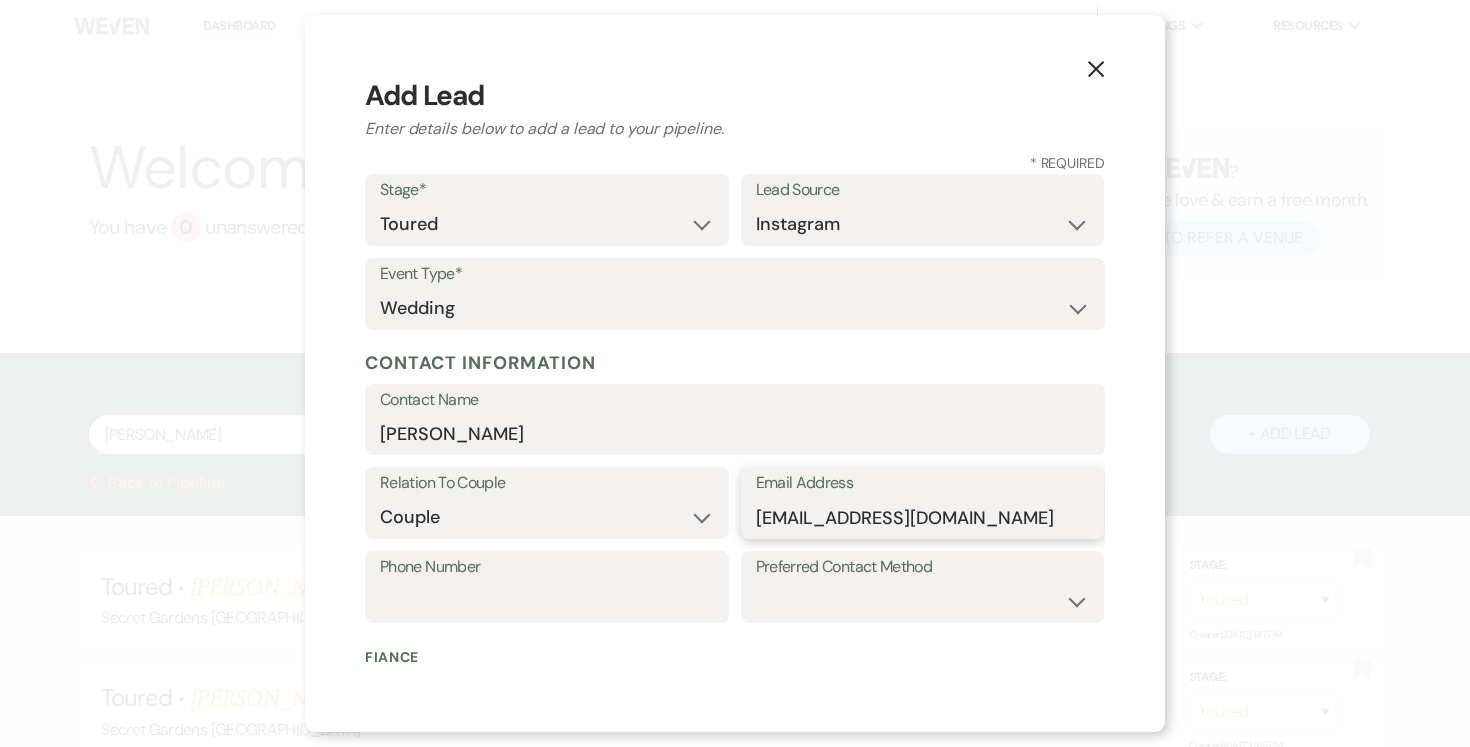 type on "natychristinem@gmail.com" 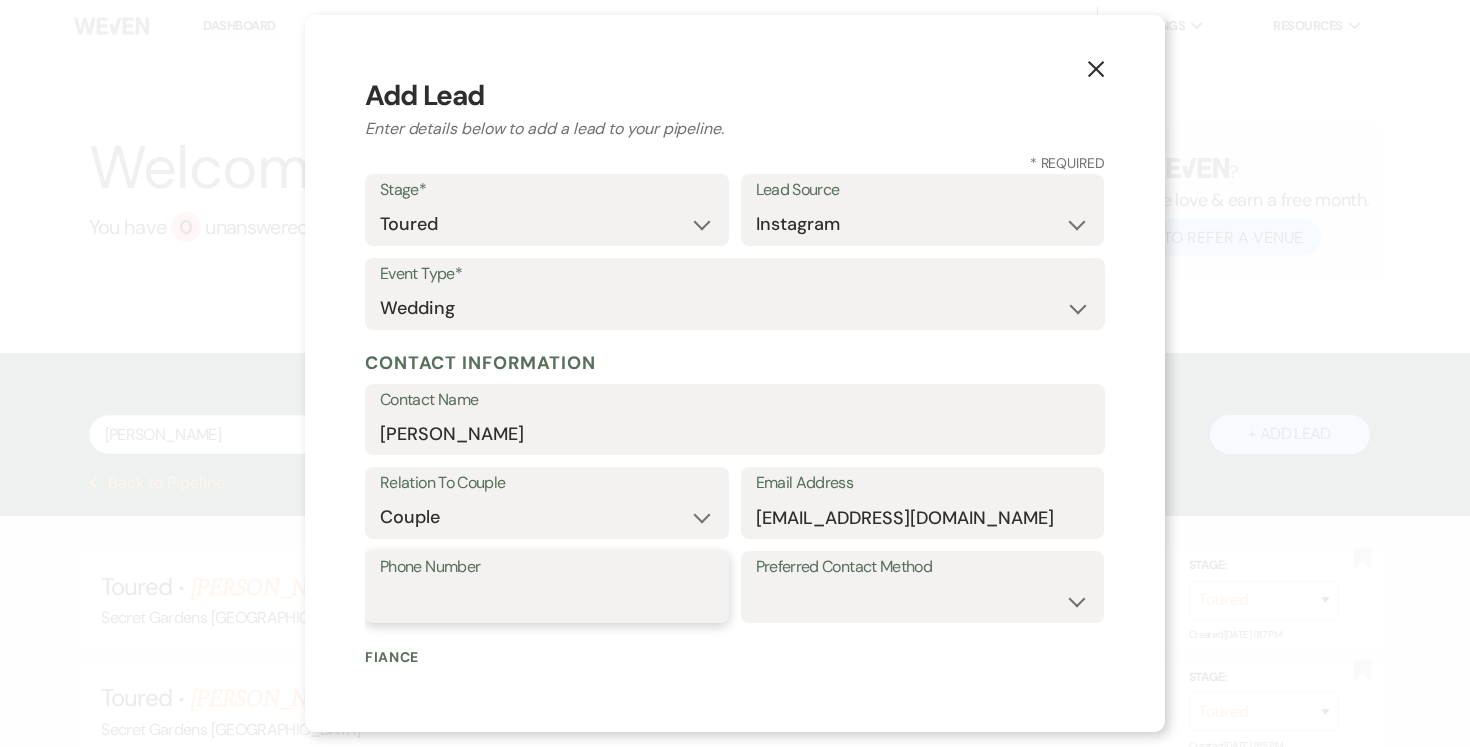 click on "Phone Number" at bounding box center (547, 601) 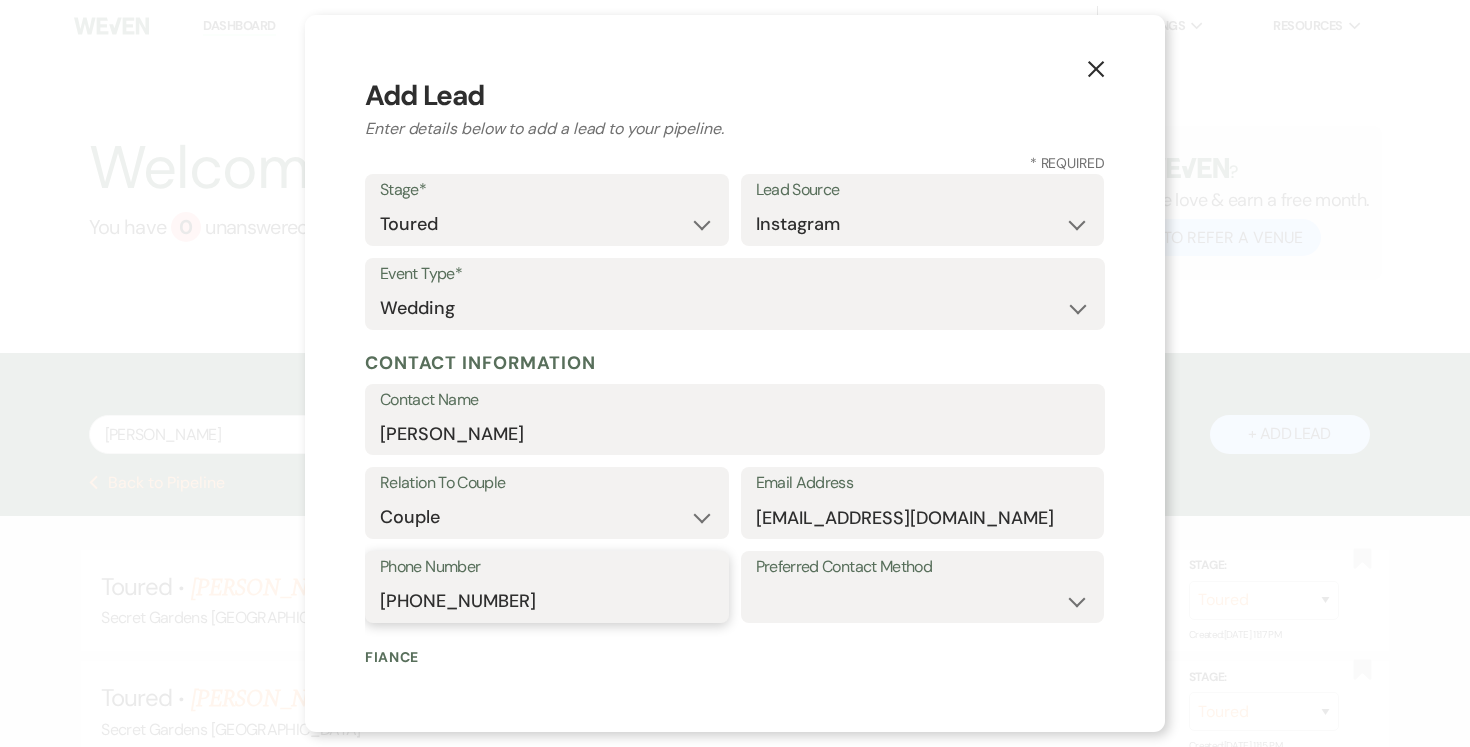 type on "786-405-4322" 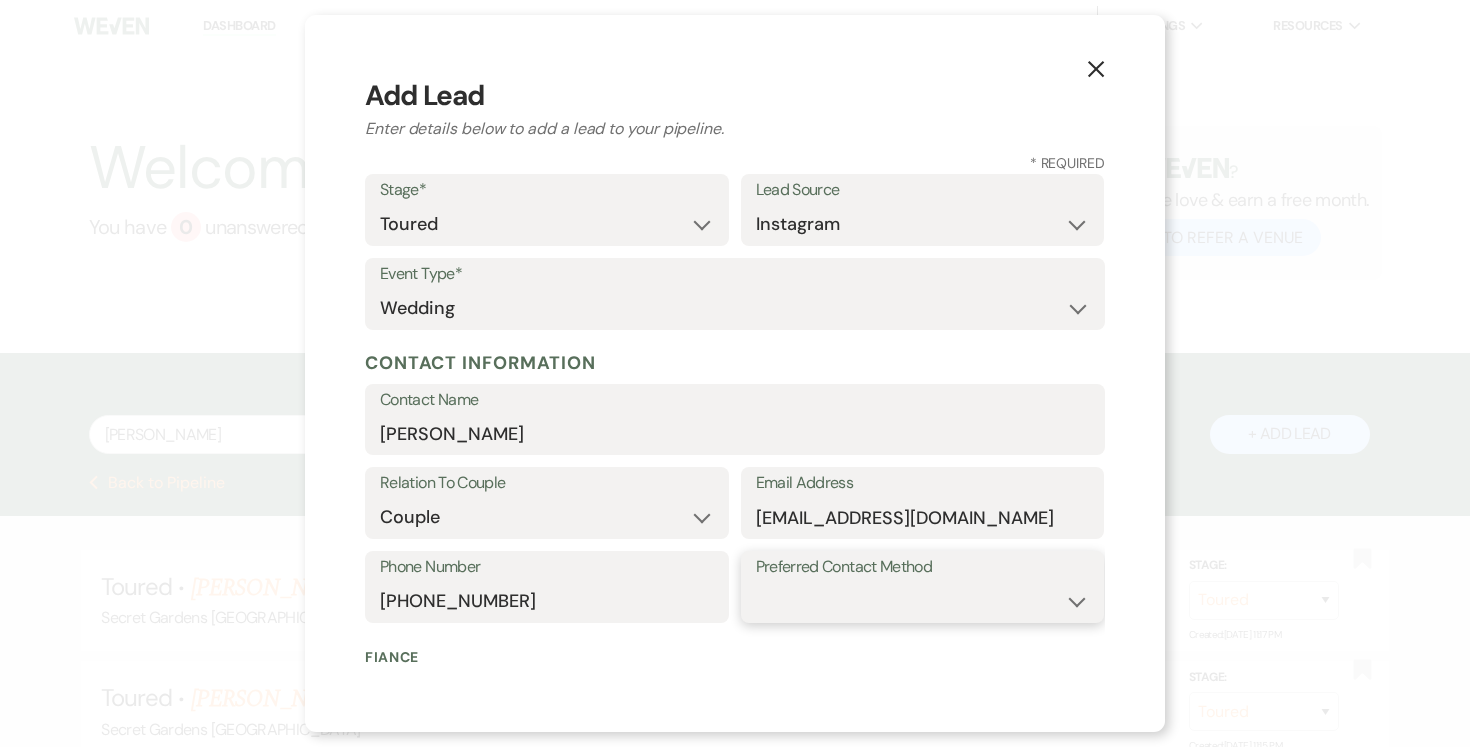 click on "Email Phone Text" at bounding box center [923, 601] 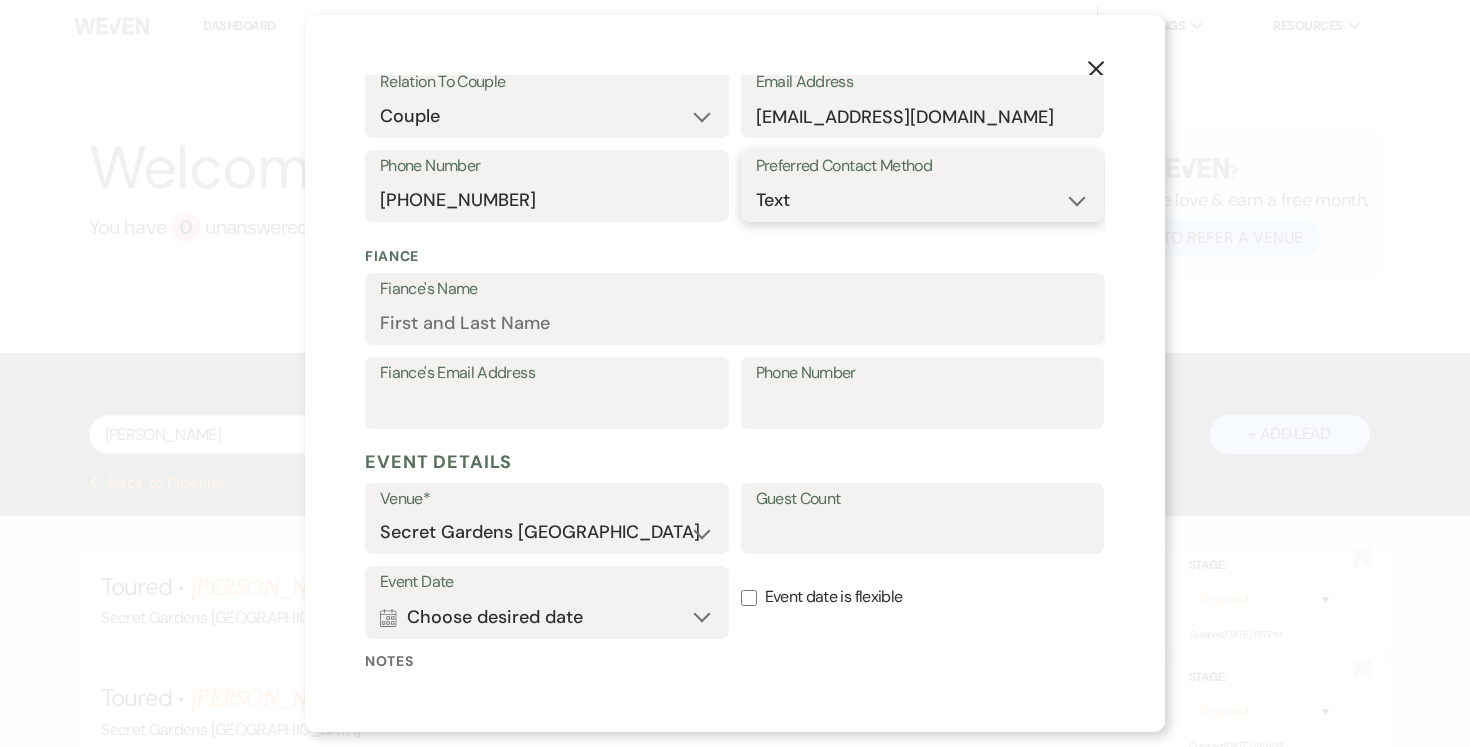 scroll, scrollTop: 534, scrollLeft: 0, axis: vertical 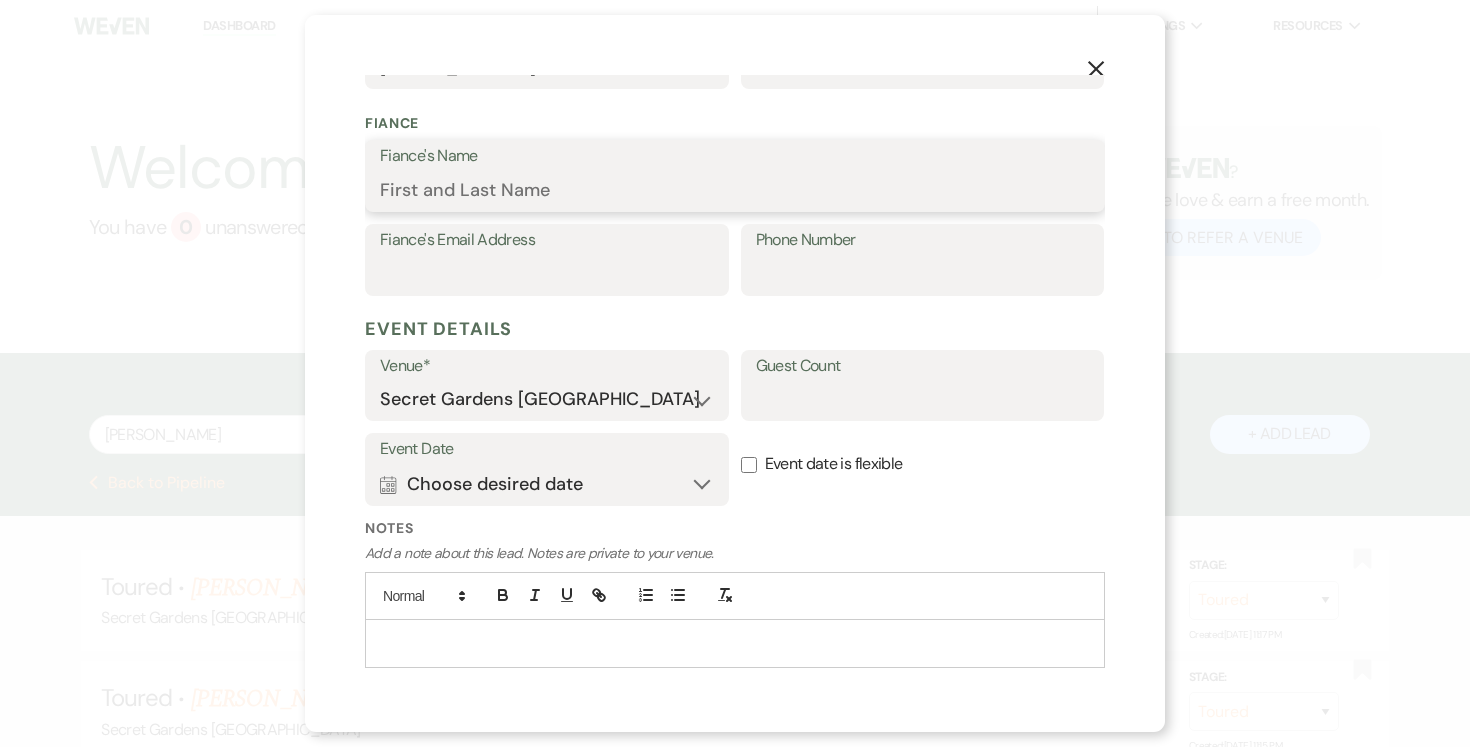 click on "Fiance's Name" at bounding box center [735, 190] 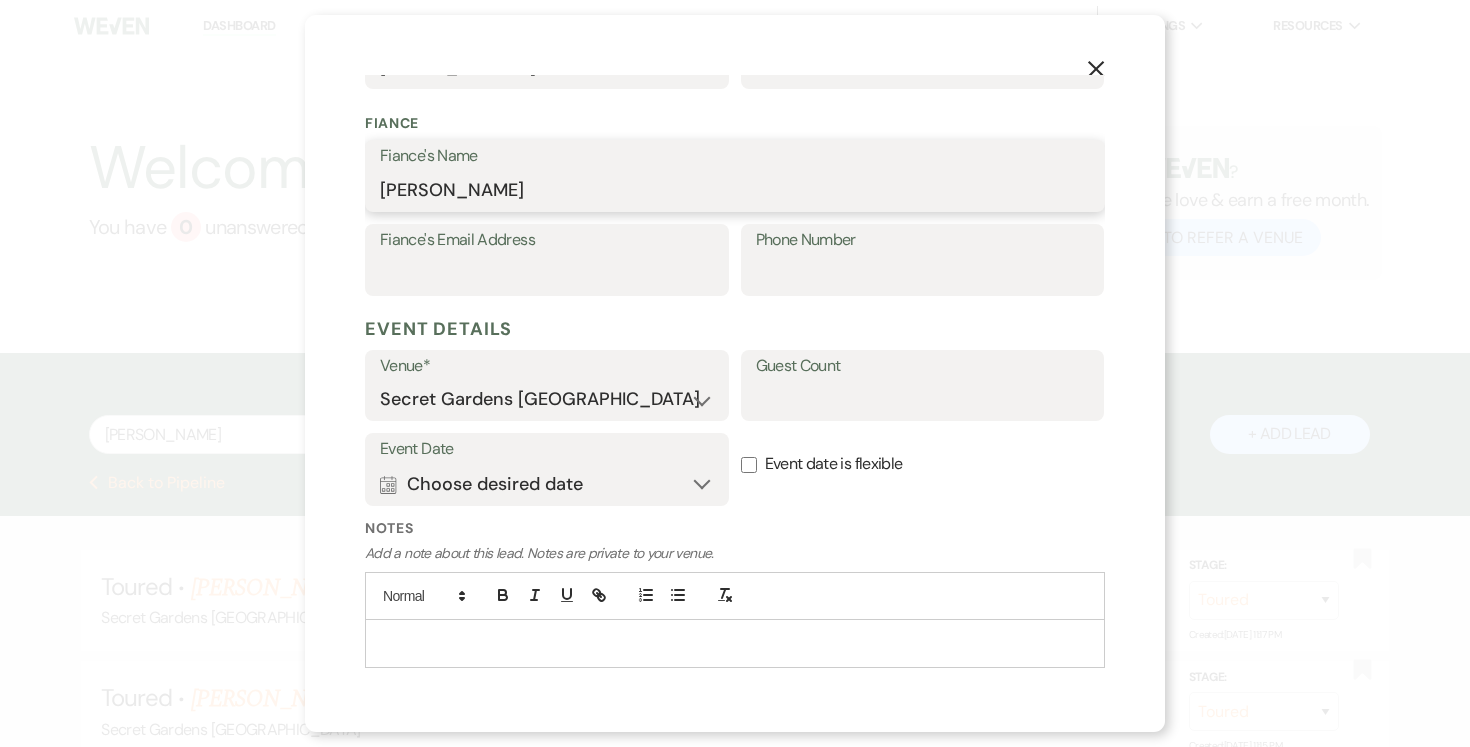 type on "Jean De Leon" 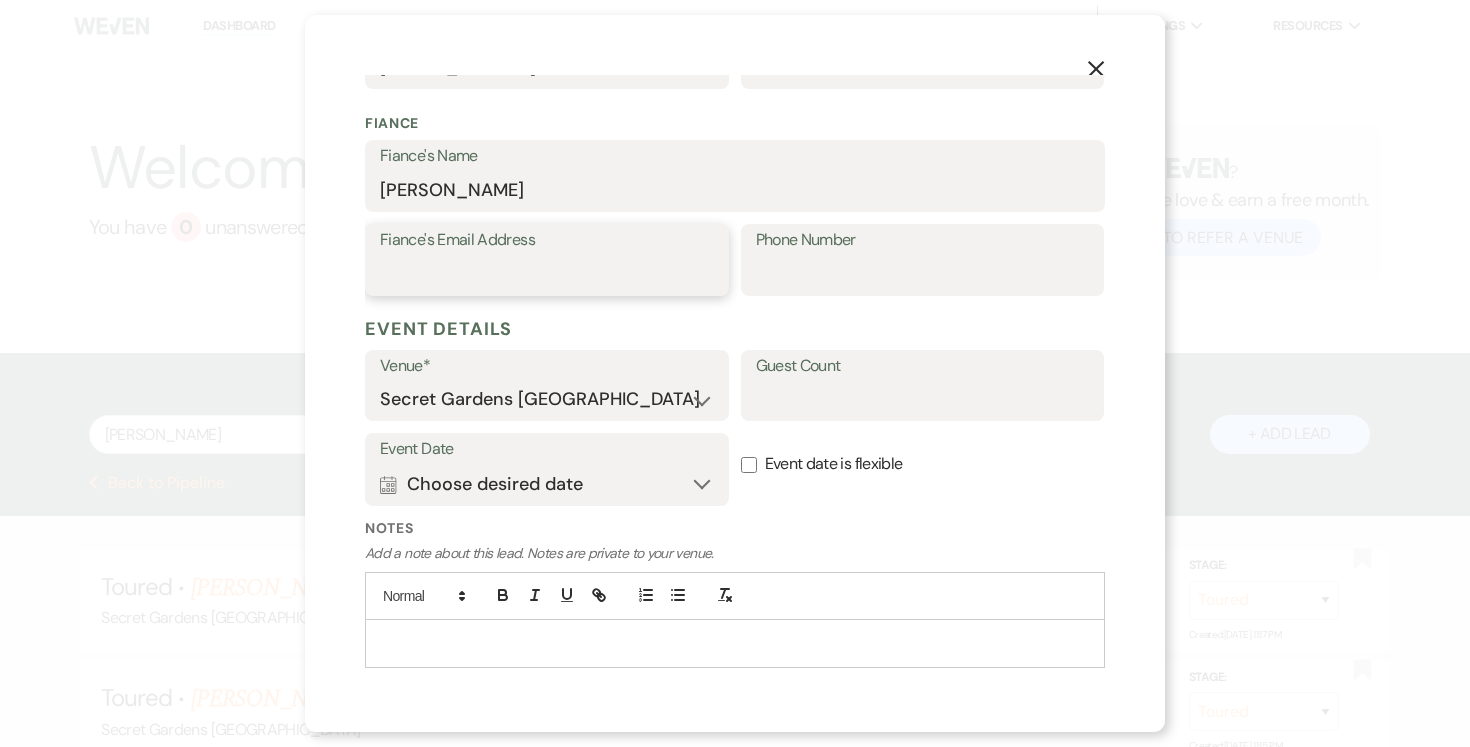 click on "Fiance's Email Address" at bounding box center (547, 274) 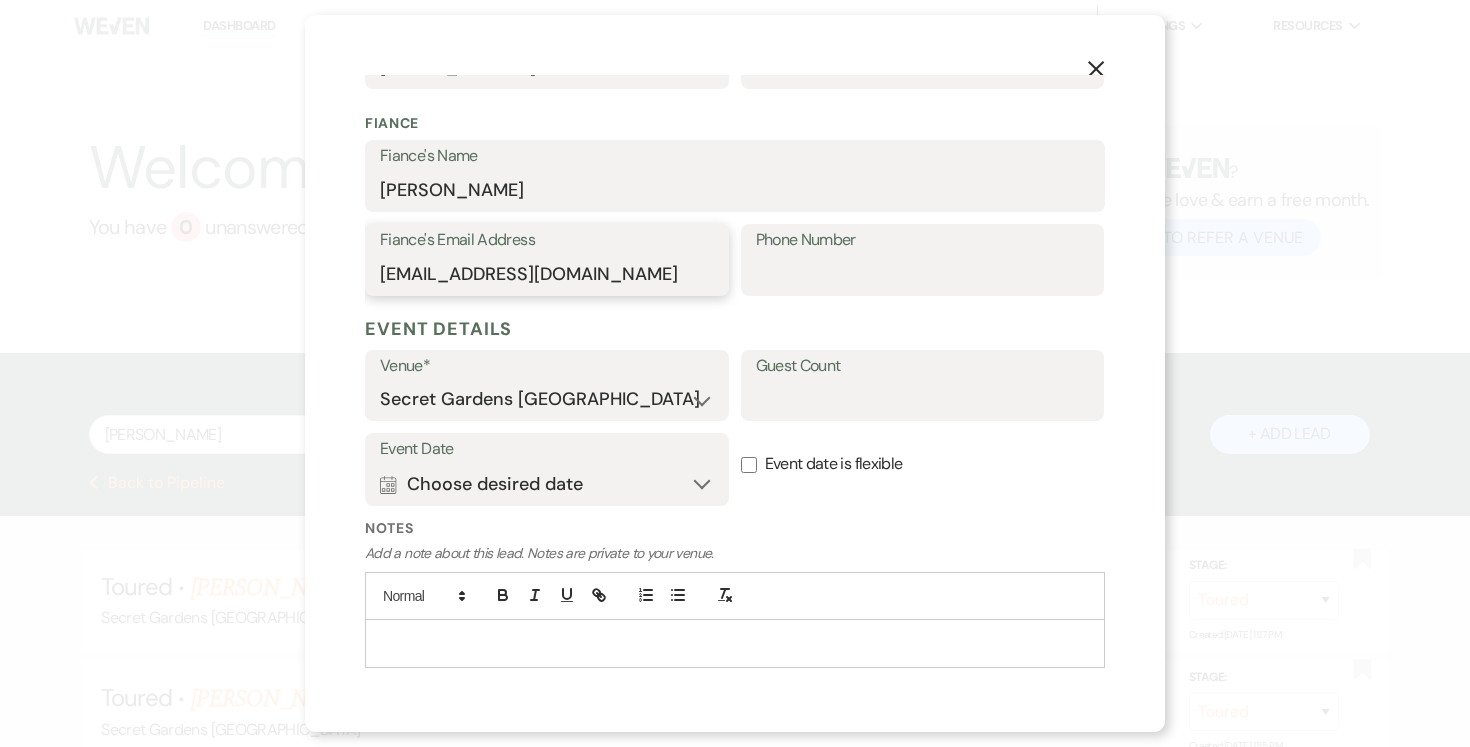 type on "jeandeleon3117@gmail.com" 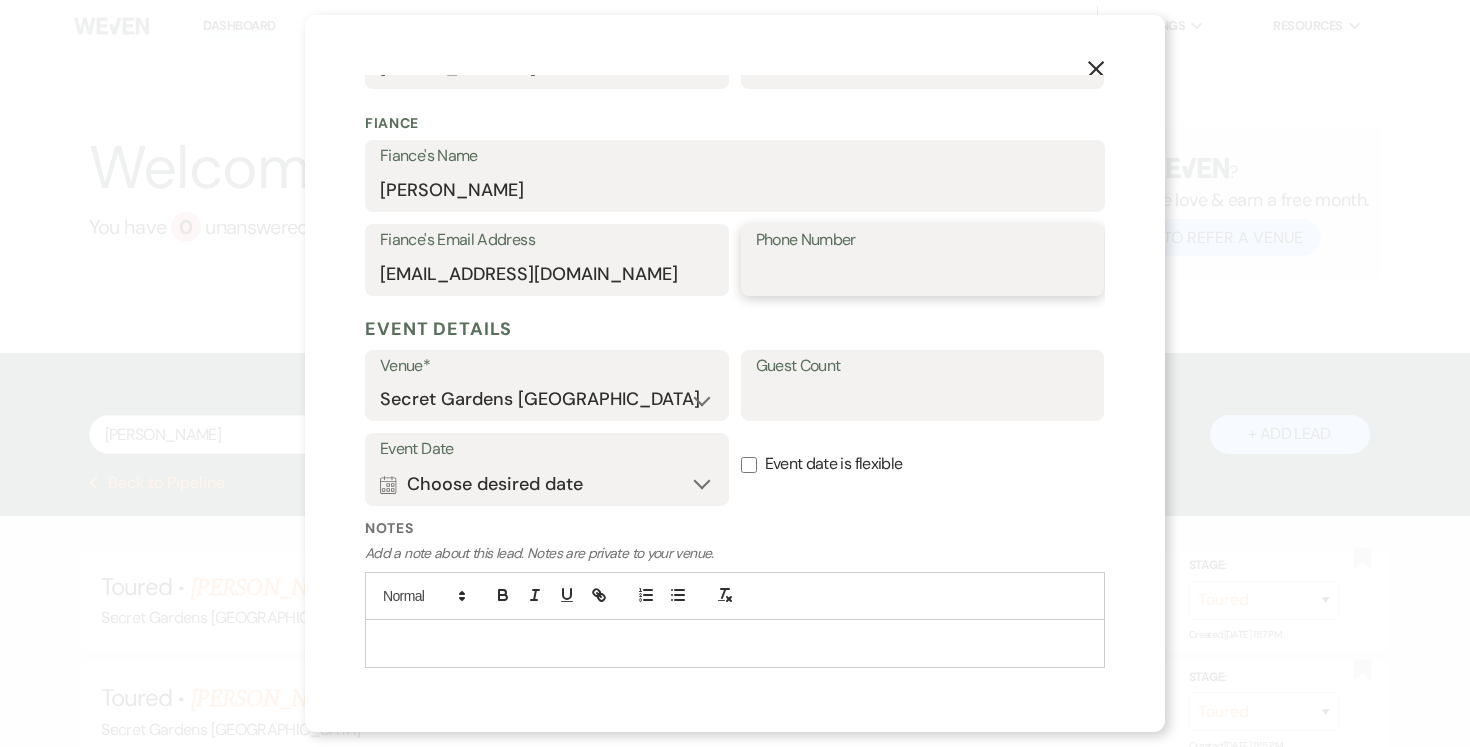 click on "Phone Number" at bounding box center [923, 274] 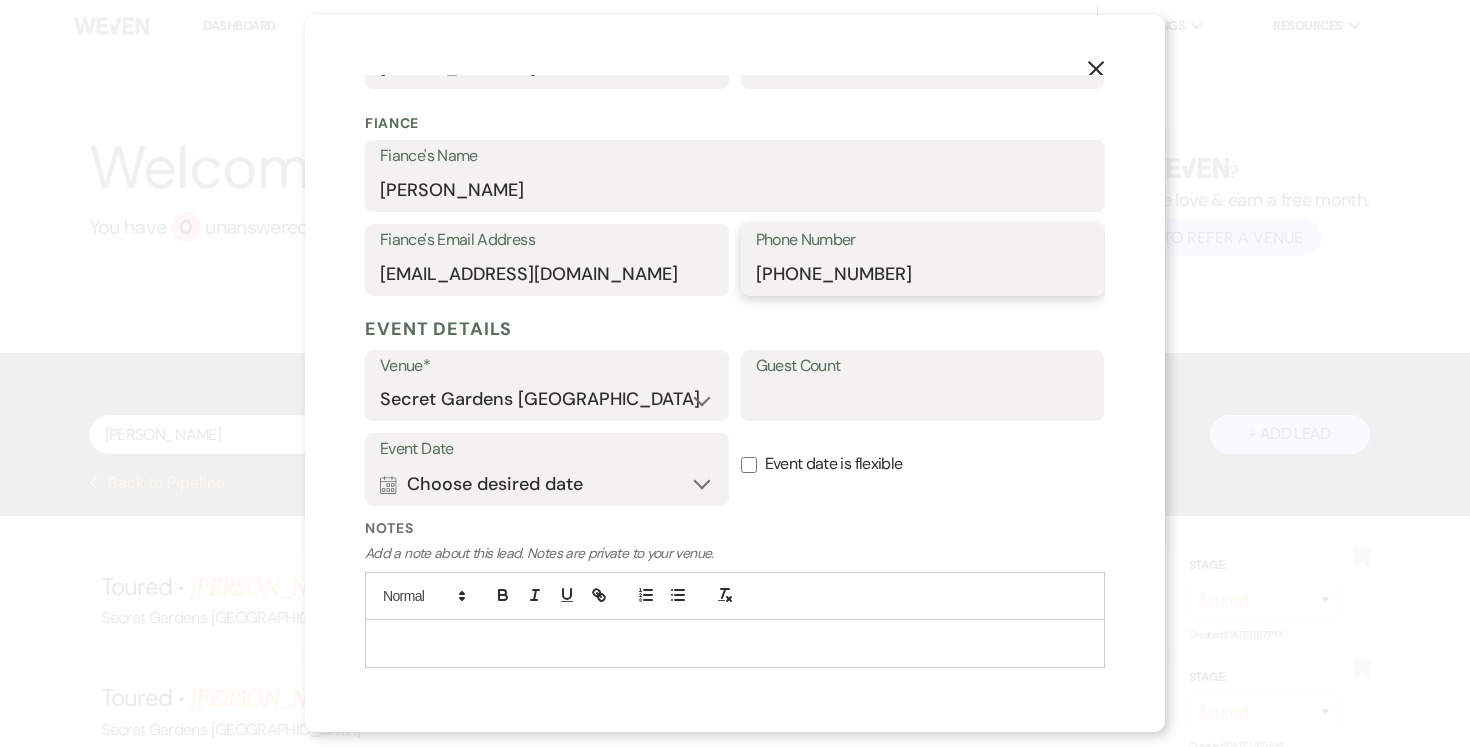 type on "786-816-3243" 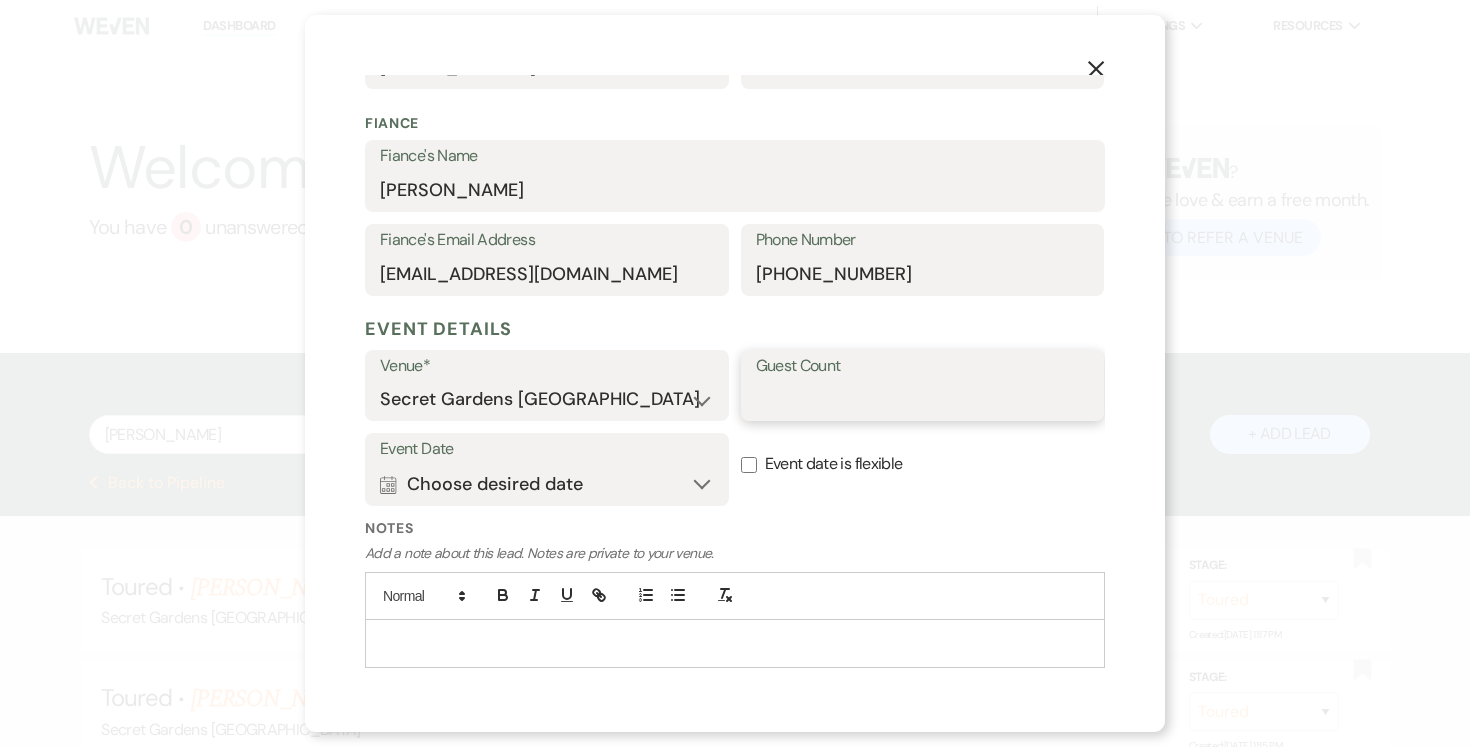 click on "Guest Count" at bounding box center [923, 399] 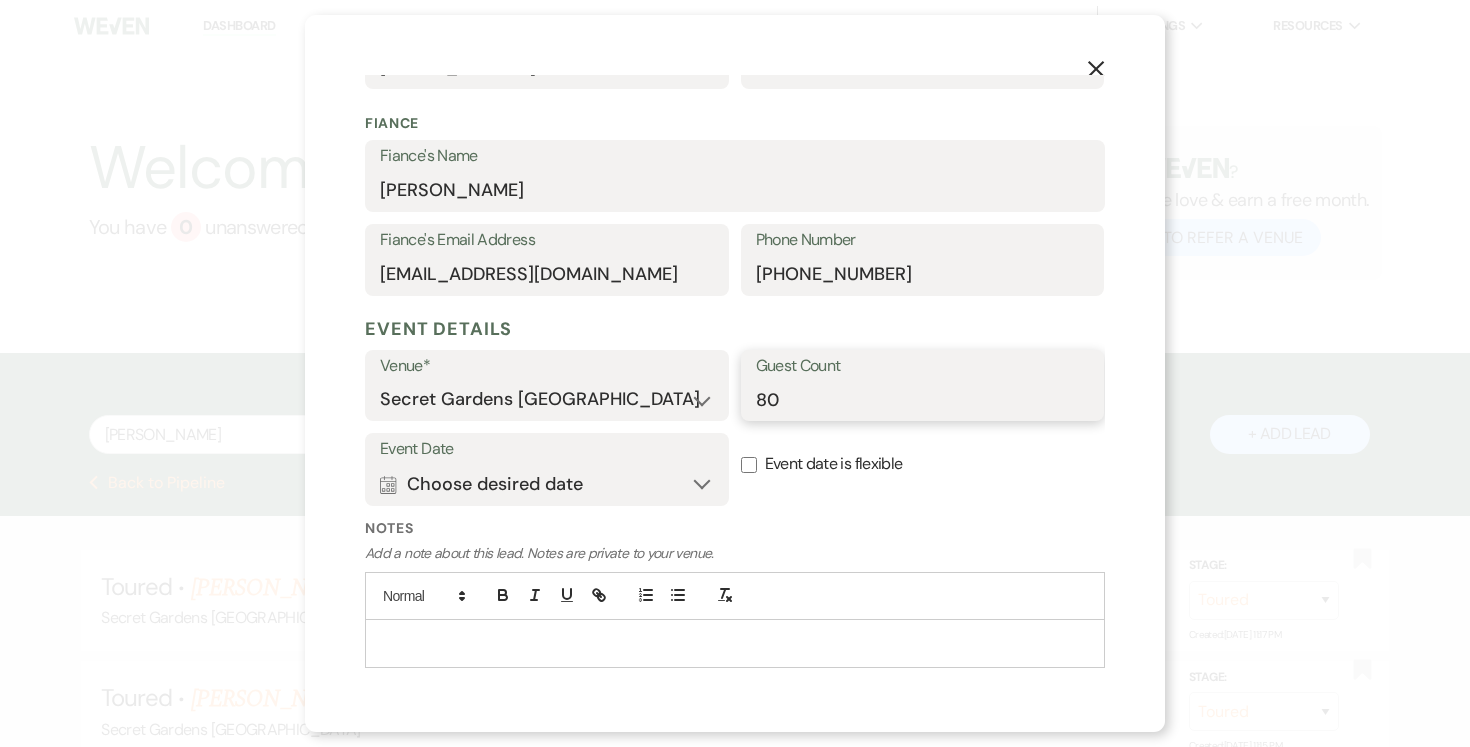 type on "80" 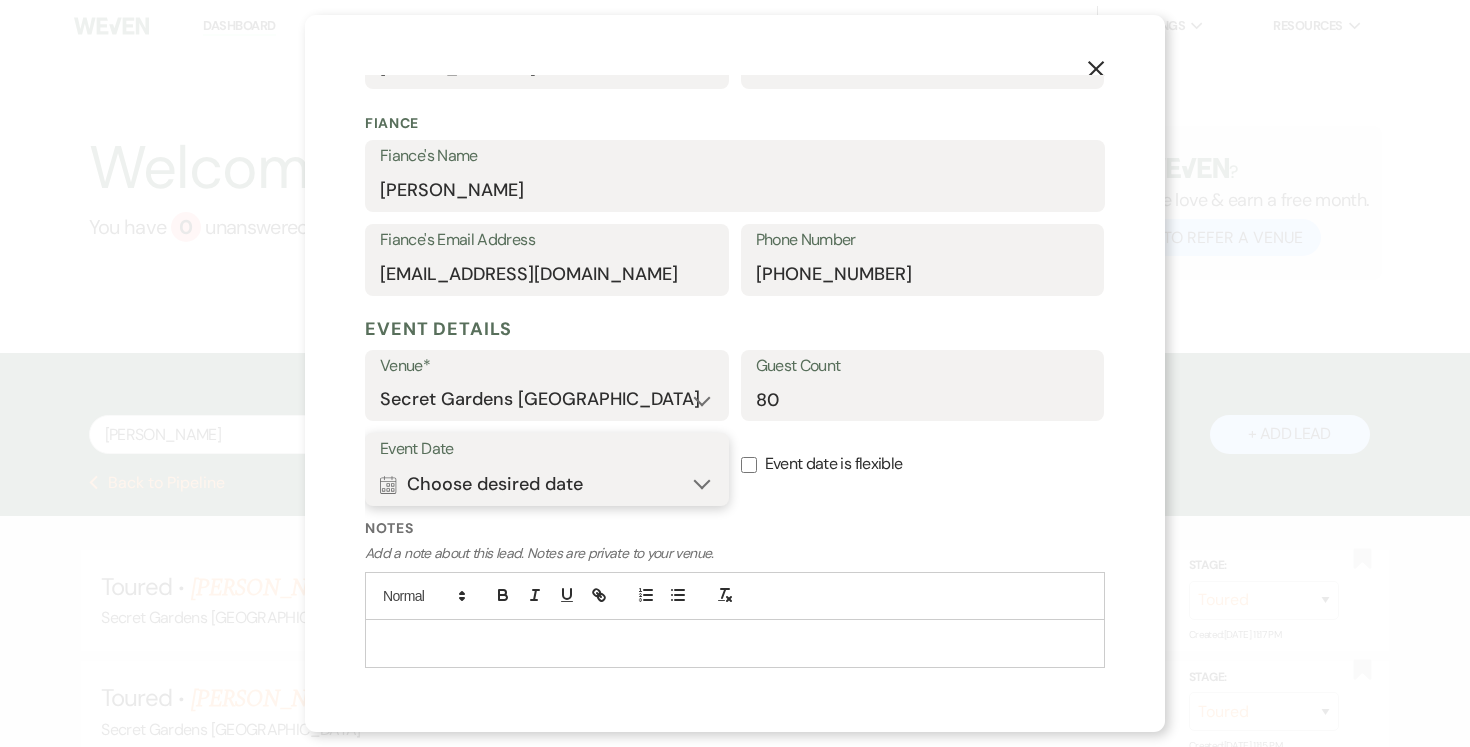 click on "Calendar Choose desired date Expand" at bounding box center [547, 484] 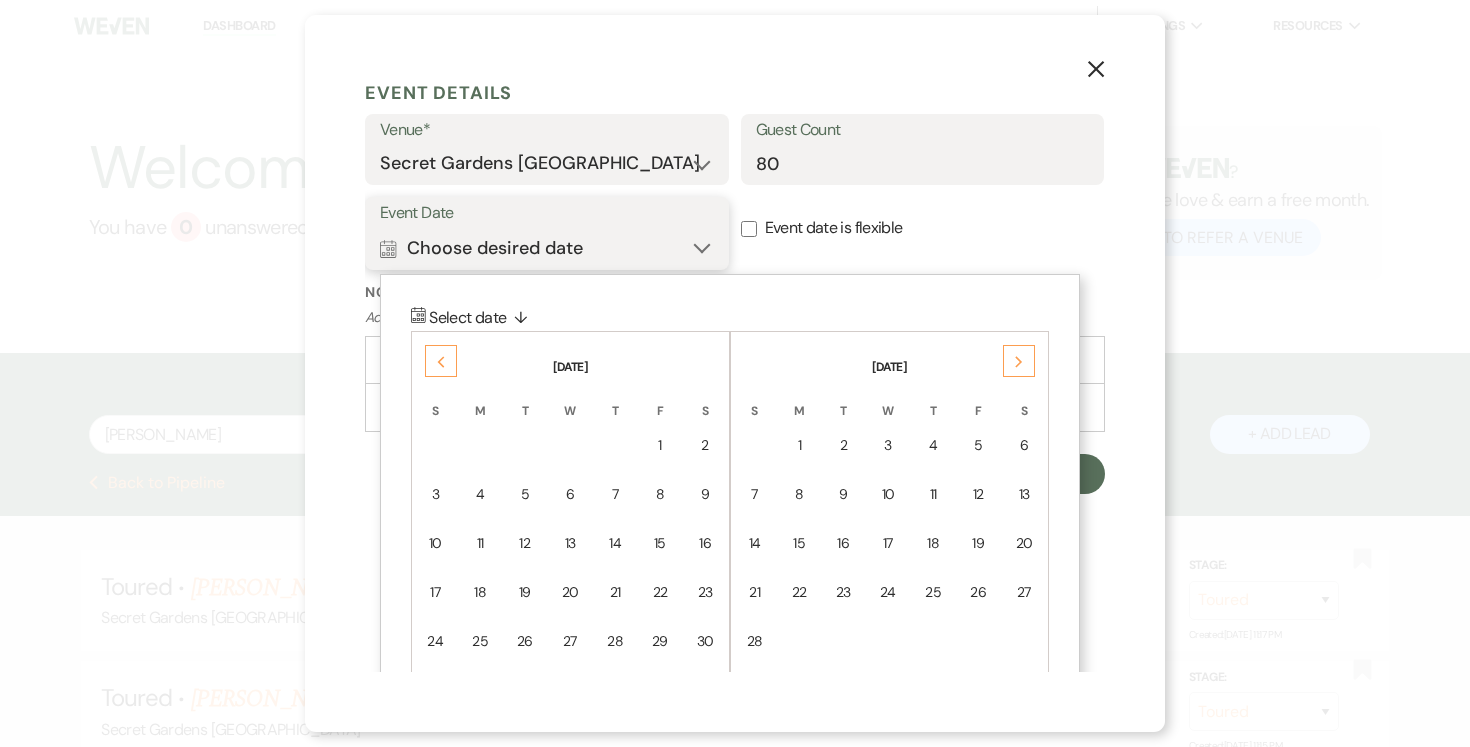 scroll, scrollTop: 846, scrollLeft: 0, axis: vertical 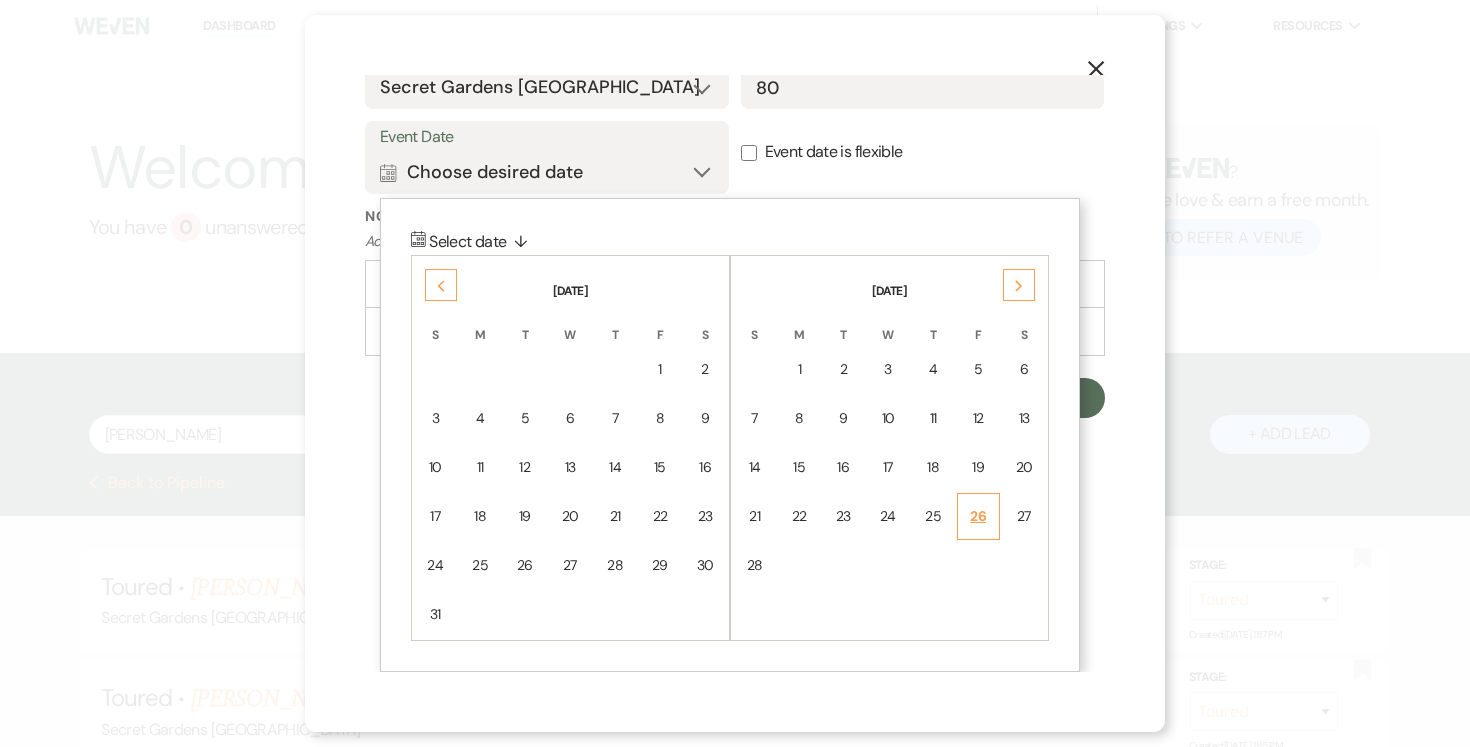 click on "26" at bounding box center (978, 516) 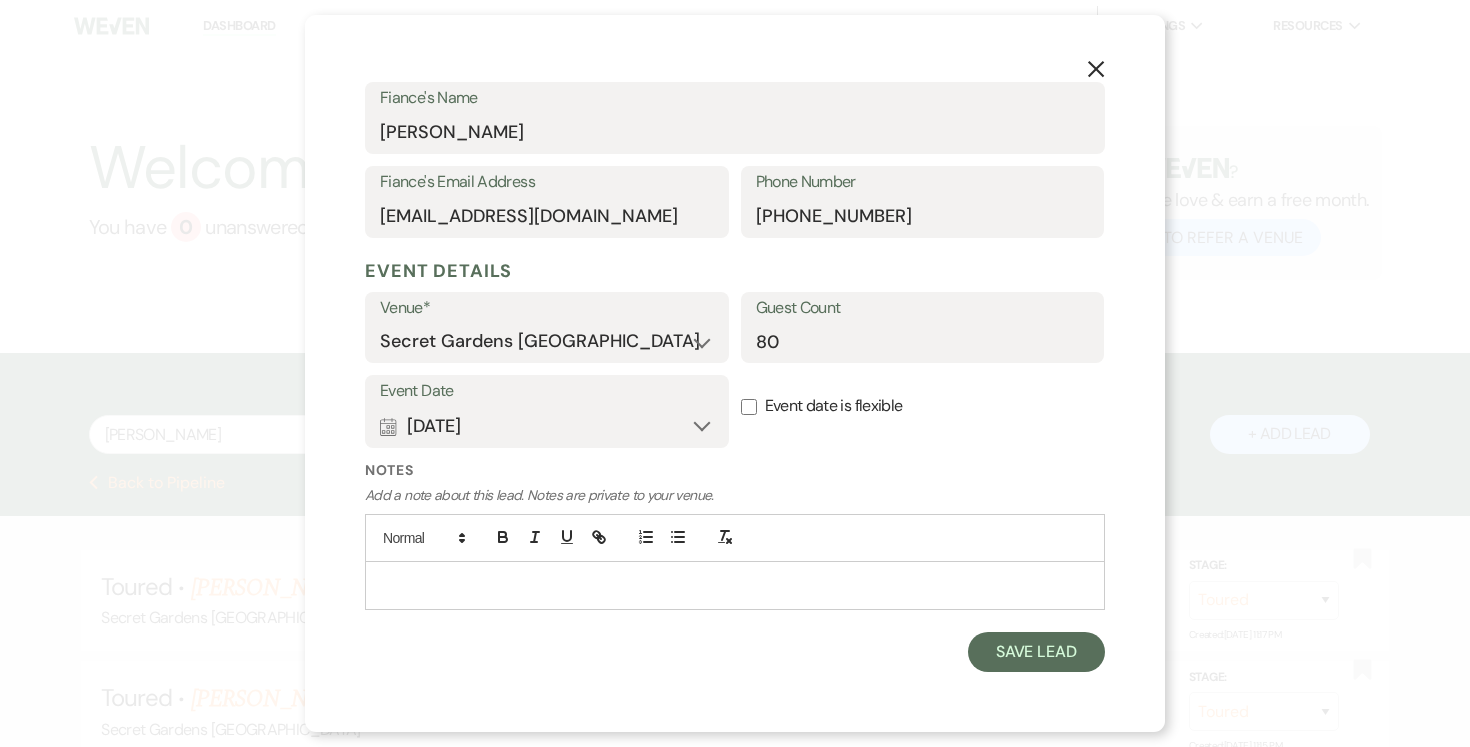 scroll, scrollTop: 590, scrollLeft: 0, axis: vertical 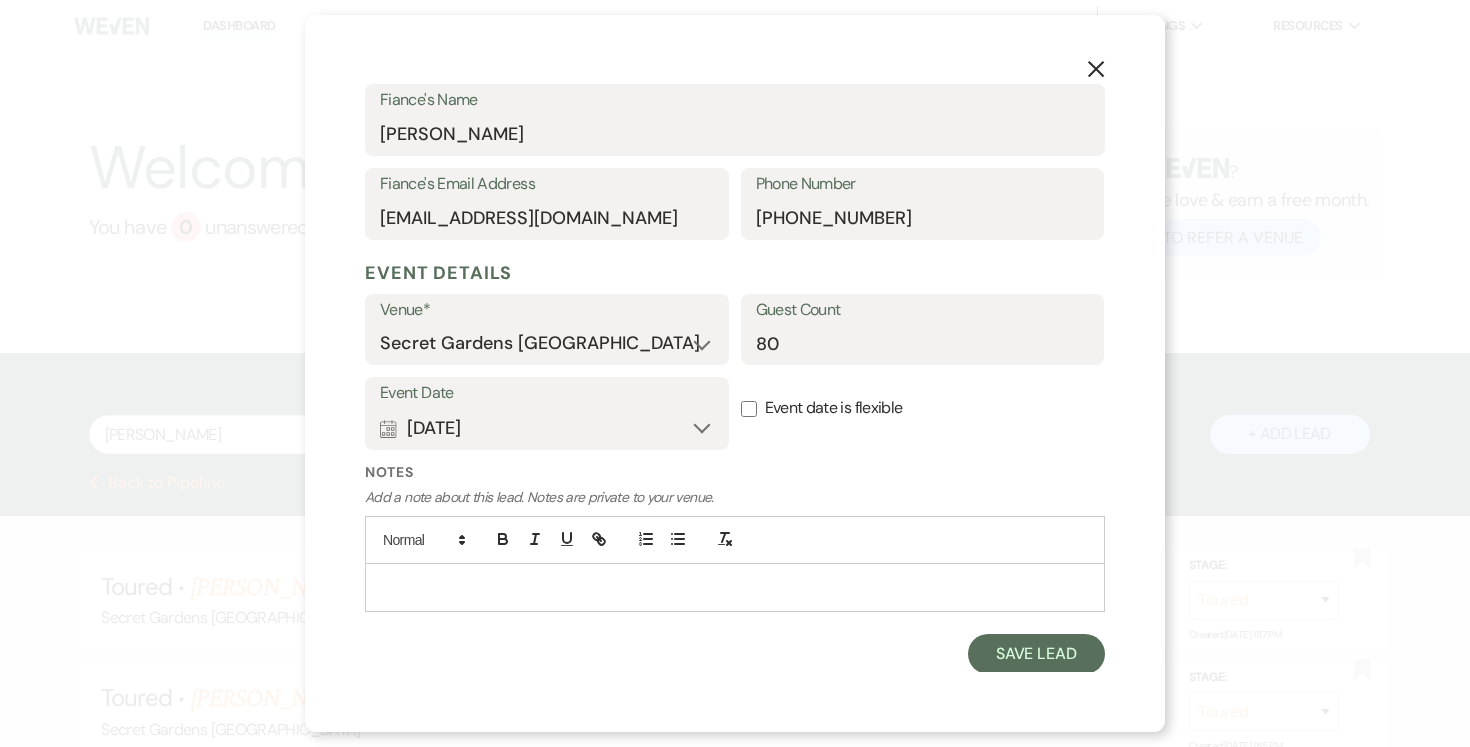 click on "Event date is flexible" at bounding box center (749, 409) 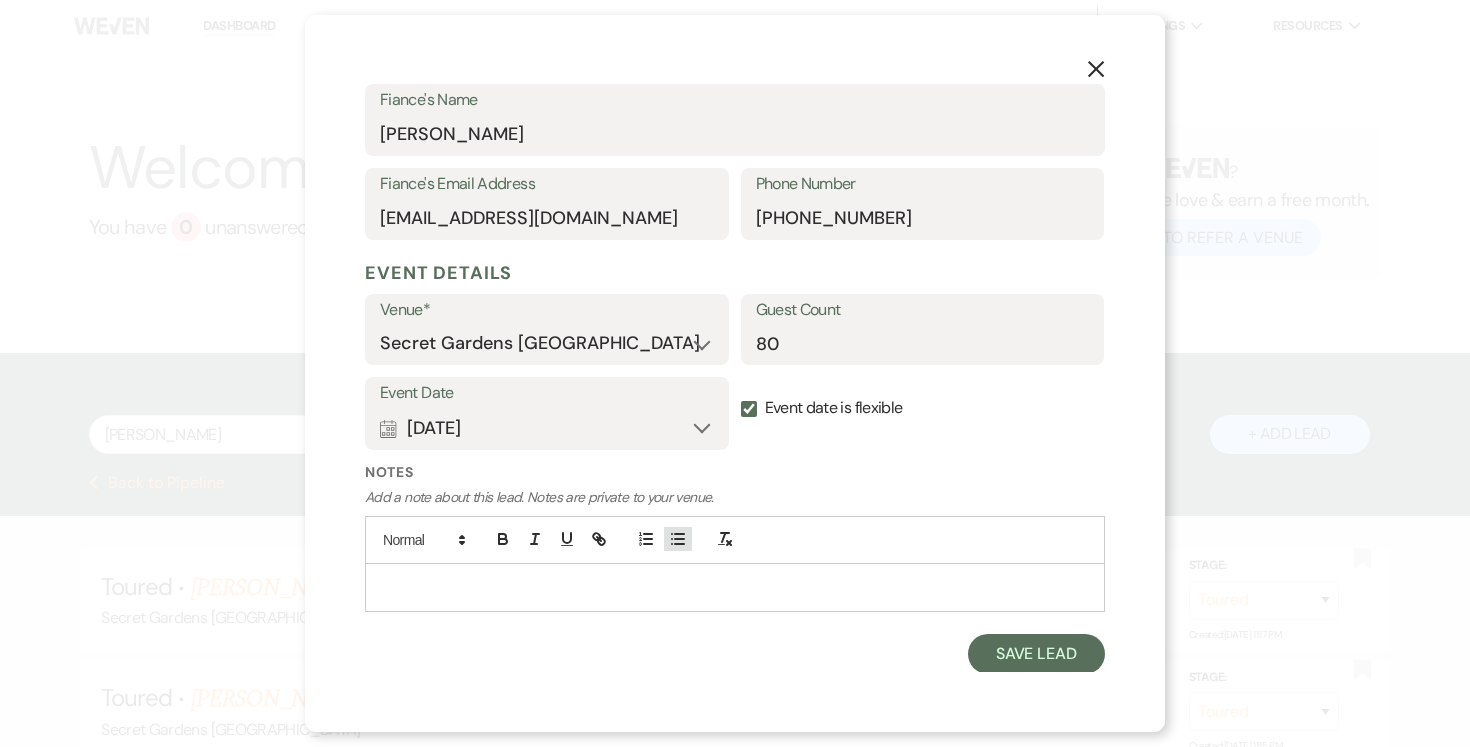 click 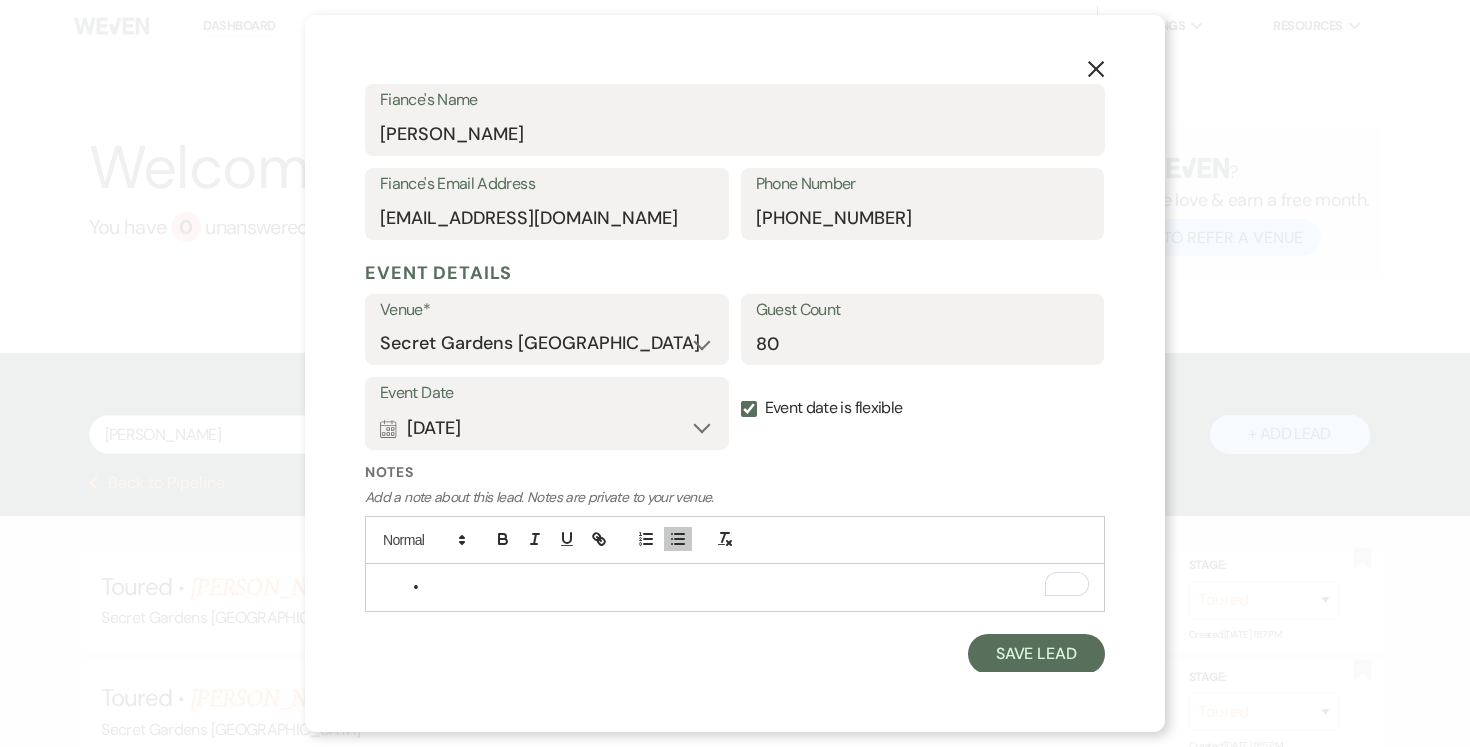type 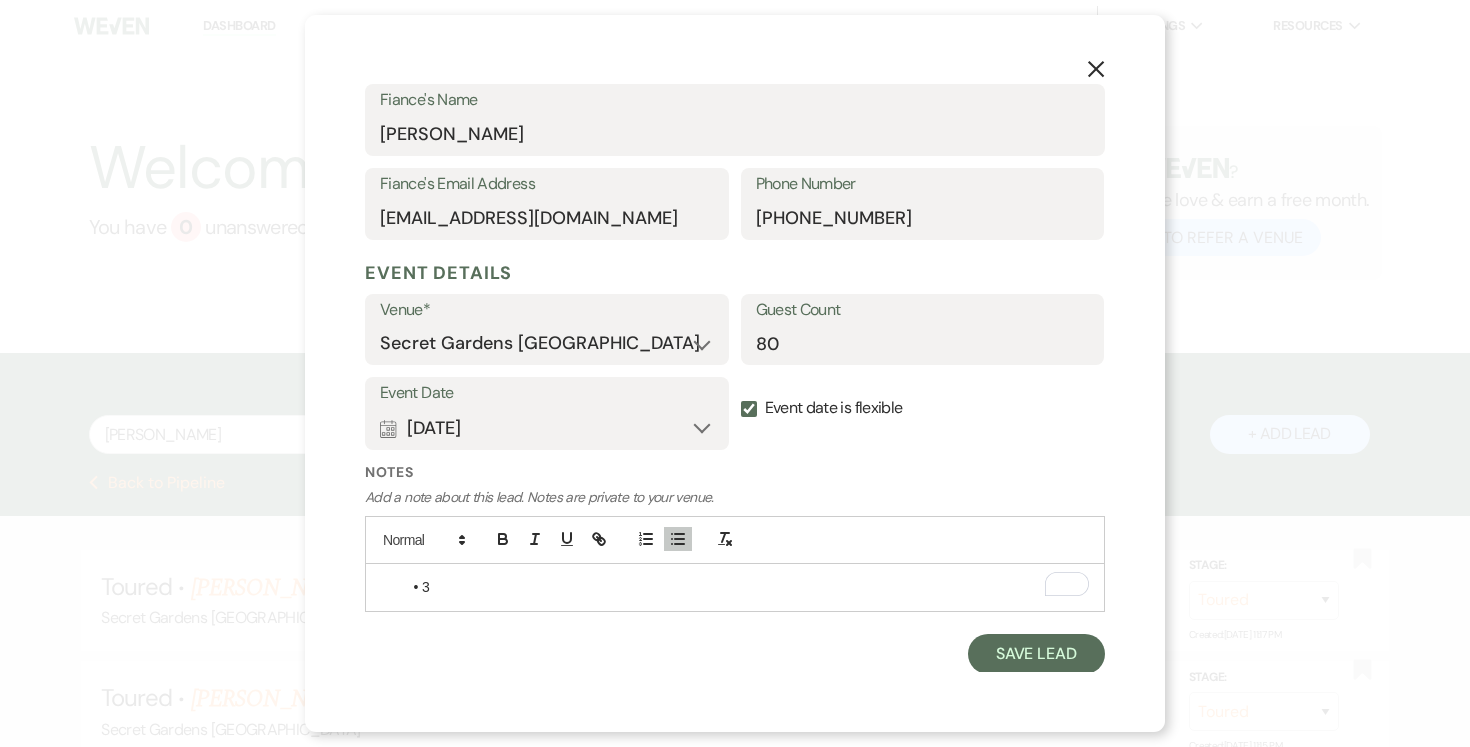 scroll, scrollTop: 590, scrollLeft: 0, axis: vertical 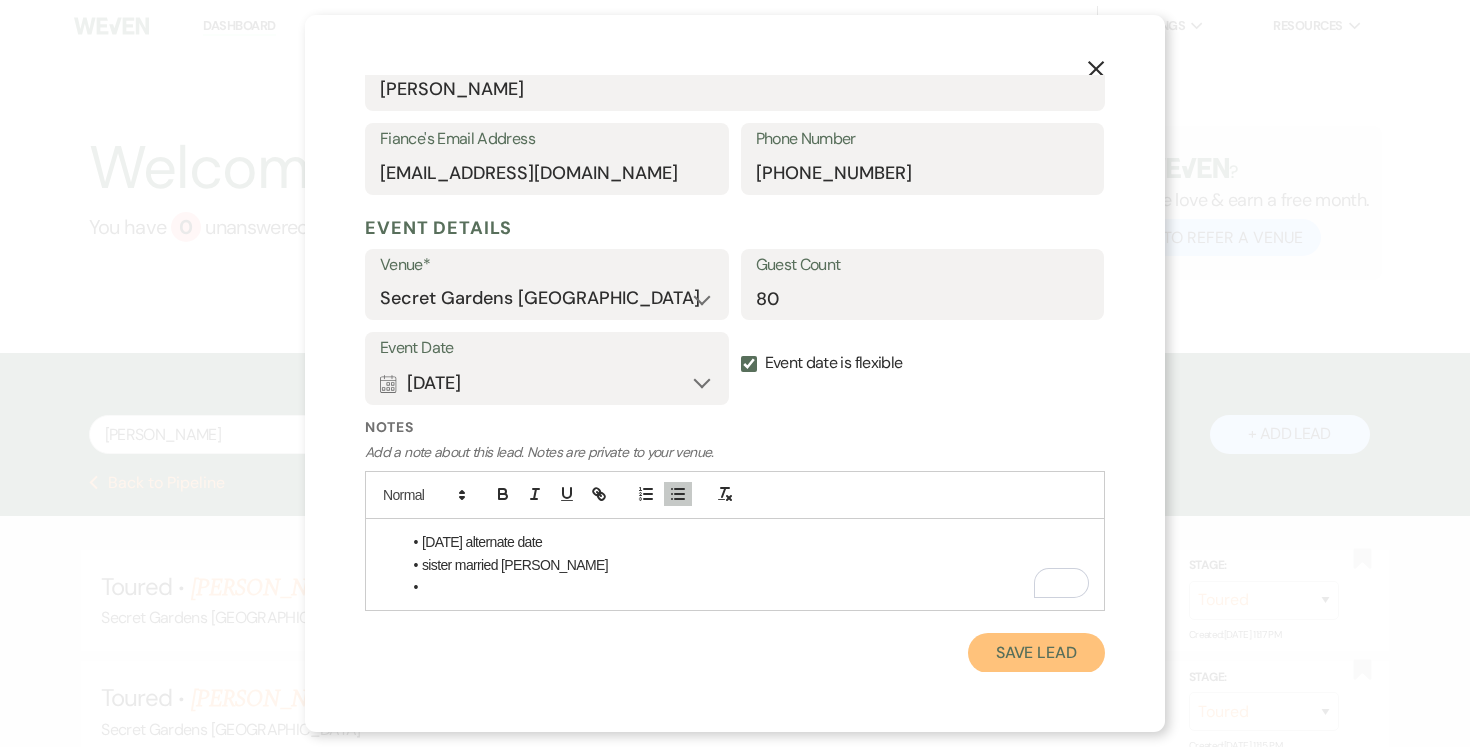 click on "Save Lead" at bounding box center (1036, 653) 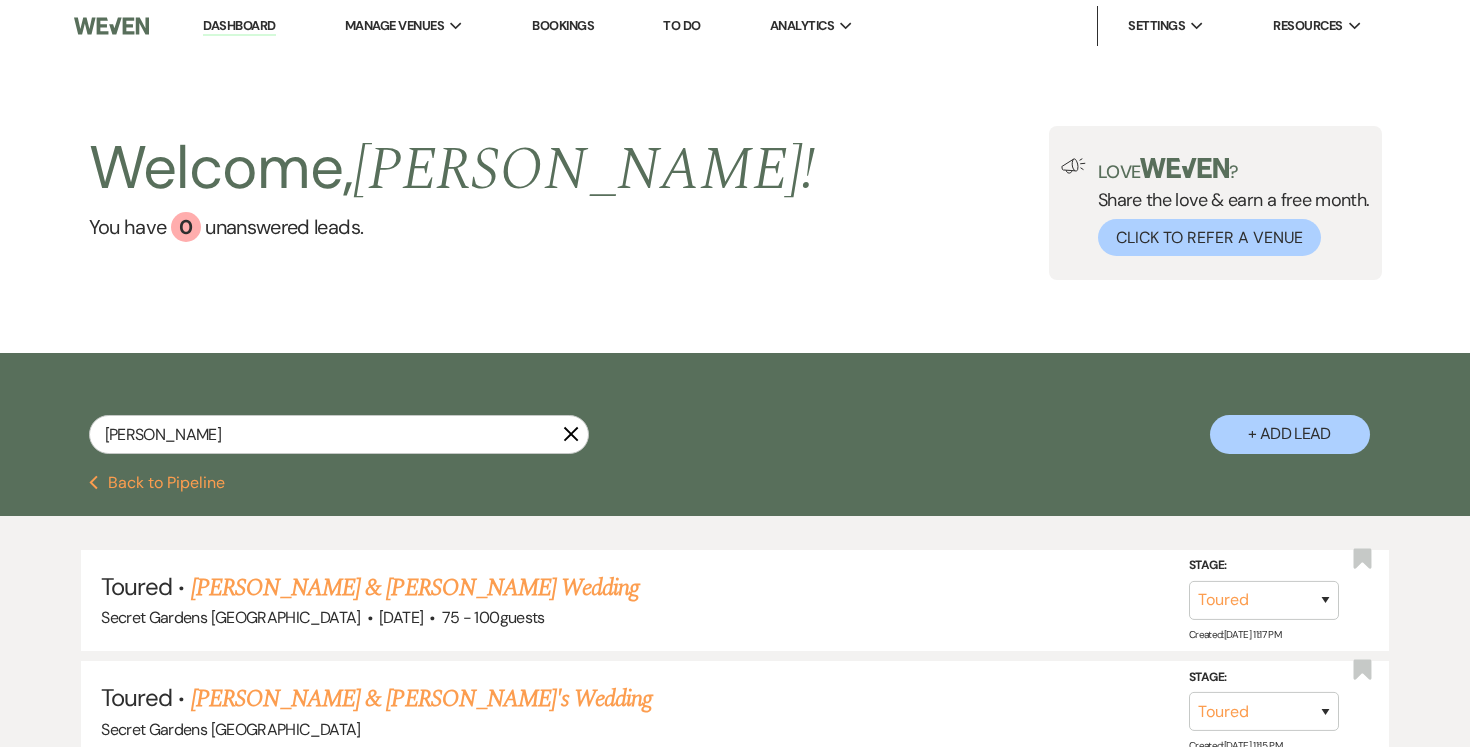 click on "Dashboard" at bounding box center [239, 26] 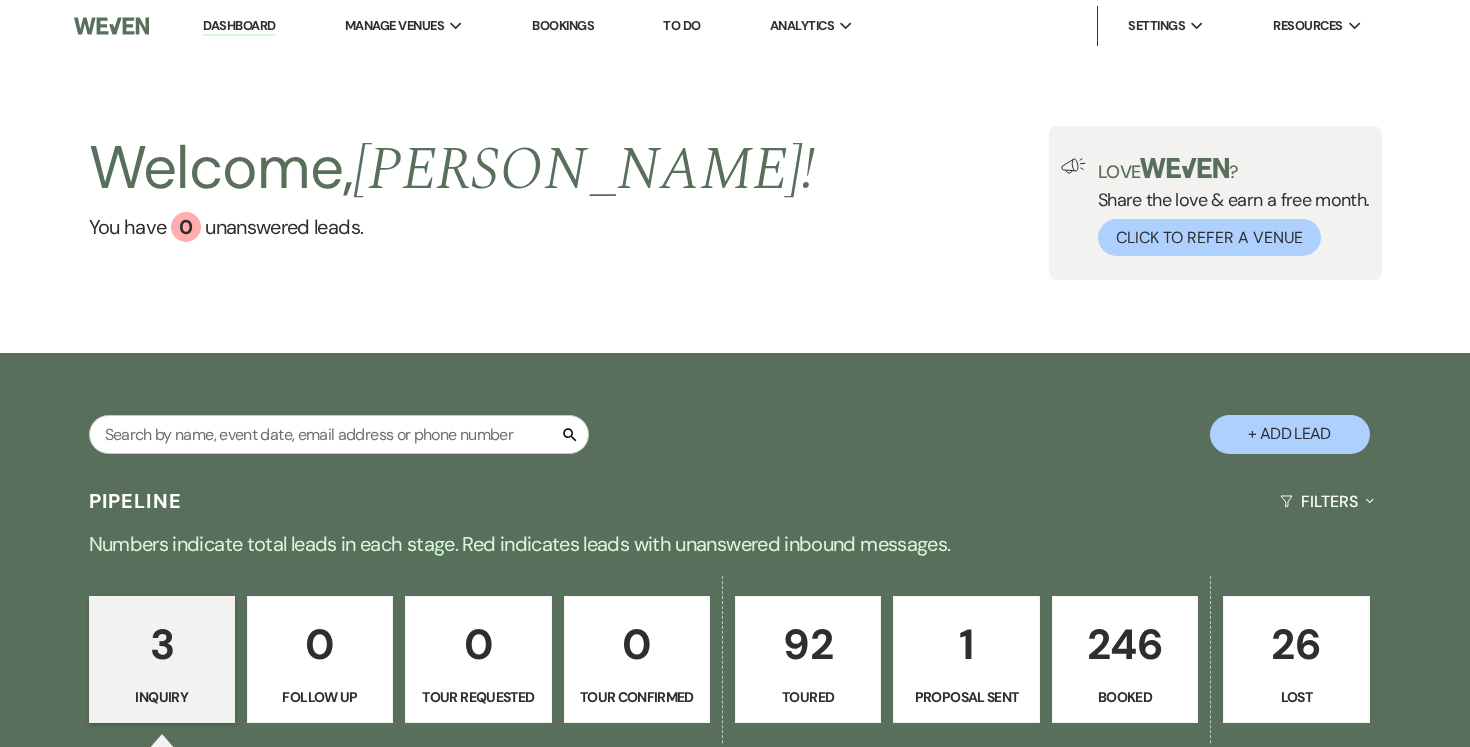 click on "92" at bounding box center (808, 644) 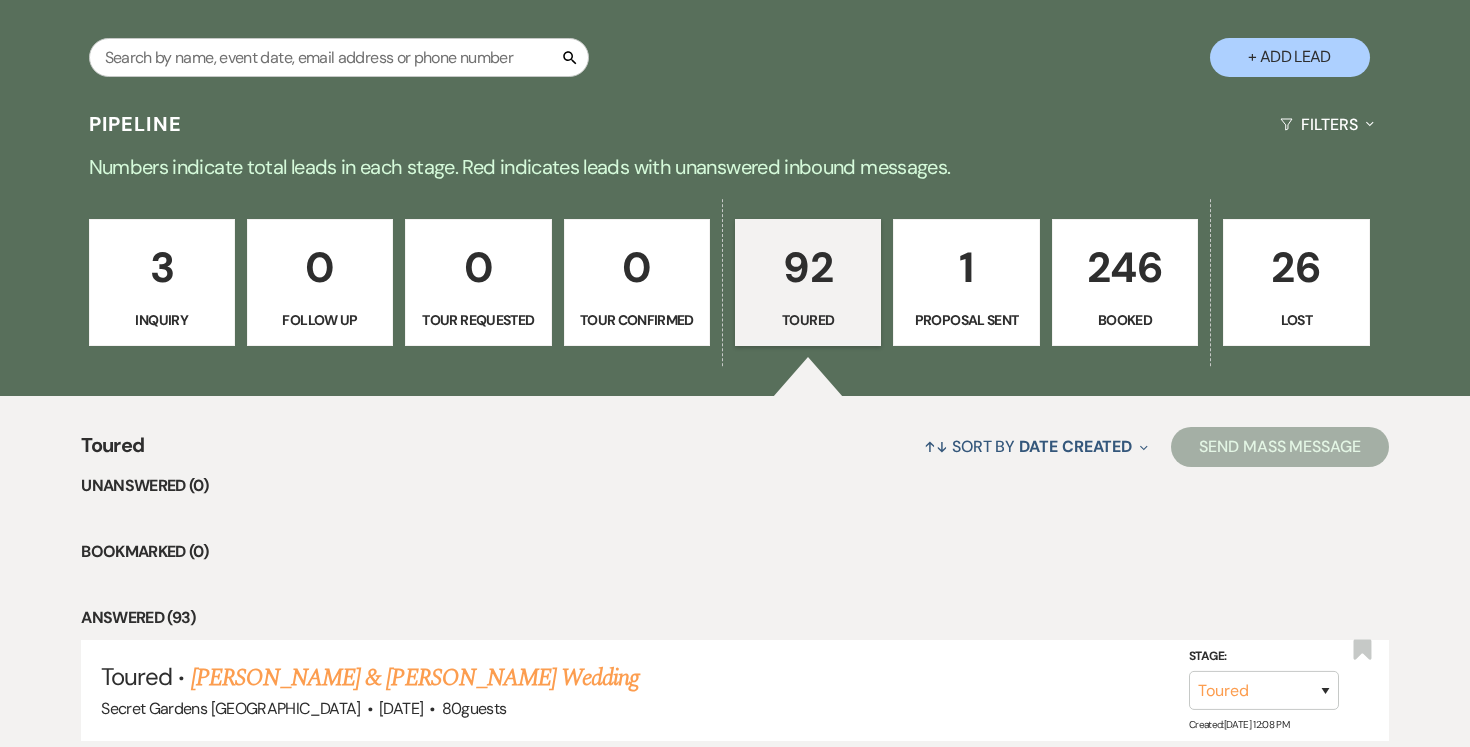 scroll, scrollTop: 413, scrollLeft: 0, axis: vertical 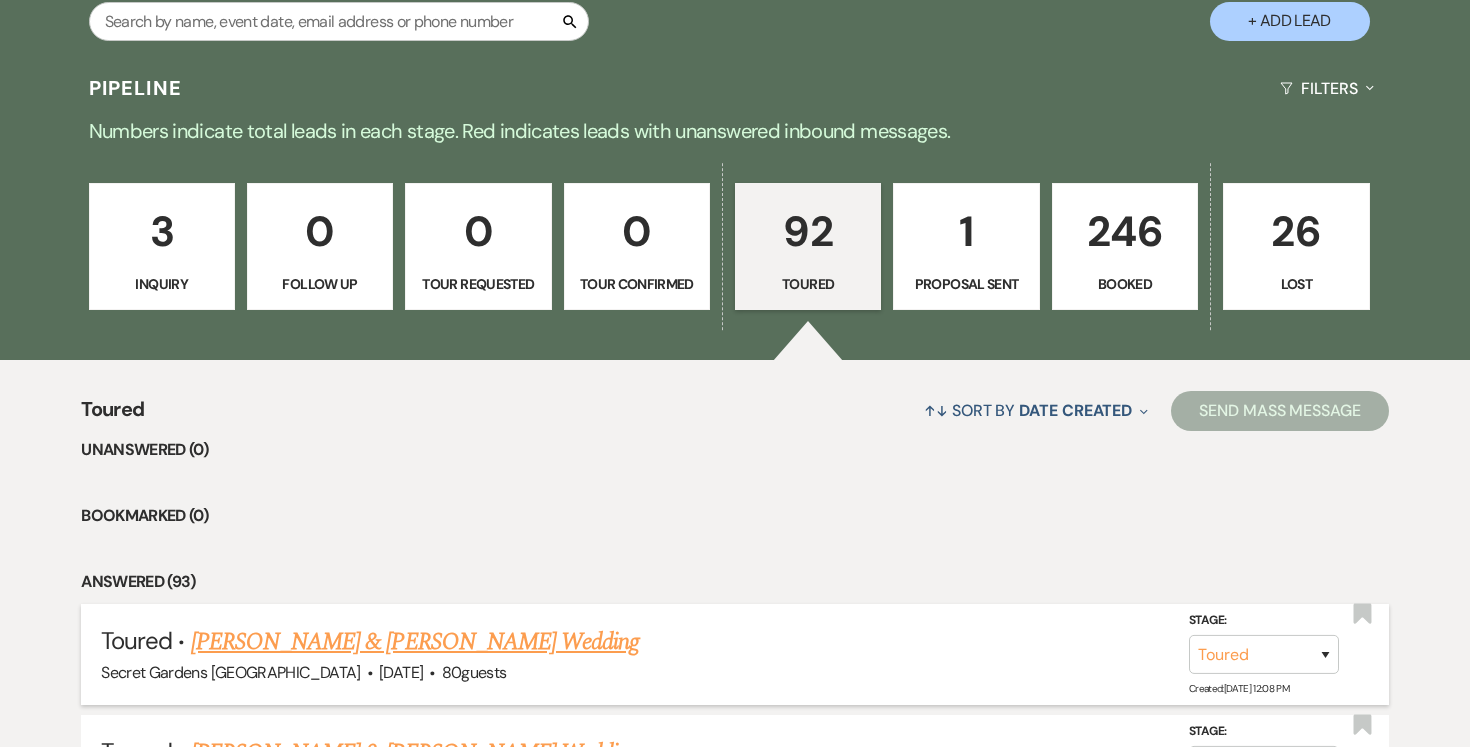 click on "[PERSON_NAME] & [PERSON_NAME] Wedding" at bounding box center [415, 642] 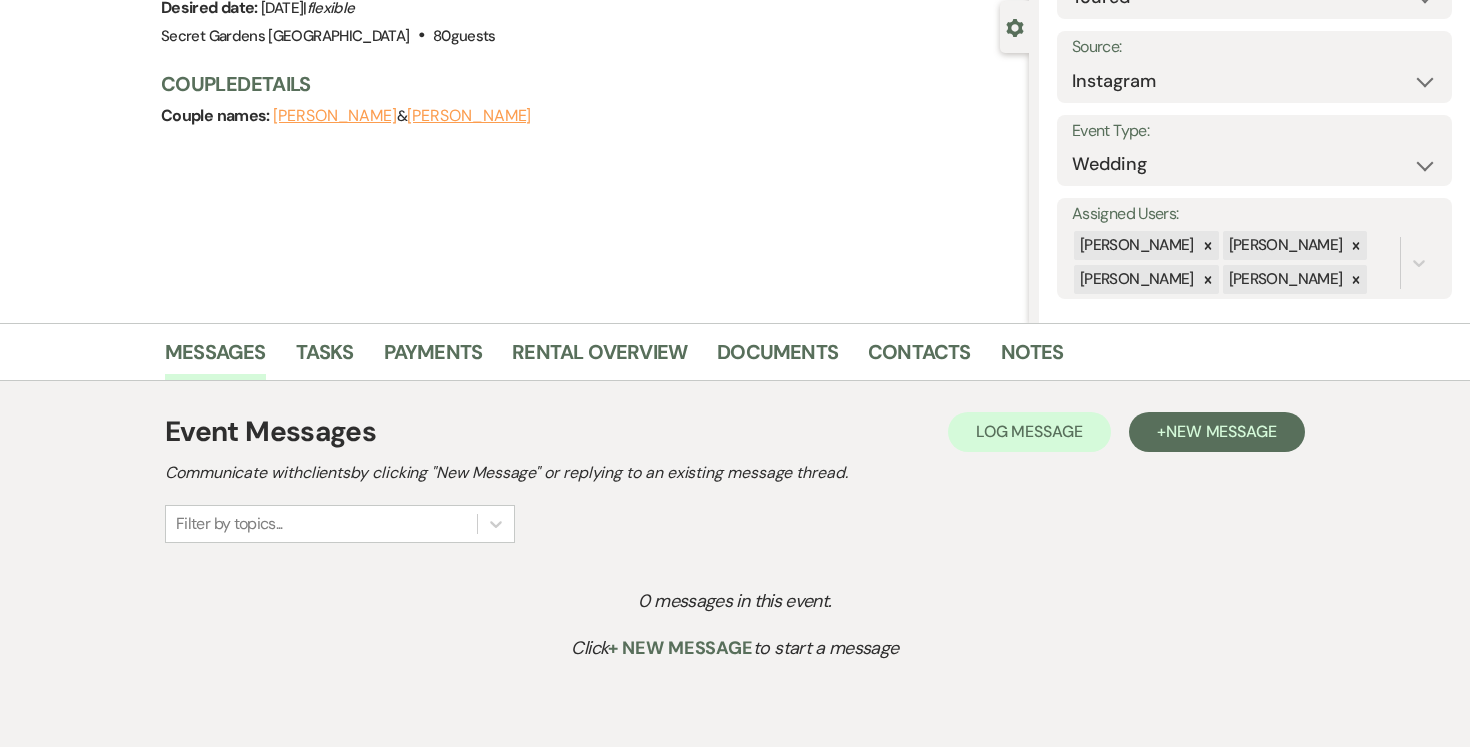 scroll, scrollTop: 288, scrollLeft: 0, axis: vertical 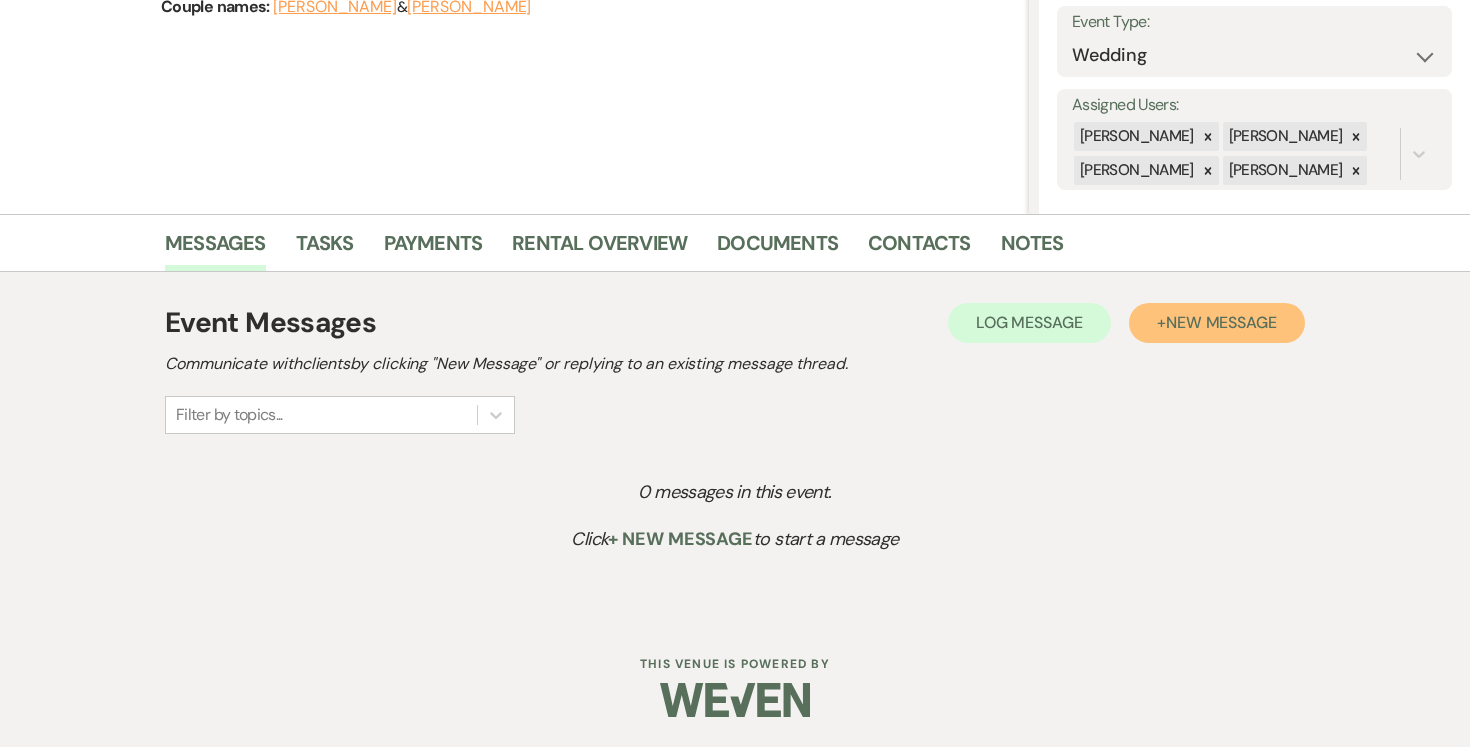 click on "New Message" at bounding box center (1221, 322) 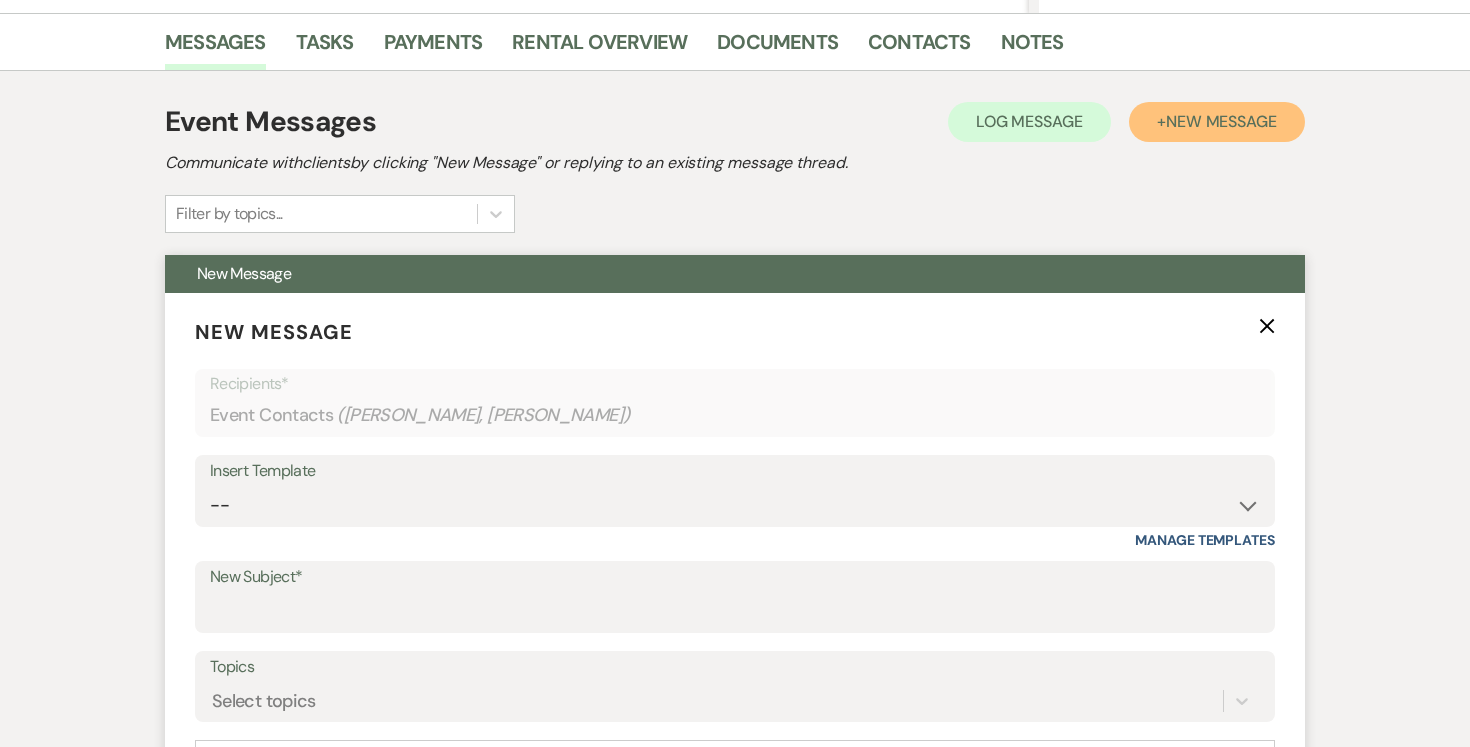 scroll, scrollTop: 616, scrollLeft: 0, axis: vertical 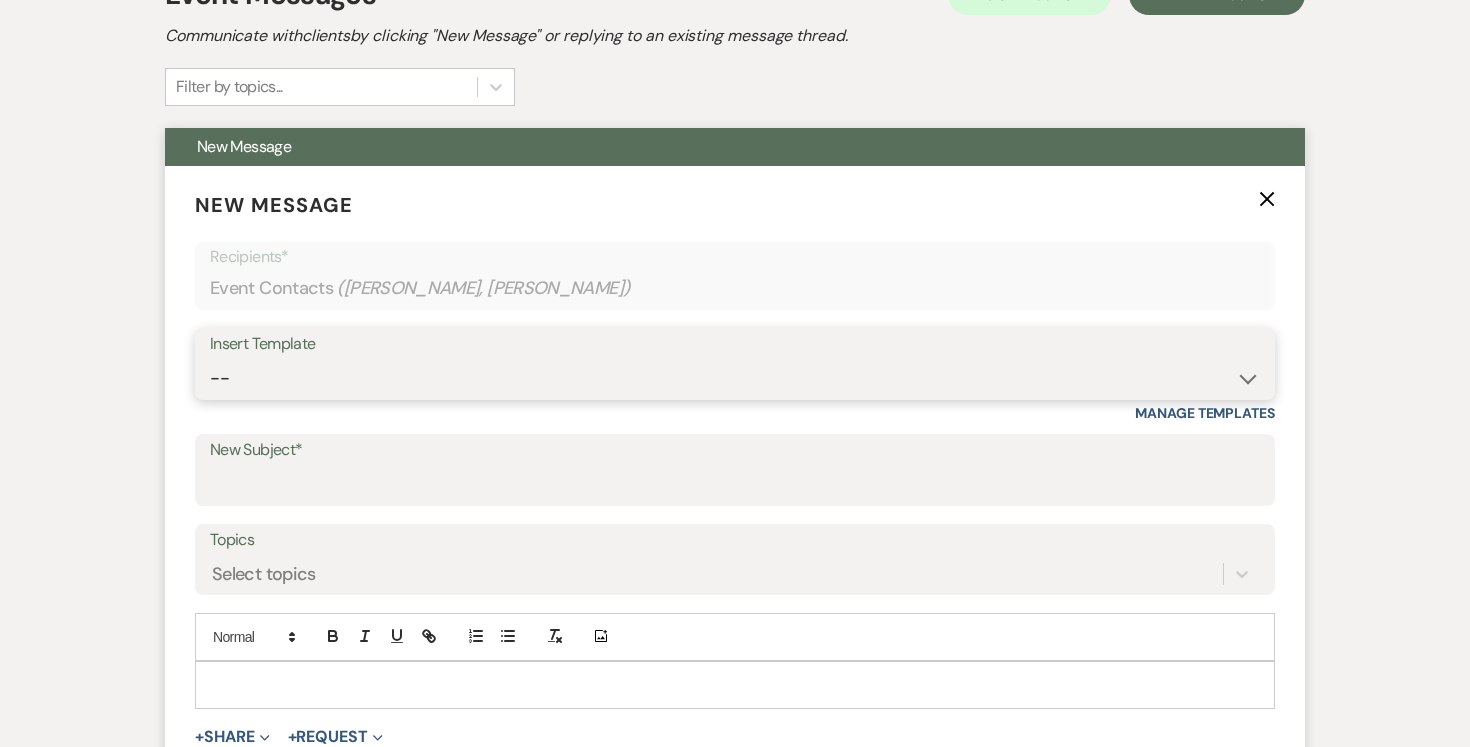 click on "-- Weven Planning Portal Introduction (Booked Events) Tour Request Response Follow Up Contract (Pre-Booked Leads) Expo Confirmation Inquiry Response Post-Event Photo Shoot Booked Preguntas Frecuentes Frequently Asked Questions Copy of Weven Planning Portal Introduction (Booked Events) [DATE] Weven Planning Portal Introduction (Booked Events) [DATE] ([PERSON_NAME]'s version) Client Sheet Information NON-WEDDING Weven Planning Portal Introduction (Booked Events) [DATE] ([PERSON_NAME]'s version) Tour Follow Up" at bounding box center (735, 378) 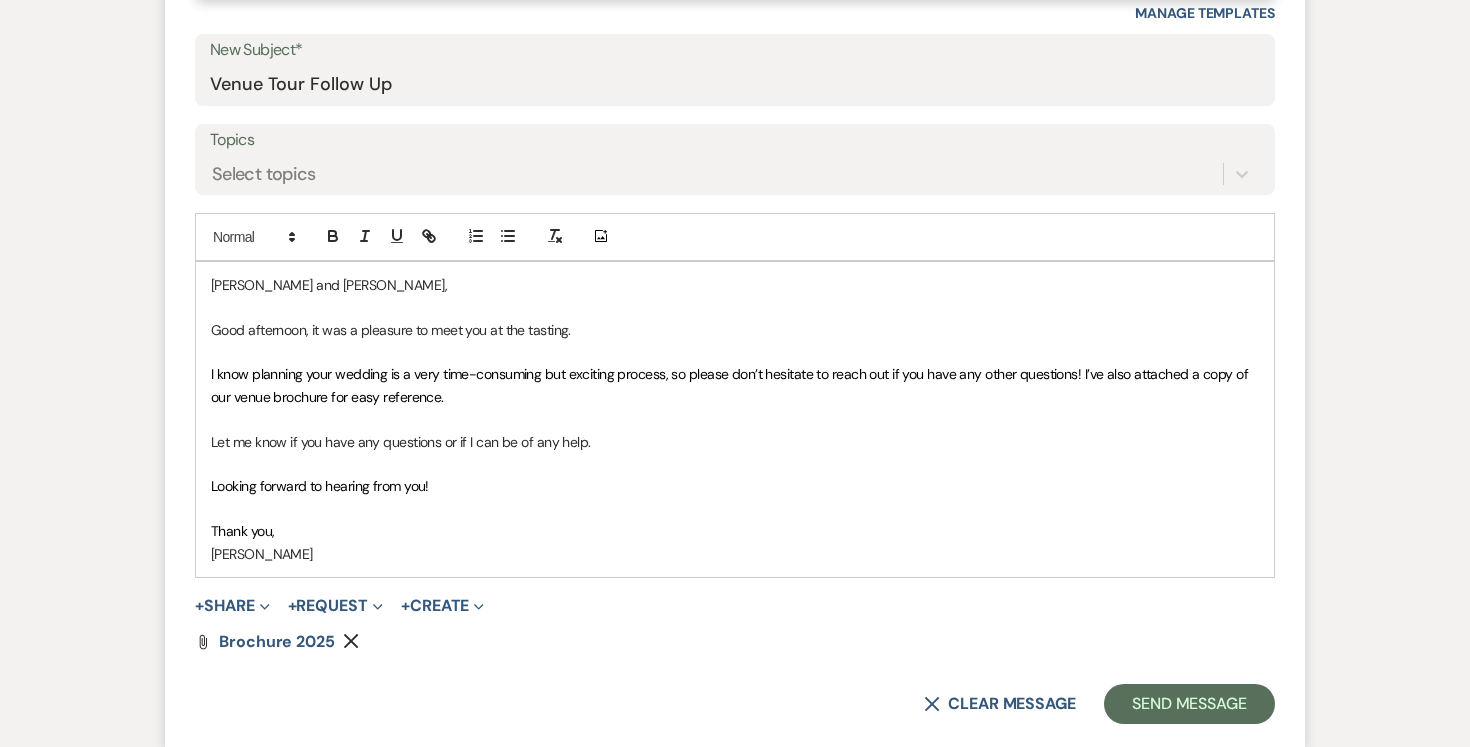 scroll, scrollTop: 931, scrollLeft: 0, axis: vertical 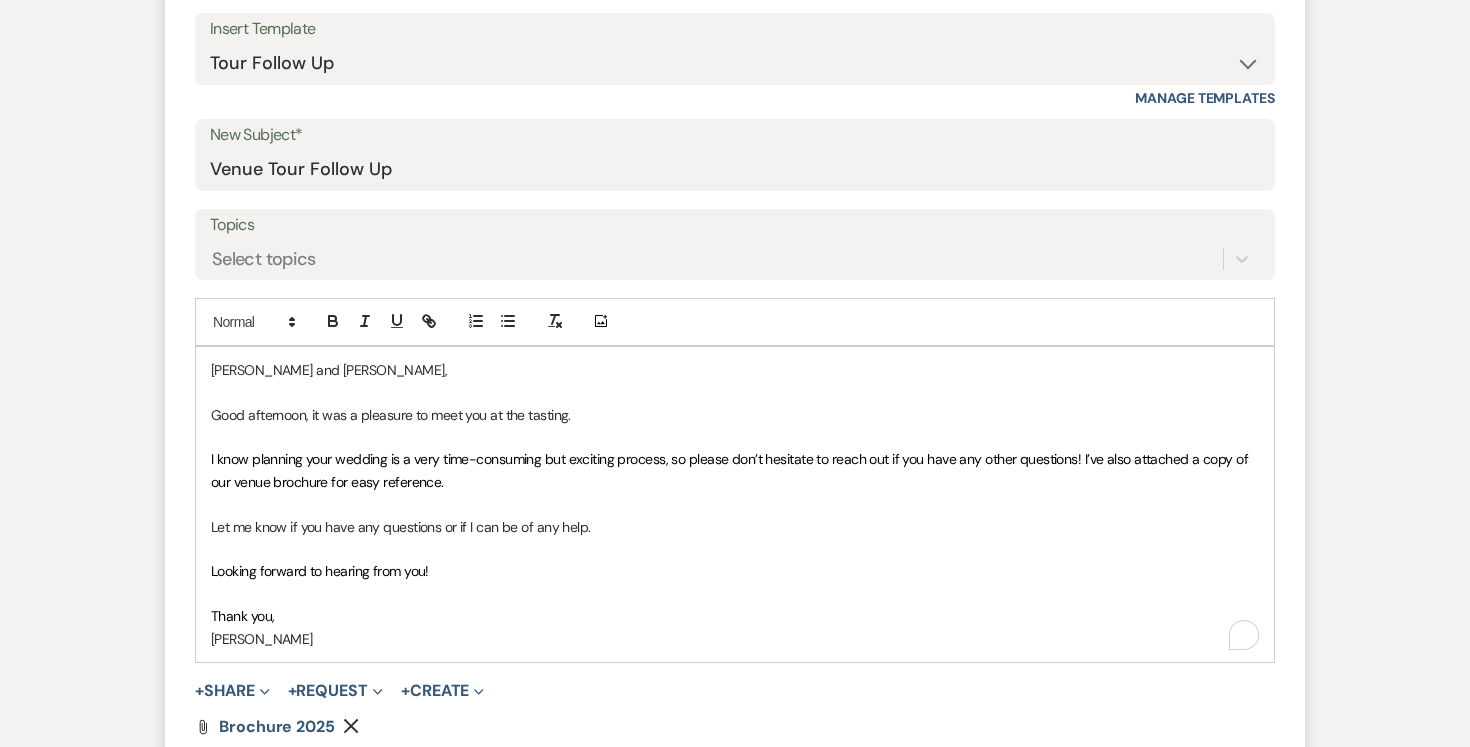 click on "Good afternoon, it was a pleasure to meet you at the tasting." at bounding box center [735, 415] 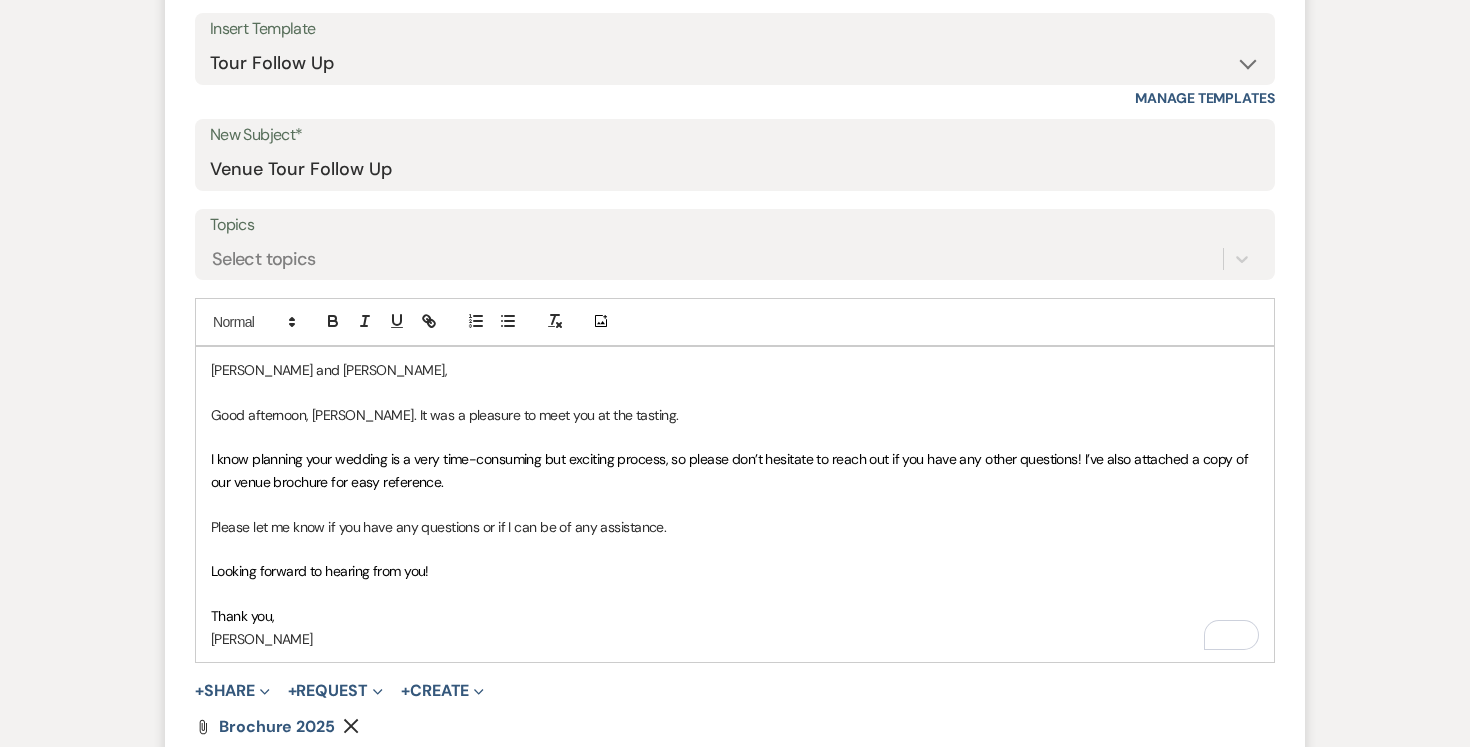 click on "Looking forward to hearing from you!" at bounding box center (735, 571) 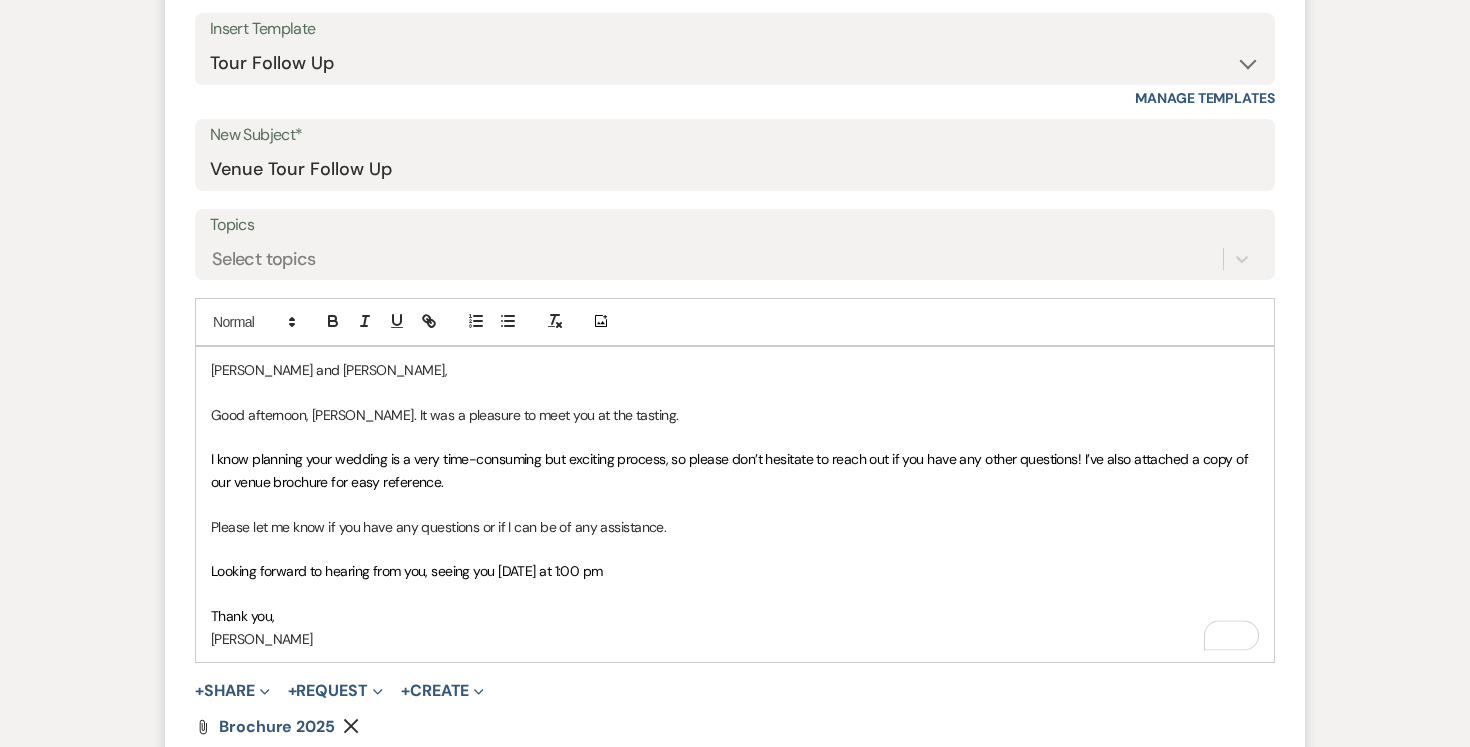 click on "Looking forward to hearing from you, seeing you Saturday at 1:00 pm" at bounding box center (407, 571) 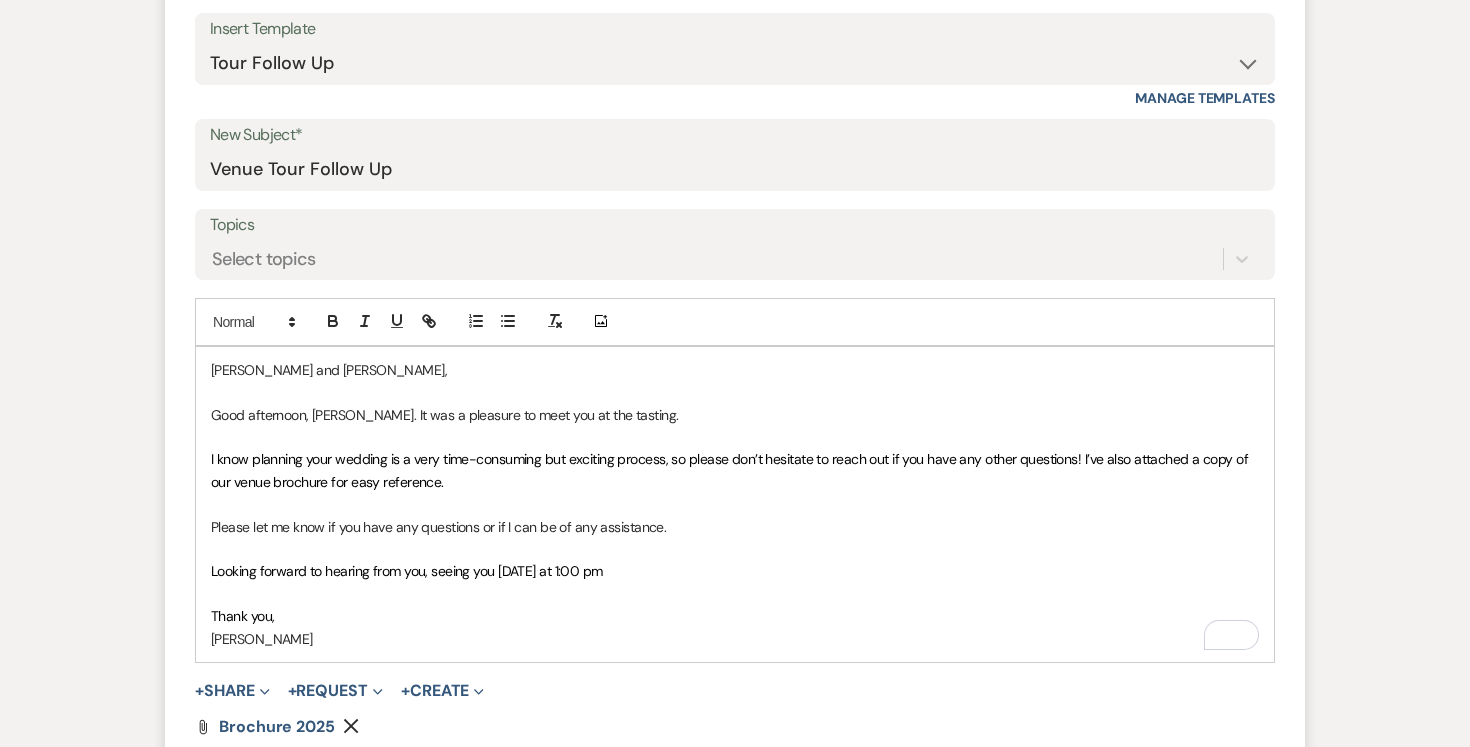 click on "Looking forward to hearing from you, seeing you Saturday at 1:00 pm" at bounding box center (407, 571) 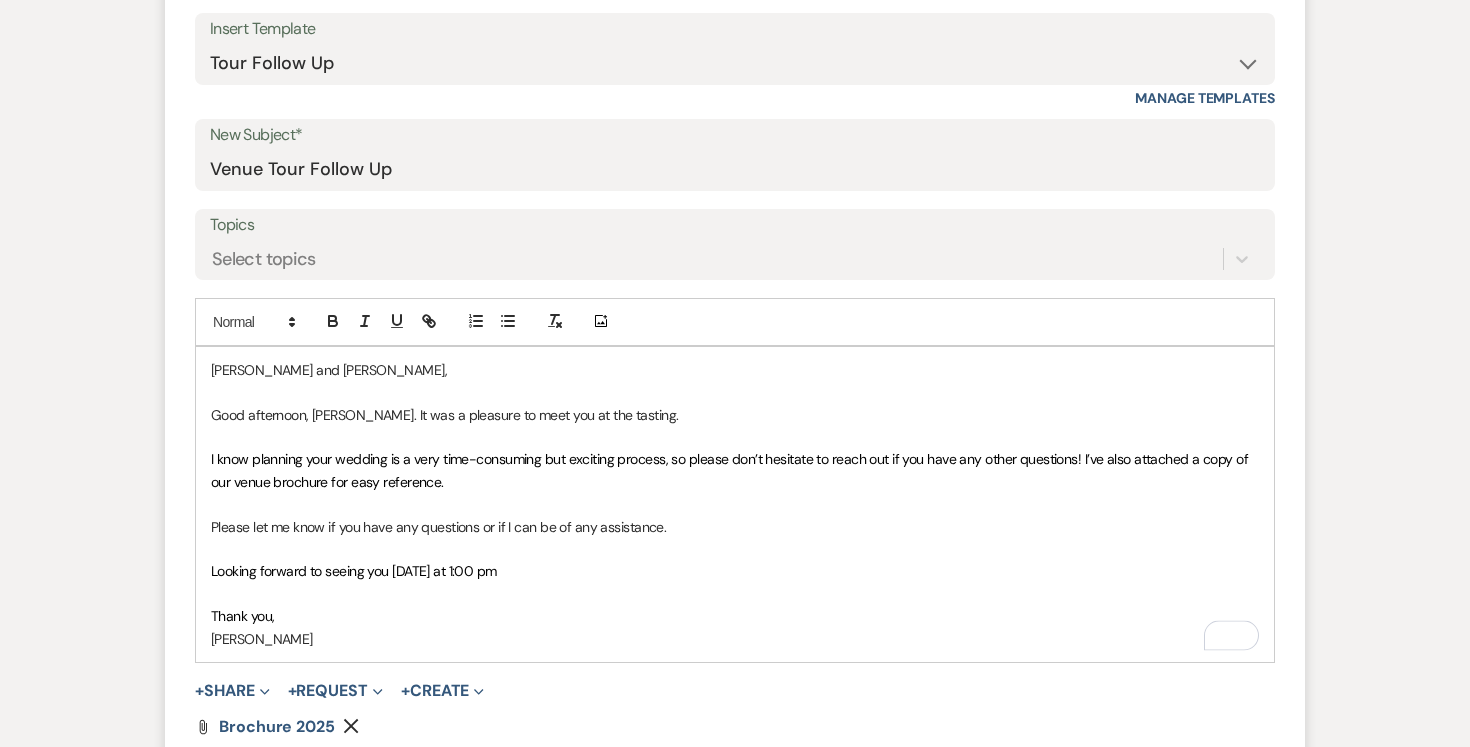 click on "Thank you," at bounding box center [735, 616] 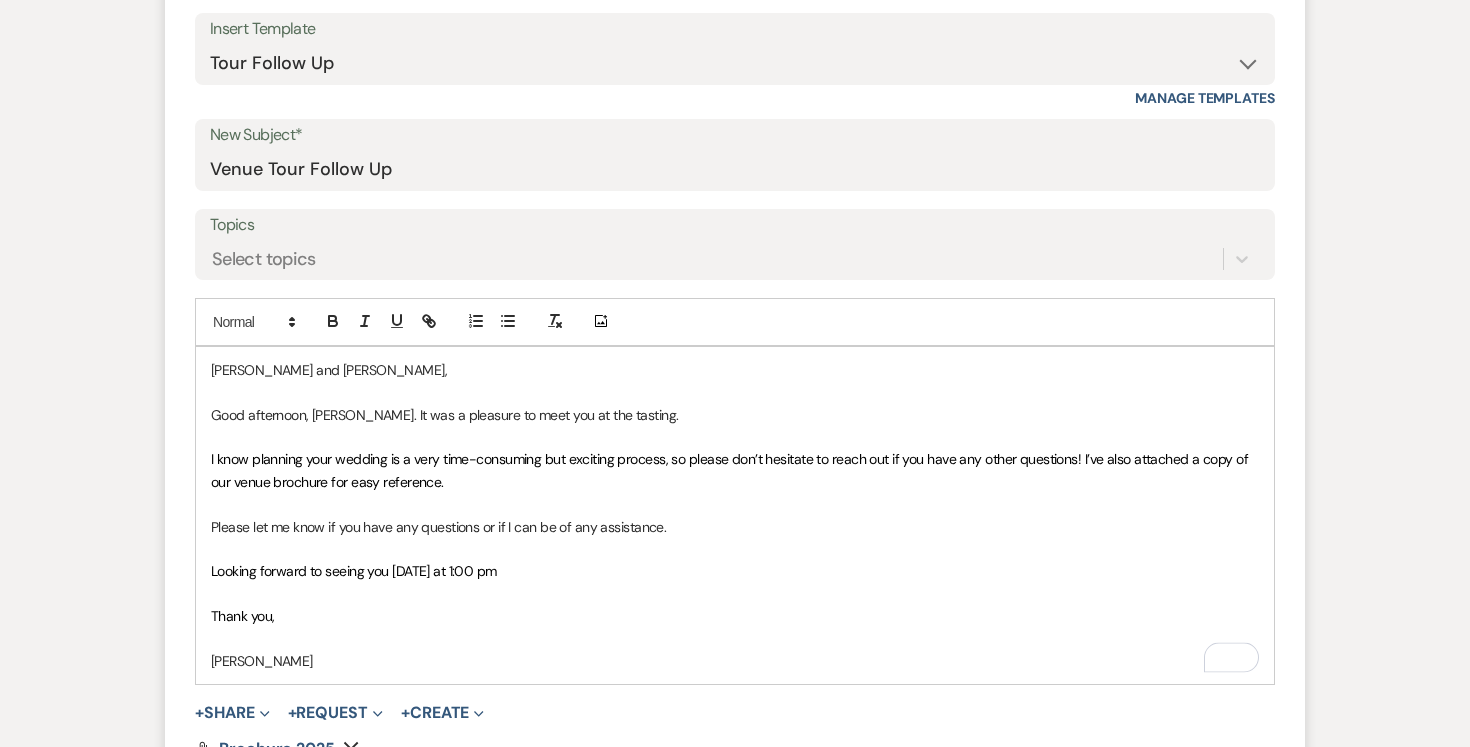 click on "[PERSON_NAME]" at bounding box center [735, 661] 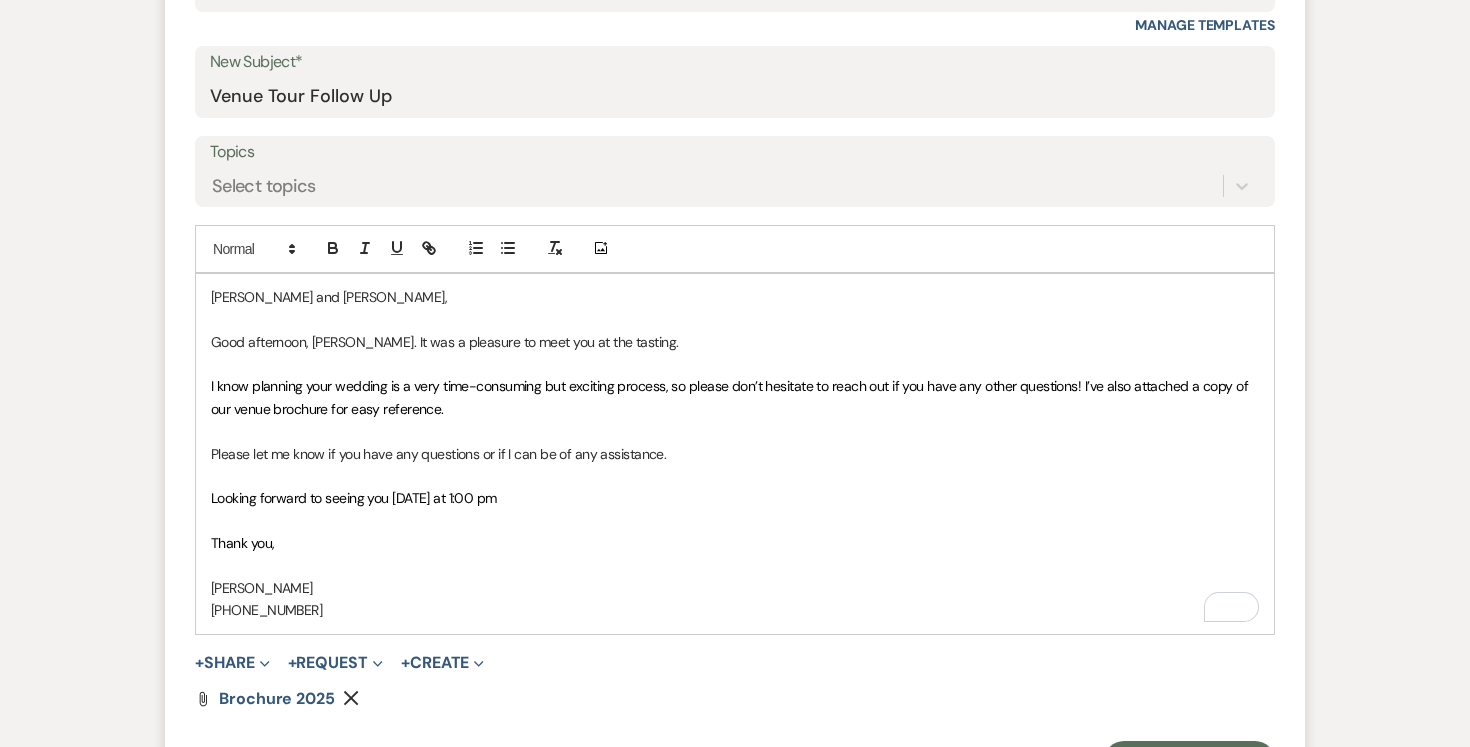 scroll, scrollTop: 1016, scrollLeft: 0, axis: vertical 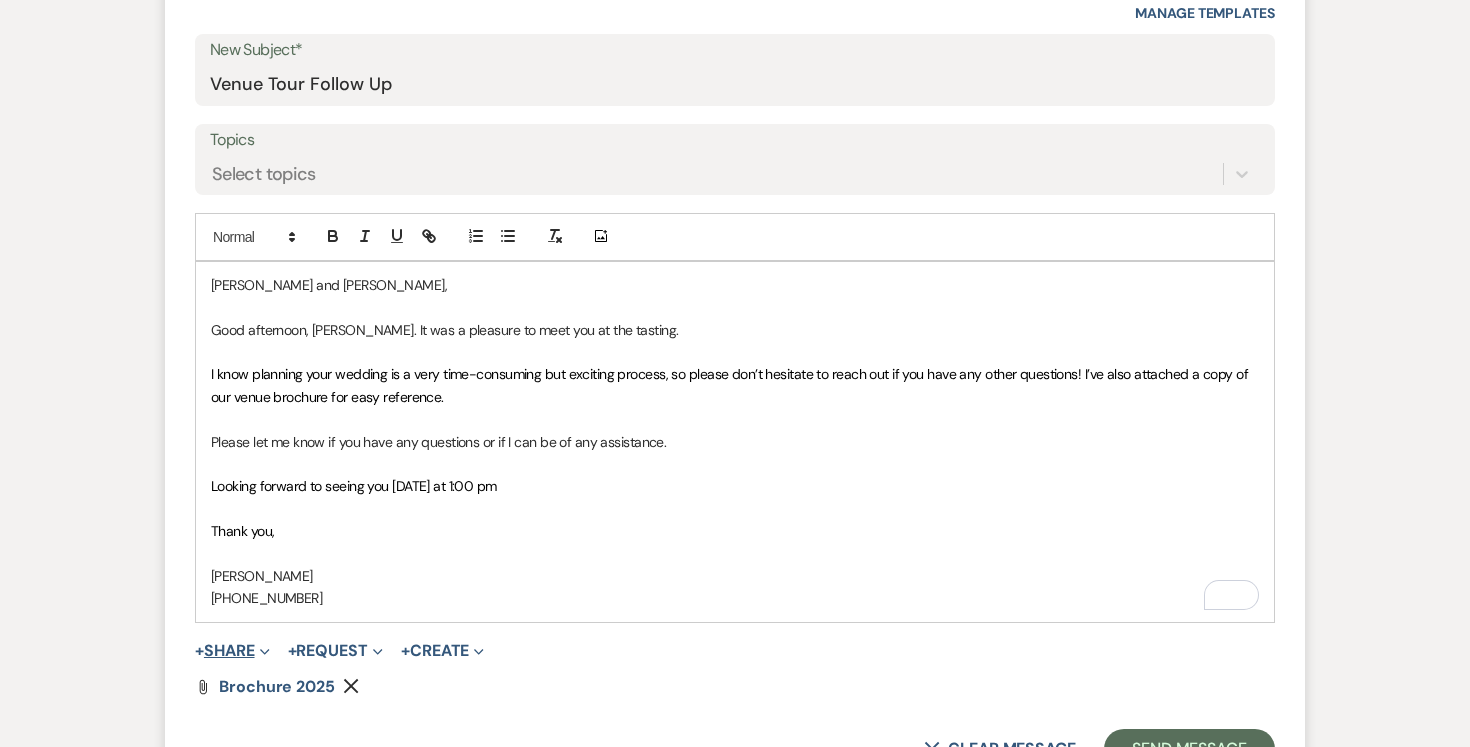 click on "+  Share Expand" at bounding box center [232, 651] 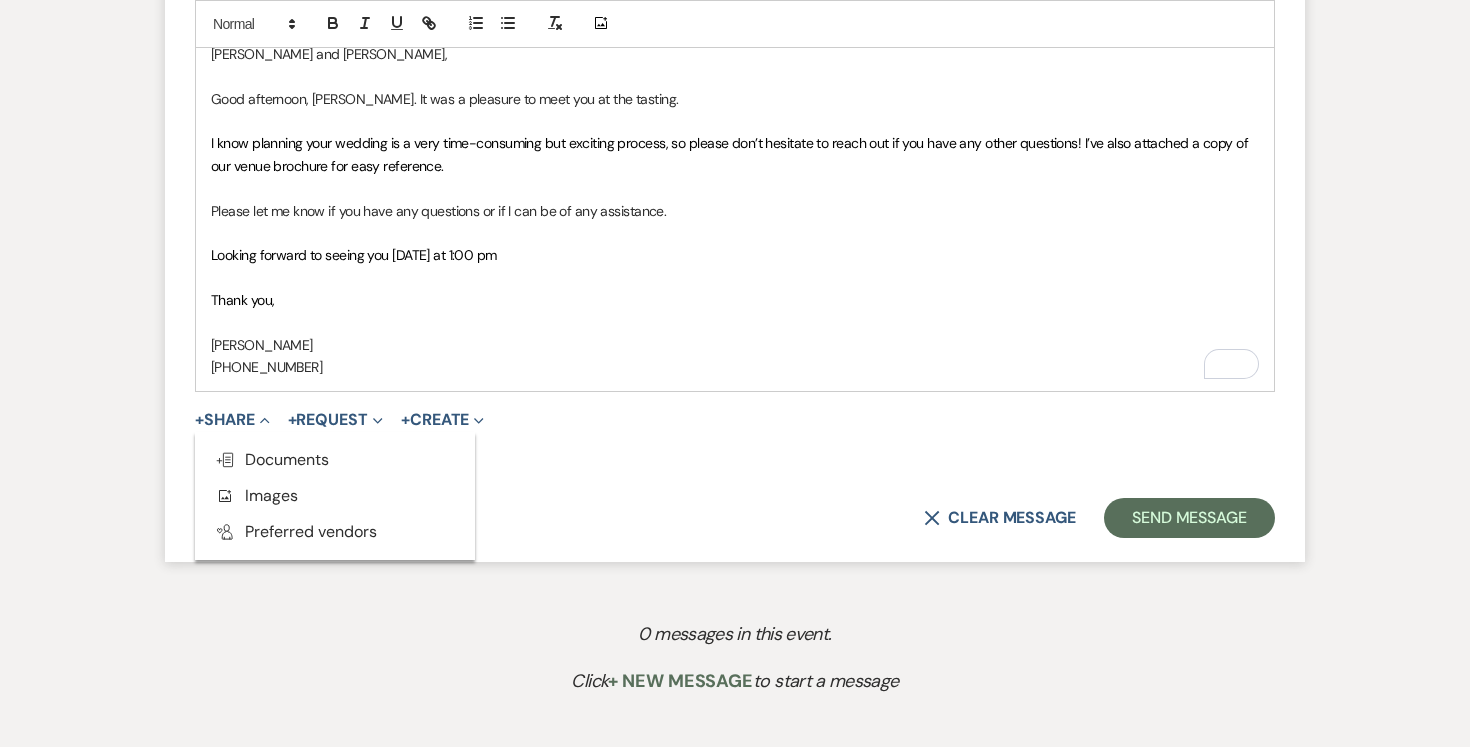scroll, scrollTop: 1319, scrollLeft: 0, axis: vertical 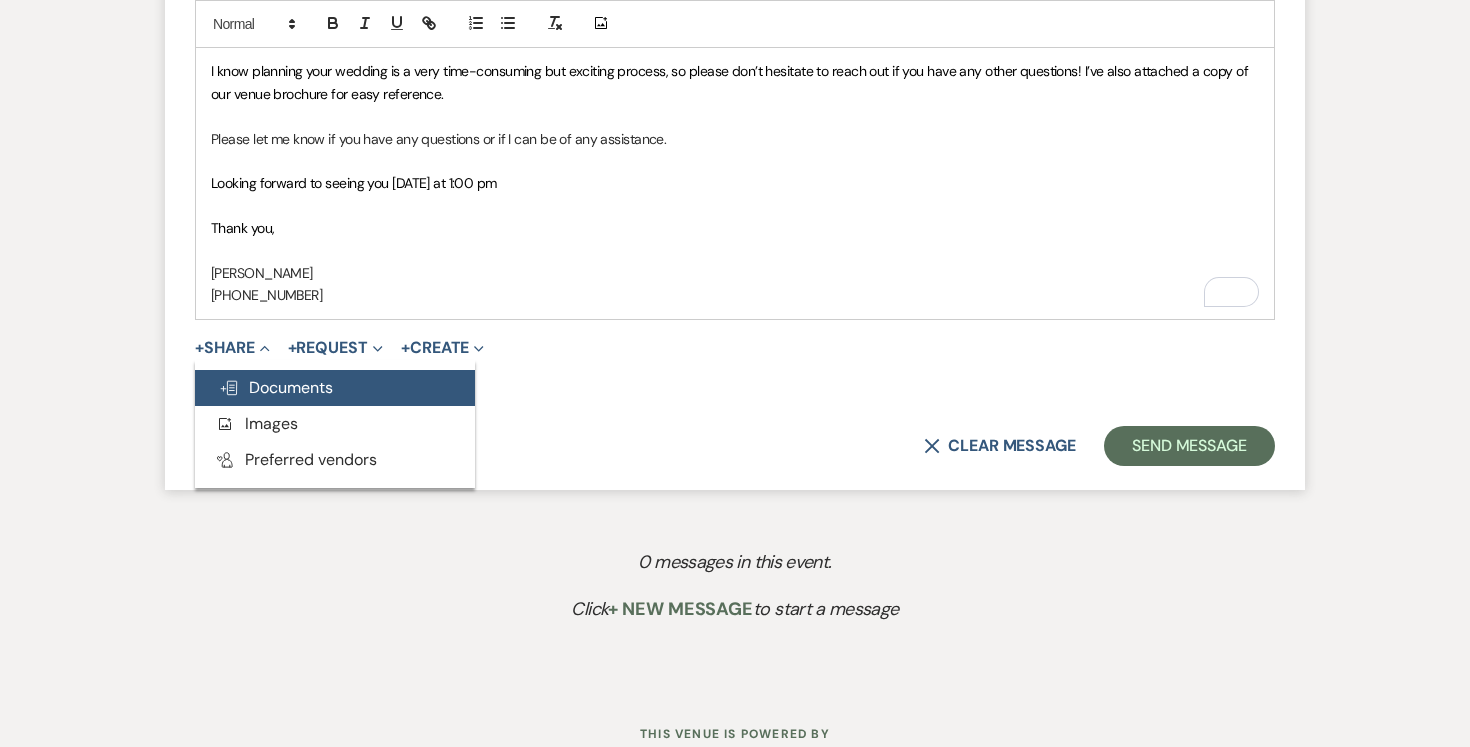 click on "Doc Upload Documents" at bounding box center (276, 387) 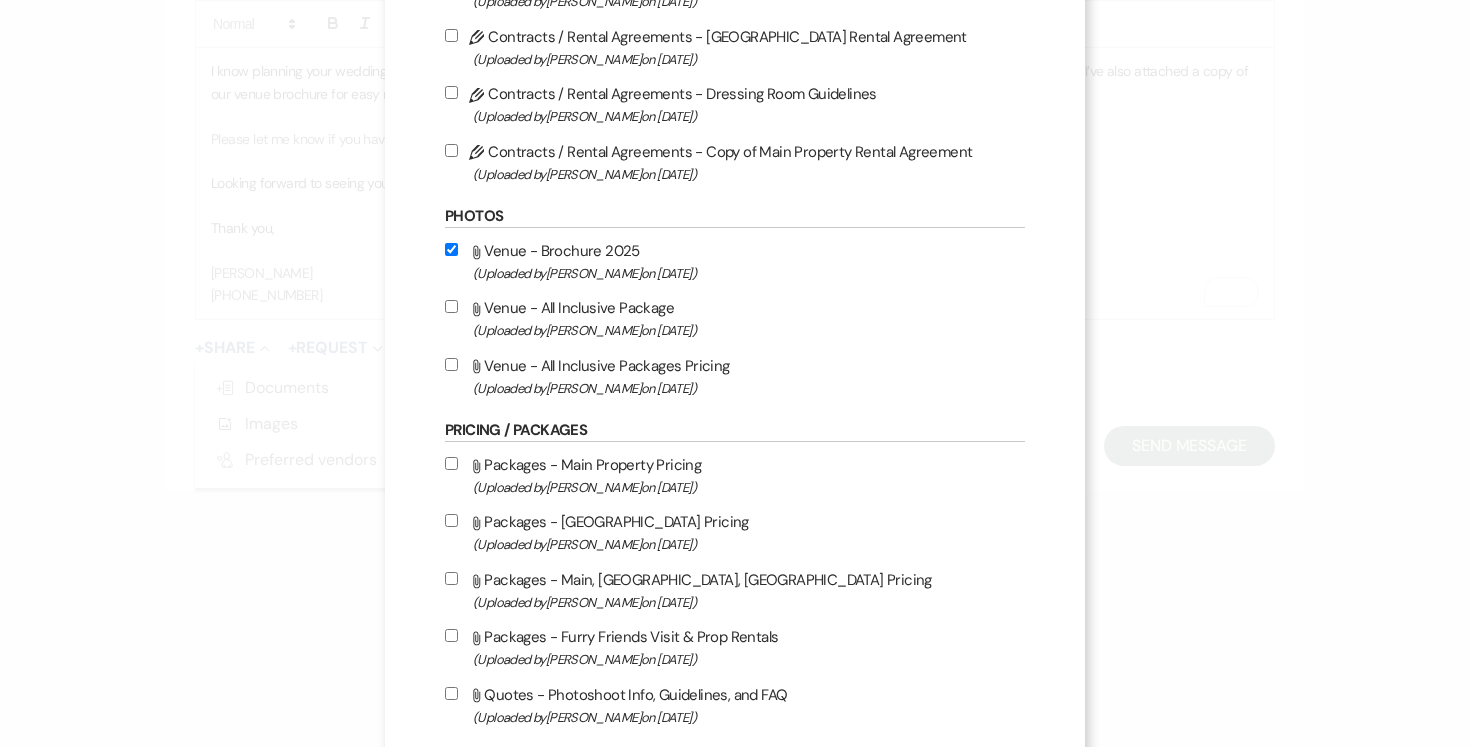 scroll, scrollTop: 481, scrollLeft: 0, axis: vertical 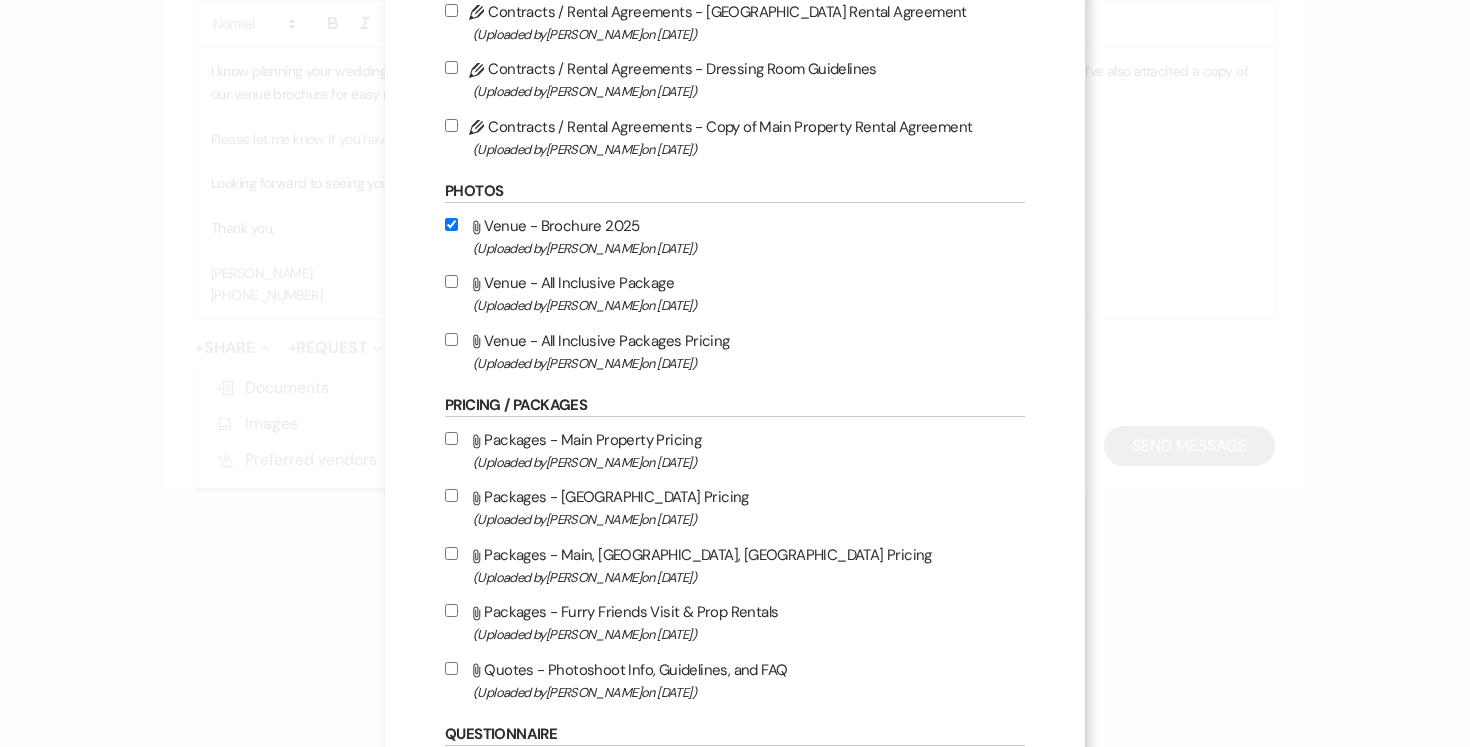 click on "Attach File Venue - All Inclusive Package  (Uploaded by  [PERSON_NAME]  on   [DATE] )" at bounding box center (735, 293) 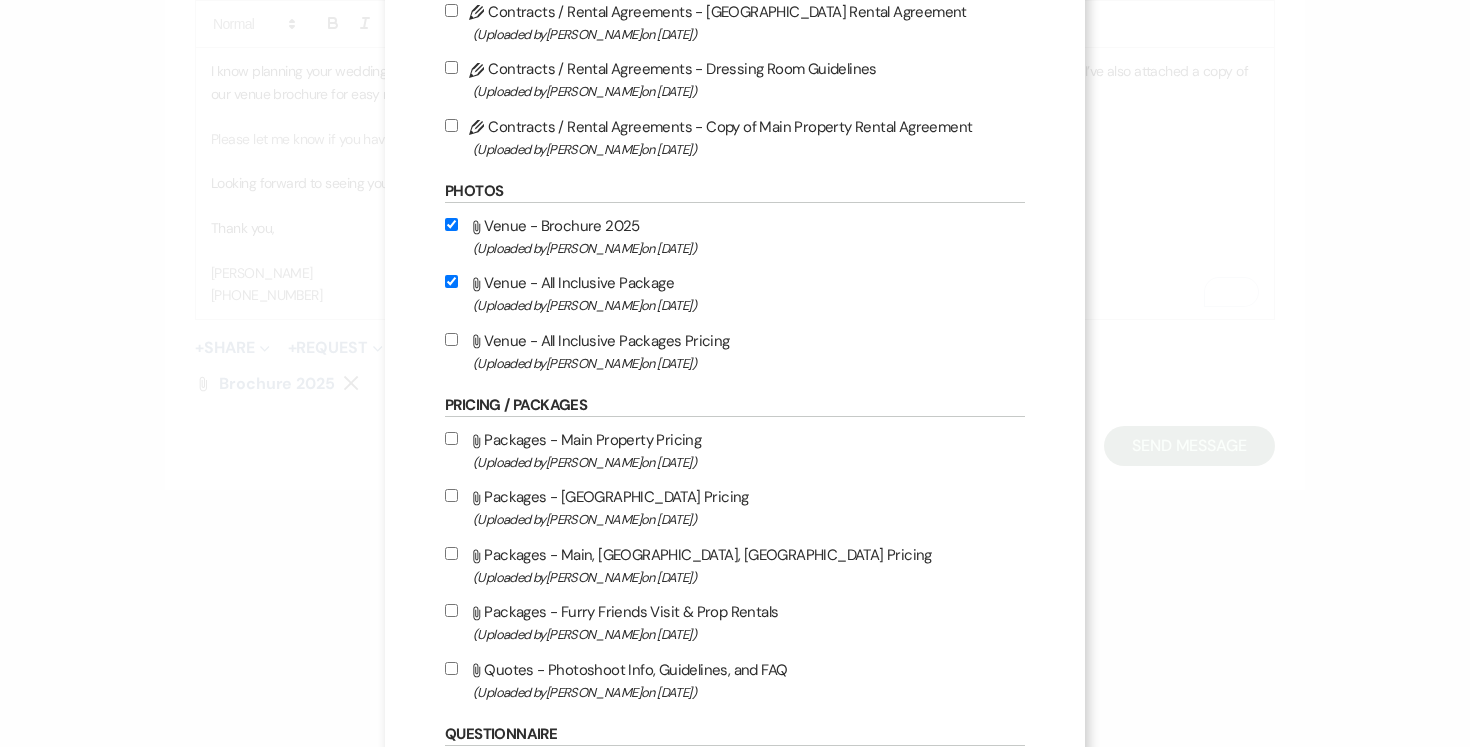 click on "Attach File Venue - All Inclusive Packages Pricing (Uploaded by  [PERSON_NAME]  on   [DATE] )" at bounding box center [451, 339] 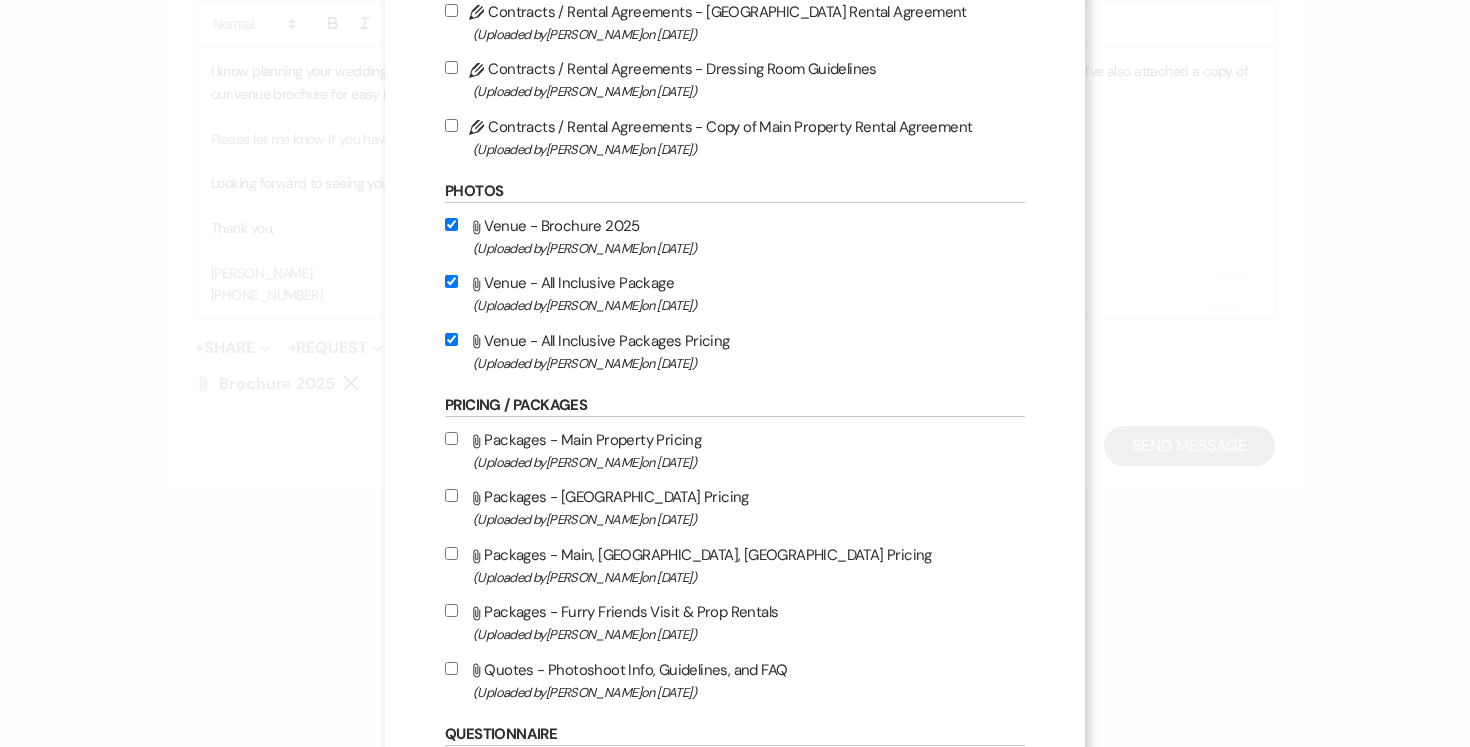 scroll, scrollTop: 923, scrollLeft: 0, axis: vertical 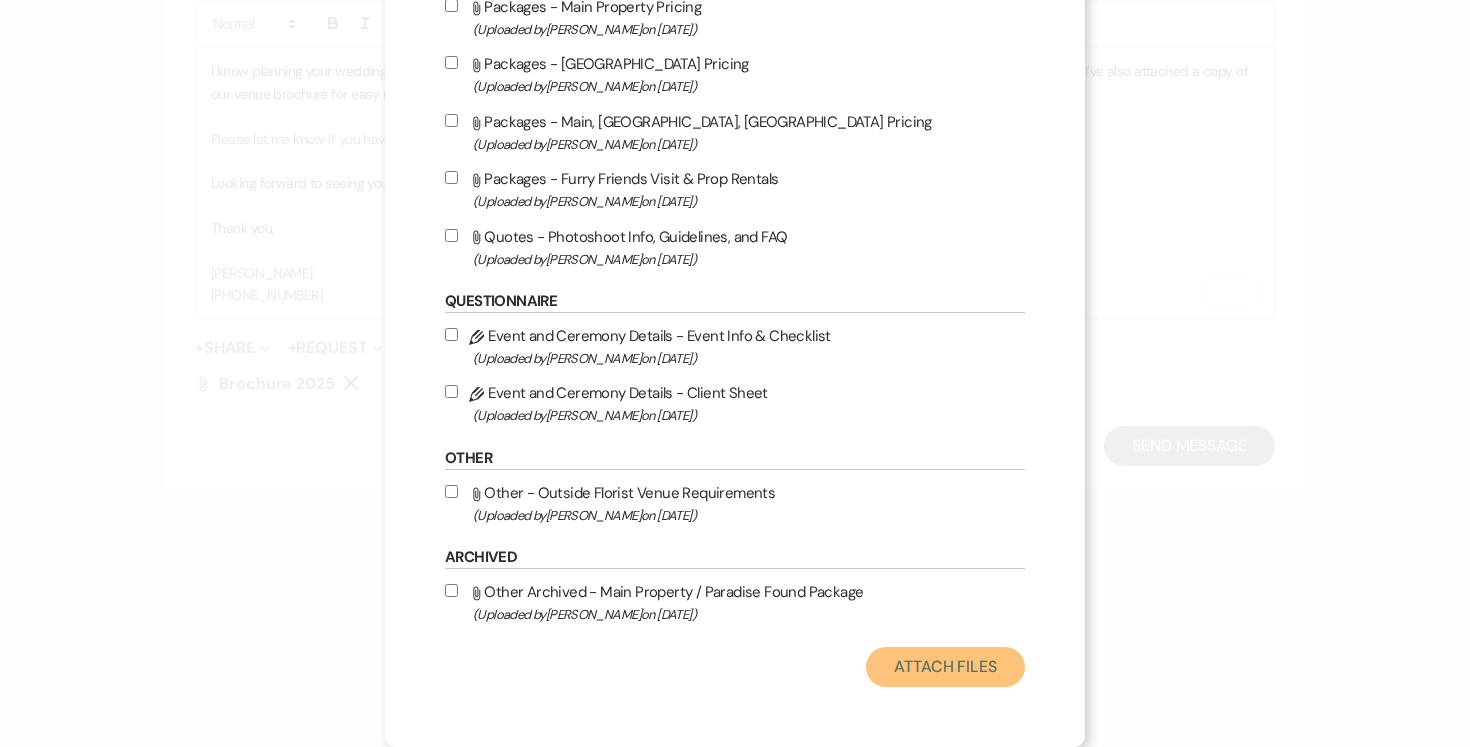 click on "Attach Files" at bounding box center (945, 667) 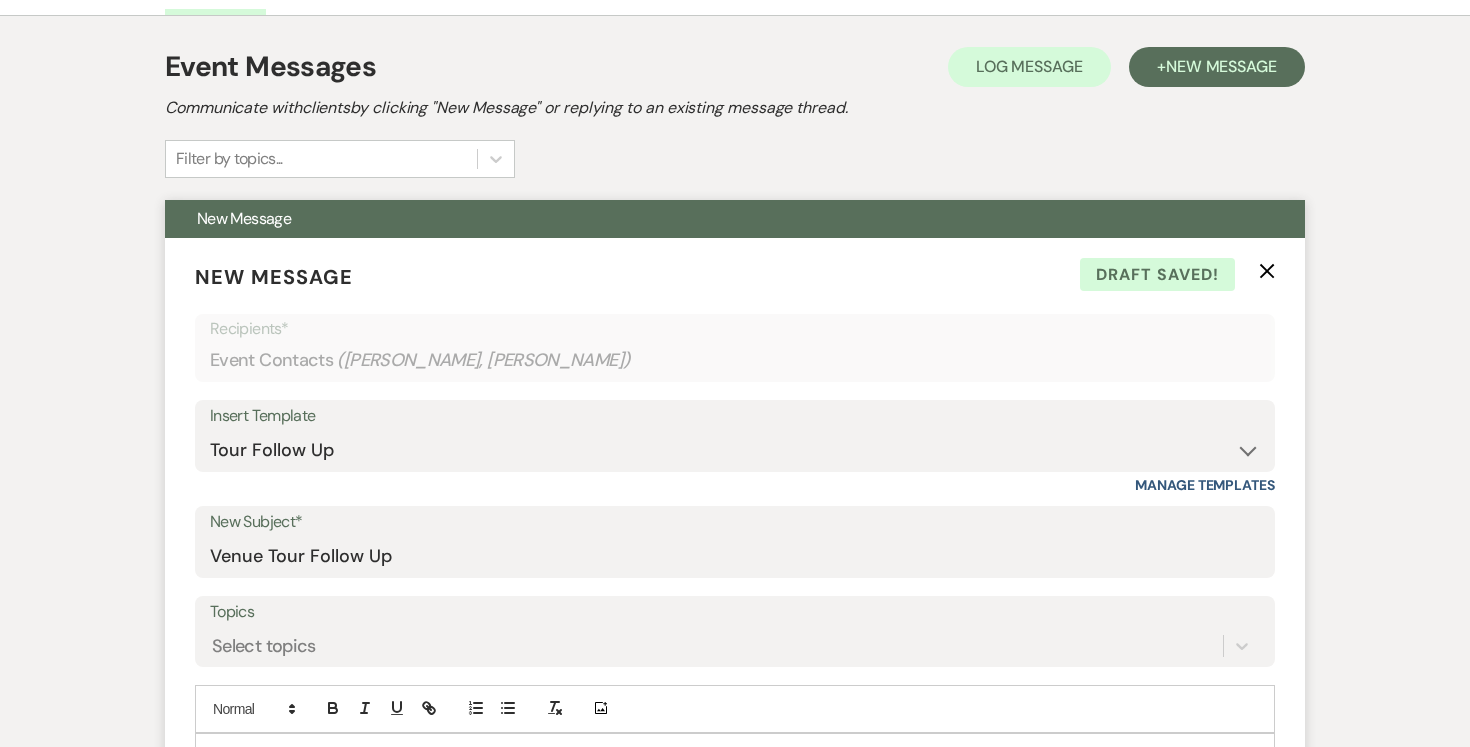 scroll, scrollTop: 677, scrollLeft: 0, axis: vertical 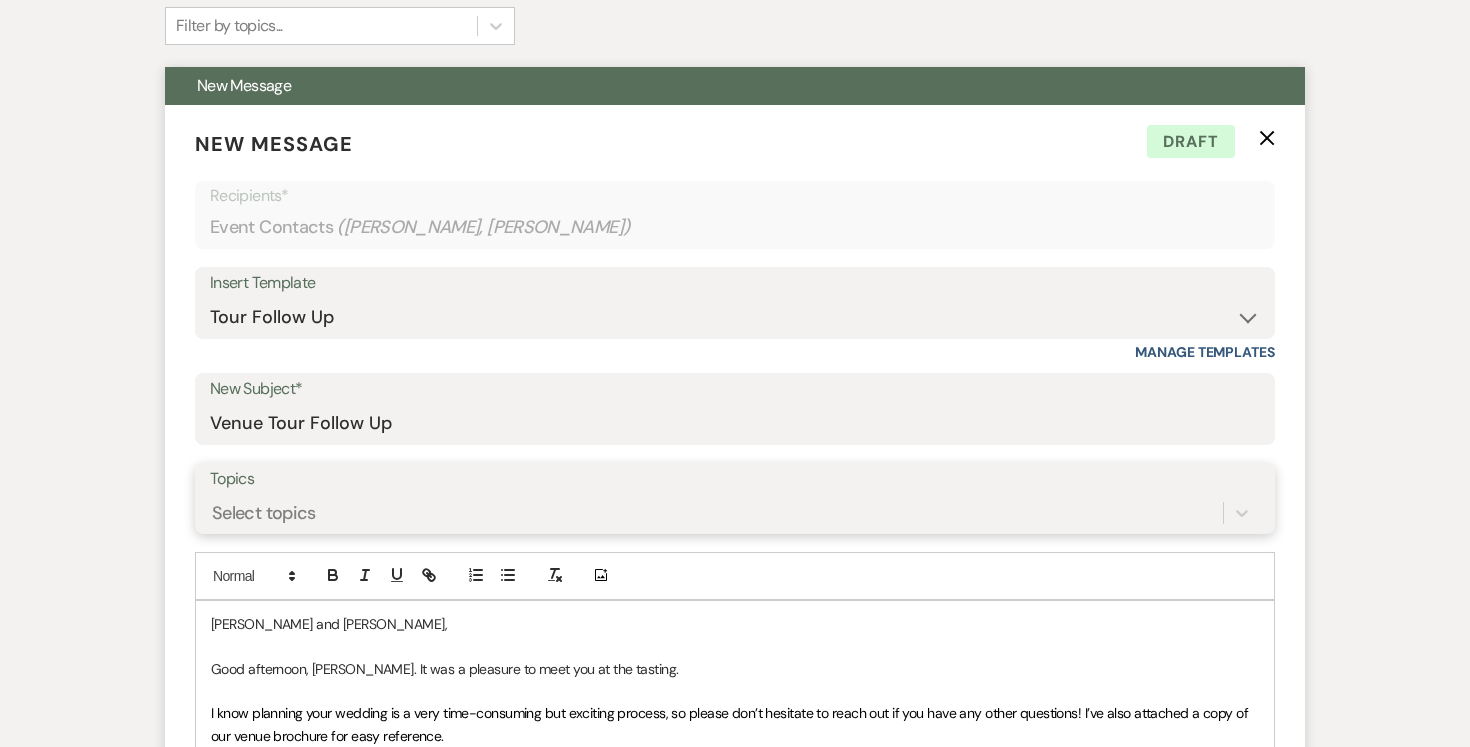 click on "Select topics" at bounding box center [735, 513] 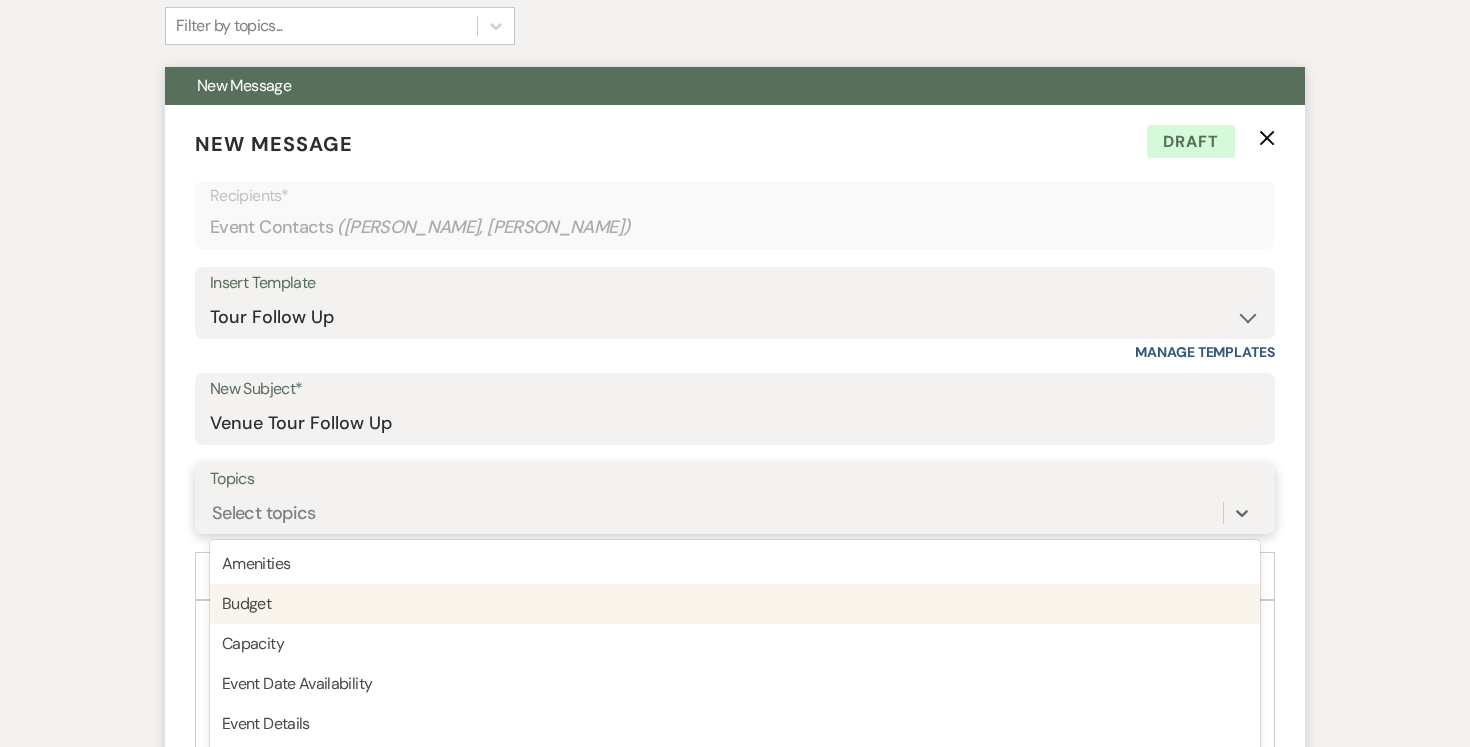scroll, scrollTop: 778, scrollLeft: 0, axis: vertical 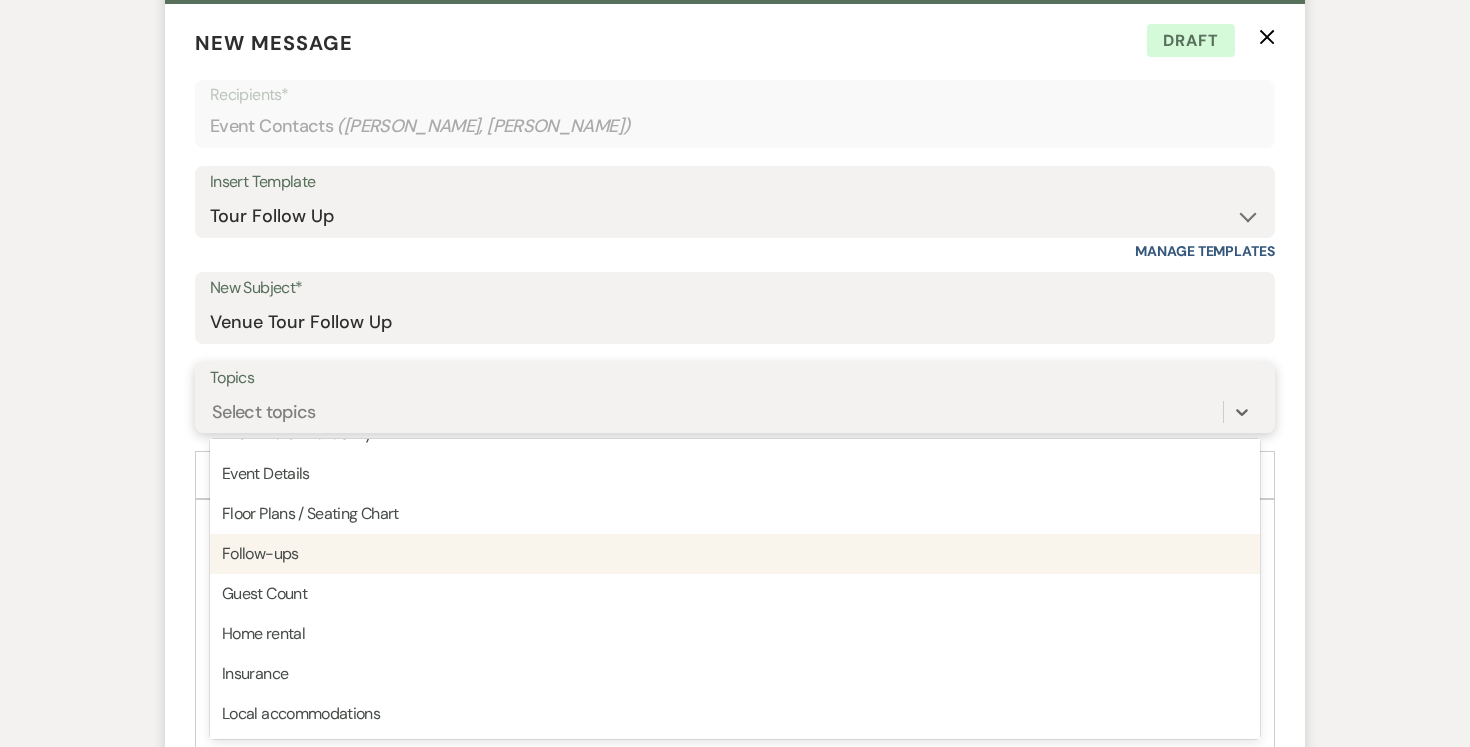 click on "Follow-ups" at bounding box center [735, 554] 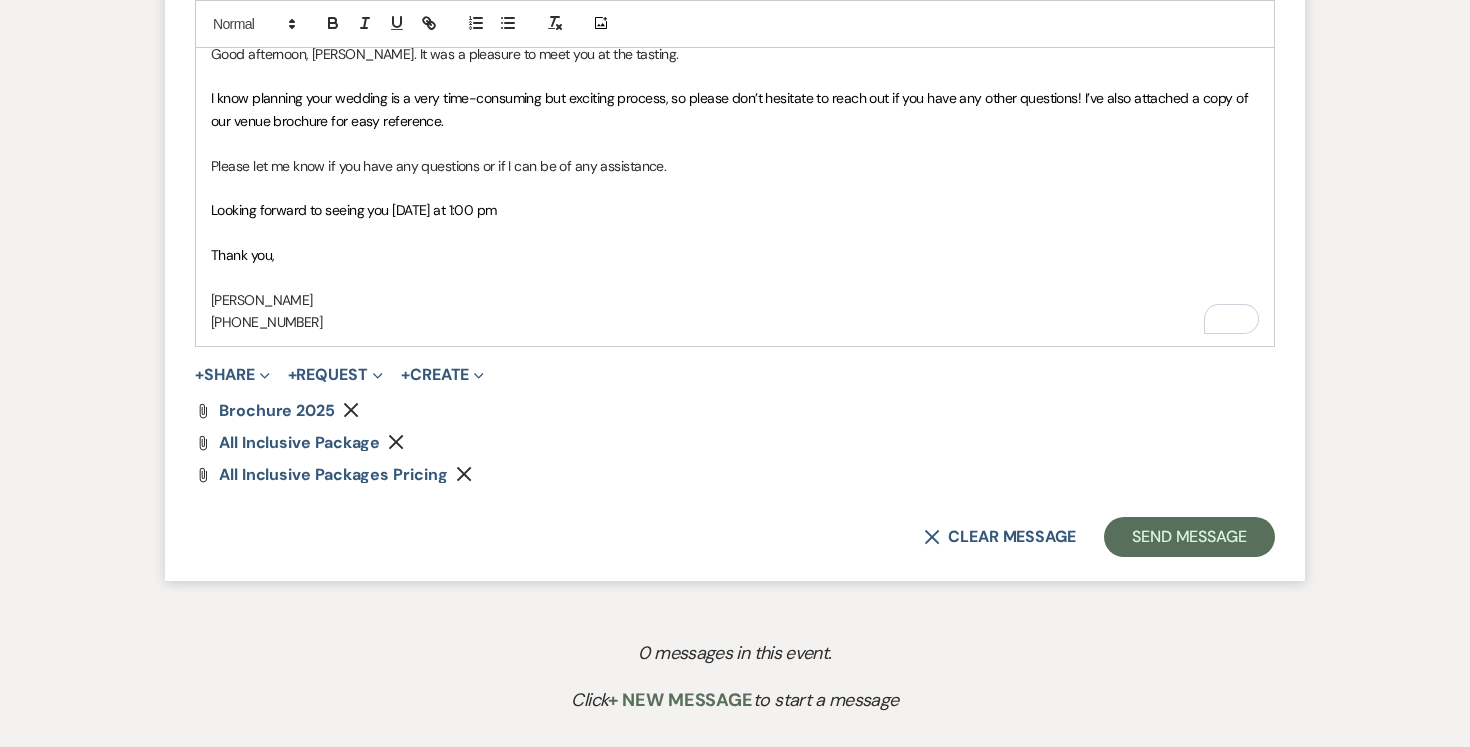 scroll, scrollTop: 1299, scrollLeft: 0, axis: vertical 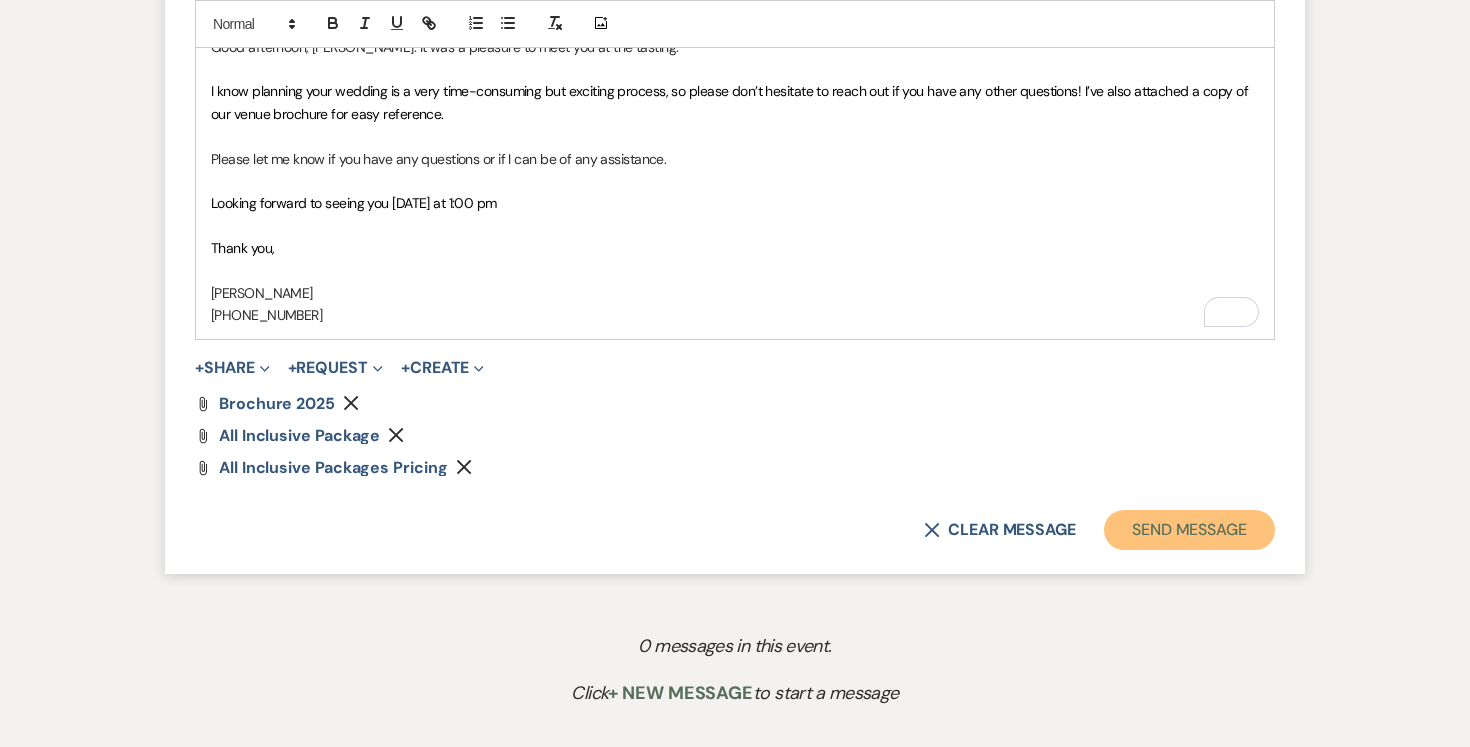 click on "Send Message" at bounding box center (1189, 530) 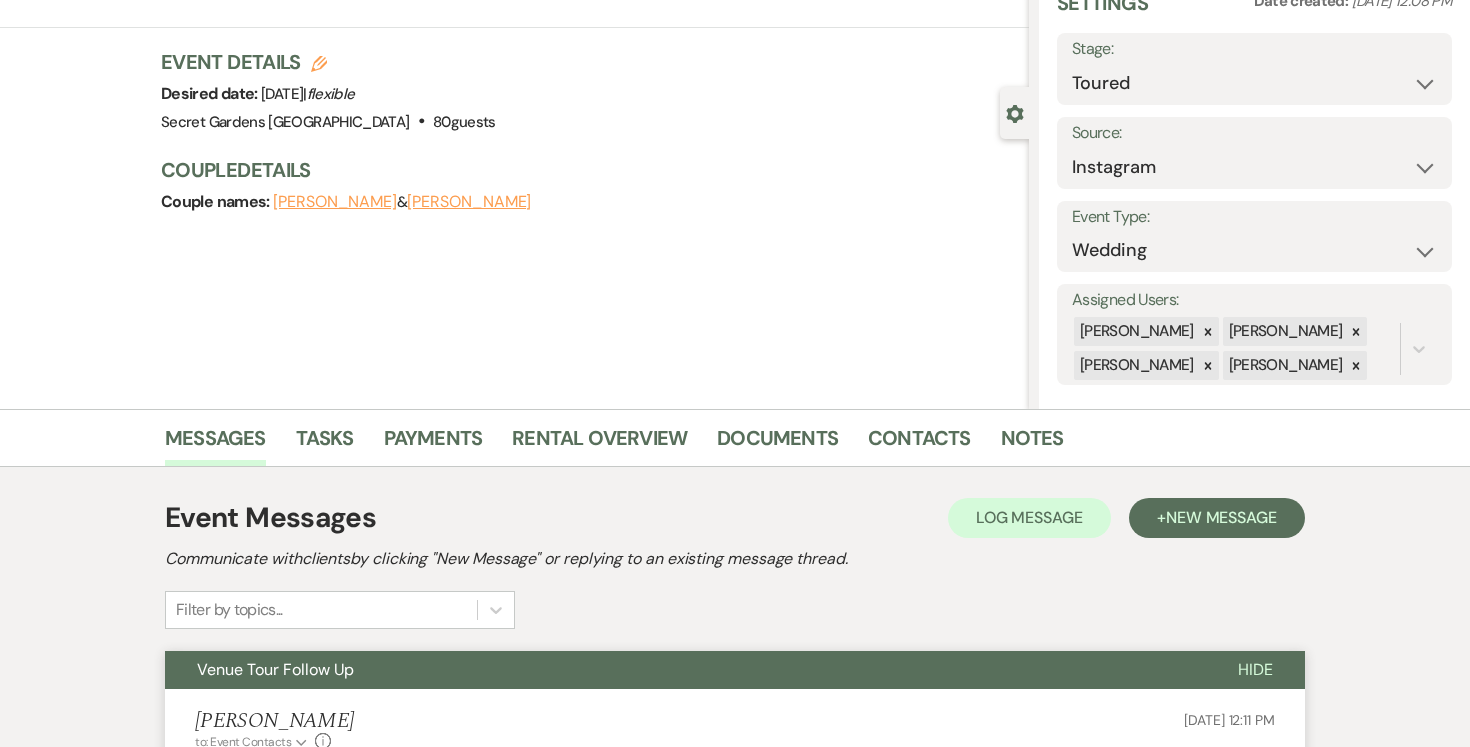 scroll, scrollTop: 0, scrollLeft: 0, axis: both 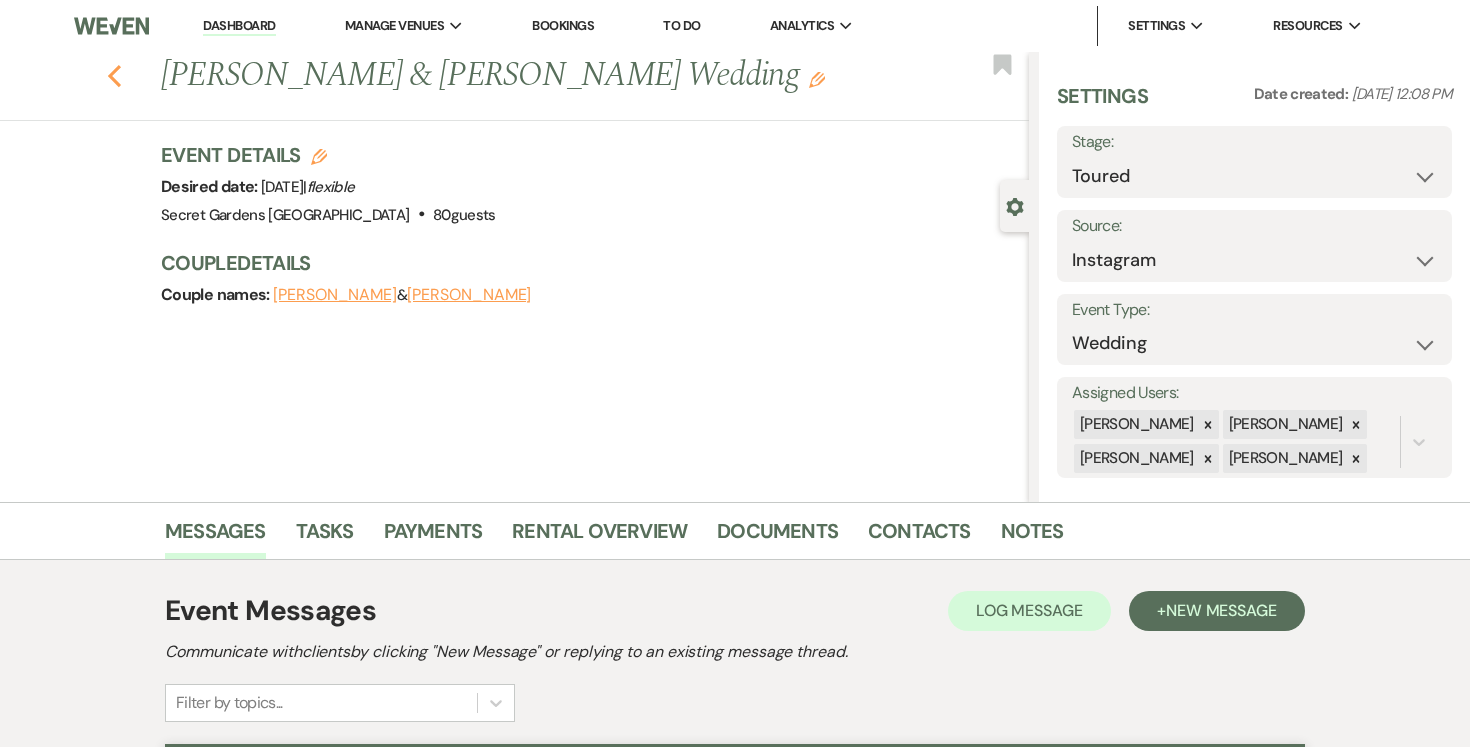 click 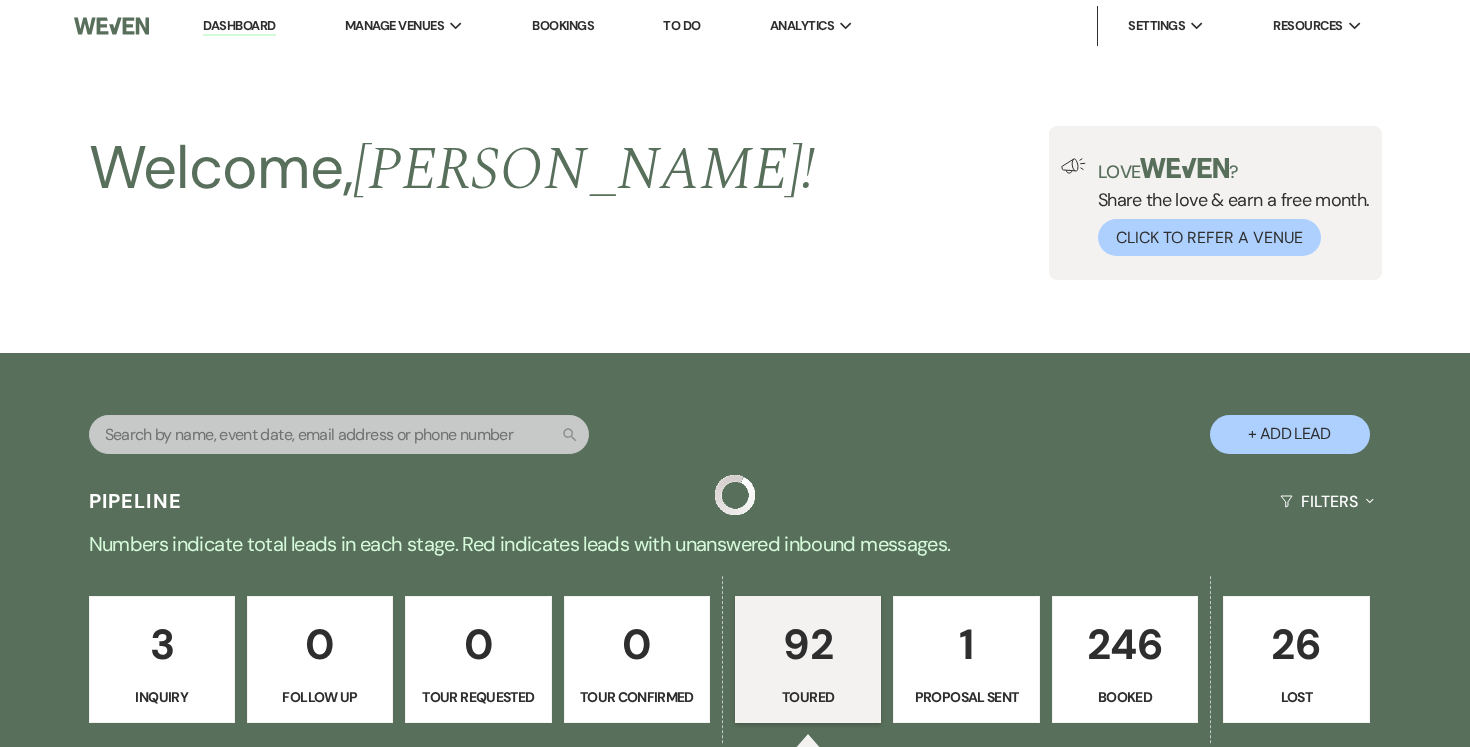 scroll, scrollTop: 413, scrollLeft: 0, axis: vertical 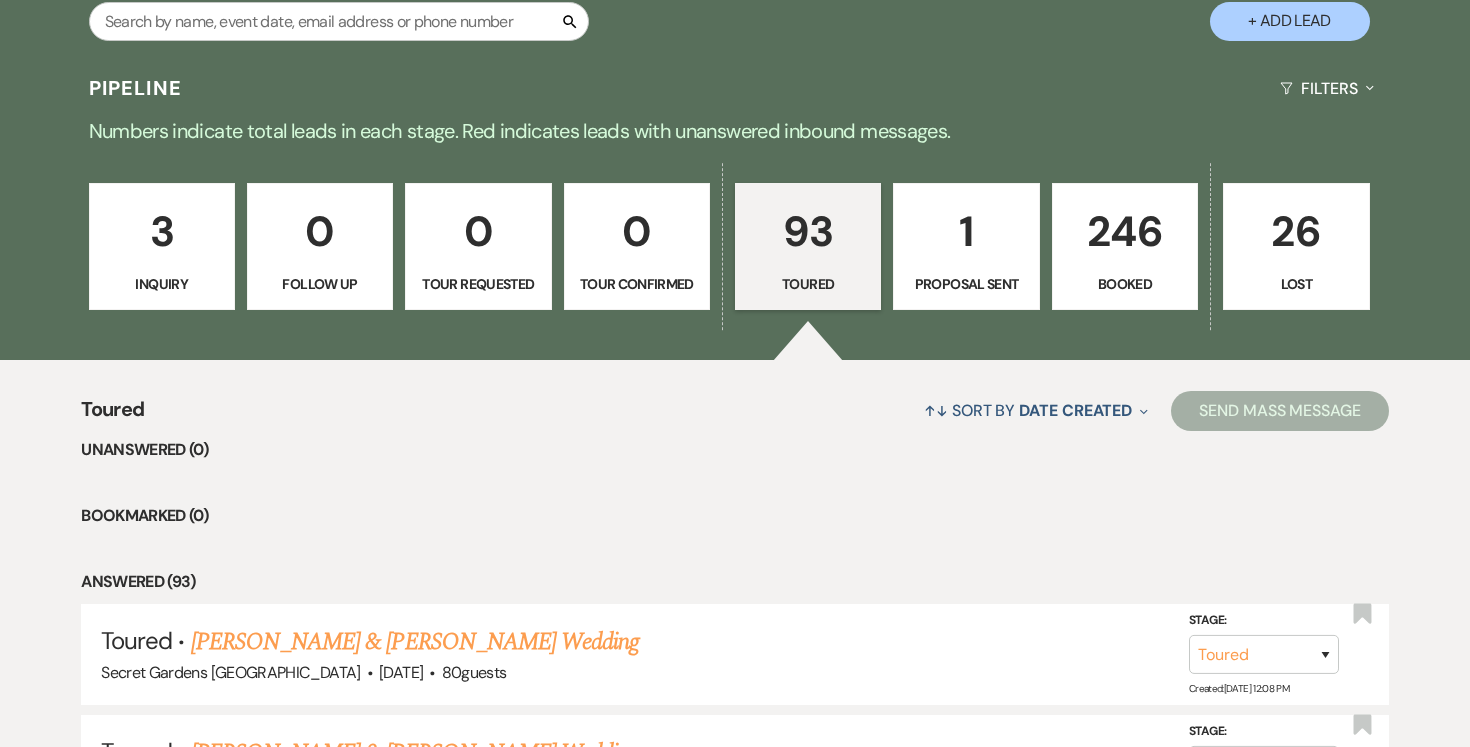 click on "+ Add Lead" at bounding box center (1290, 21) 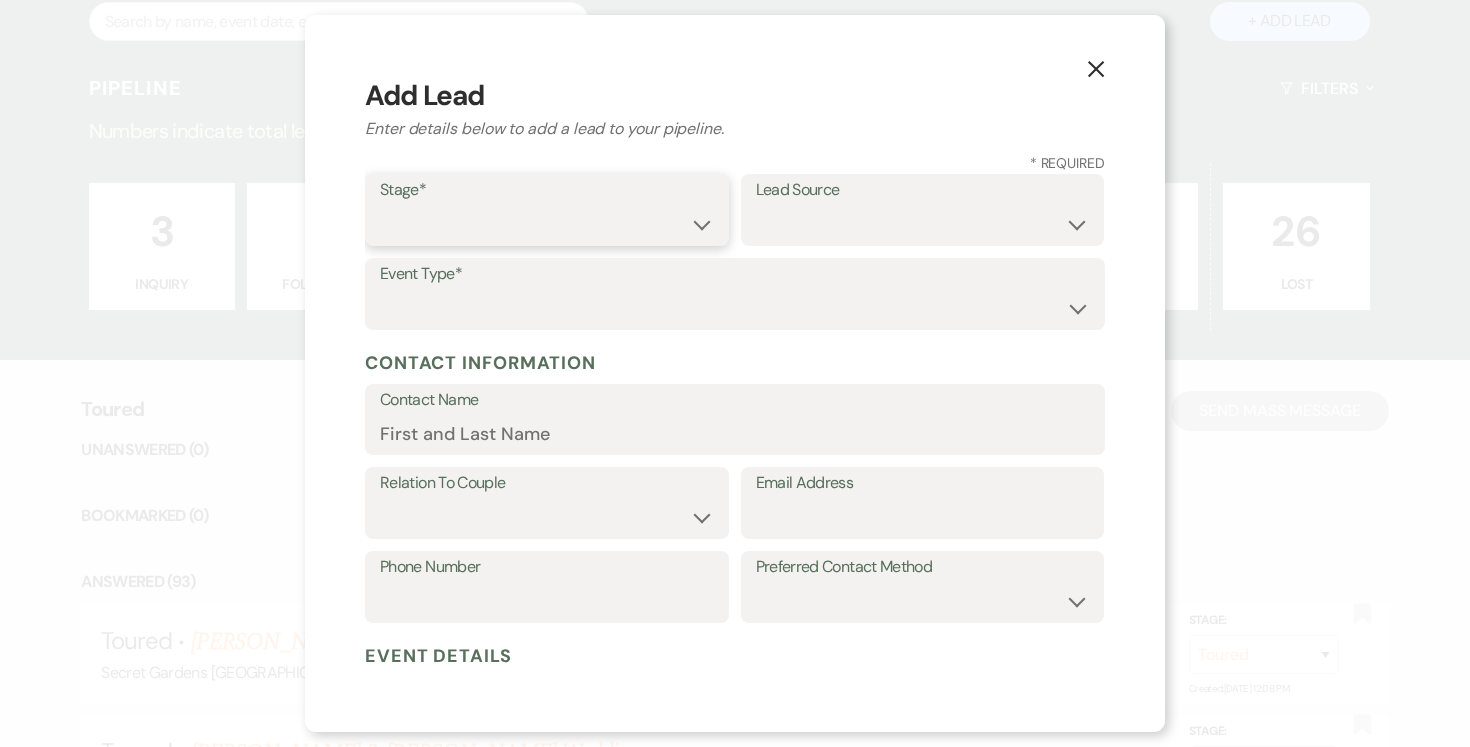 click on "Inquiry Follow Up Tour Requested Tour Confirmed Toured Proposal Sent Booked Lost" at bounding box center (547, 224) 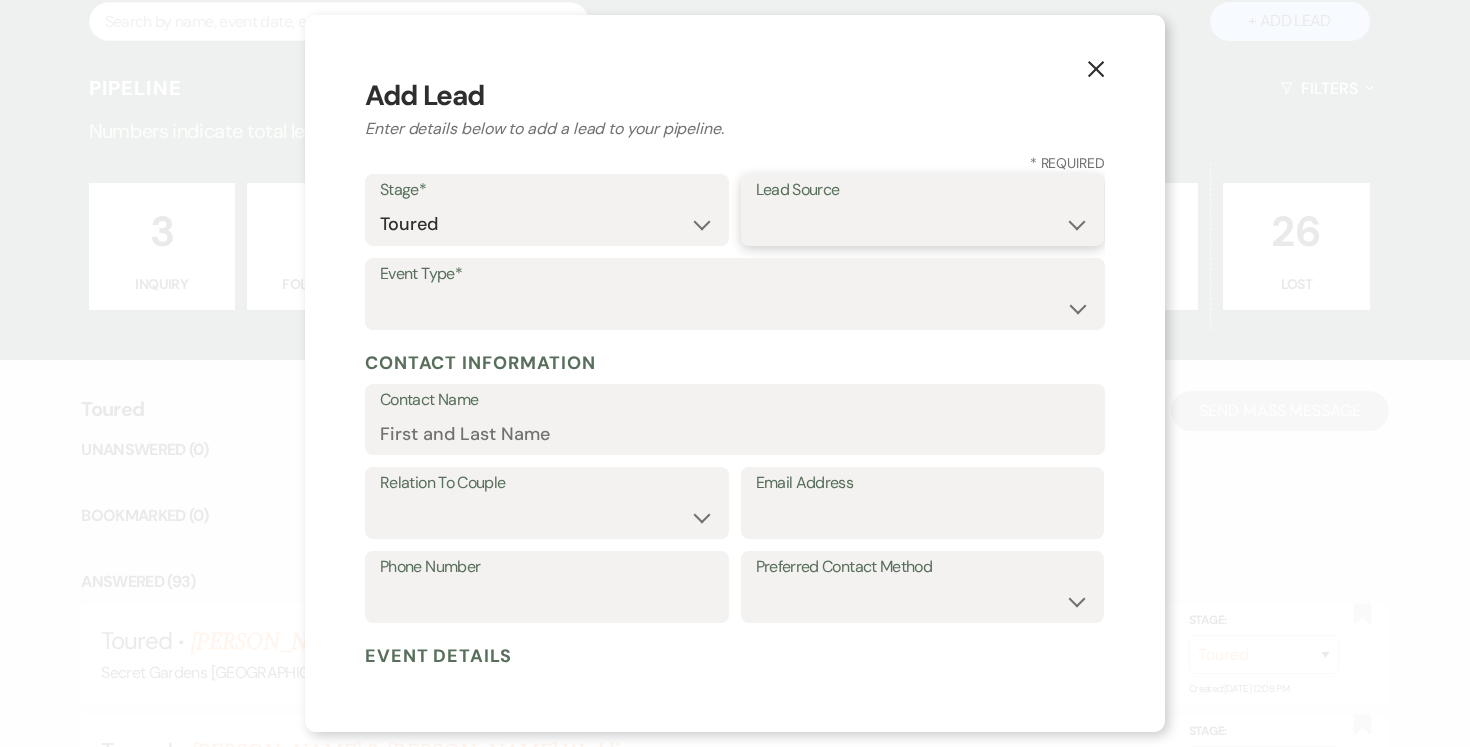 click on "Weven Venue Website Instagram Facebook Pinterest Google The Knot Wedding Wire Here Comes the Guide Wedding Spot Eventective [PERSON_NAME] The Venue Report PartySlate VRBO / Homeaway Airbnb Wedding Show TikTok X / Twitter Phone Call Walk-in Vendor Referral Advertising Personal Referral Local Referral Other" at bounding box center [923, 224] 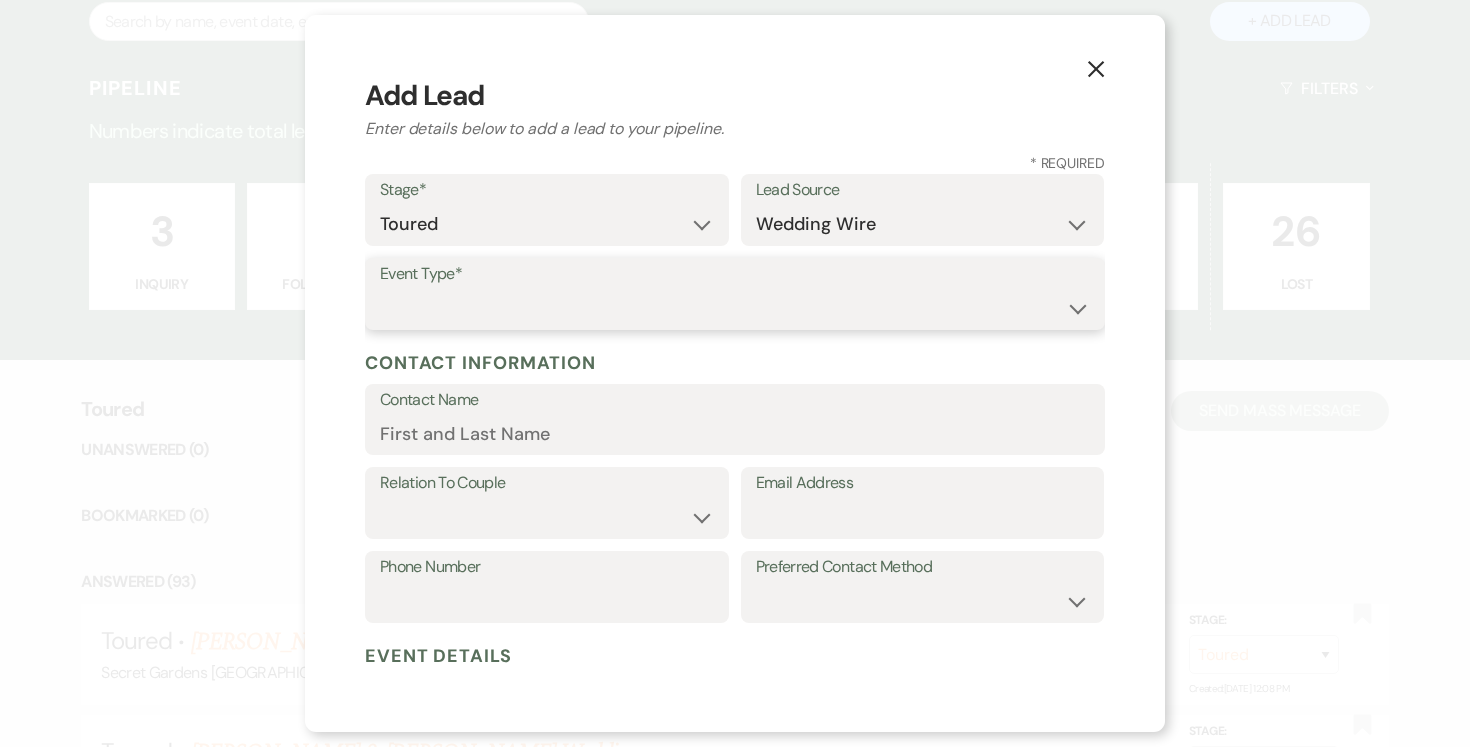 click on "Wedding Anniversary Party Baby Shower Bachelorette / Bachelor Party Birthday Party Bridal Shower Brunch Community Event Concert Corporate Event Elopement End of Life Celebration Engagement Party Fundraiser Graduation Party Micro Wedding Prom Quinceañera Rehearsal Dinner Religious Event Retreat Other" at bounding box center (735, 308) 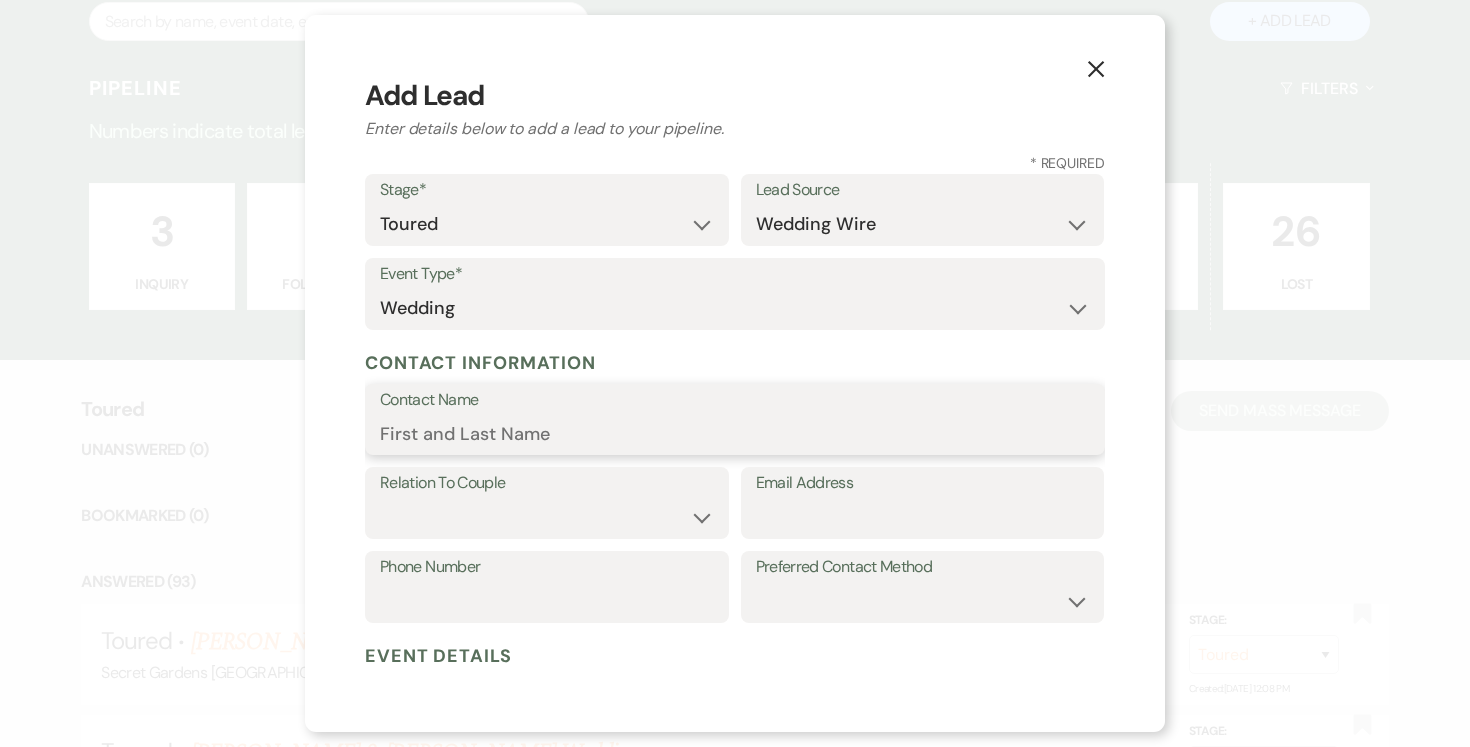 click on "Contact Name" at bounding box center (735, 433) 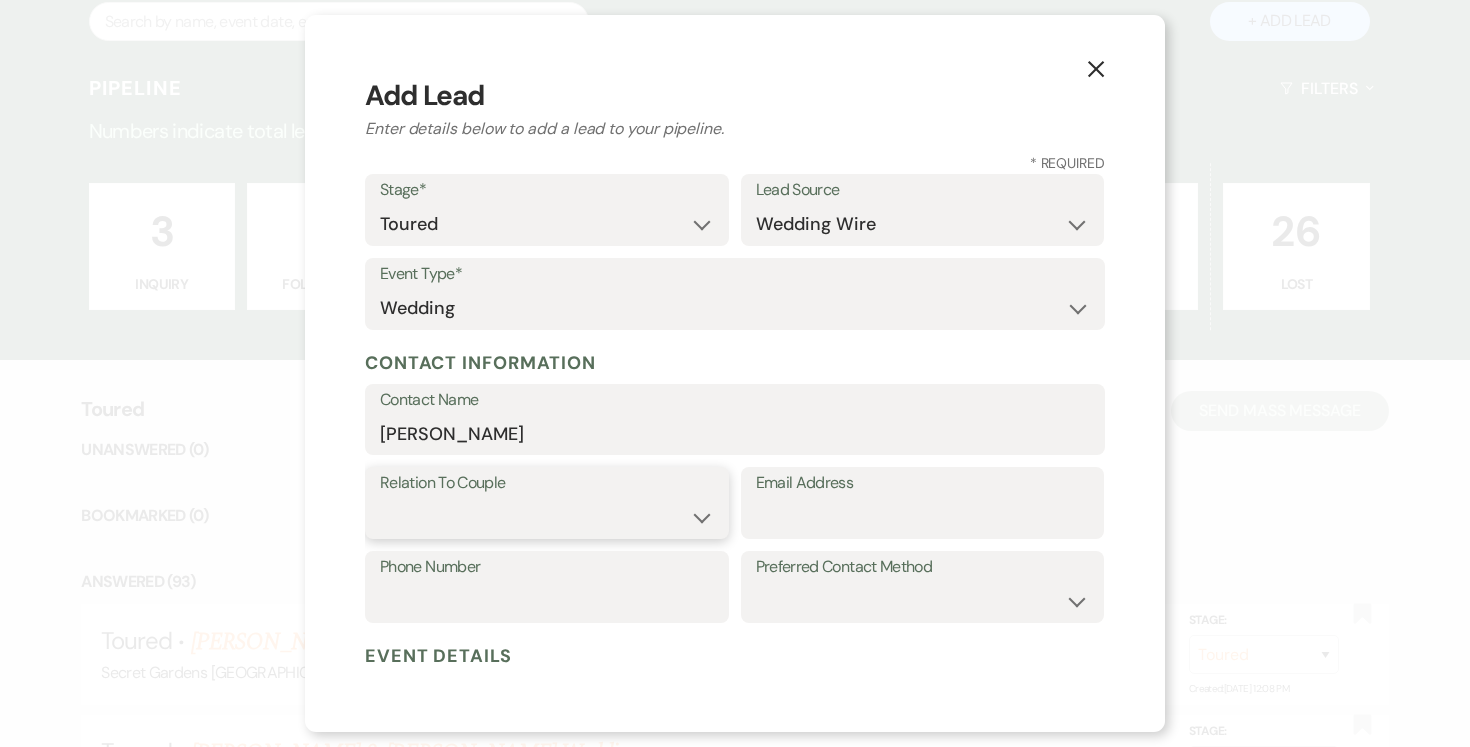 click on "Couple Planner Parent of Couple Family Member Friend Other" at bounding box center (547, 517) 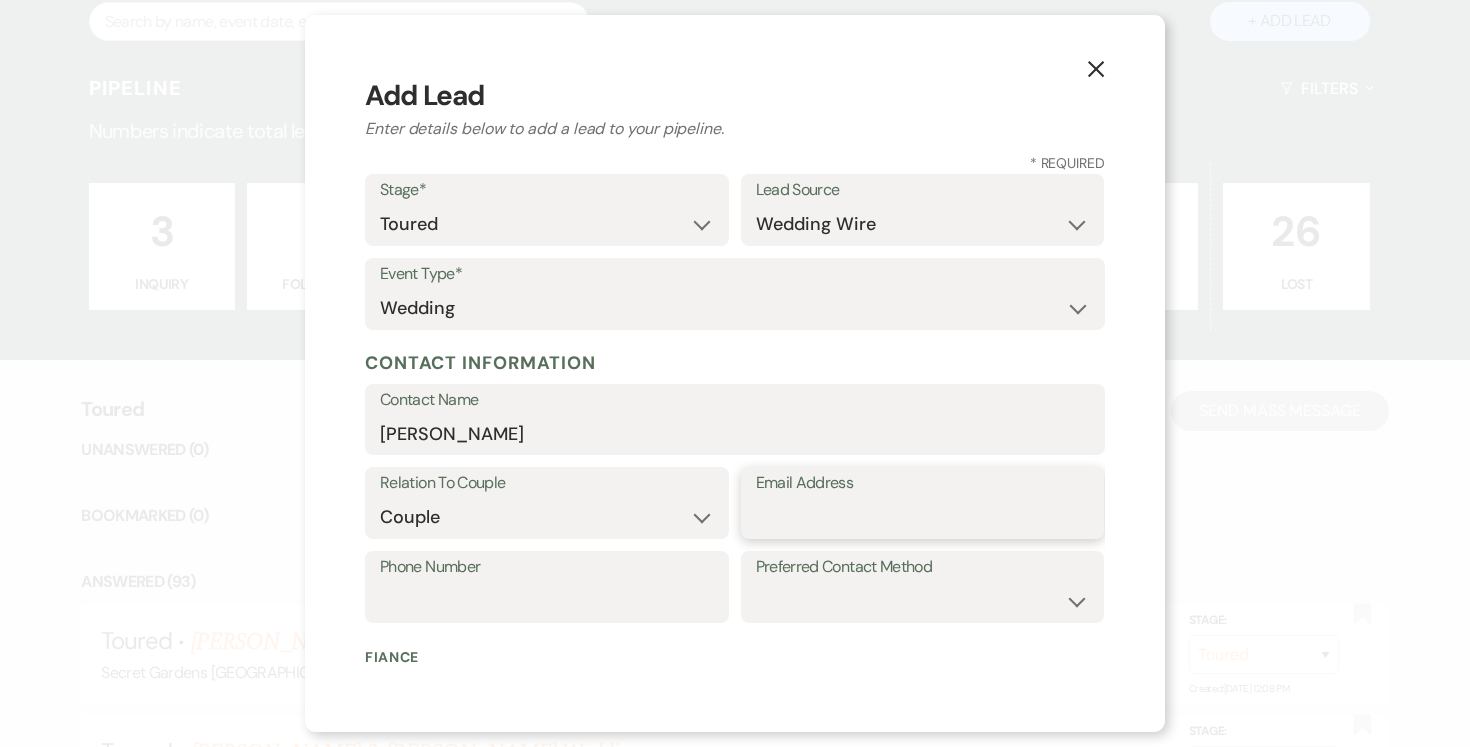 click on "Email Address" at bounding box center (923, 517) 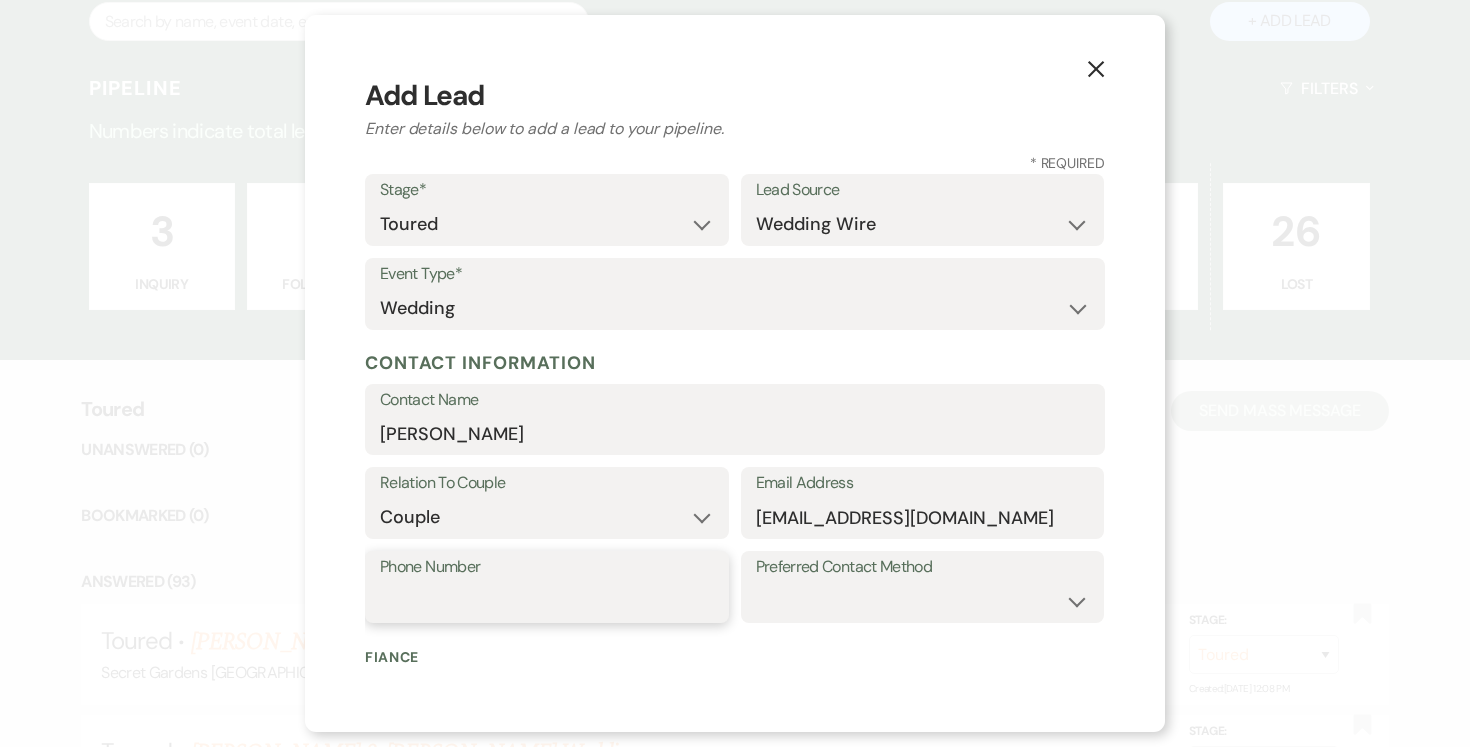 click on "Phone Number" at bounding box center (547, 601) 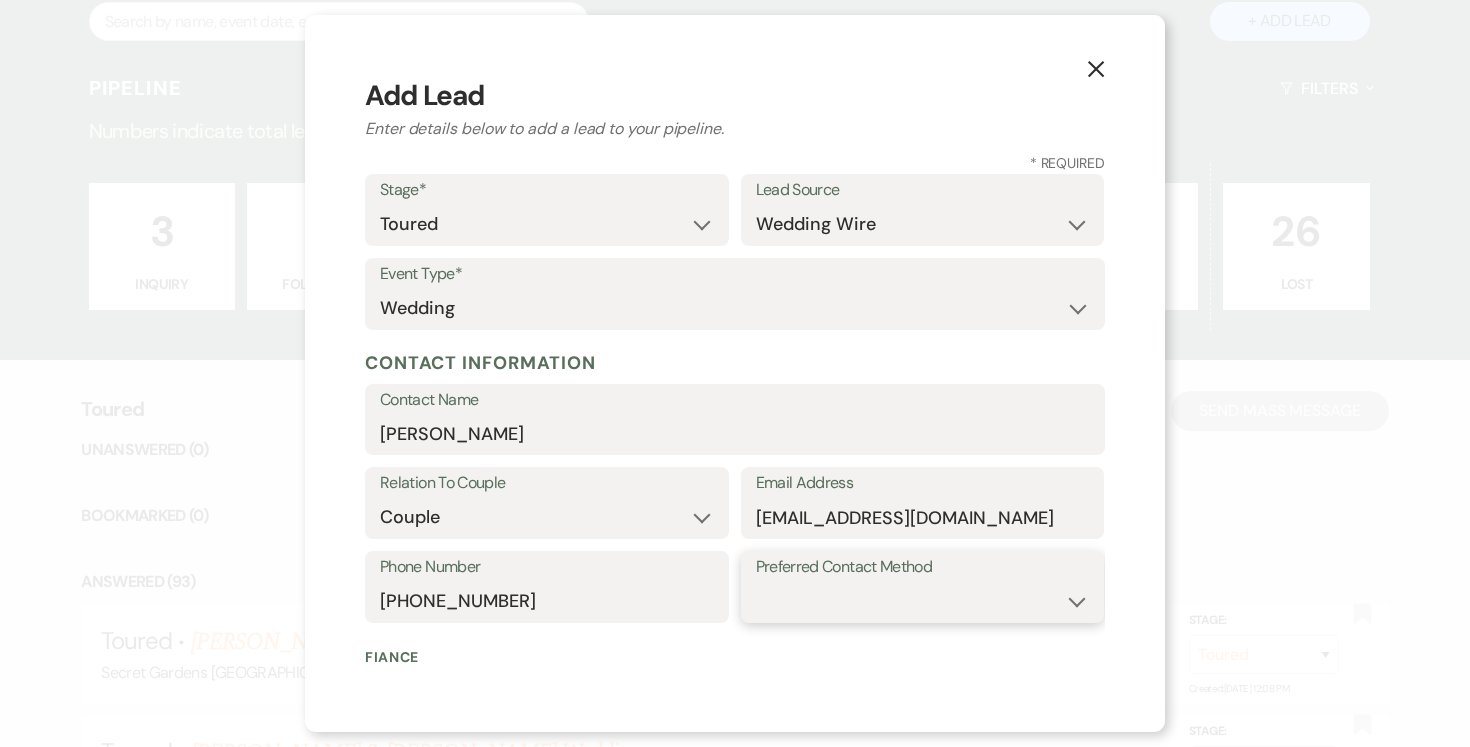 click on "Email Phone Text" at bounding box center (923, 601) 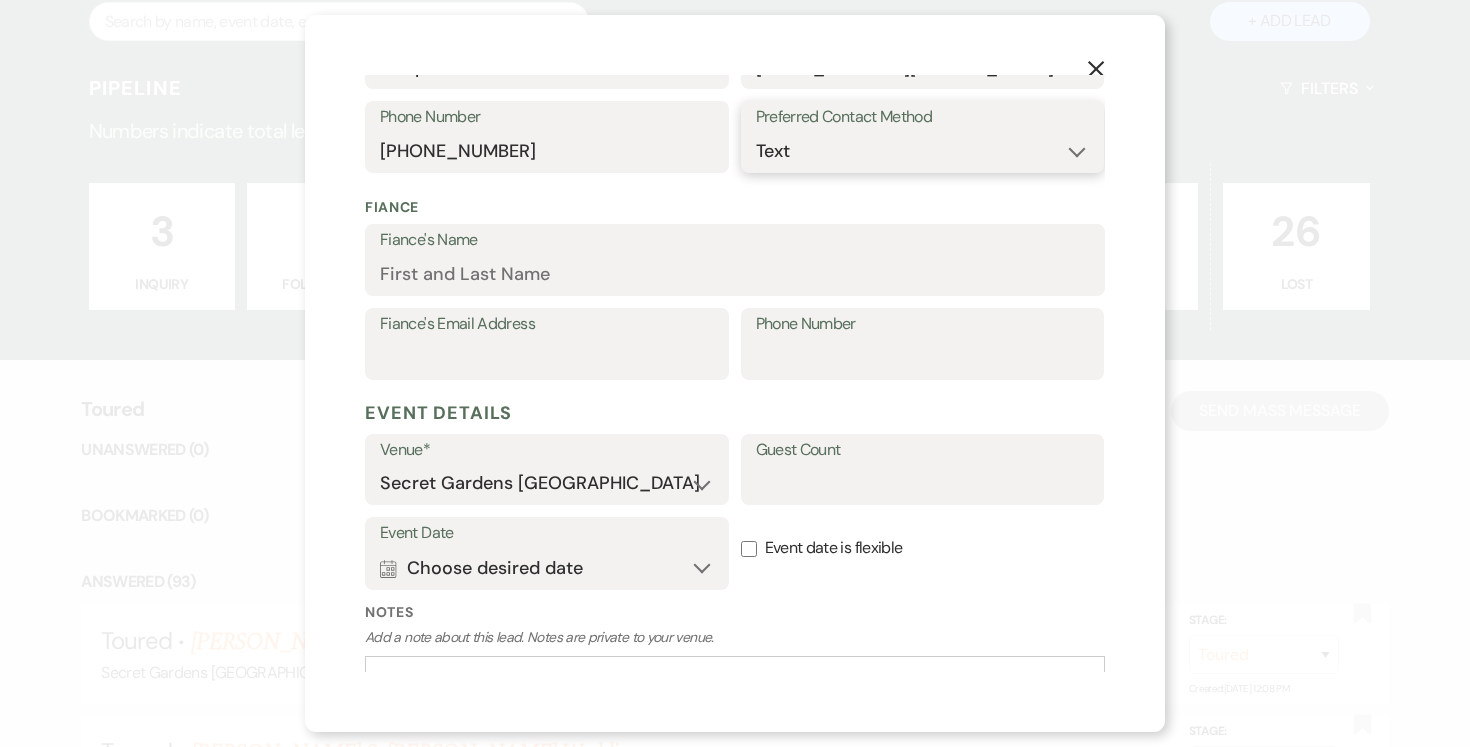 scroll, scrollTop: 467, scrollLeft: 0, axis: vertical 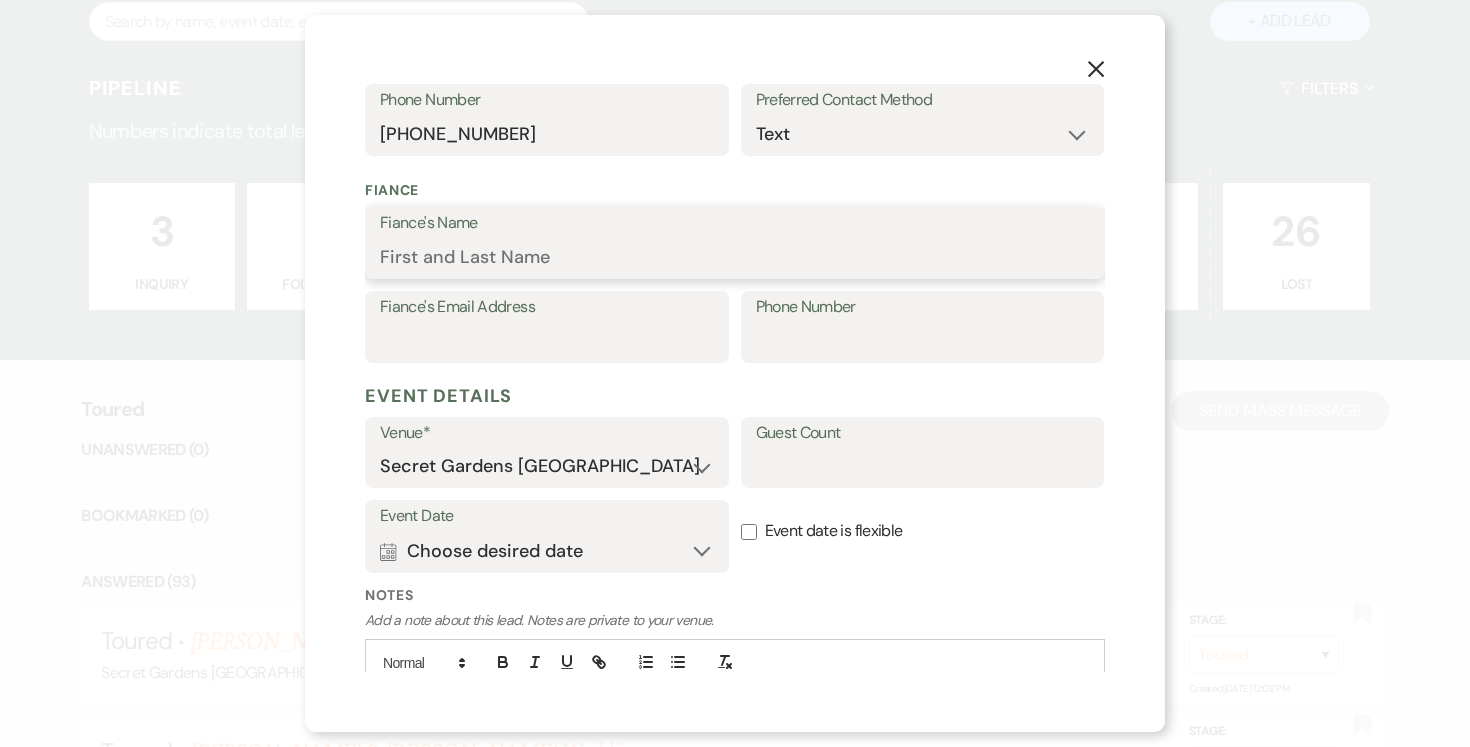 click on "Fiance's Name" at bounding box center (735, 257) 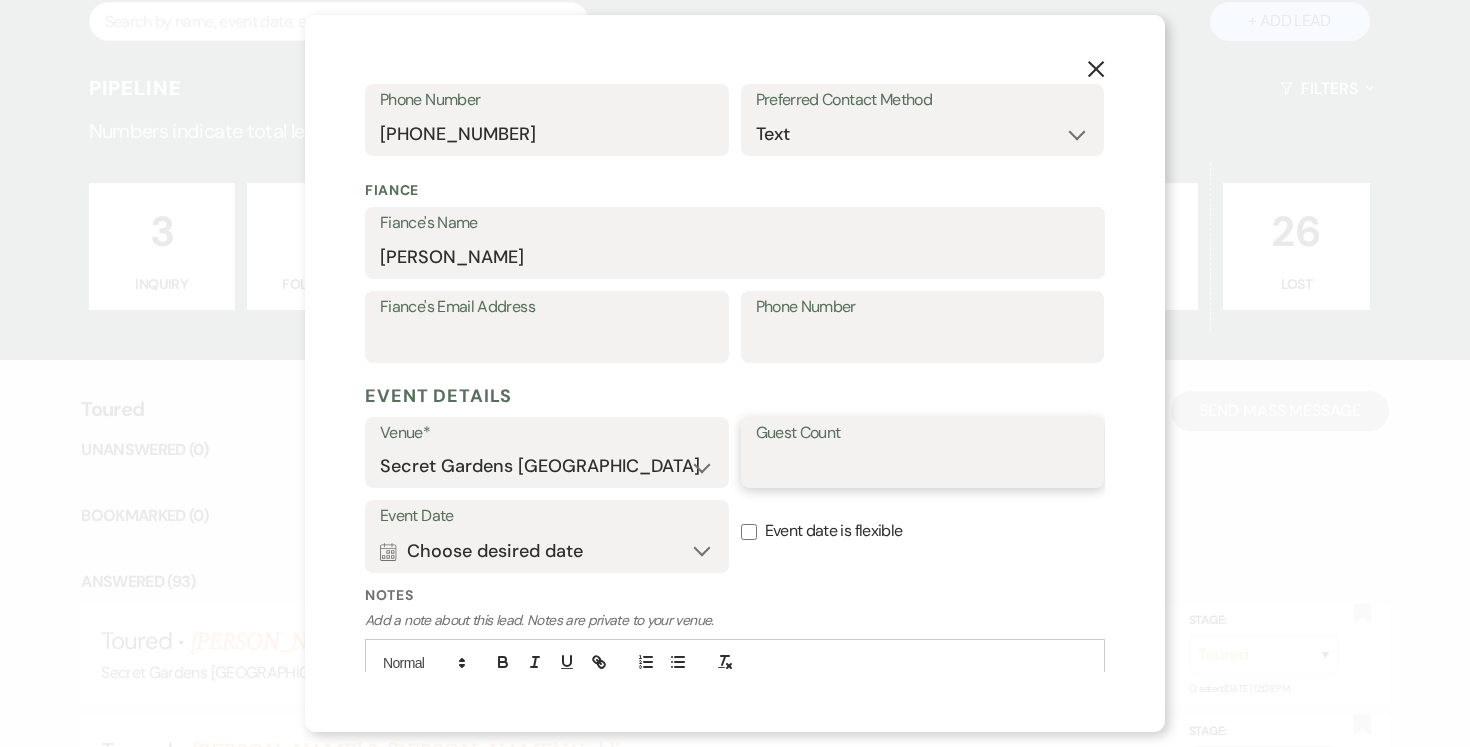 click on "Guest Count" at bounding box center [923, 466] 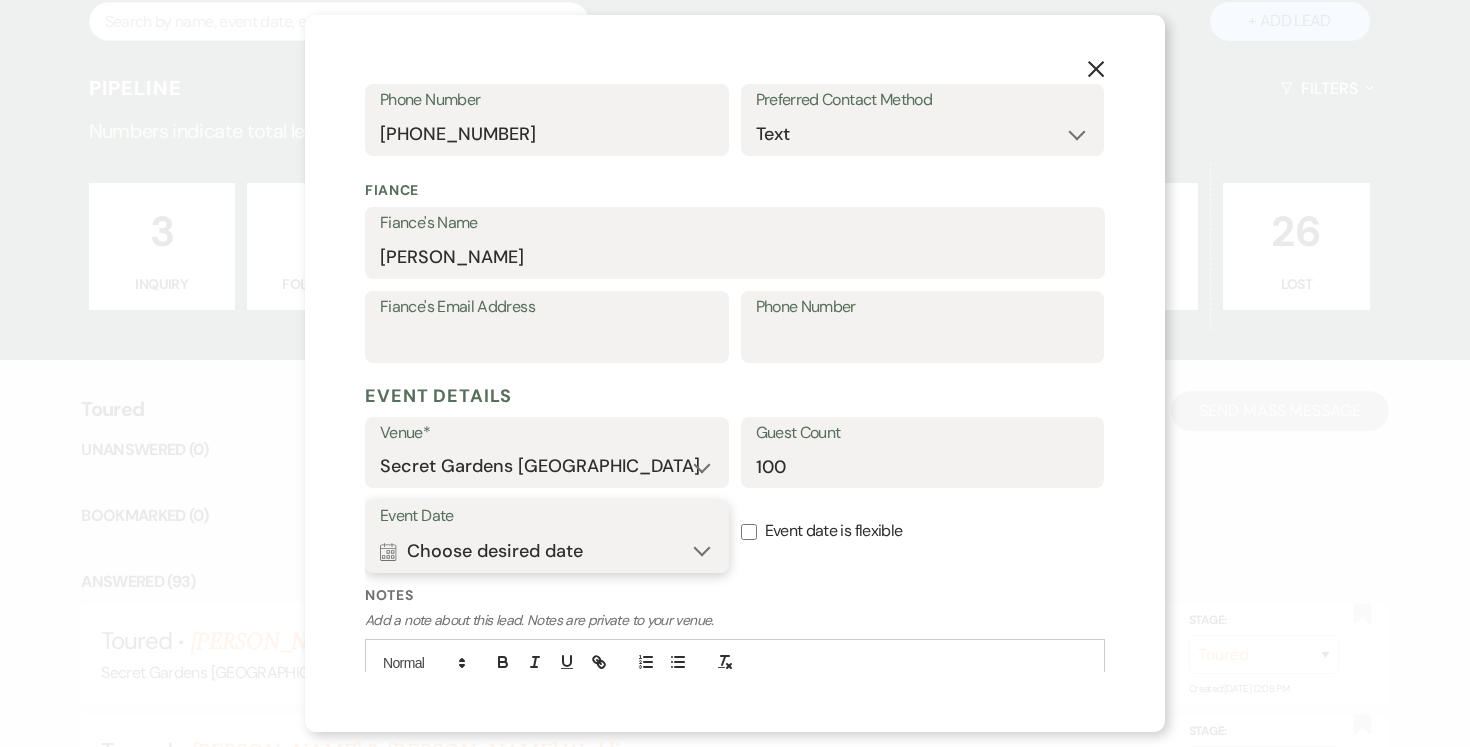 click on "Calendar Choose desired date Expand" at bounding box center (547, 551) 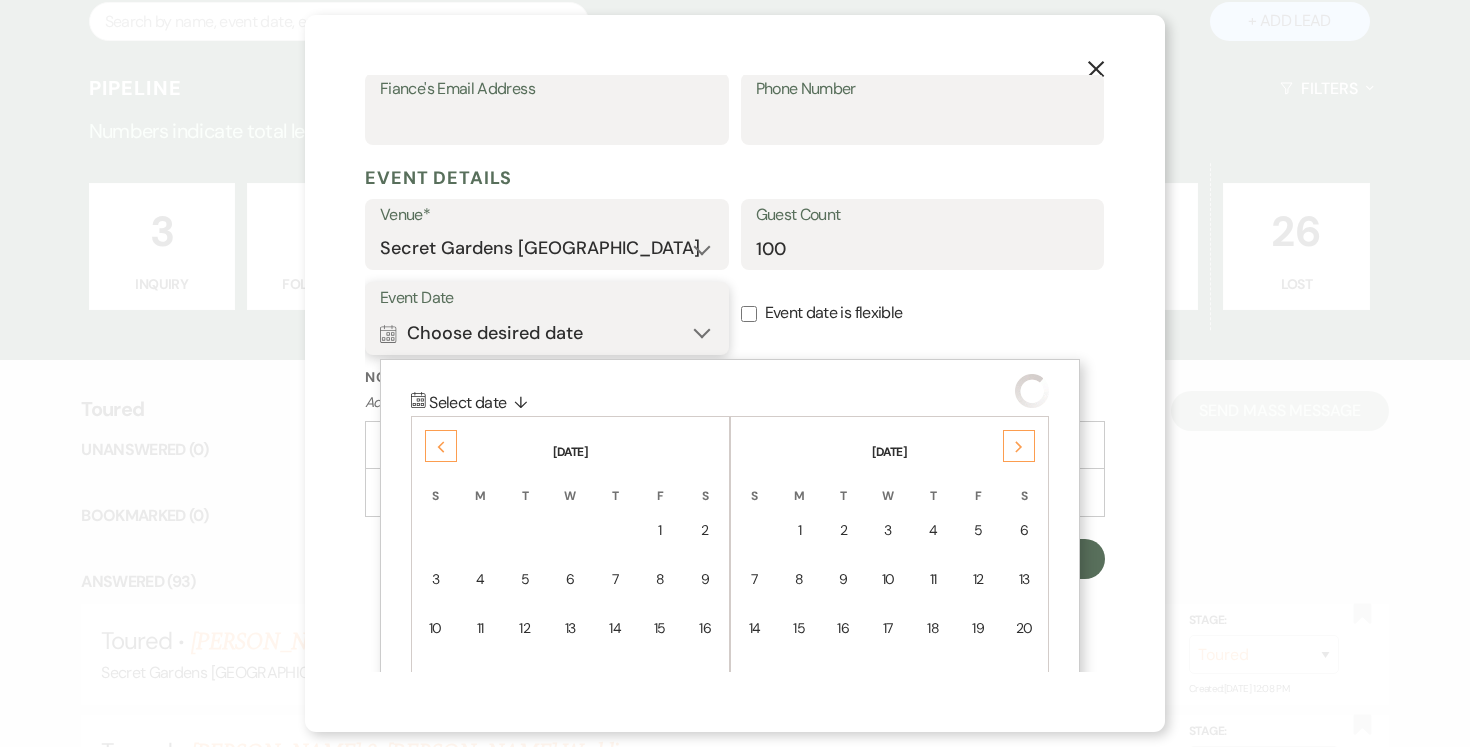 scroll, scrollTop: 846, scrollLeft: 0, axis: vertical 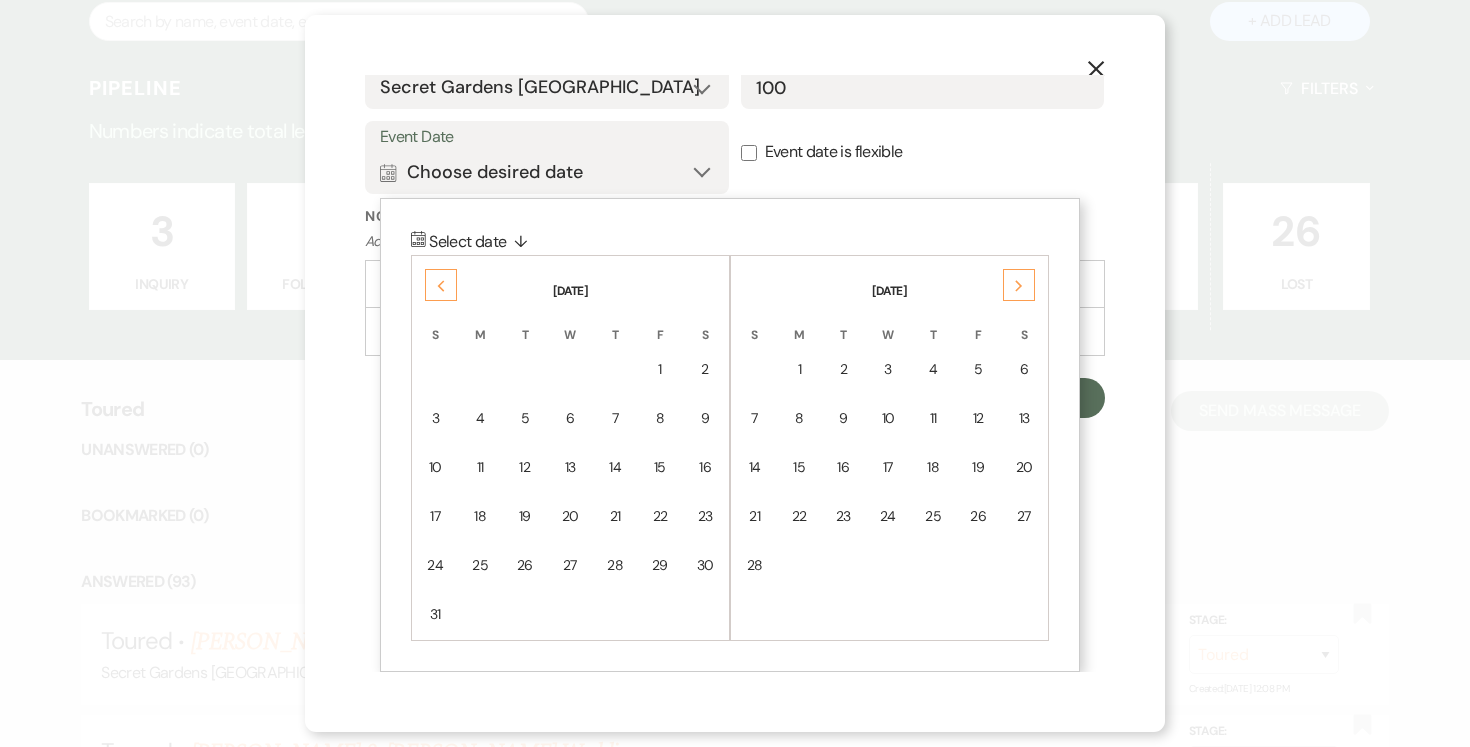 click 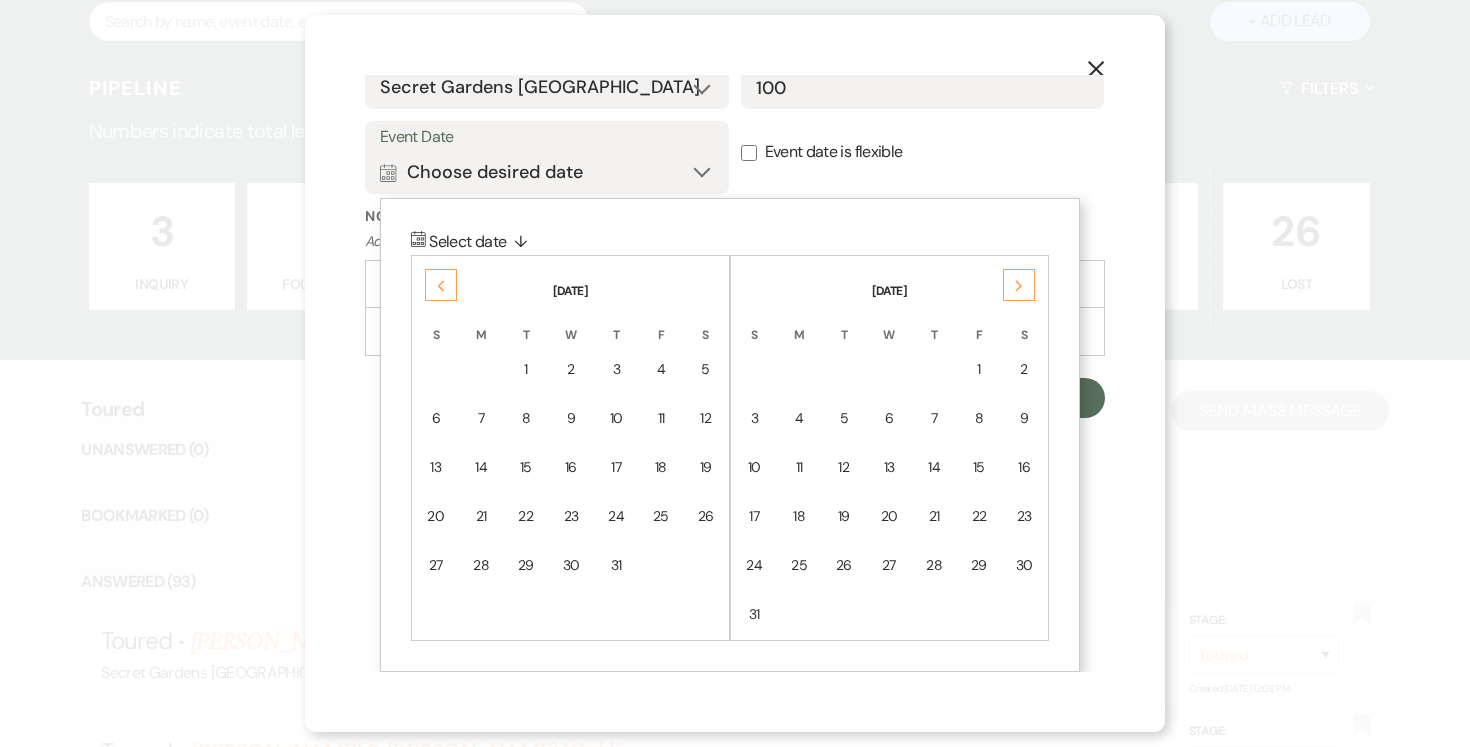drag, startPoint x: 439, startPoint y: 409, endPoint x: 464, endPoint y: 408, distance: 25.019993 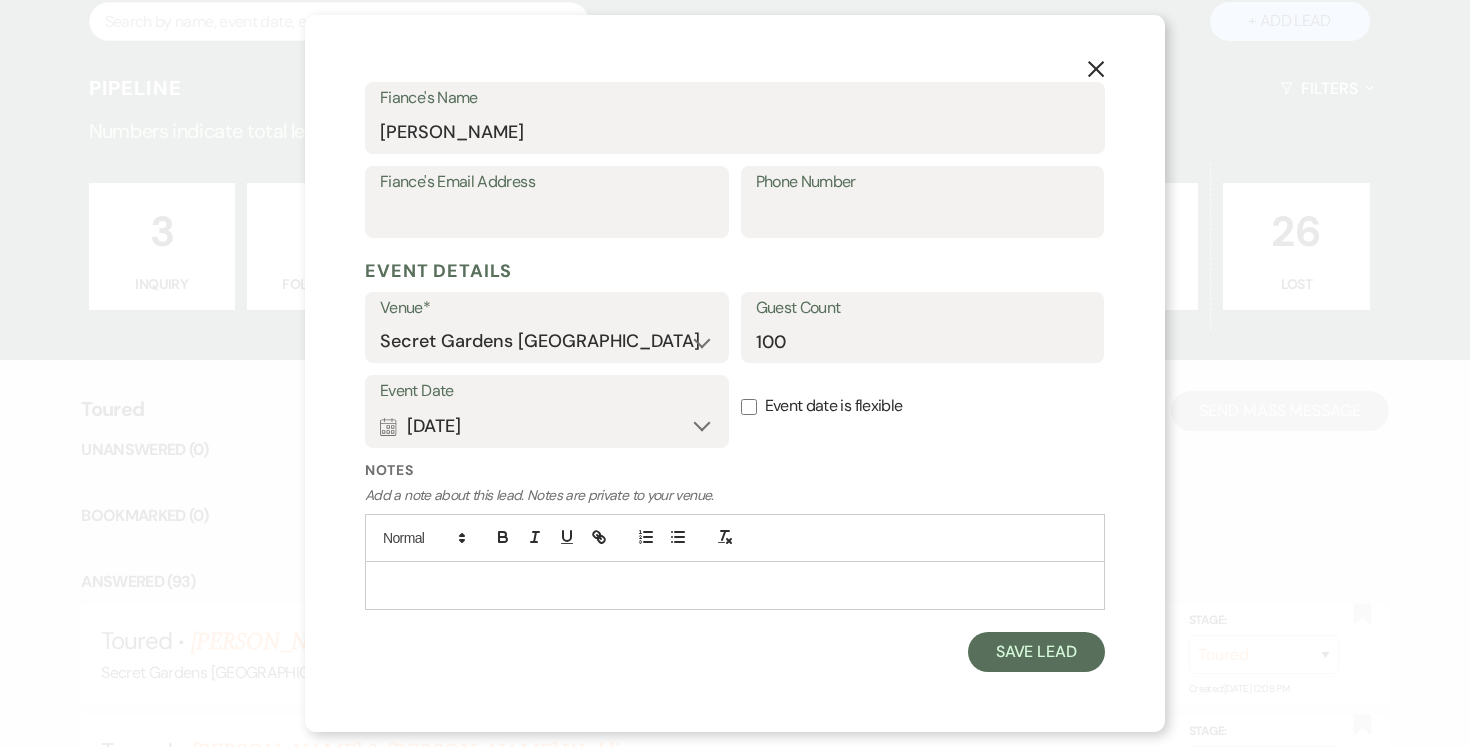 scroll, scrollTop: 590, scrollLeft: 0, axis: vertical 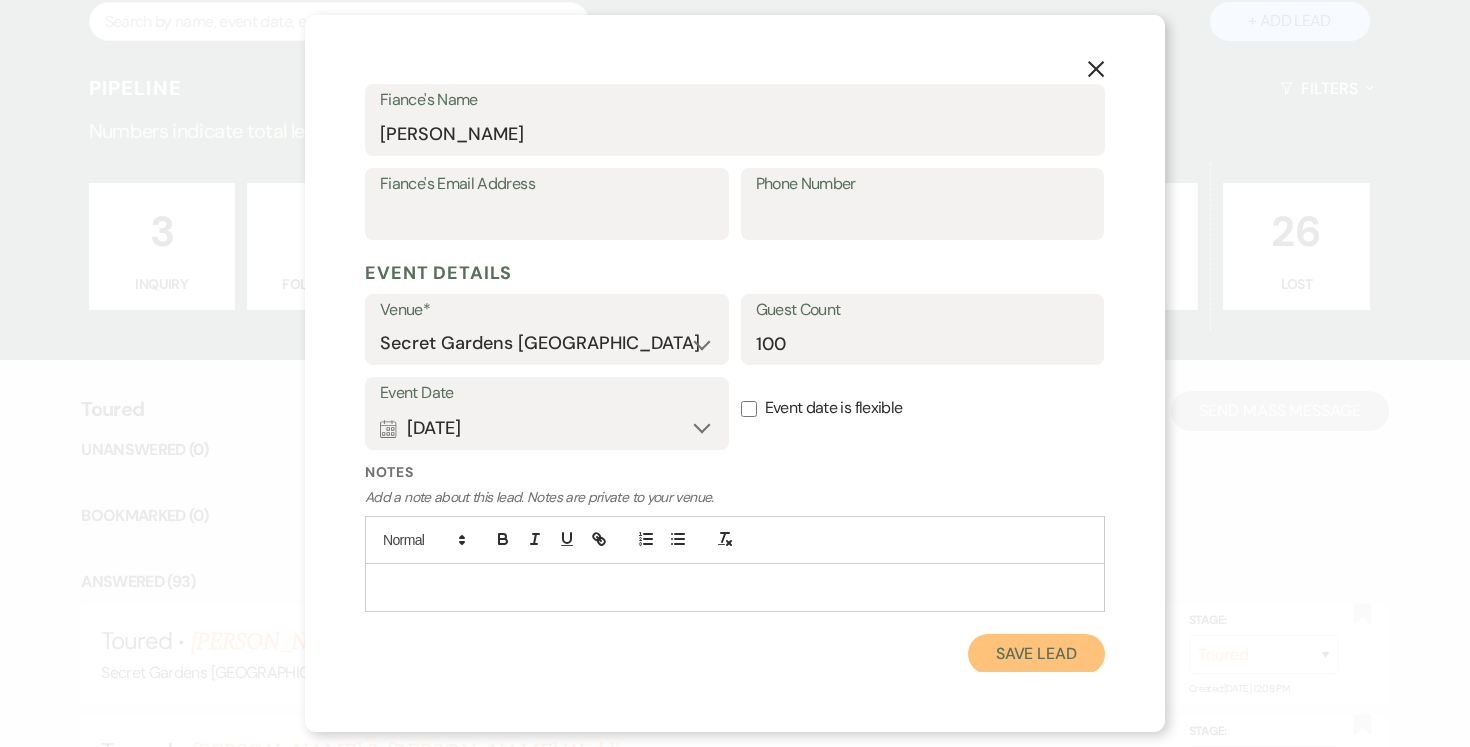 click on "Save Lead" at bounding box center (1036, 654) 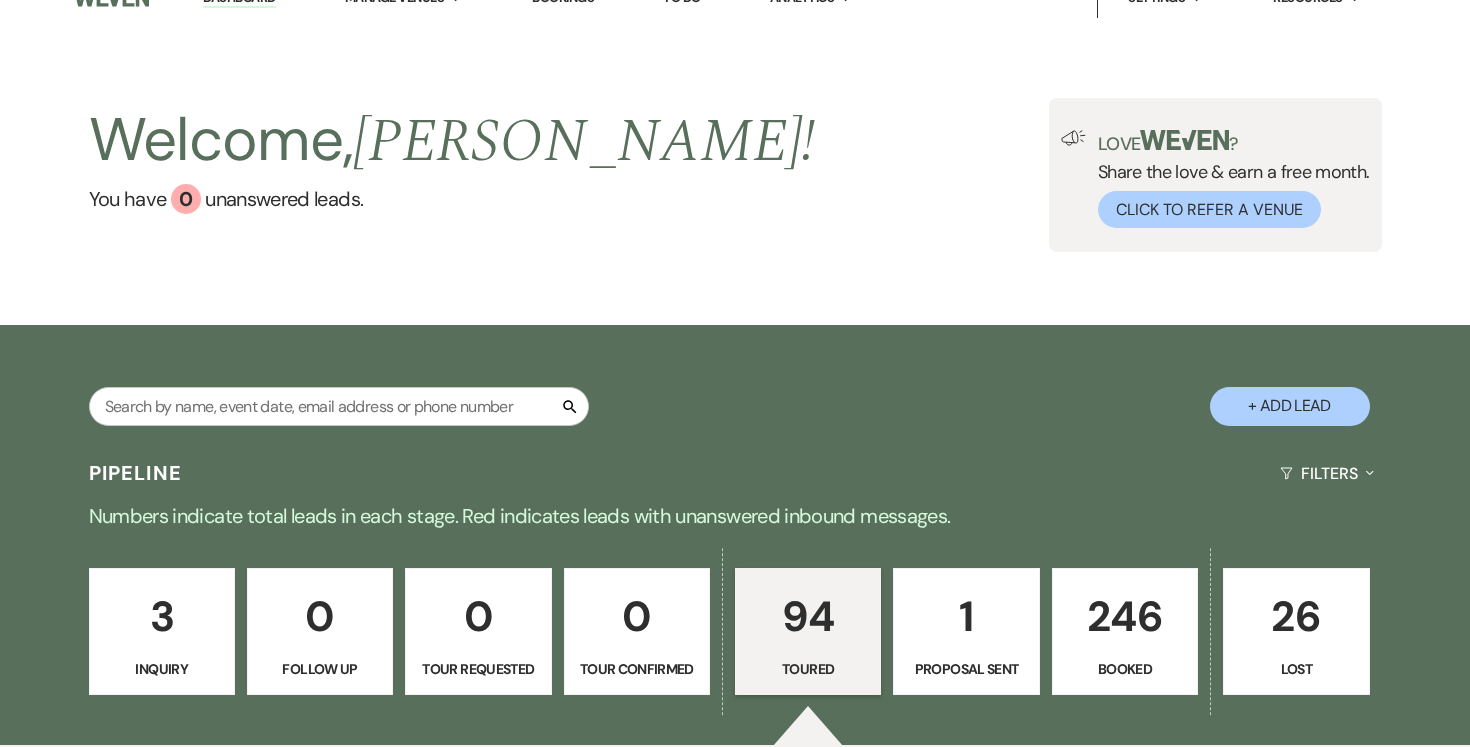 scroll, scrollTop: 0, scrollLeft: 0, axis: both 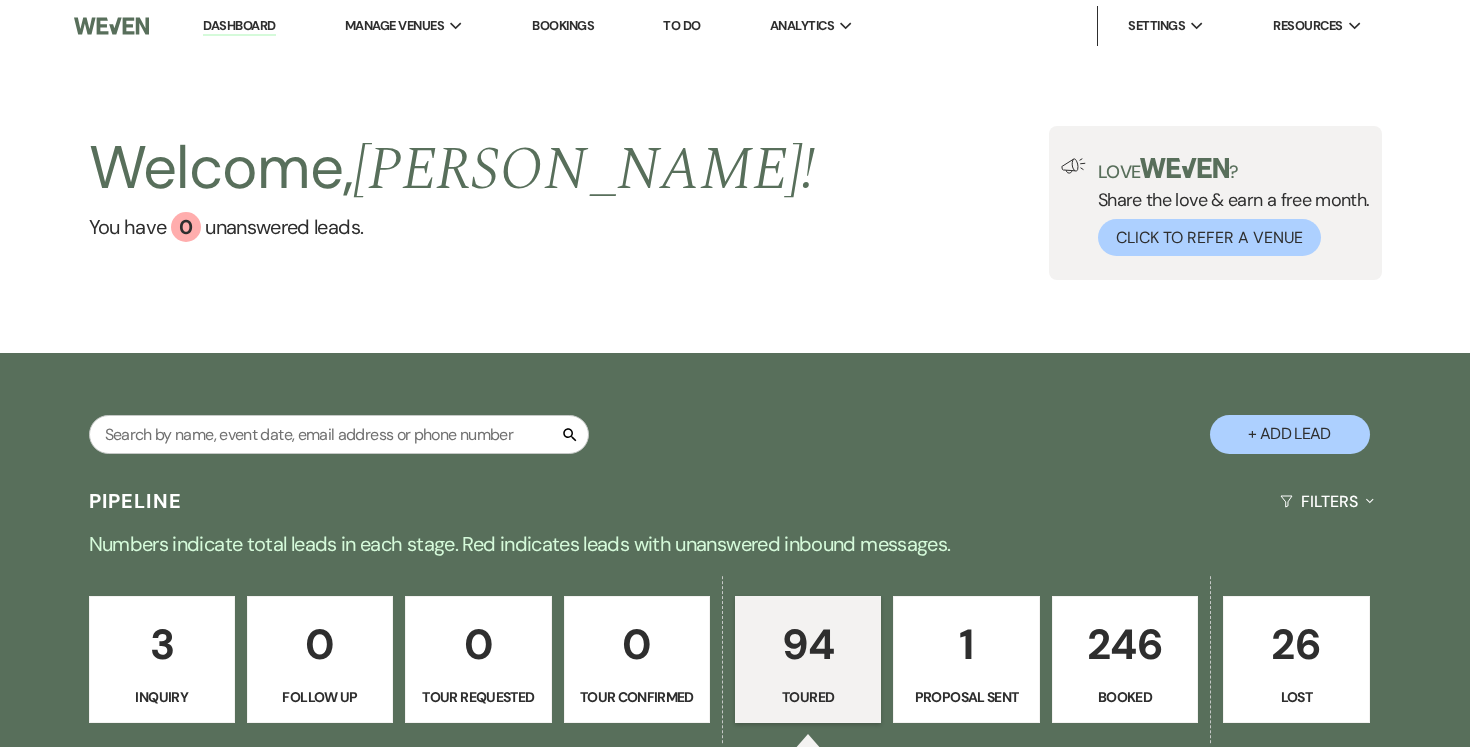 click on "+ Add Lead" at bounding box center [1290, 434] 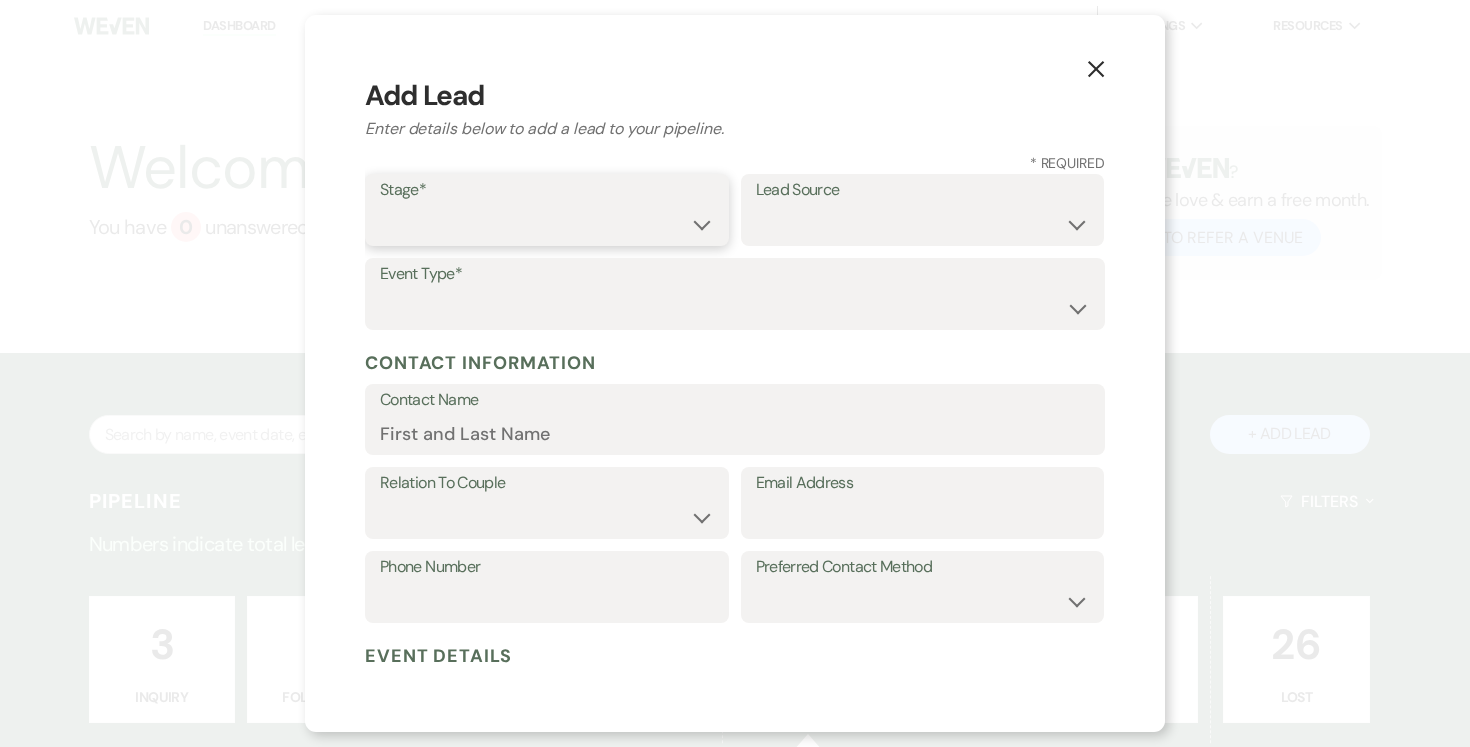 click on "Inquiry Follow Up Tour Requested Tour Confirmed Toured Proposal Sent Booked Lost" at bounding box center [547, 224] 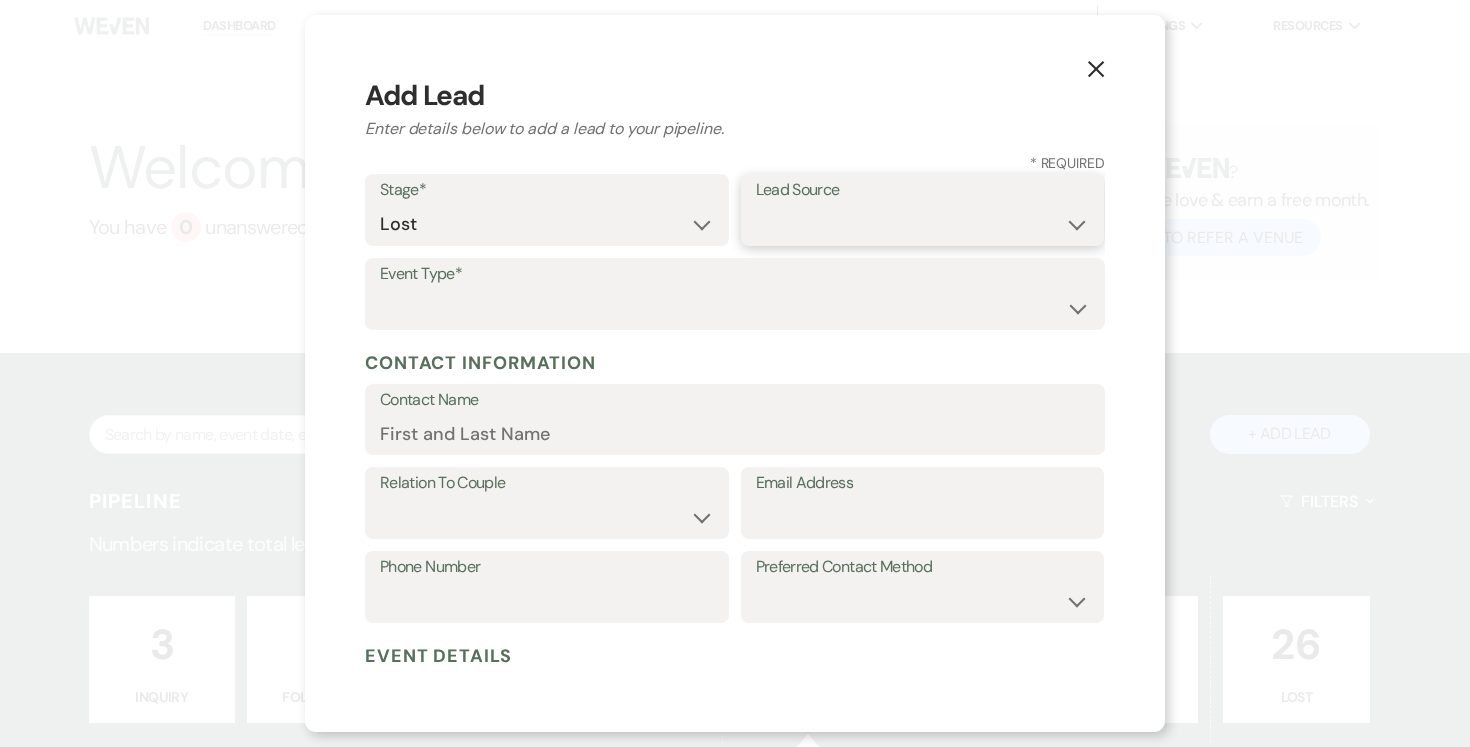 click on "Weven Venue Website Instagram Facebook Pinterest Google The Knot Wedding Wire Here Comes the Guide Wedding Spot Eventective [PERSON_NAME] The Venue Report PartySlate VRBO / Homeaway Airbnb Wedding Show TikTok X / Twitter Phone Call Walk-in Vendor Referral Advertising Personal Referral Local Referral Other" at bounding box center (923, 224) 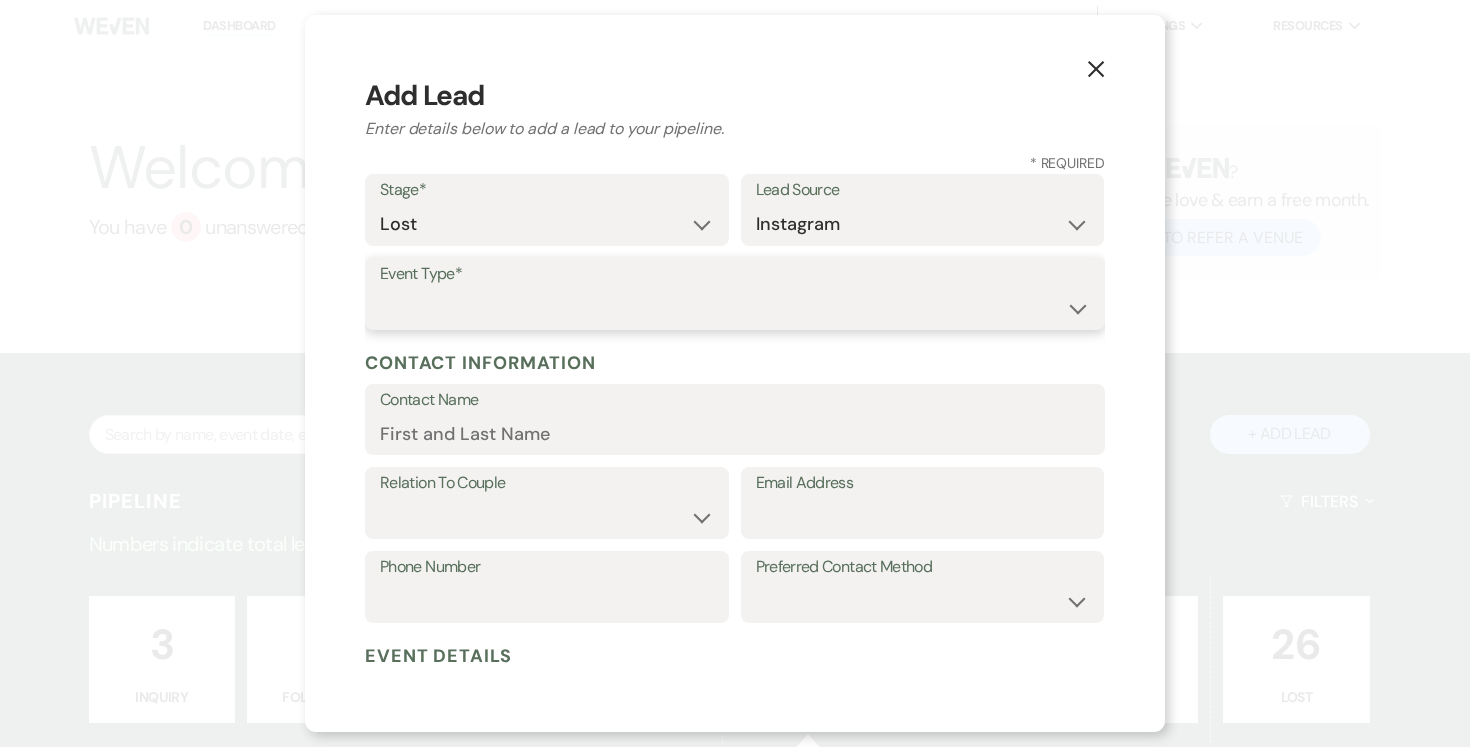 click on "Wedding Anniversary Party Baby Shower Bachelorette / Bachelor Party Birthday Party Bridal Shower Brunch Community Event Concert Corporate Event Elopement End of Life Celebration Engagement Party Fundraiser Graduation Party Micro Wedding Prom Quinceañera Rehearsal Dinner Religious Event Retreat Other" at bounding box center [735, 308] 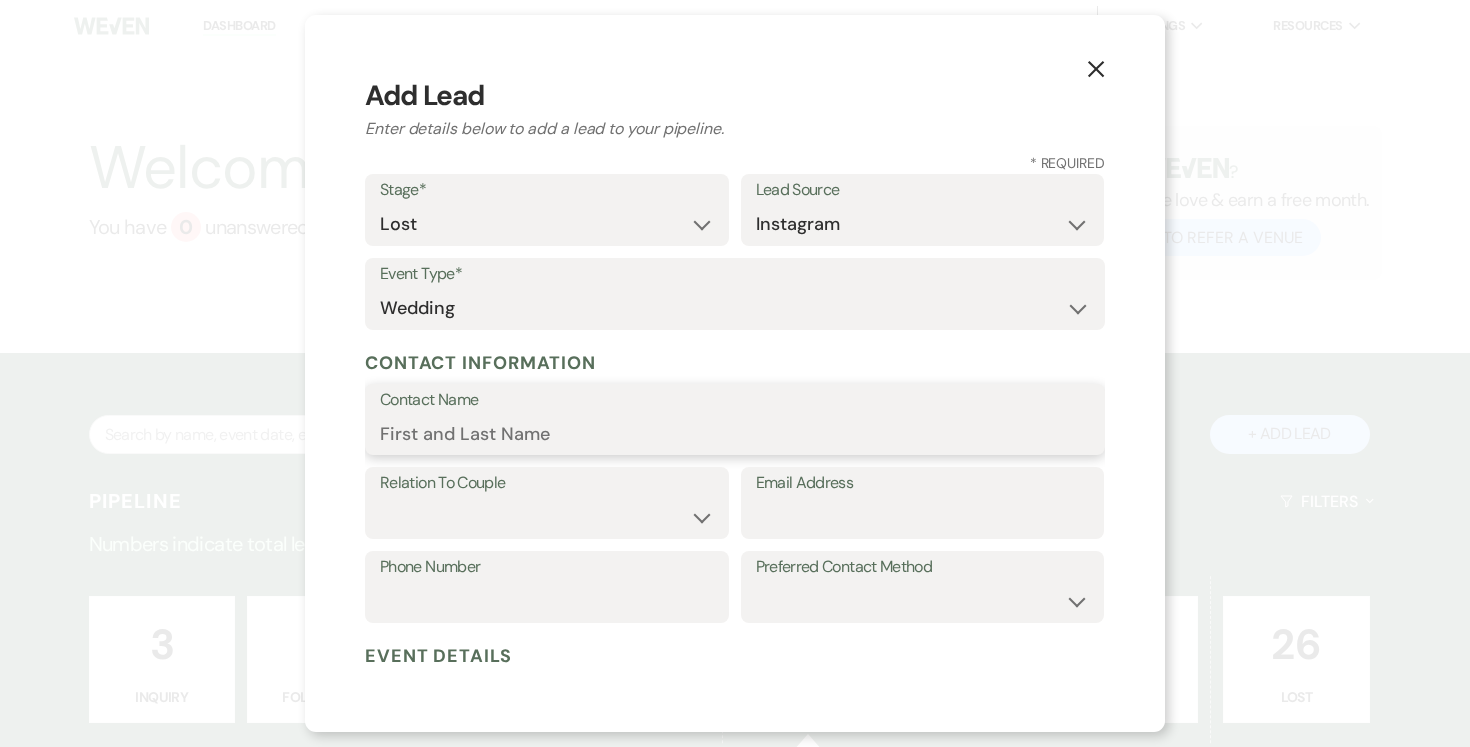 click on "Contact Name" at bounding box center [735, 433] 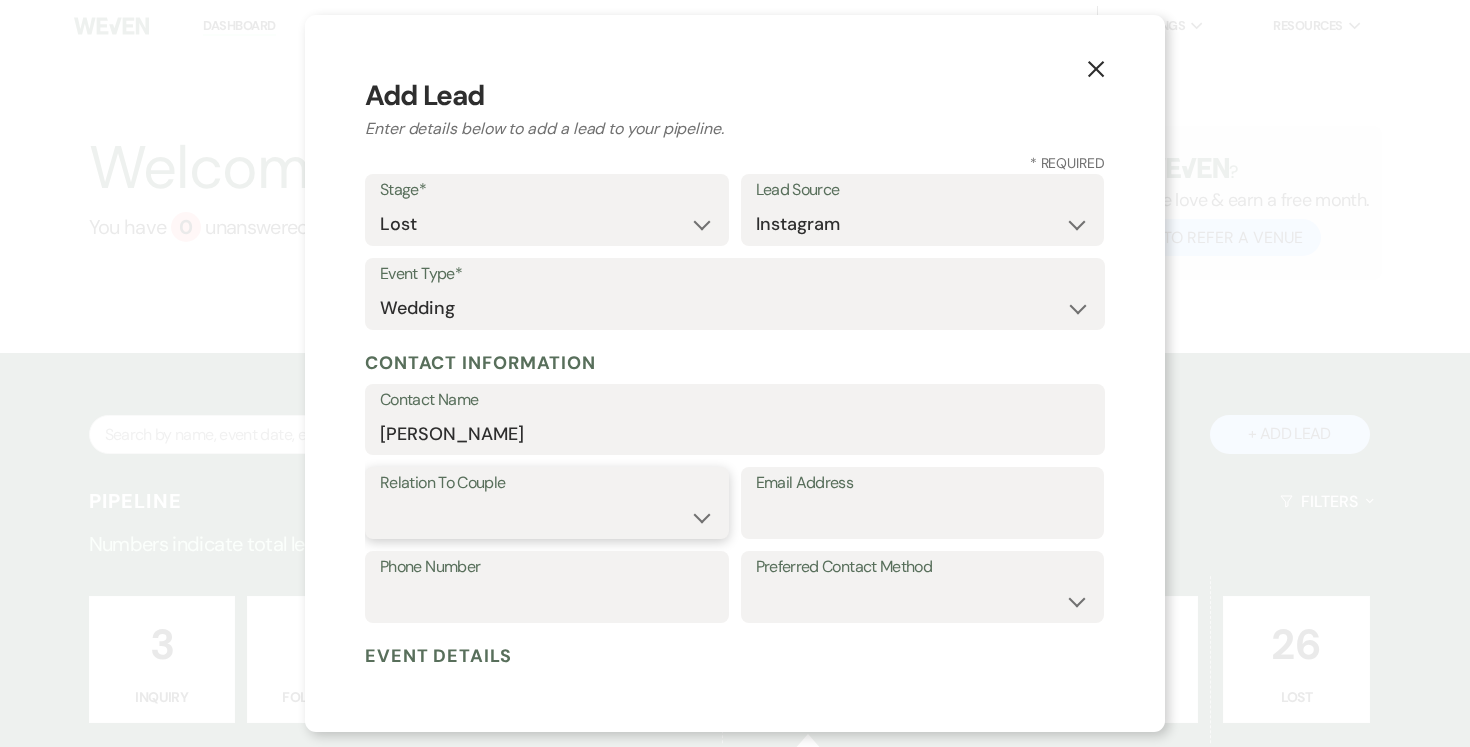 click on "Couple Planner Parent of Couple Family Member Friend Other" at bounding box center [547, 517] 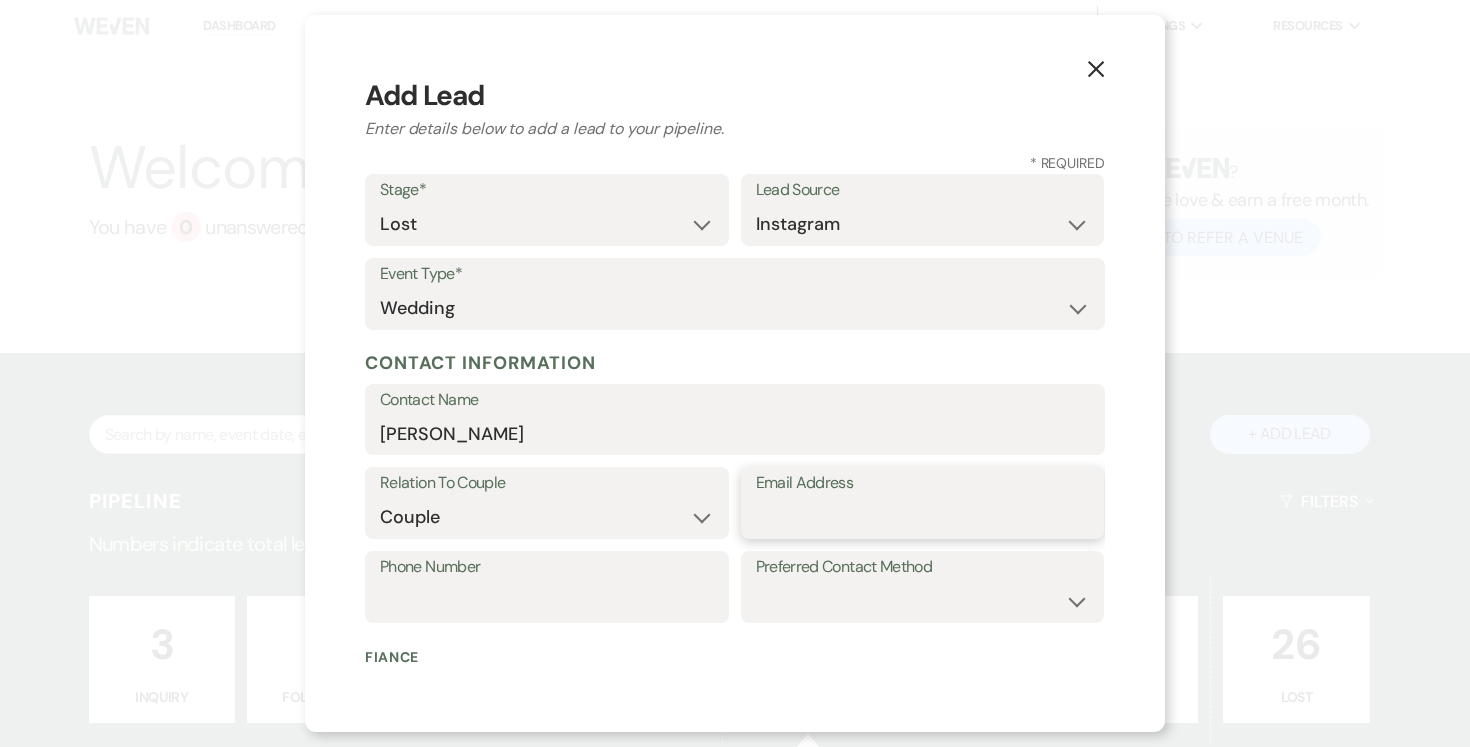 click on "Email Address" at bounding box center [923, 517] 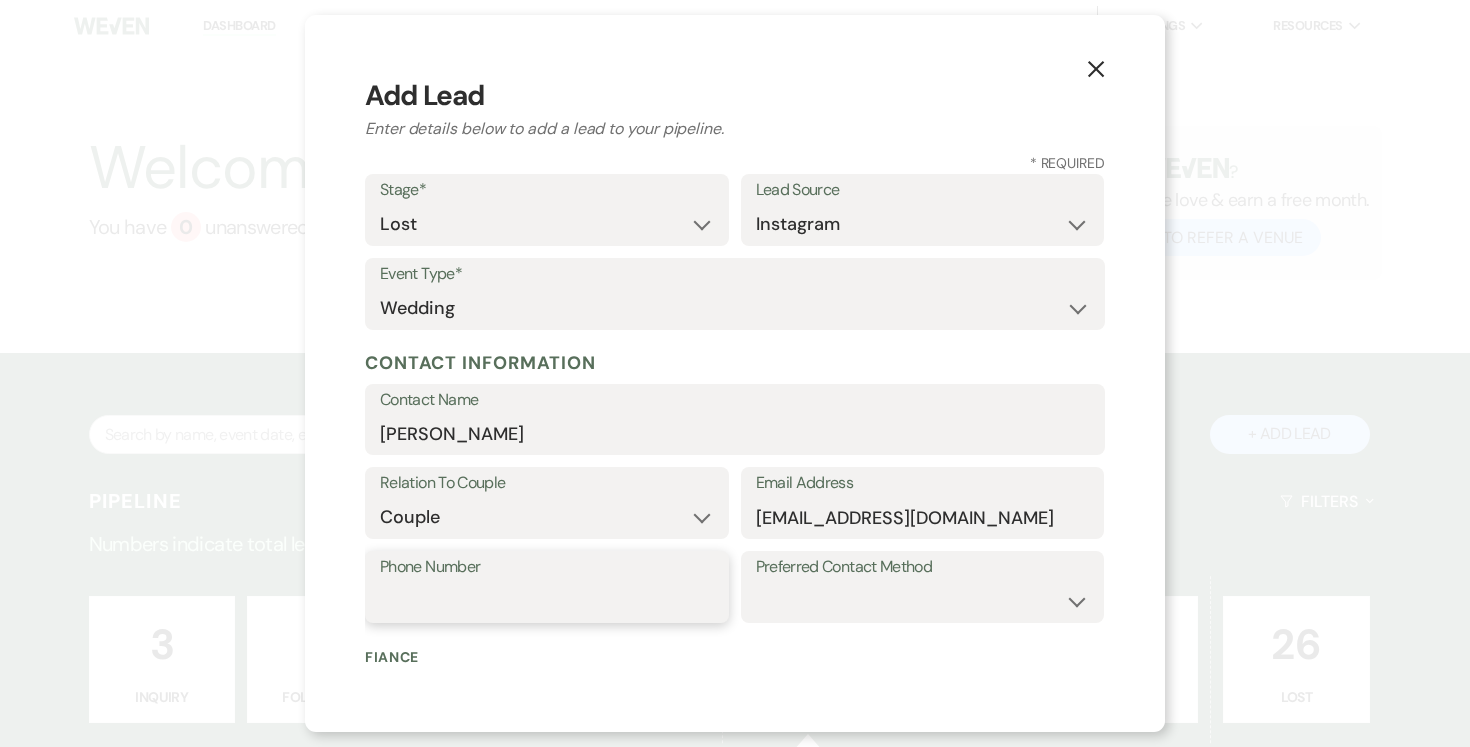 click on "Phone Number" at bounding box center [547, 601] 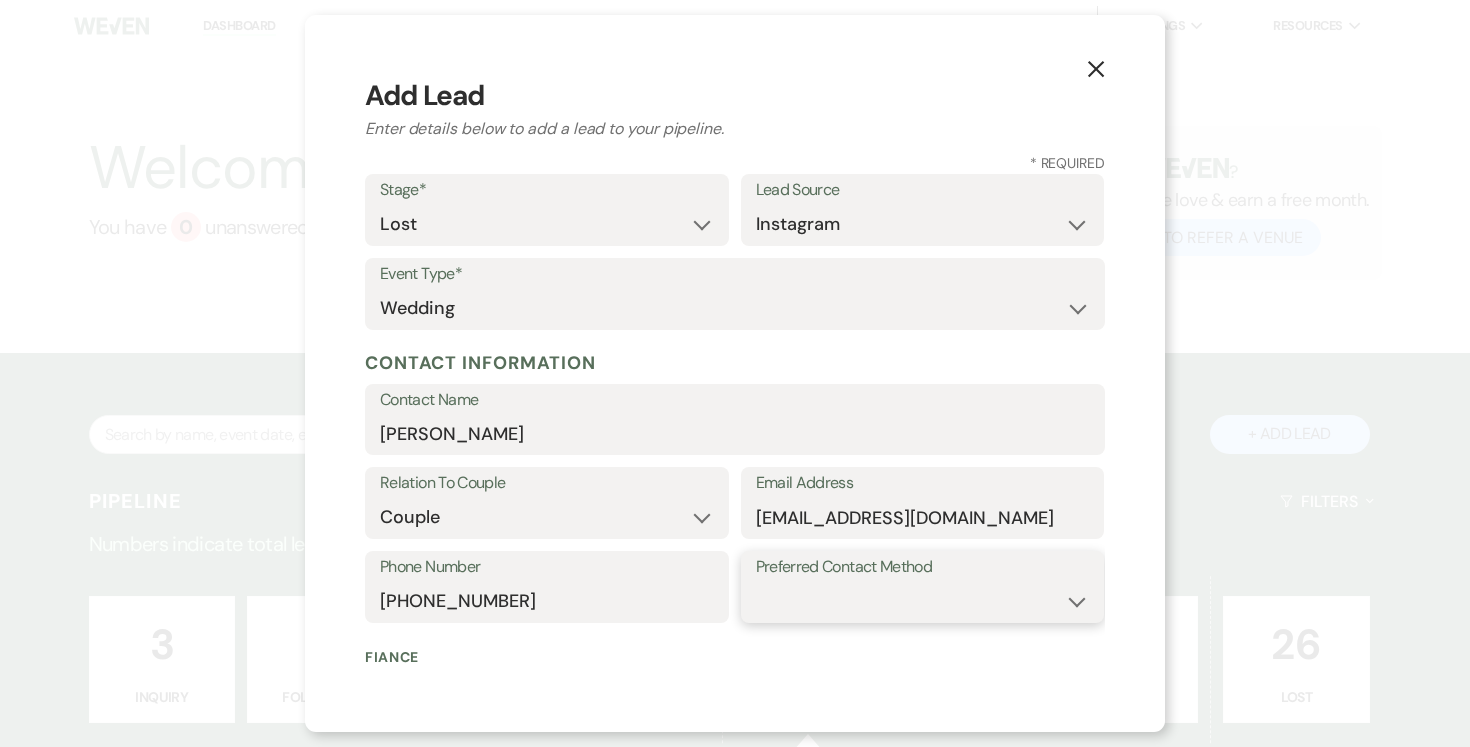 click on "Email Phone Text" at bounding box center [923, 601] 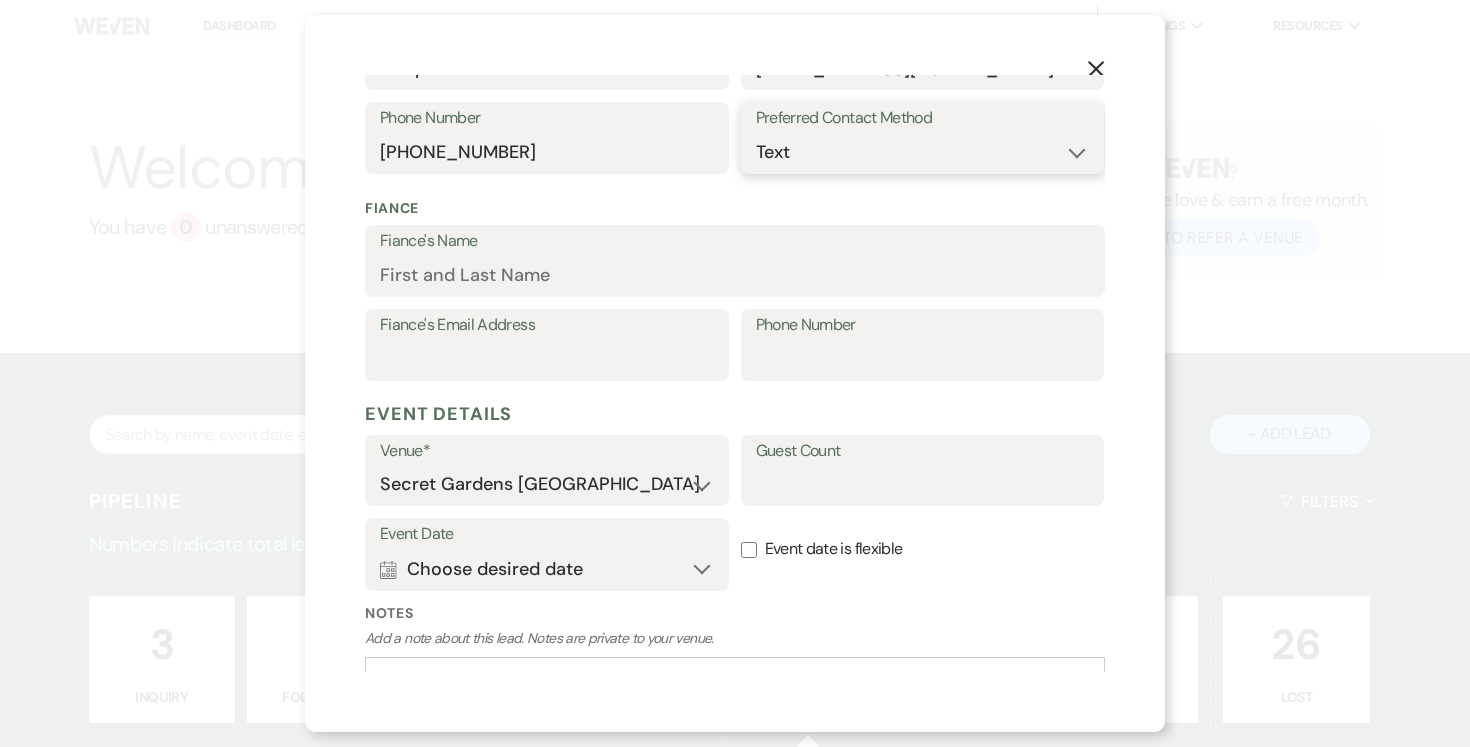 scroll, scrollTop: 467, scrollLeft: 0, axis: vertical 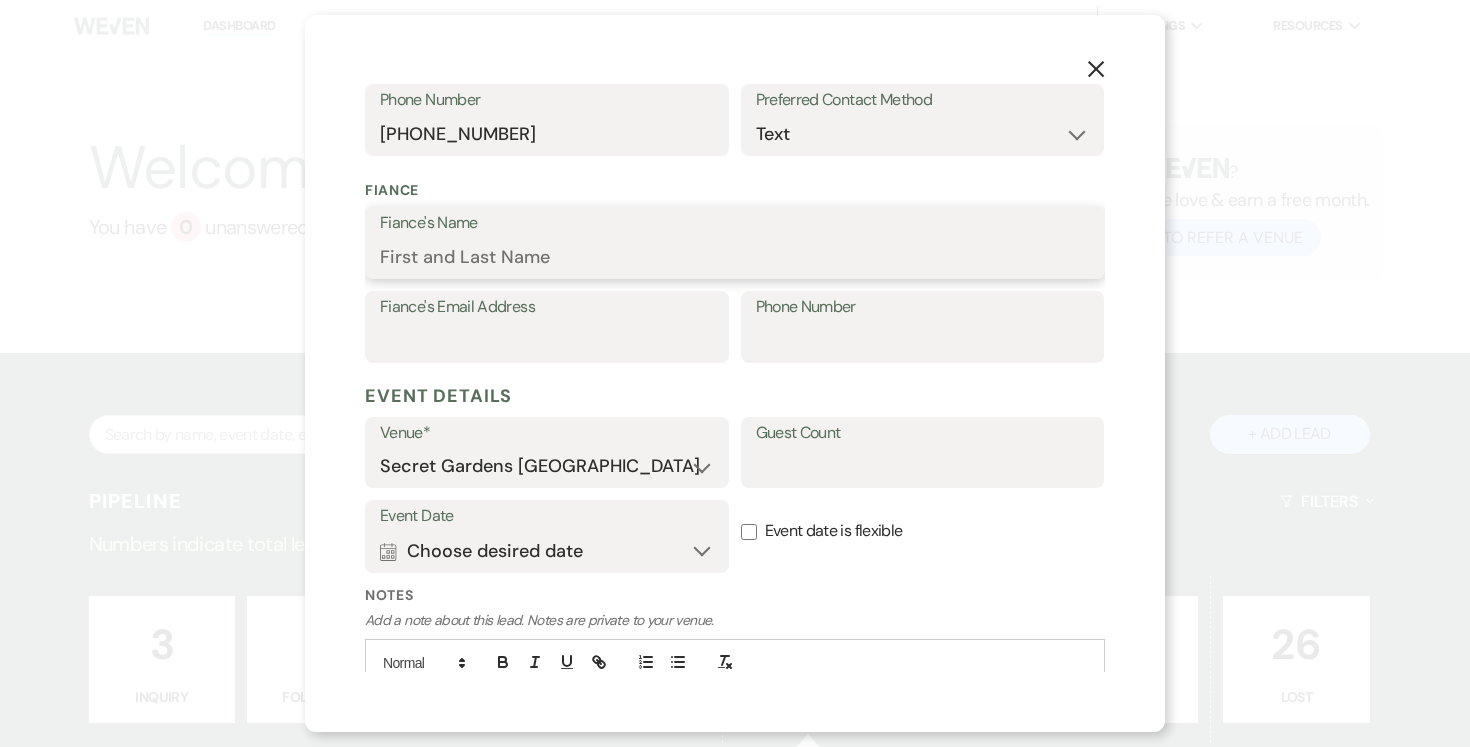 click on "Fiance's Name" at bounding box center (735, 257) 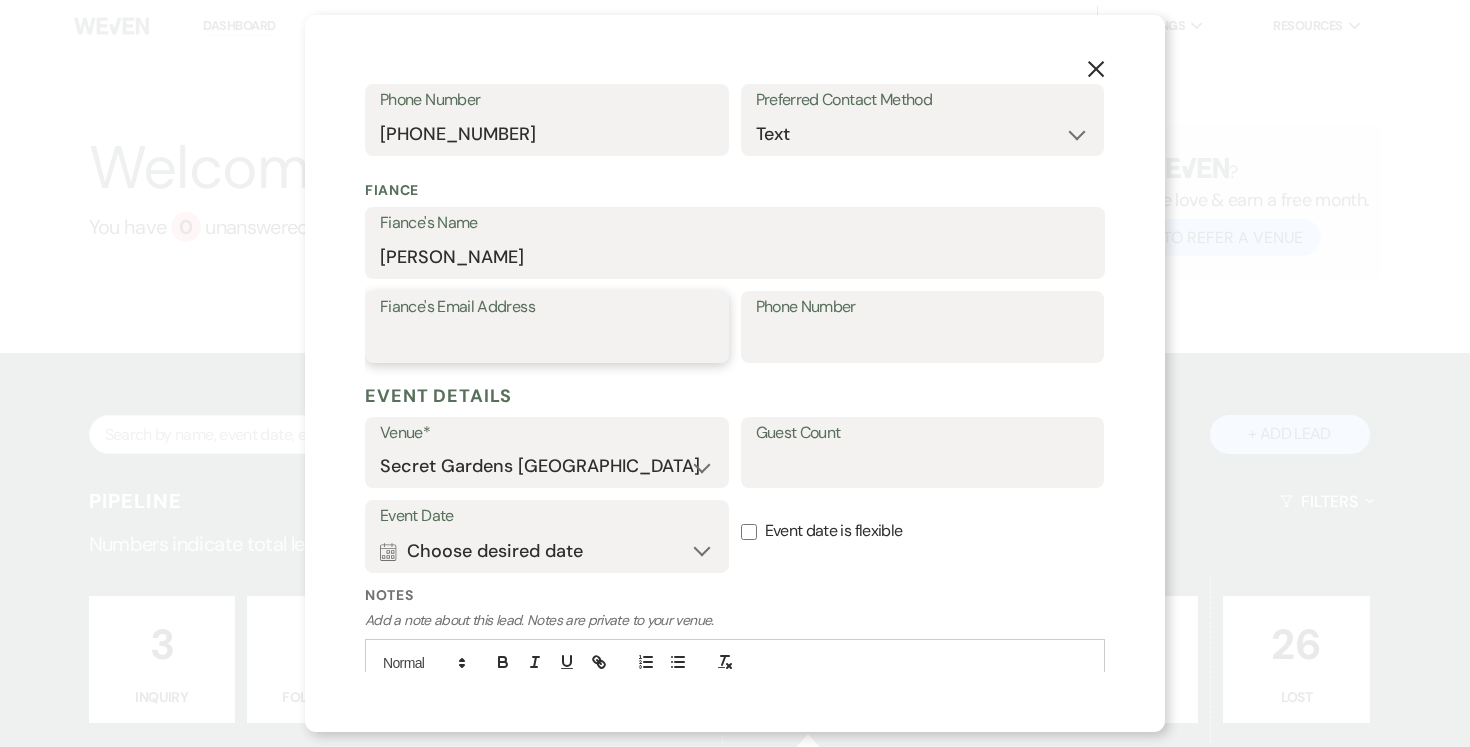 click on "Fiance's Email Address" at bounding box center [547, 341] 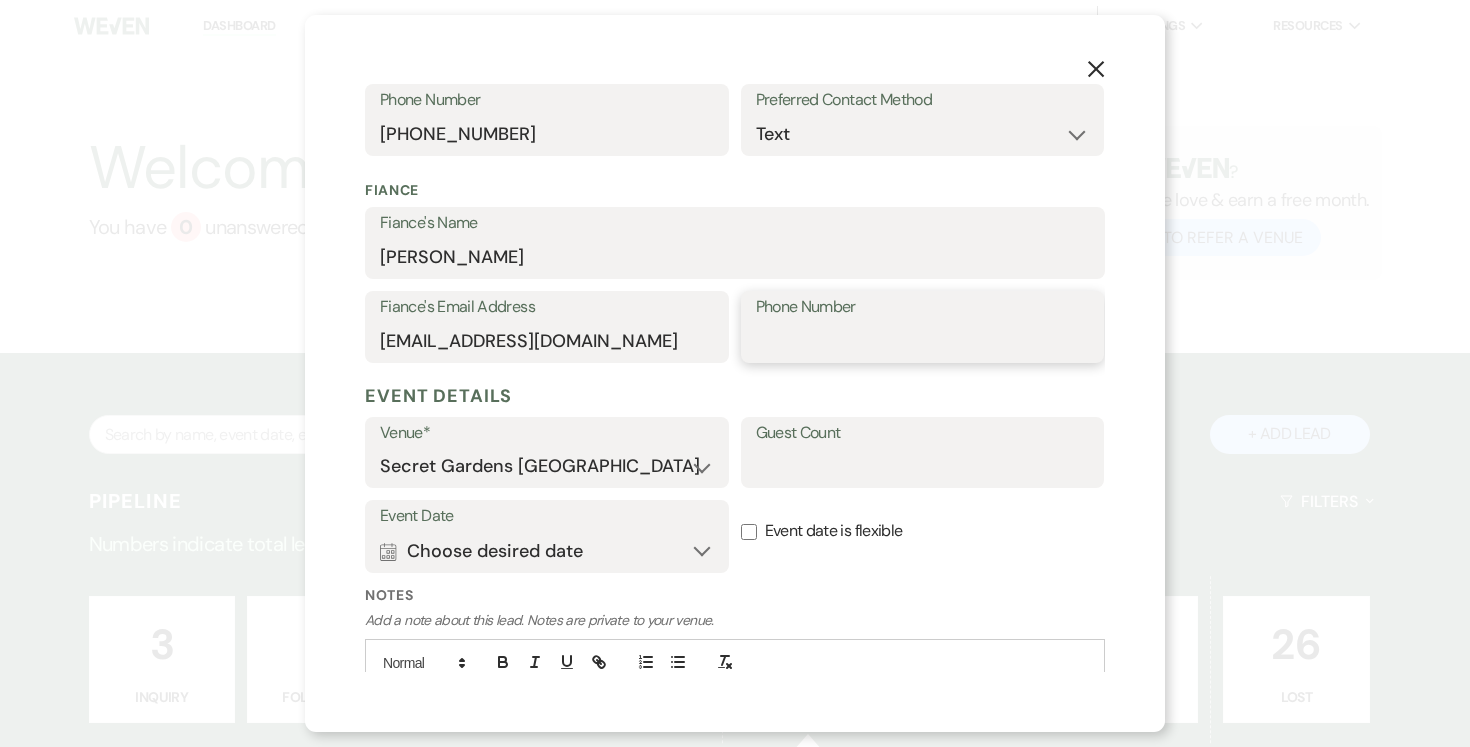 click on "Phone Number" at bounding box center [923, 341] 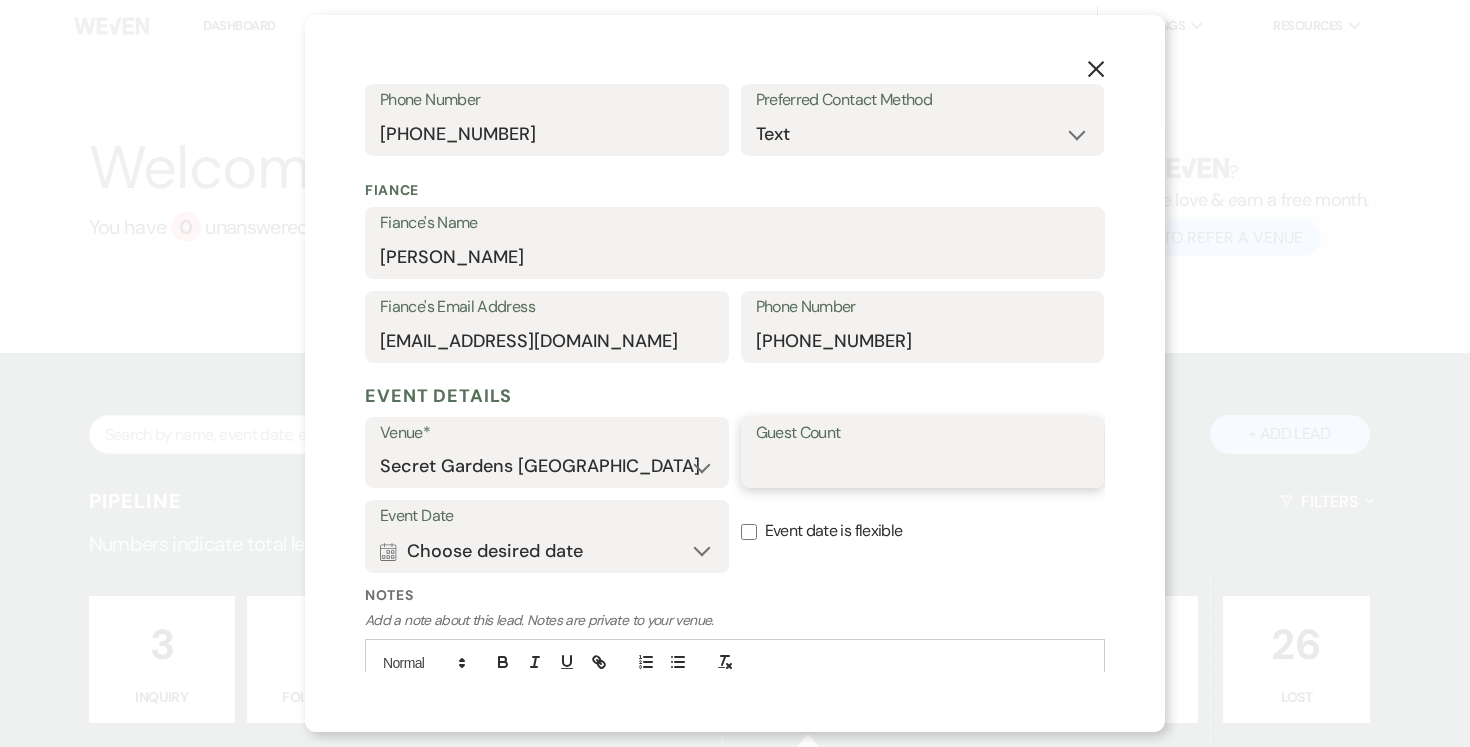 click on "Guest Count" at bounding box center (923, 466) 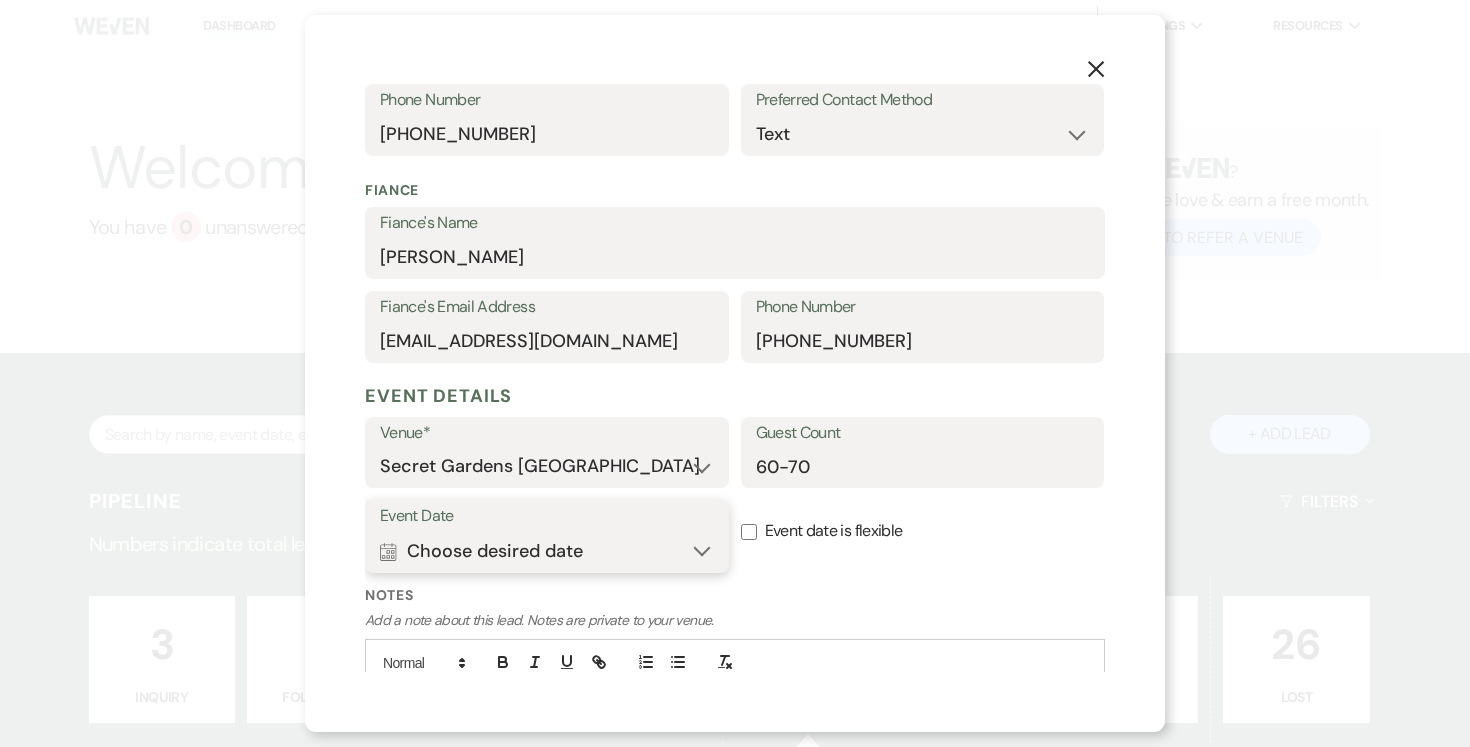 click on "Calendar Choose desired date Expand" at bounding box center (547, 551) 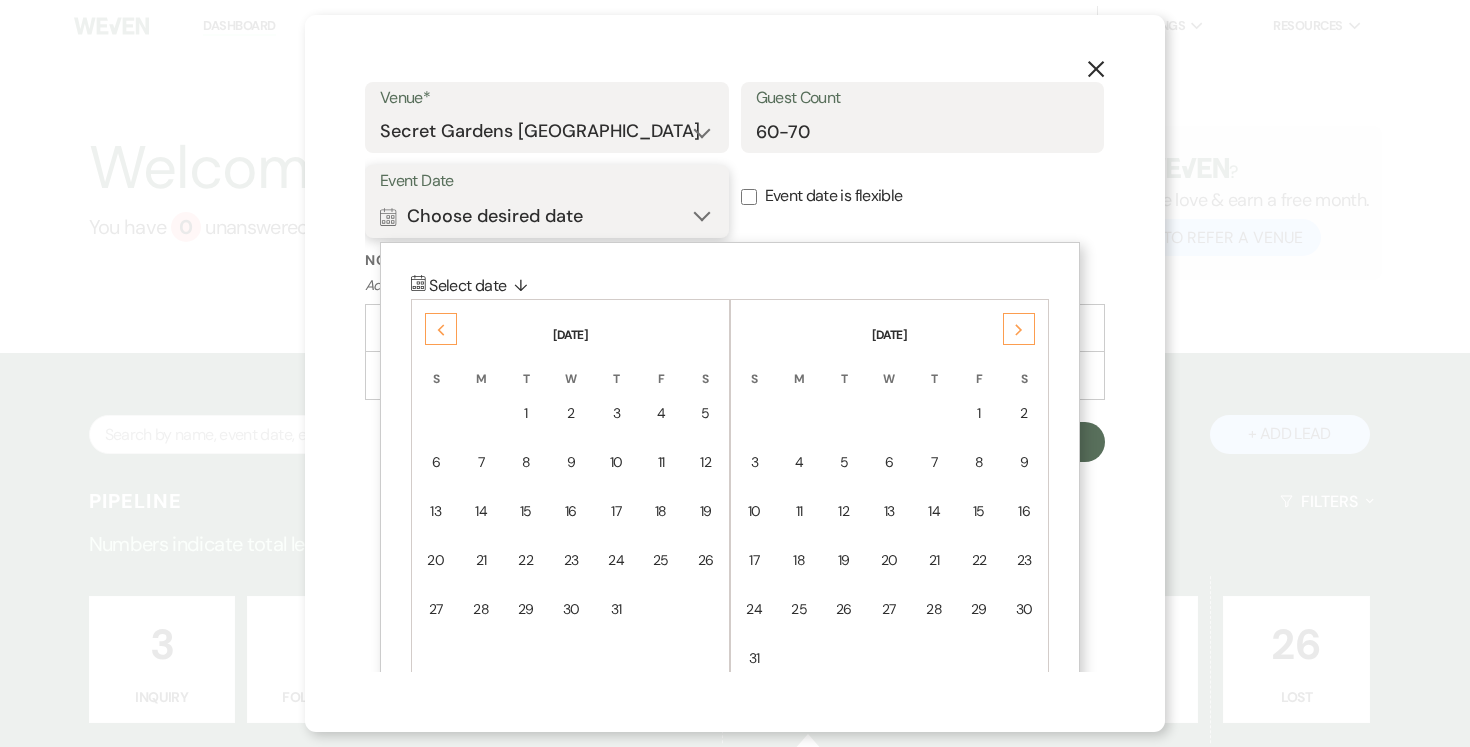 scroll, scrollTop: 846, scrollLeft: 0, axis: vertical 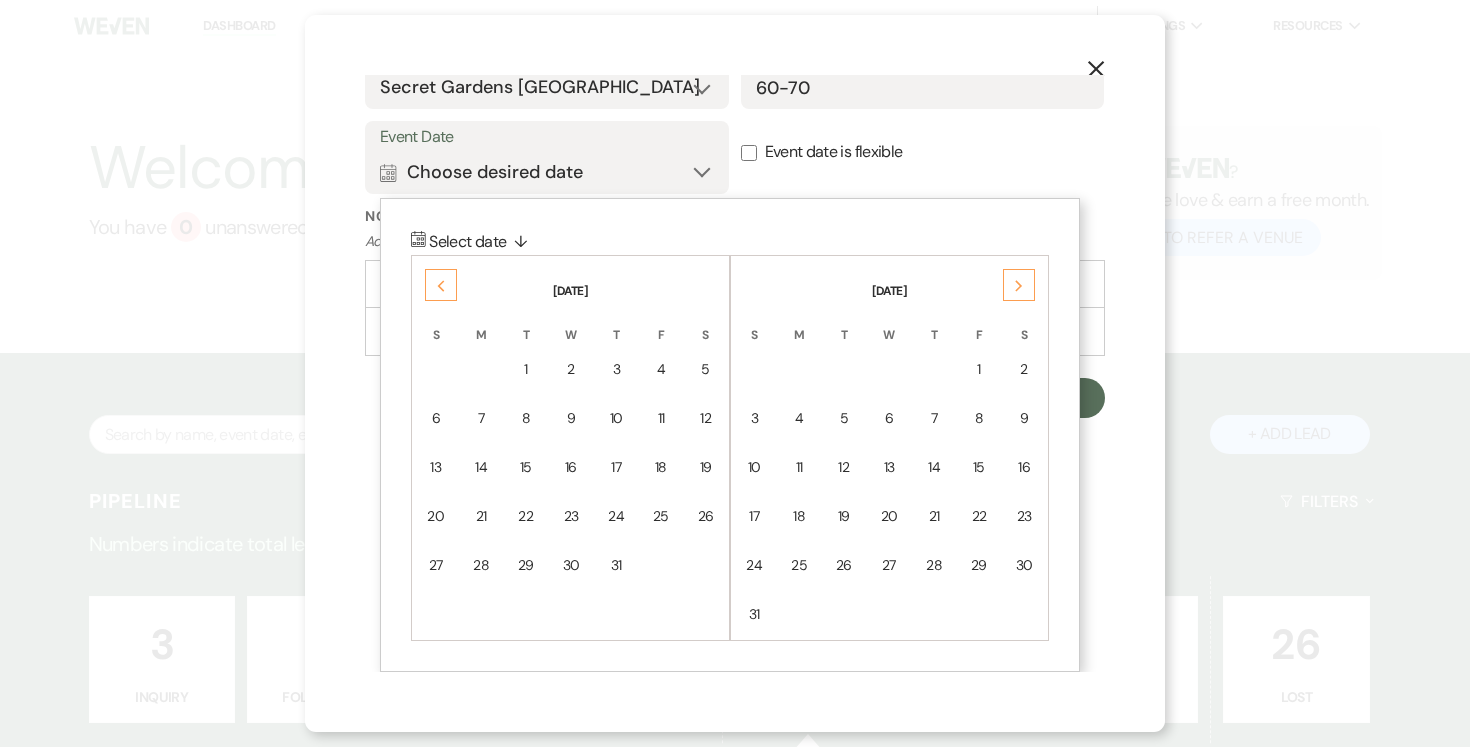 click on "Previous" at bounding box center [441, 285] 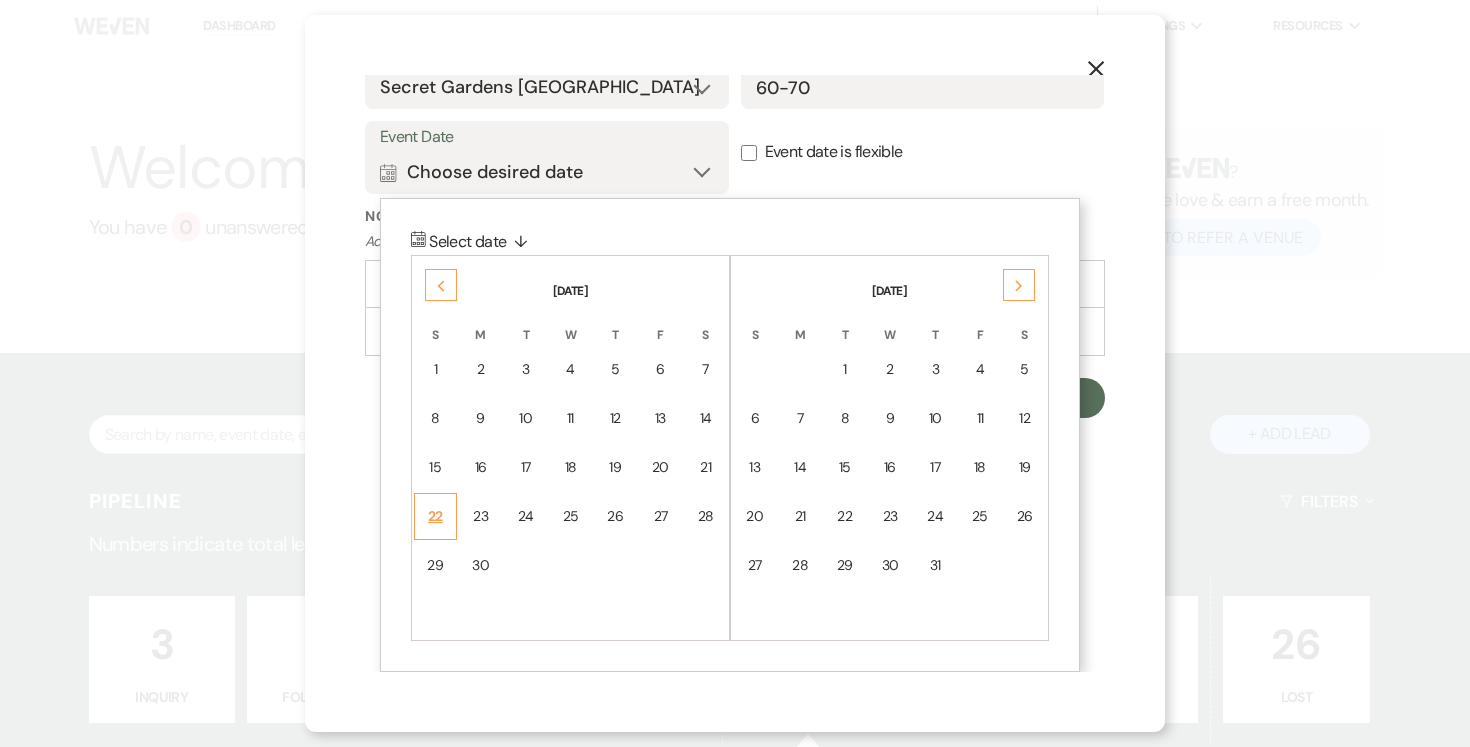 click on "22" at bounding box center [435, 516] 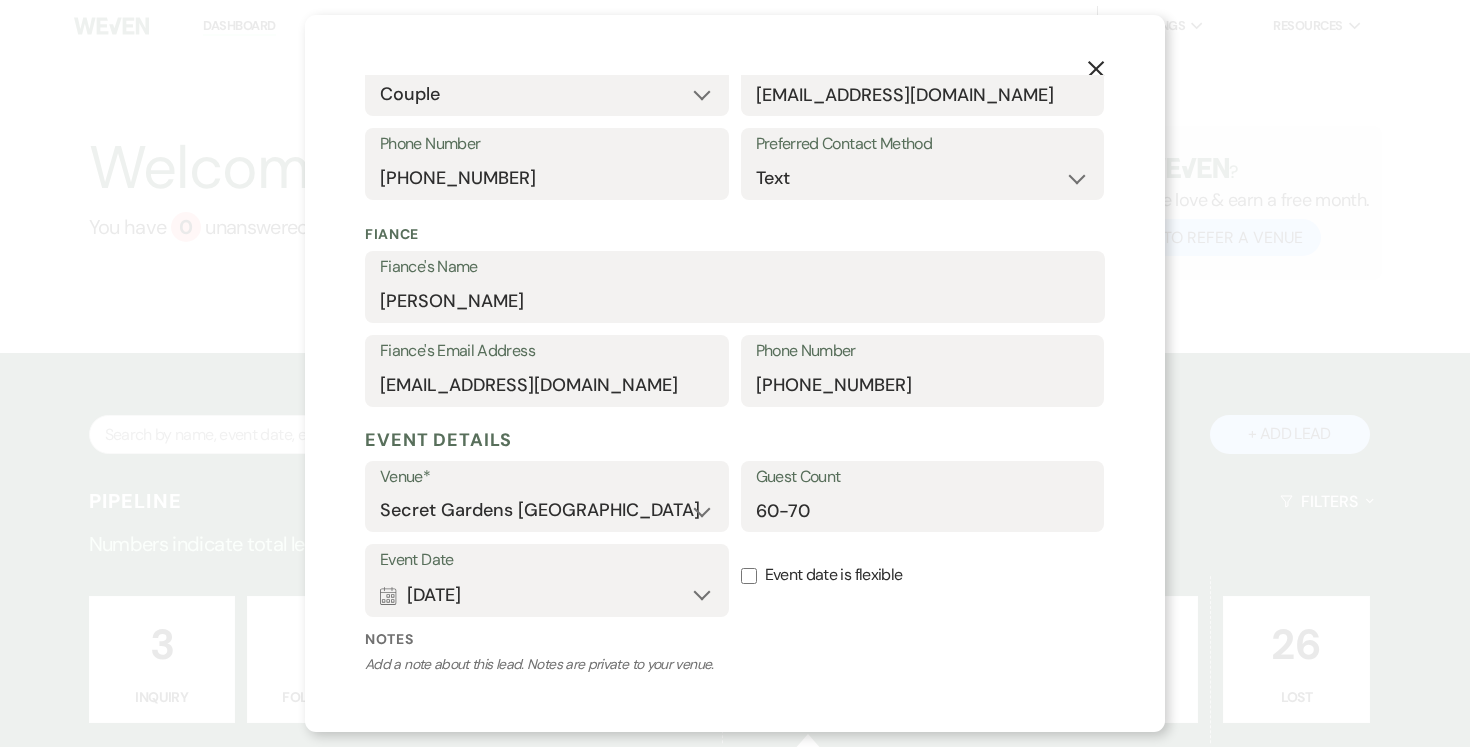 scroll, scrollTop: 590, scrollLeft: 0, axis: vertical 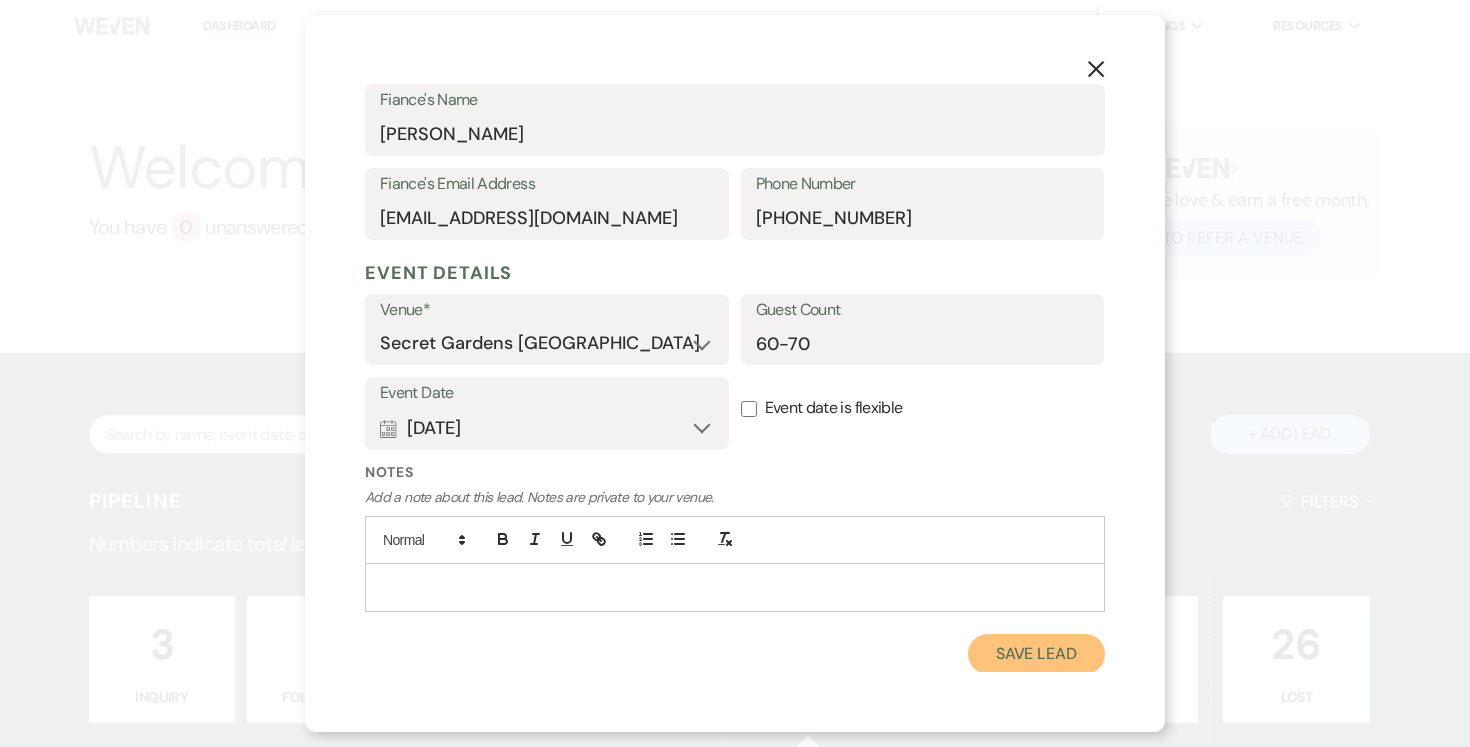 click on "Save Lead" at bounding box center [1036, 654] 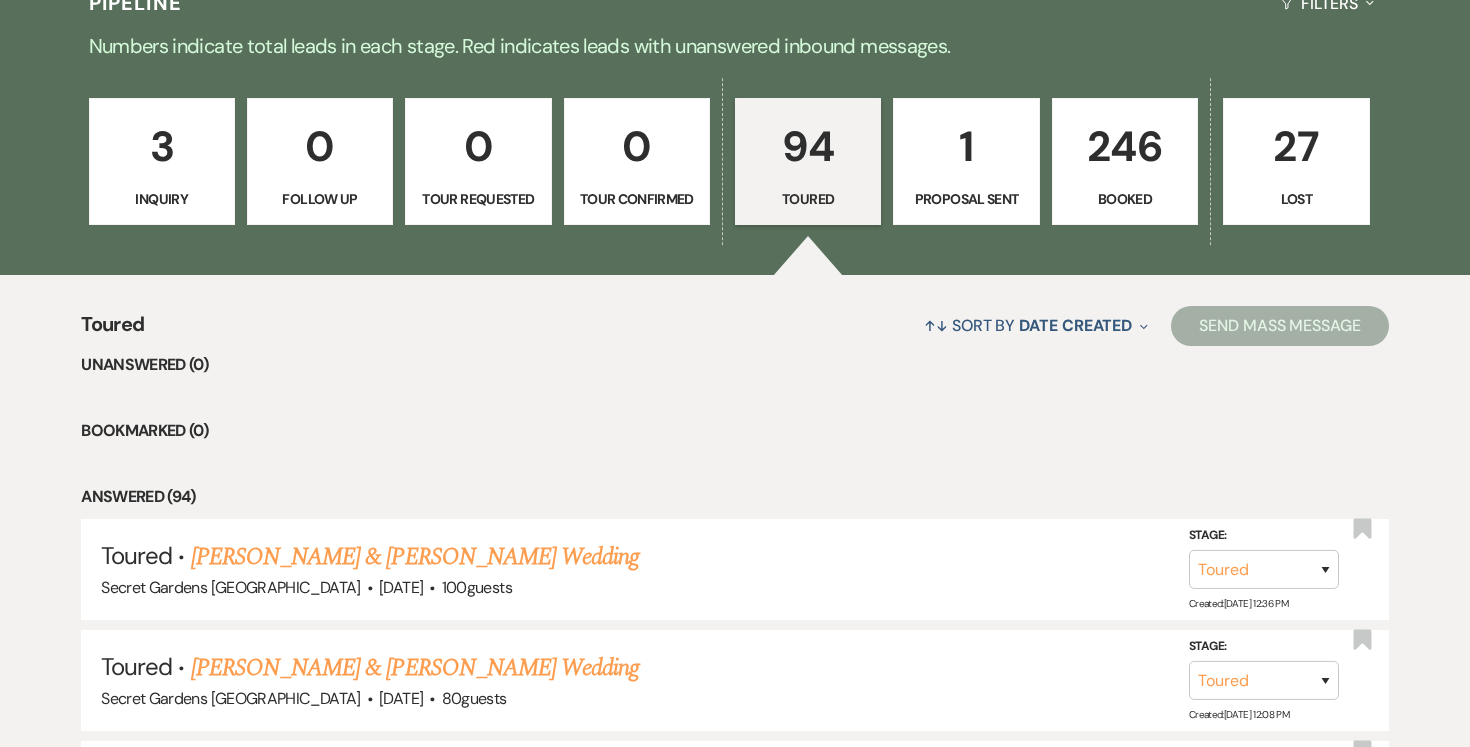 scroll, scrollTop: 532, scrollLeft: 0, axis: vertical 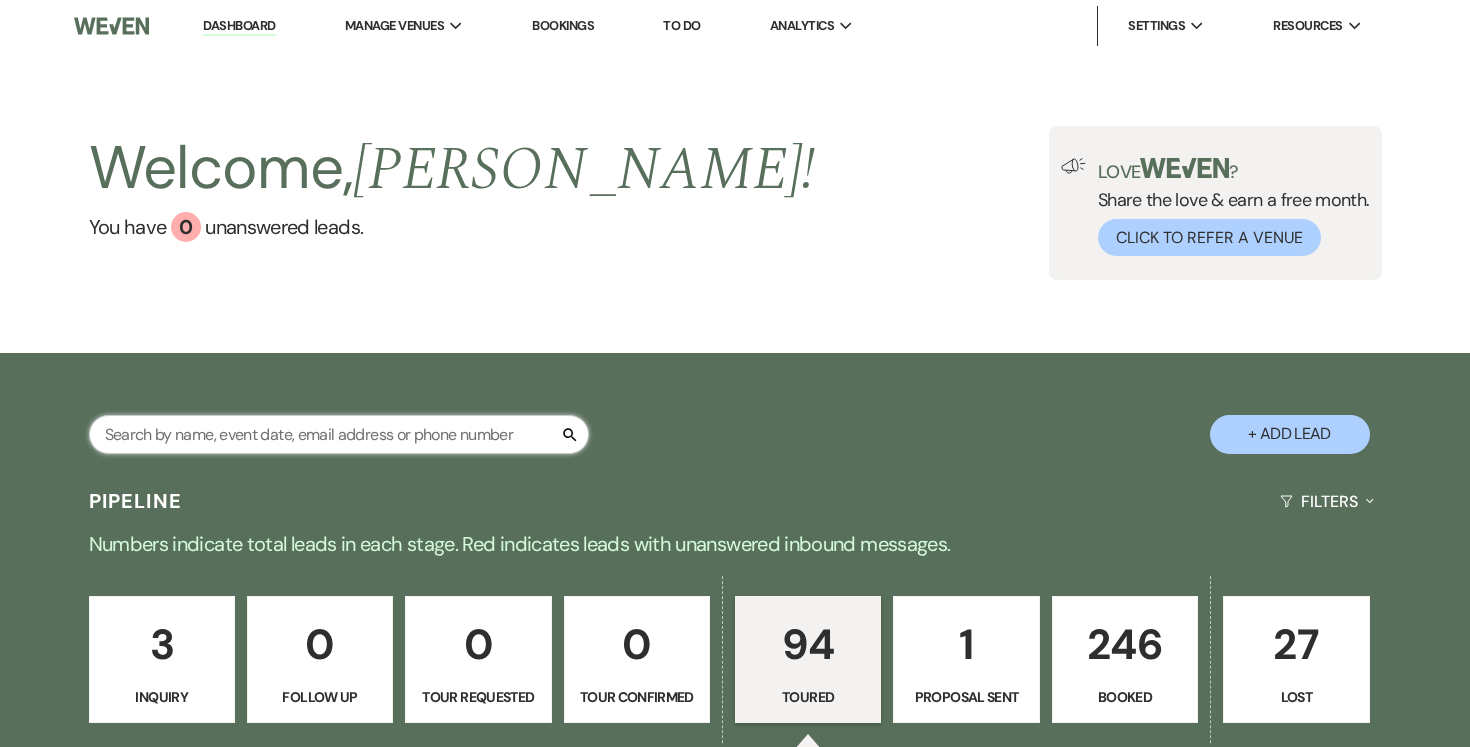 click at bounding box center (339, 434) 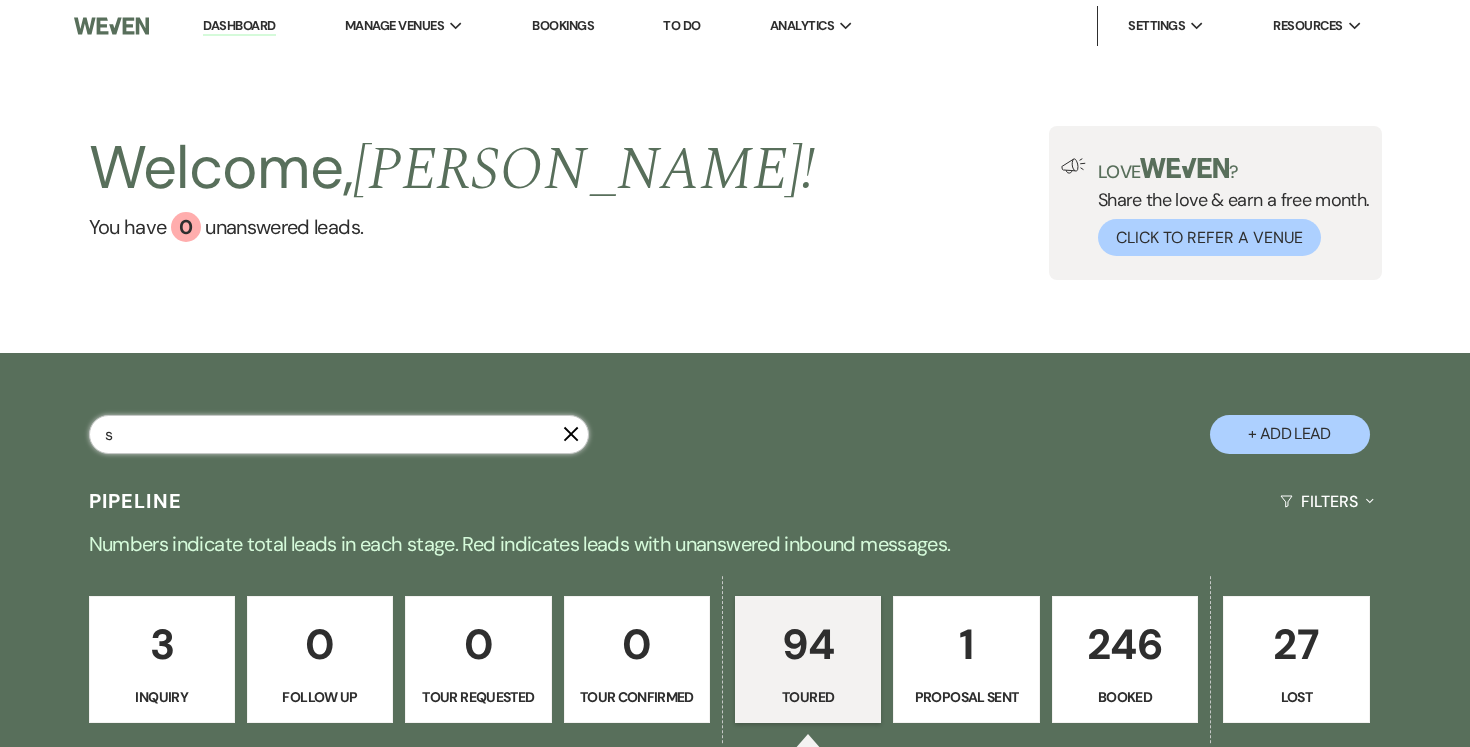 type on "su" 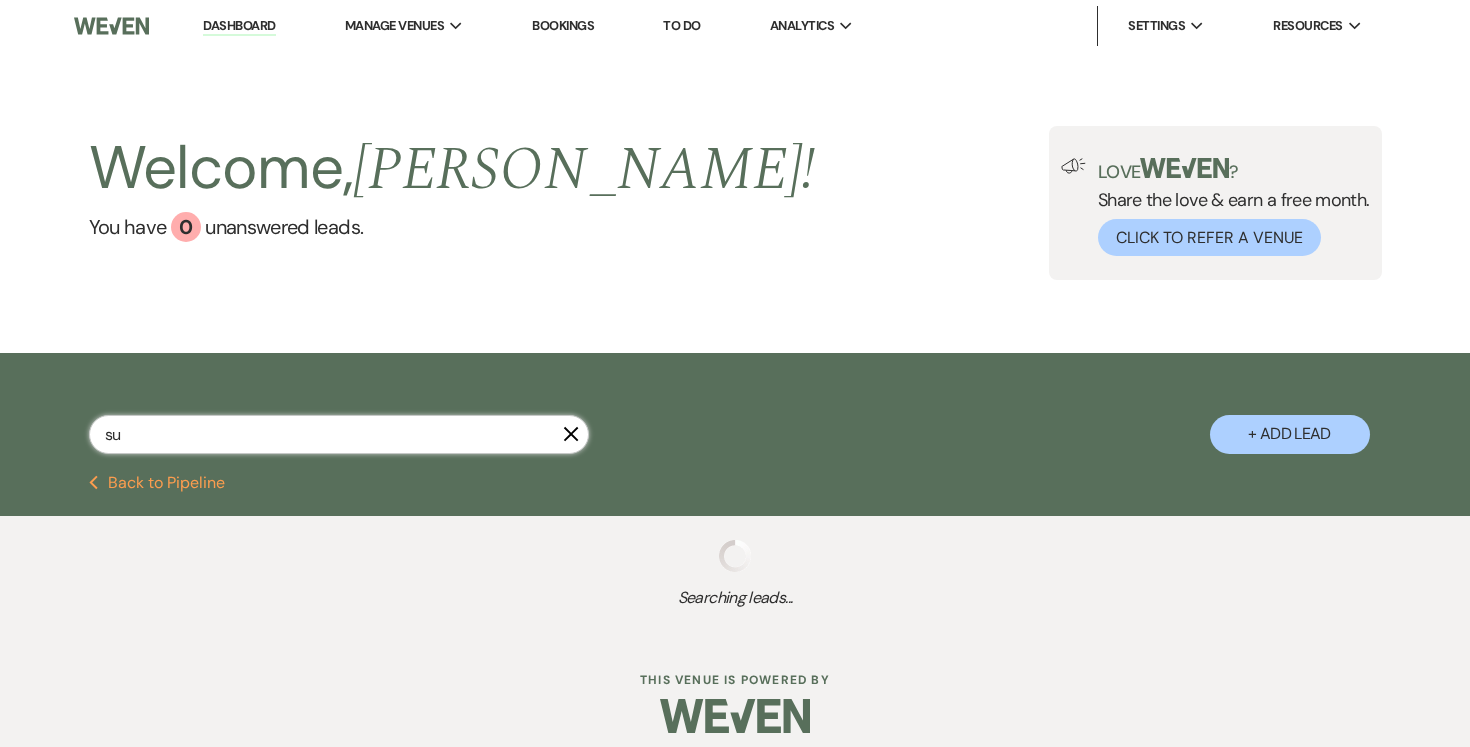 select on "8" 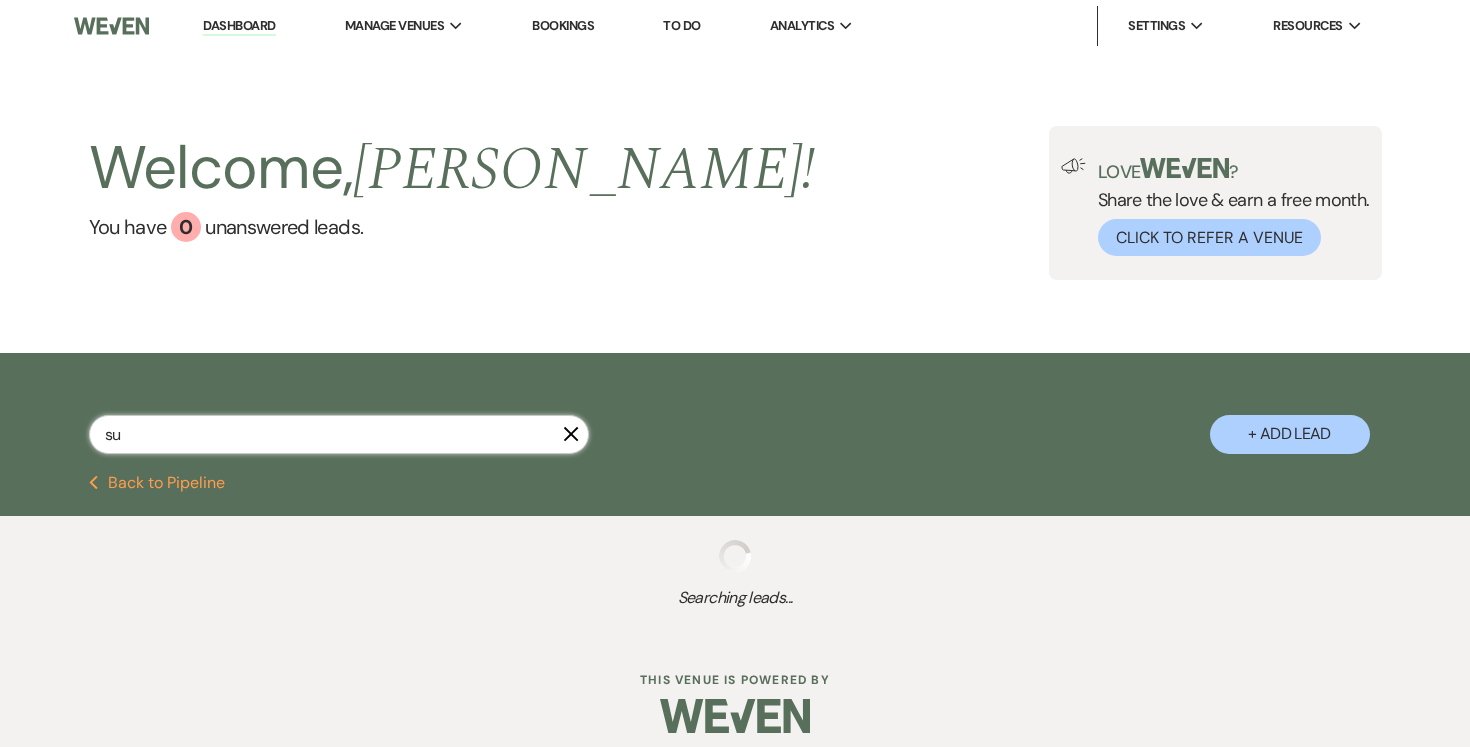 select on "5" 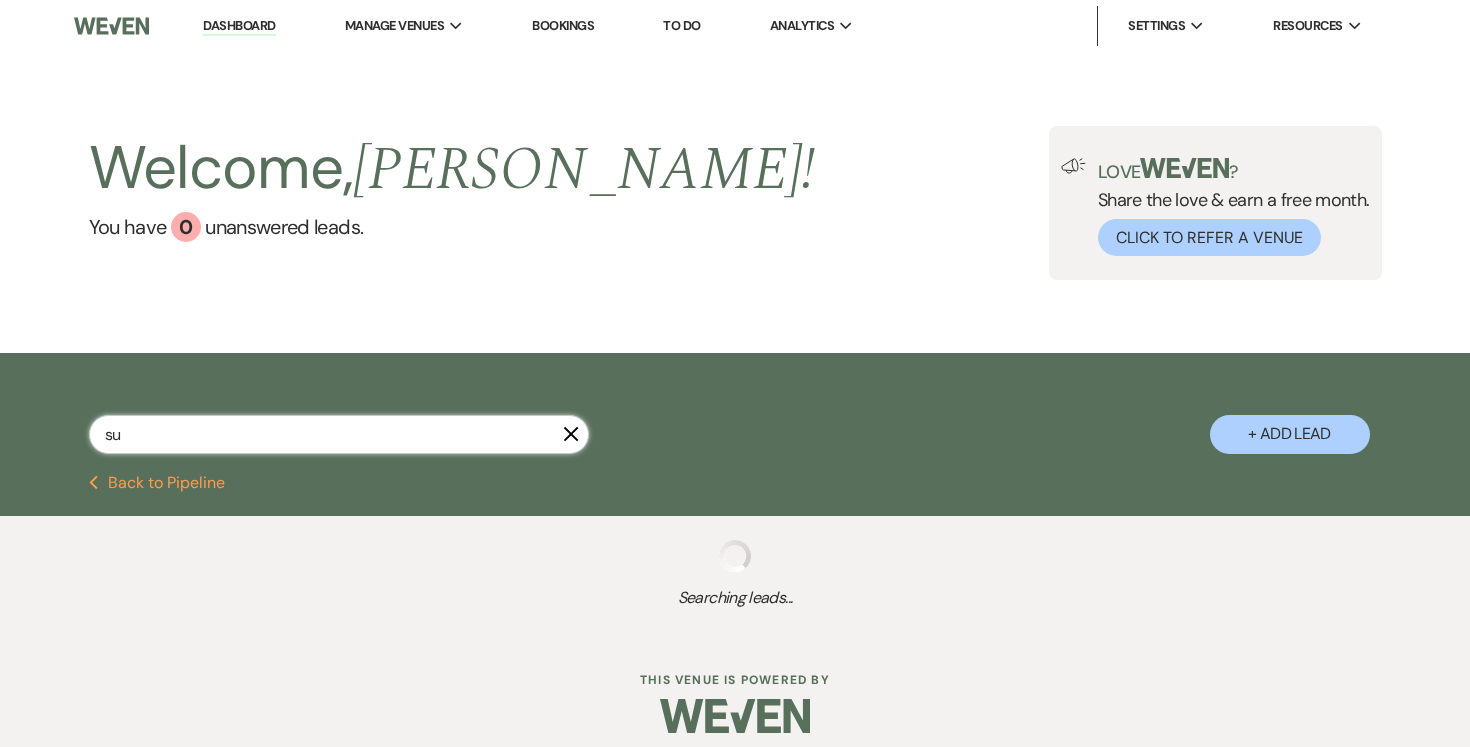 select on "8" 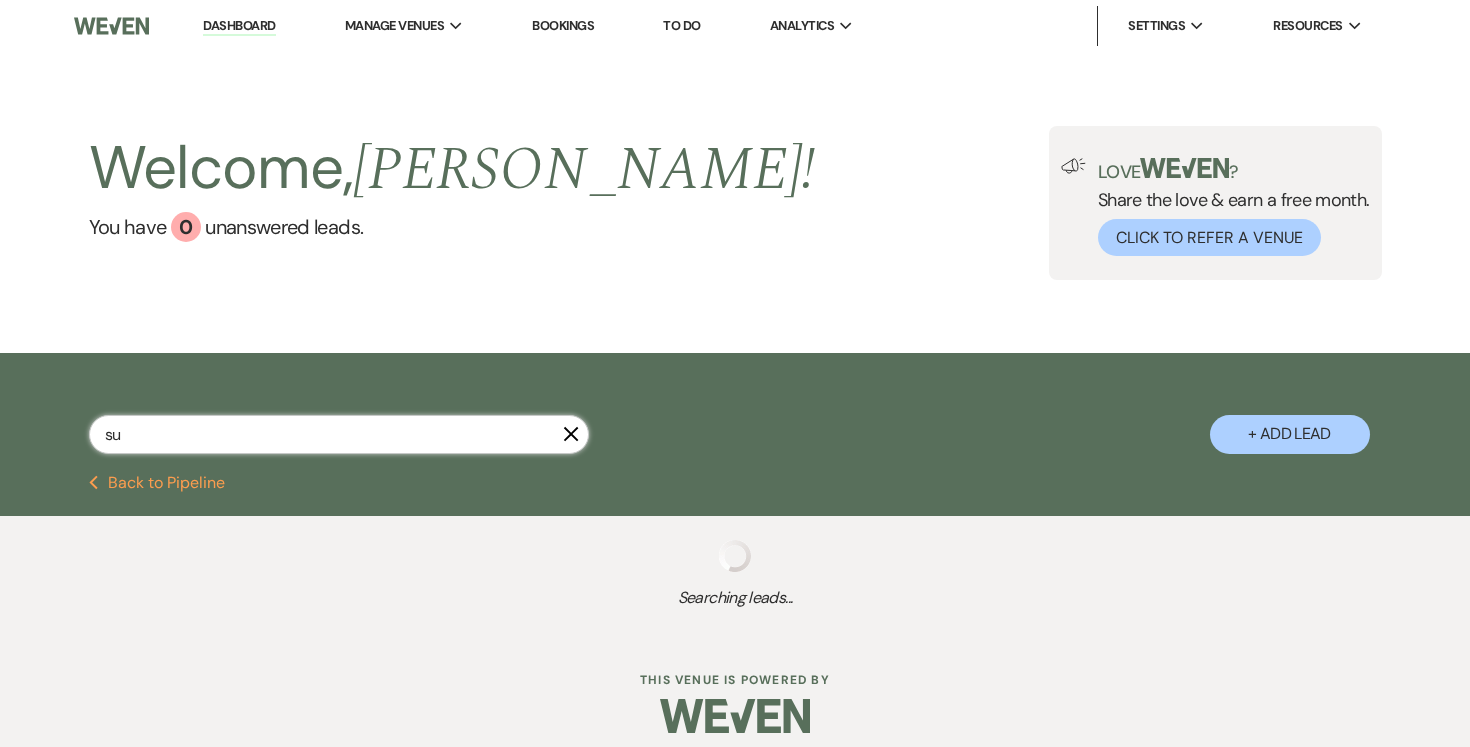 select on "1" 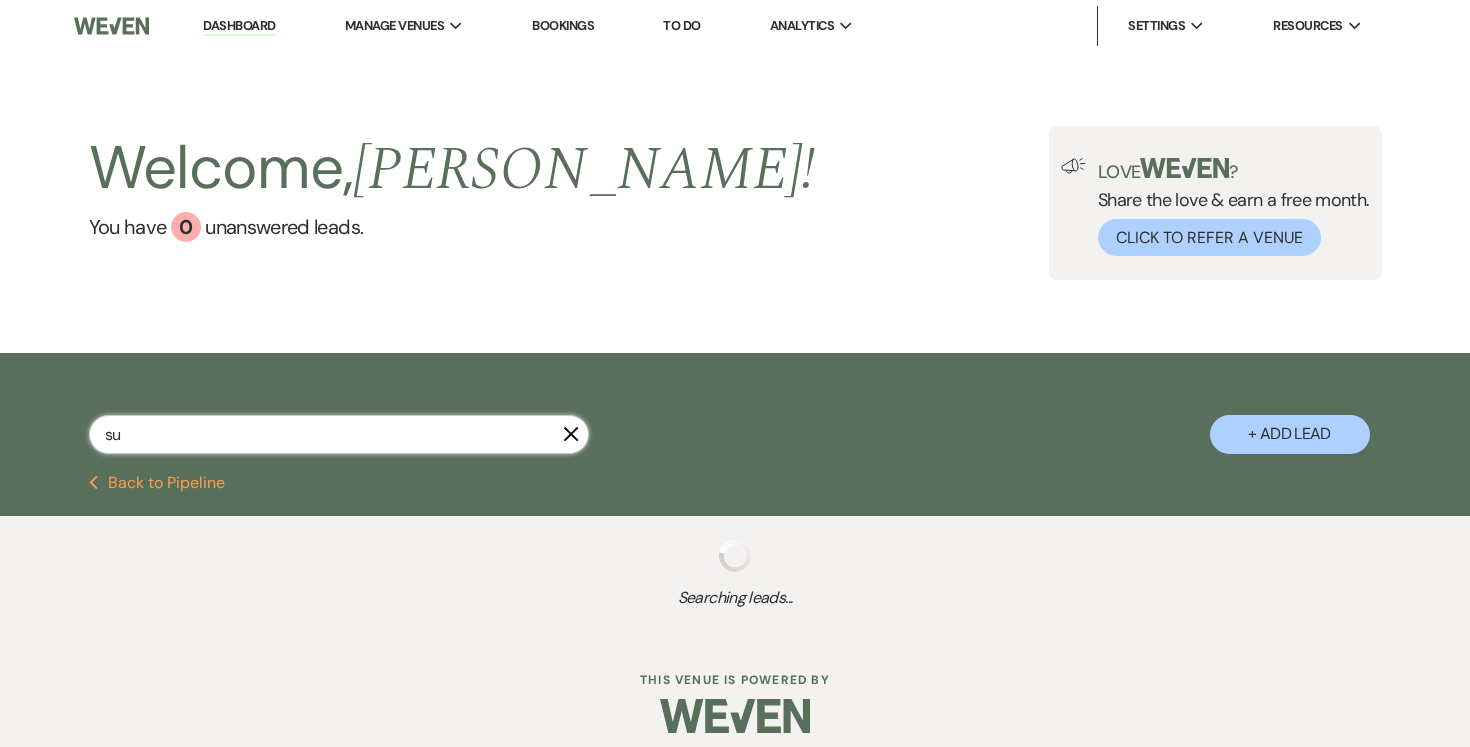 select on "5" 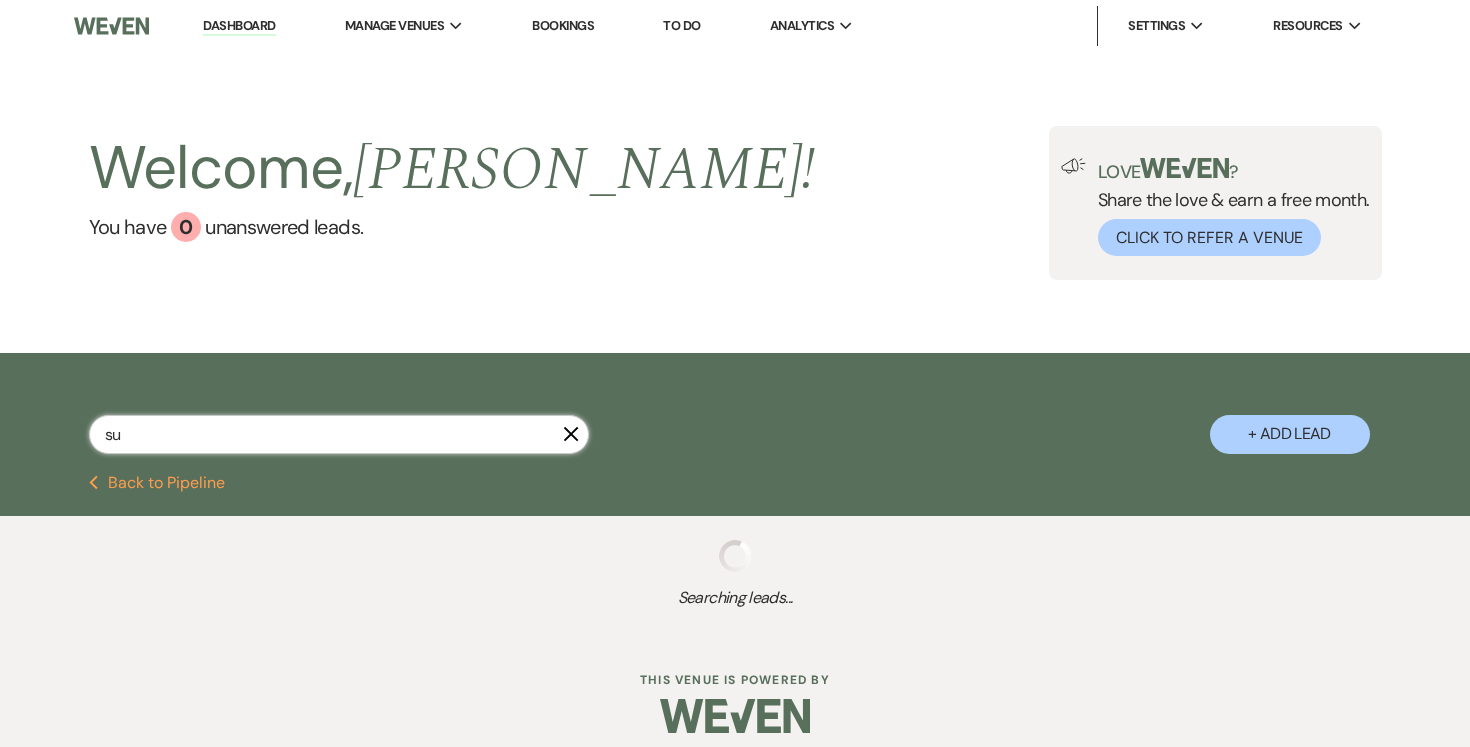 select on "8" 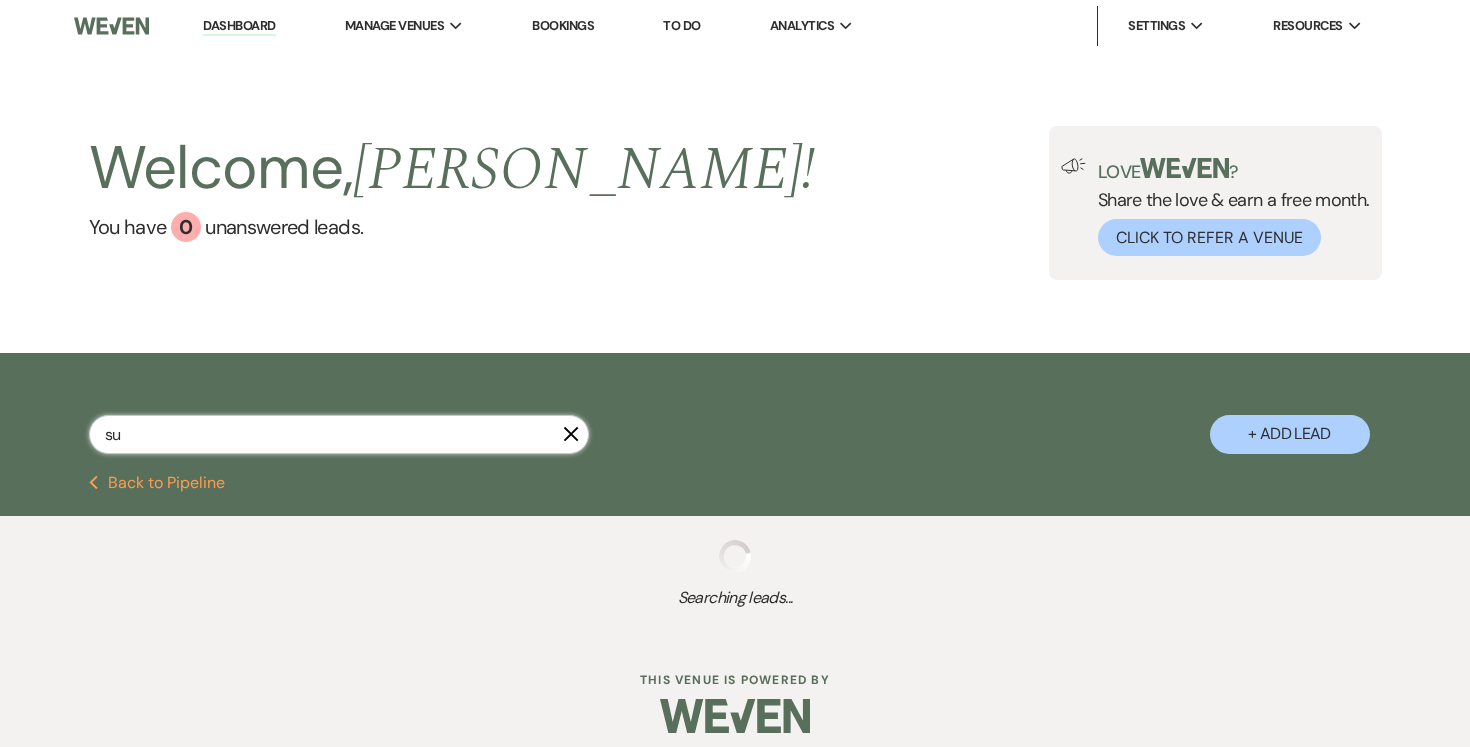 select on "1" 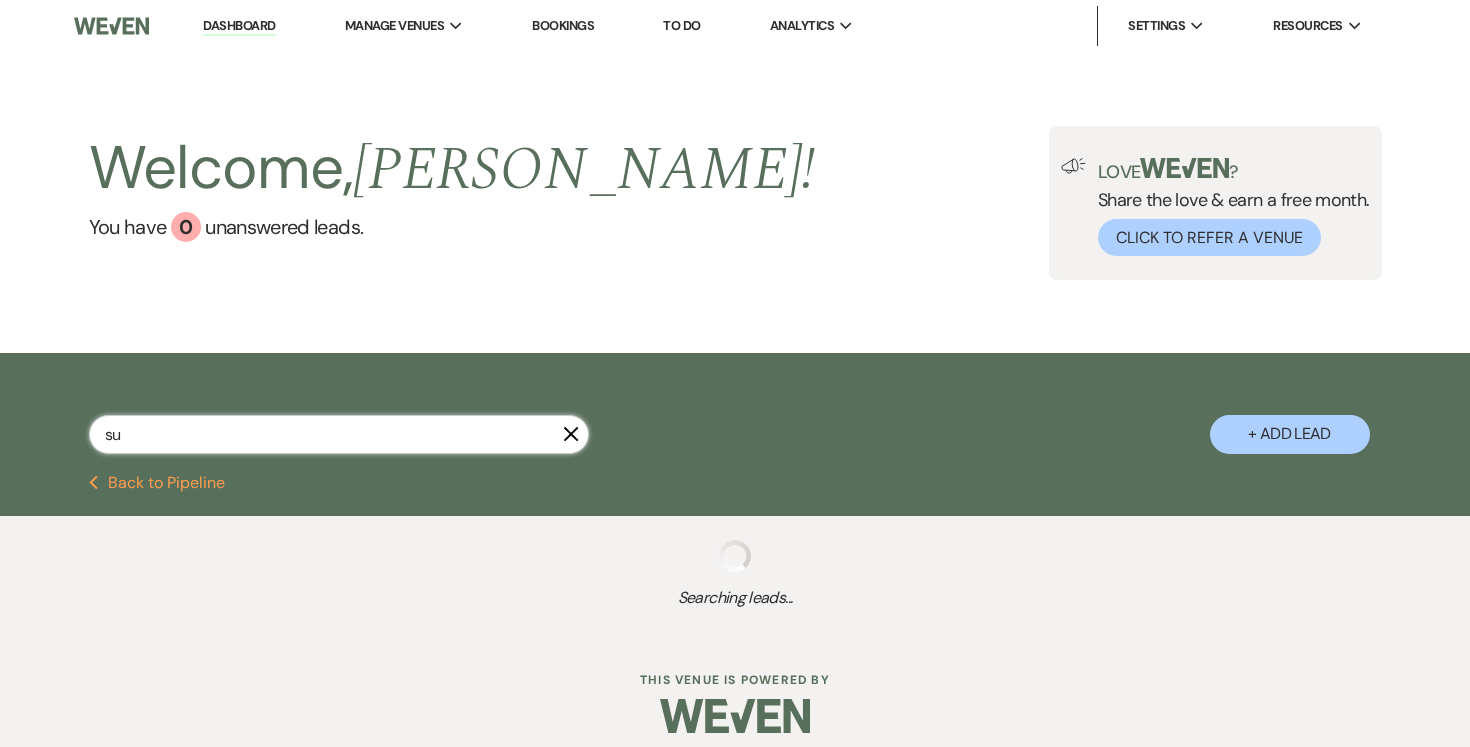 select on "8" 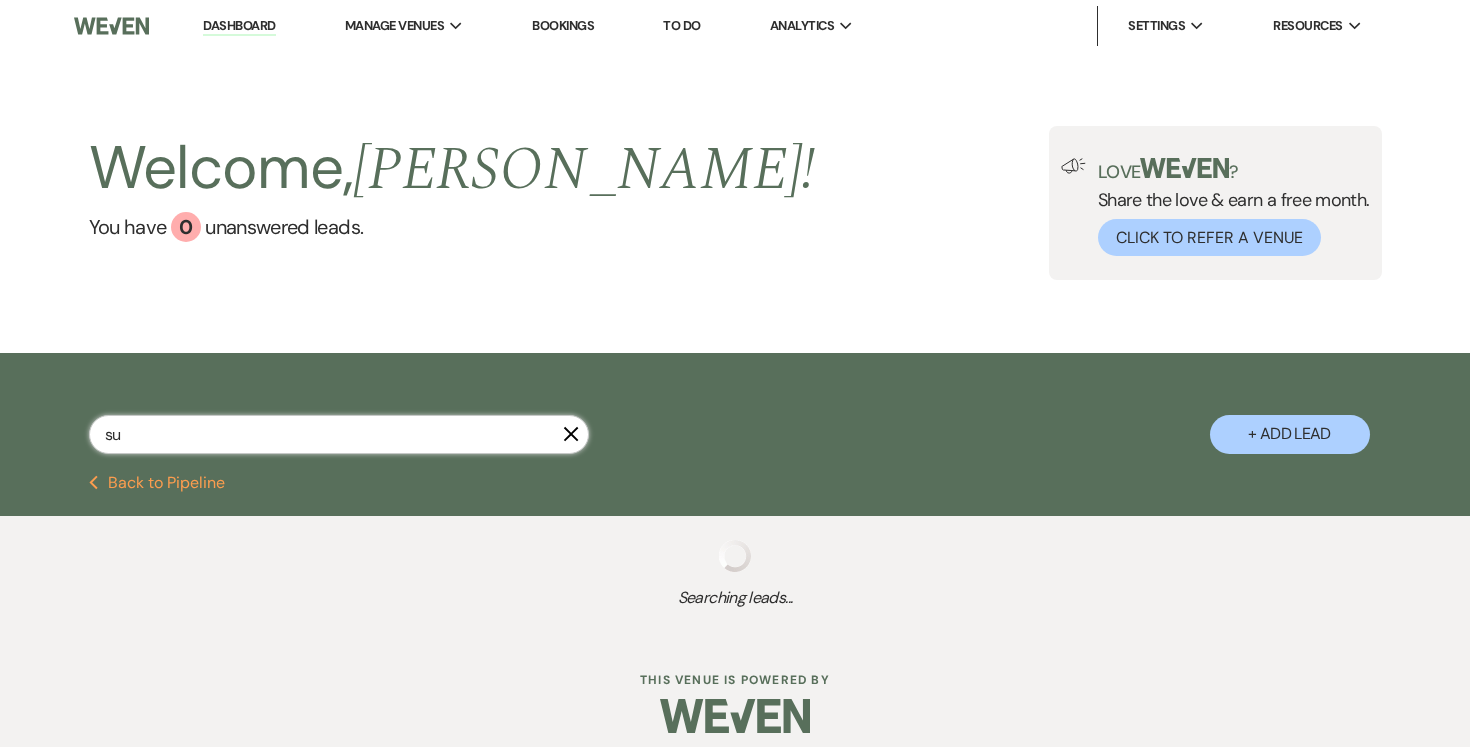 select on "5" 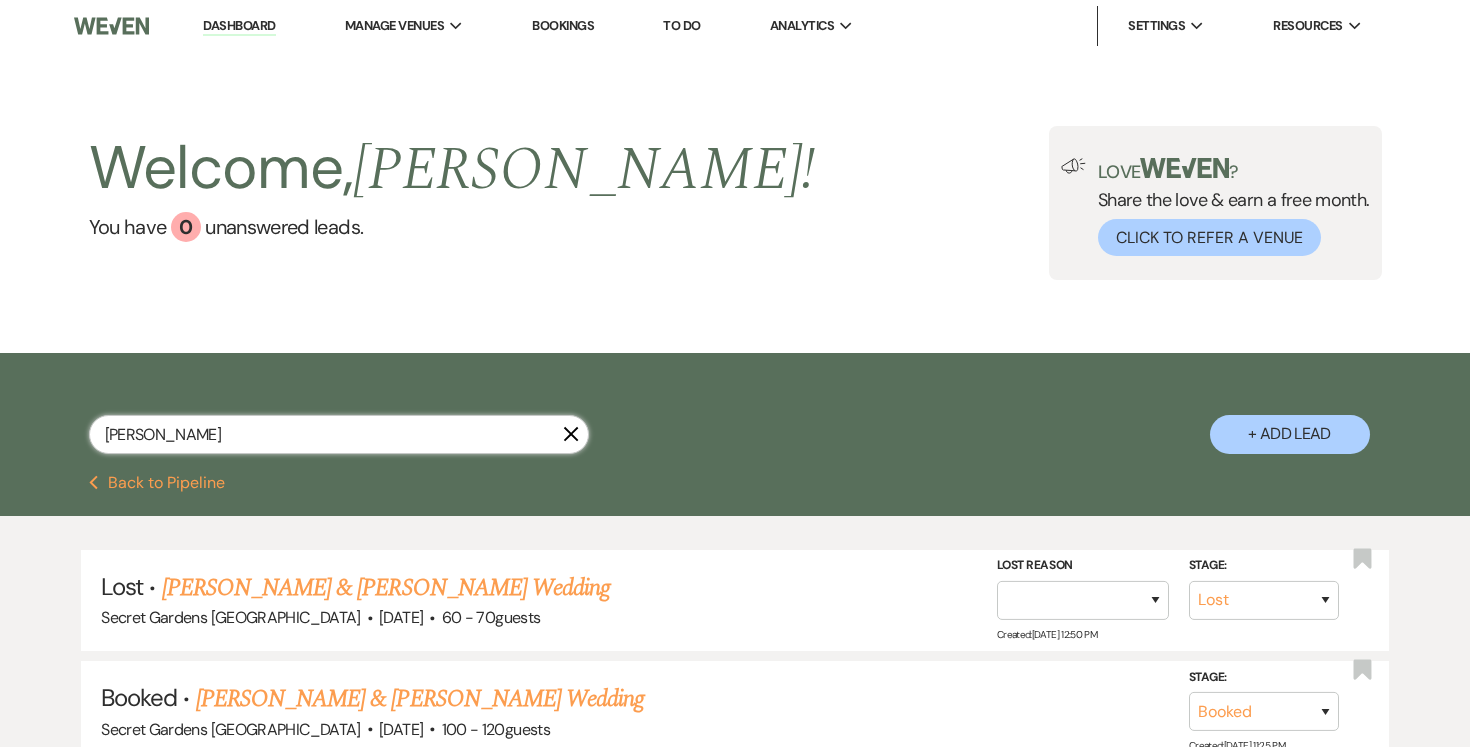 type on "[PERSON_NAME]" 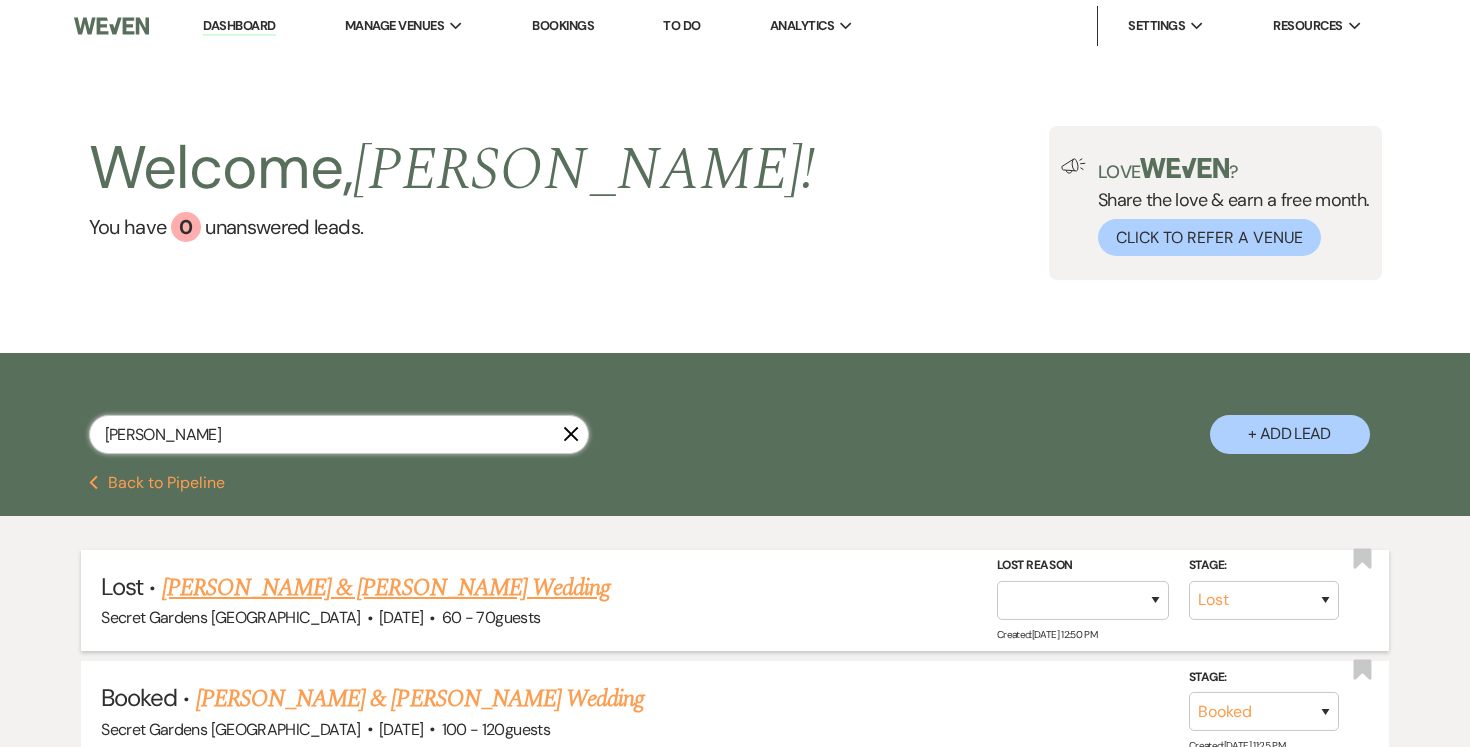 type on "[PERSON_NAME]" 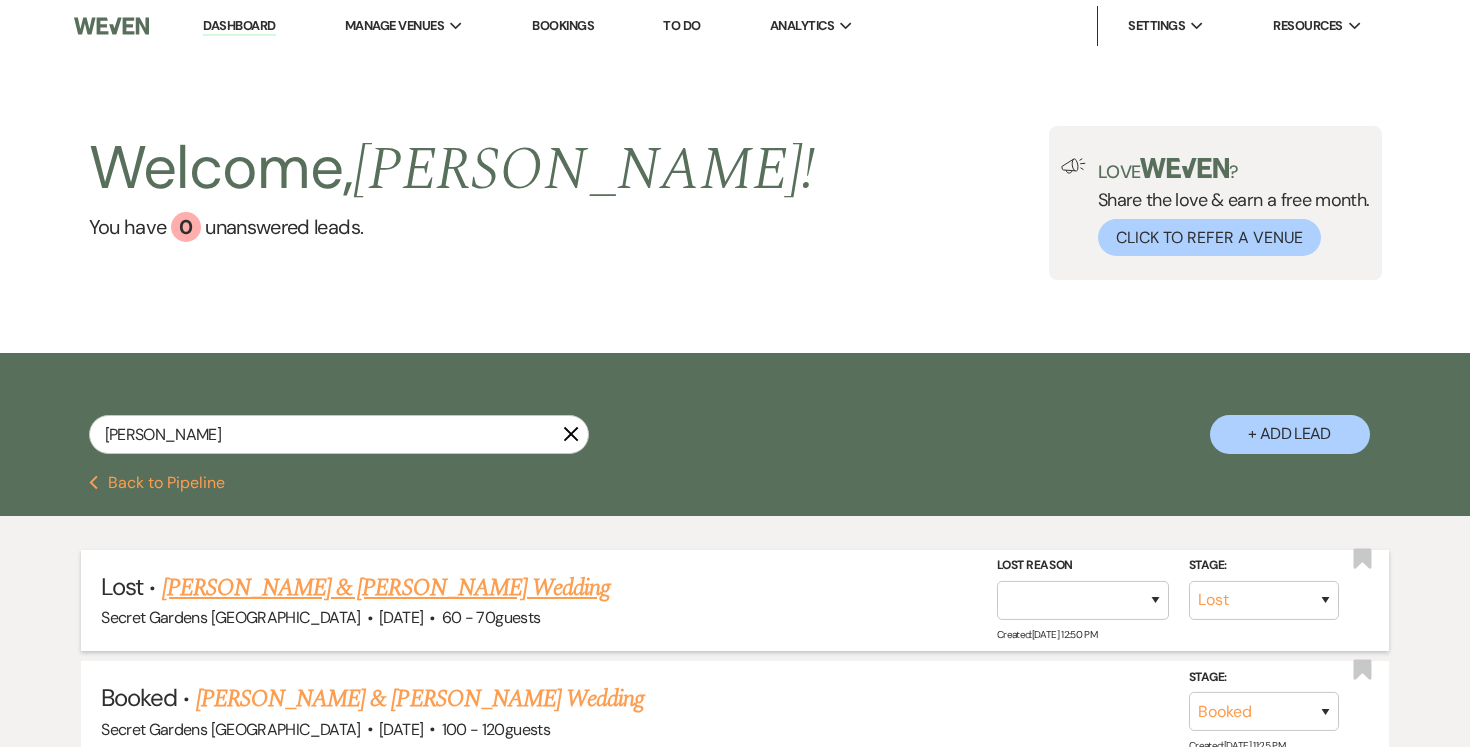 click on "[PERSON_NAME] & [PERSON_NAME] Wedding" at bounding box center [386, 588] 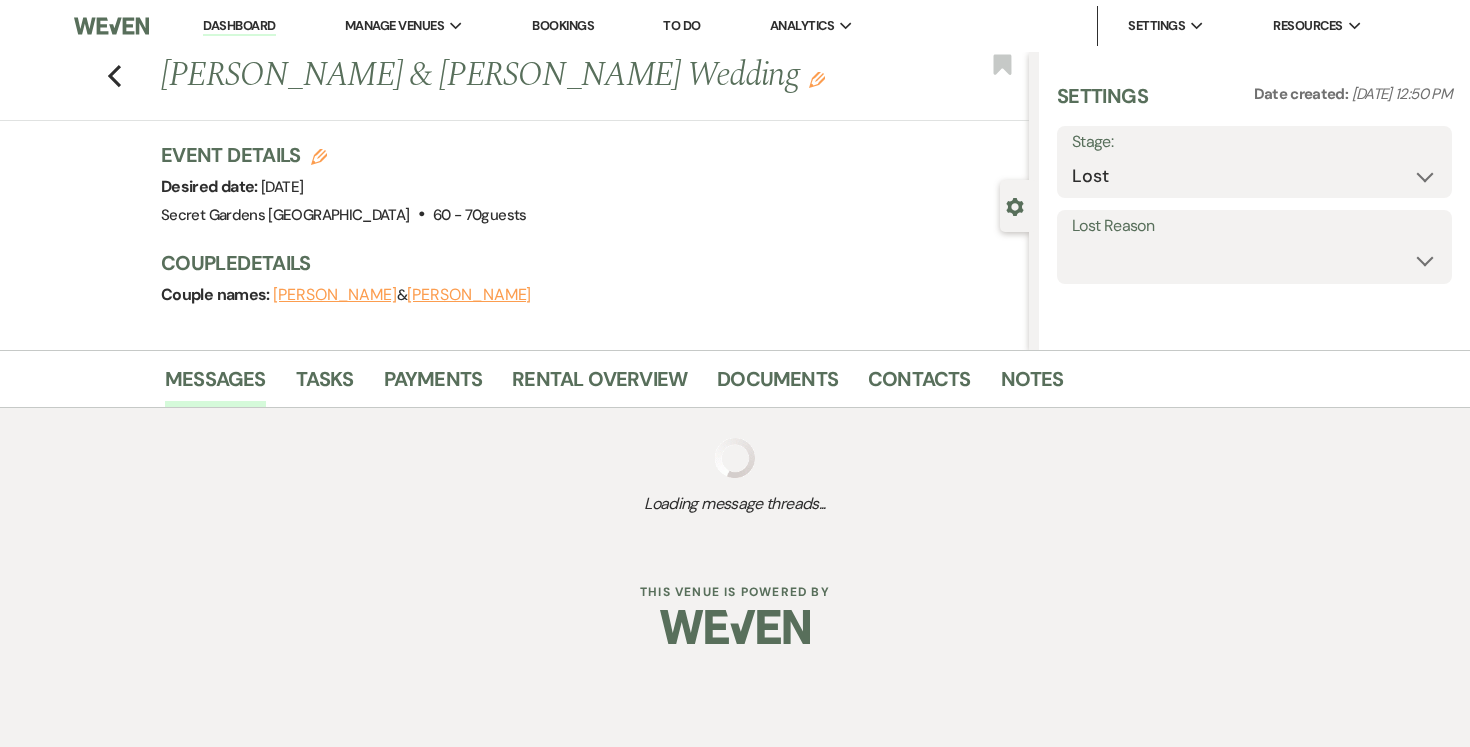 select on "7" 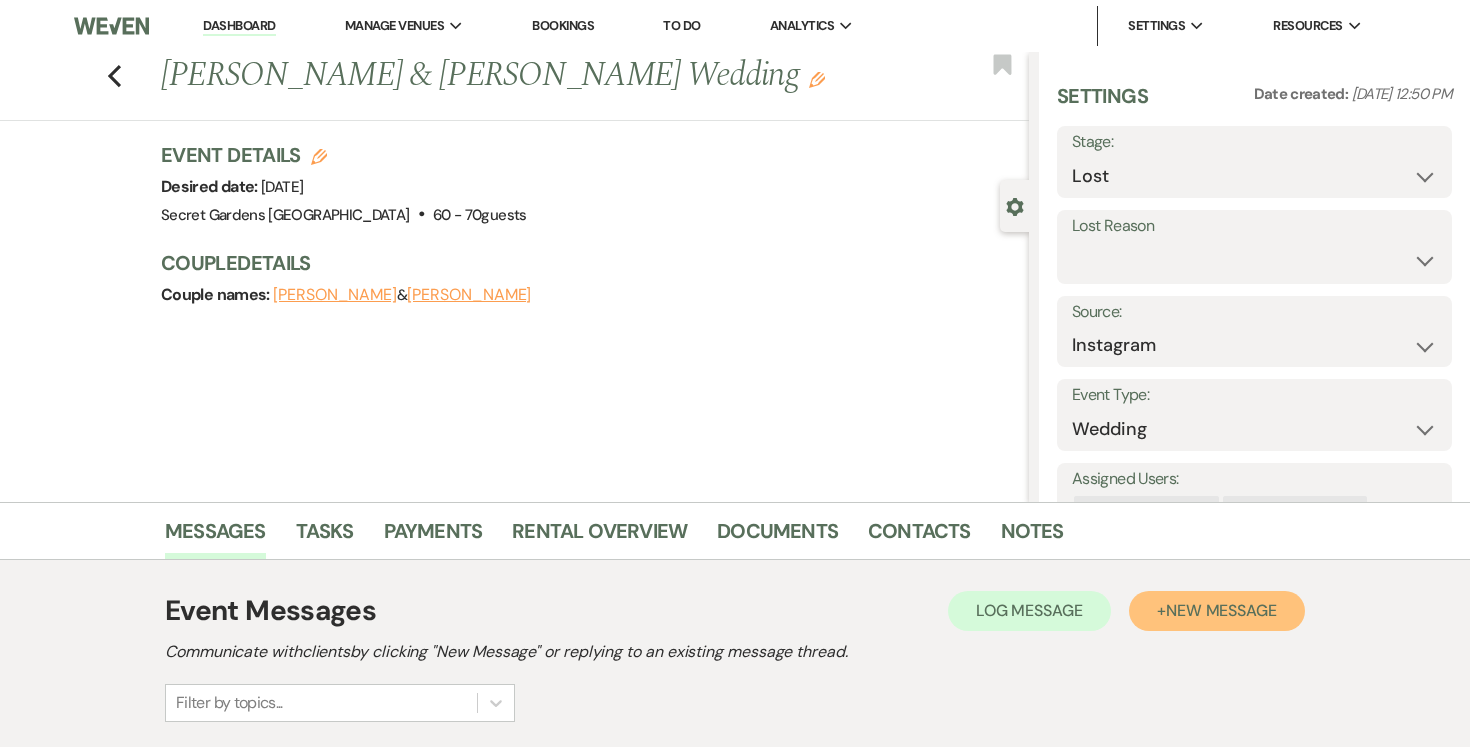 click on "New Message" at bounding box center [1221, 610] 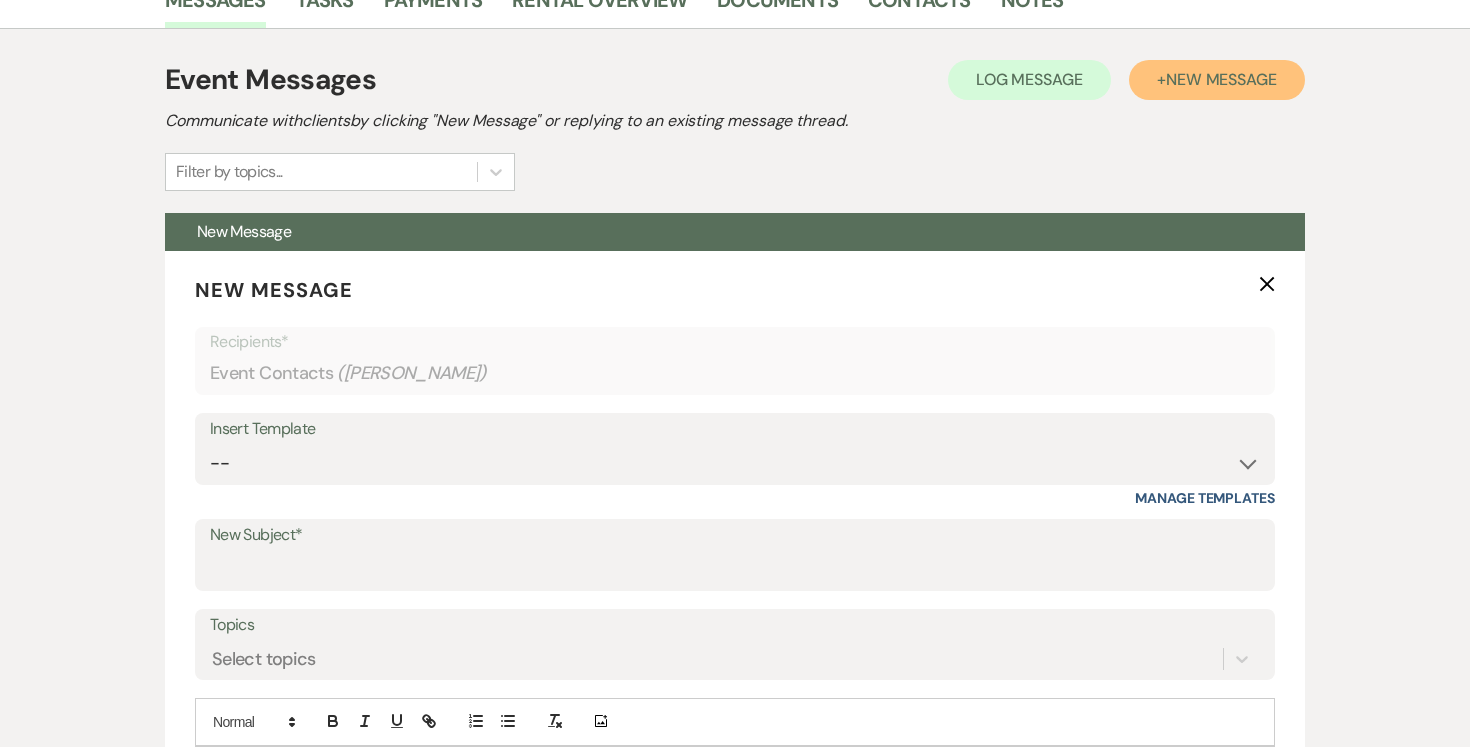 scroll, scrollTop: 573, scrollLeft: 0, axis: vertical 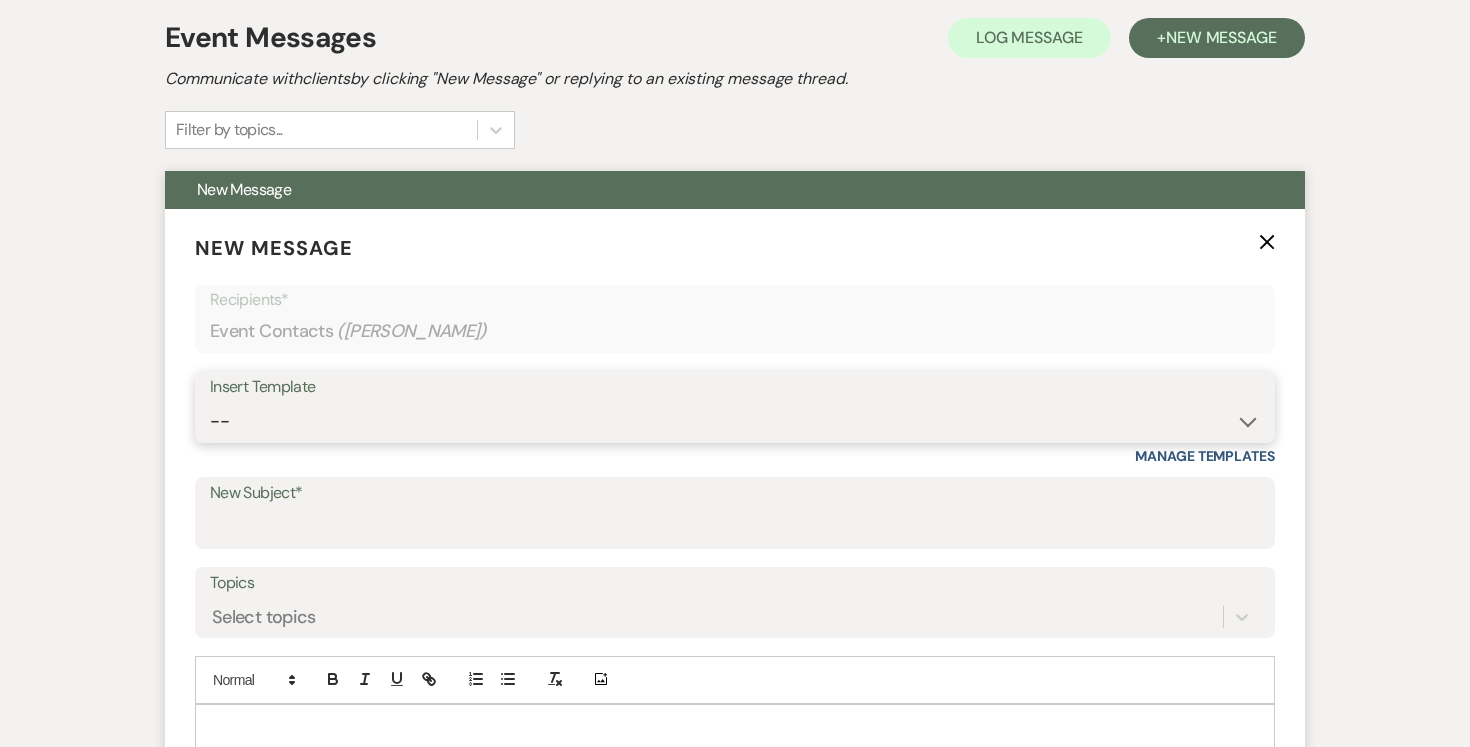 click on "-- Weven Planning Portal Introduction (Booked Events) Tour Request Response Follow Up Contract (Pre-Booked Leads) Expo Confirmation Inquiry Response Post-Event Photo Shoot Booked Preguntas Frecuentes Frequently Asked Questions Copy of Weven Planning Portal Introduction (Booked Events) [DATE] Weven Planning Portal Introduction (Booked Events) [DATE] ([PERSON_NAME]'s version) Client Sheet Information NON-WEDDING Weven Planning Portal Introduction (Booked Events) [DATE] ([PERSON_NAME]'s version) Tour Follow Up" at bounding box center (735, 421) 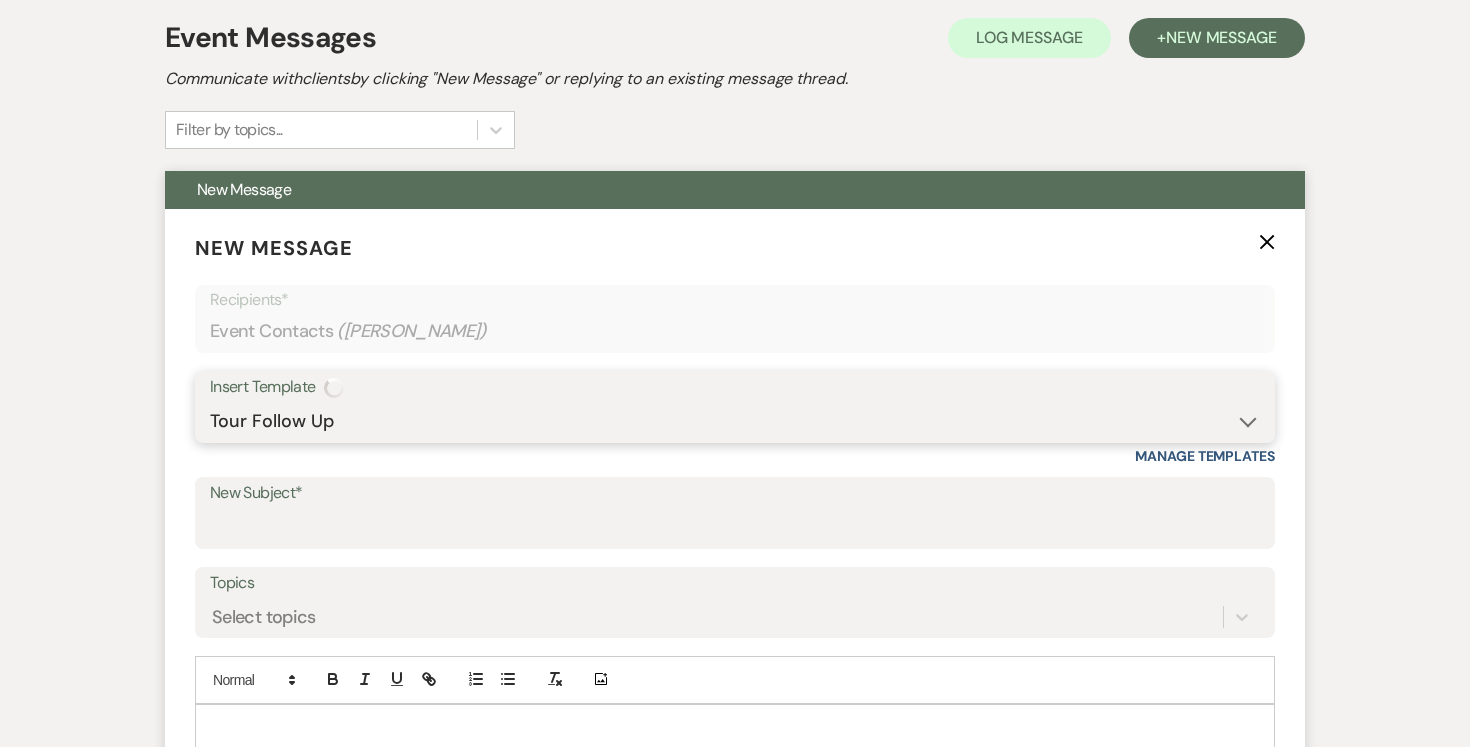 type on "Venue Tour Follow Up" 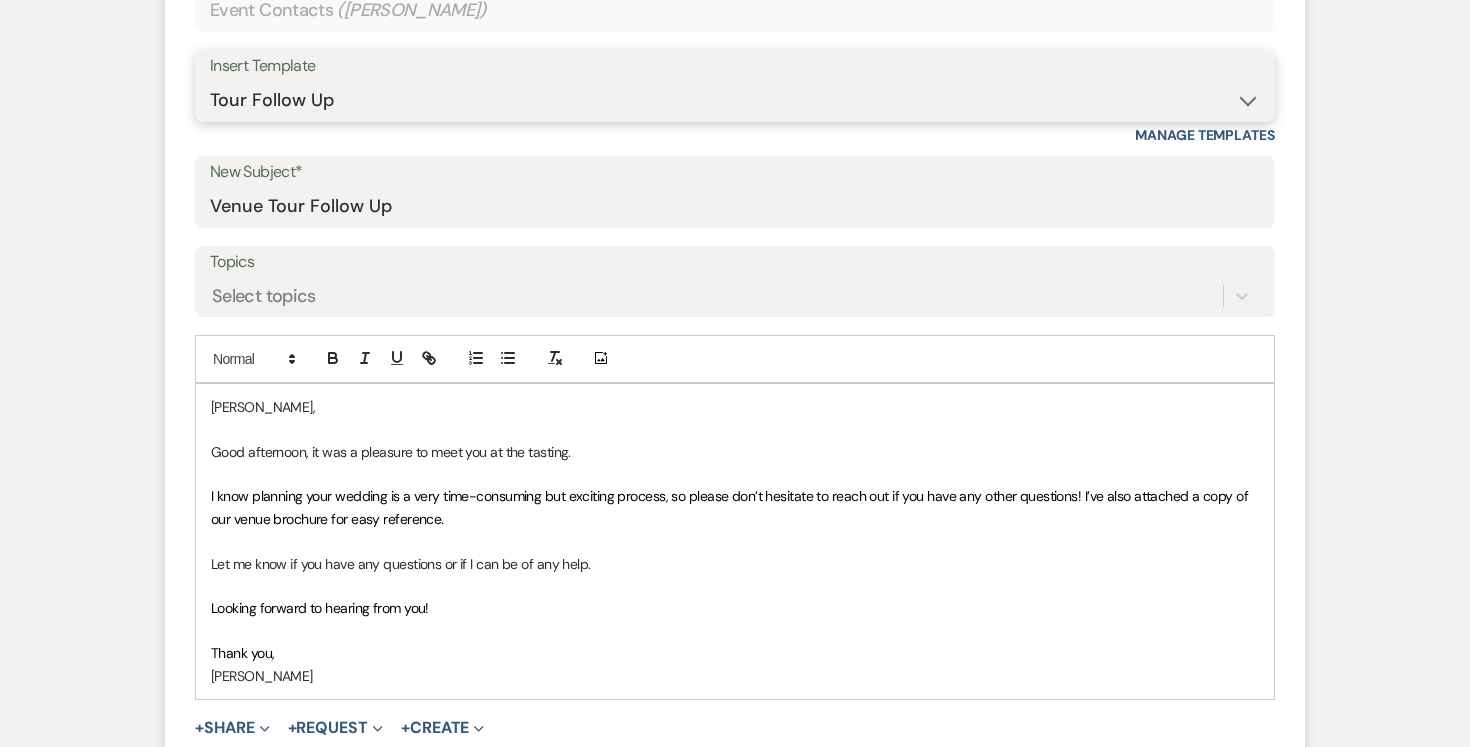 scroll, scrollTop: 898, scrollLeft: 0, axis: vertical 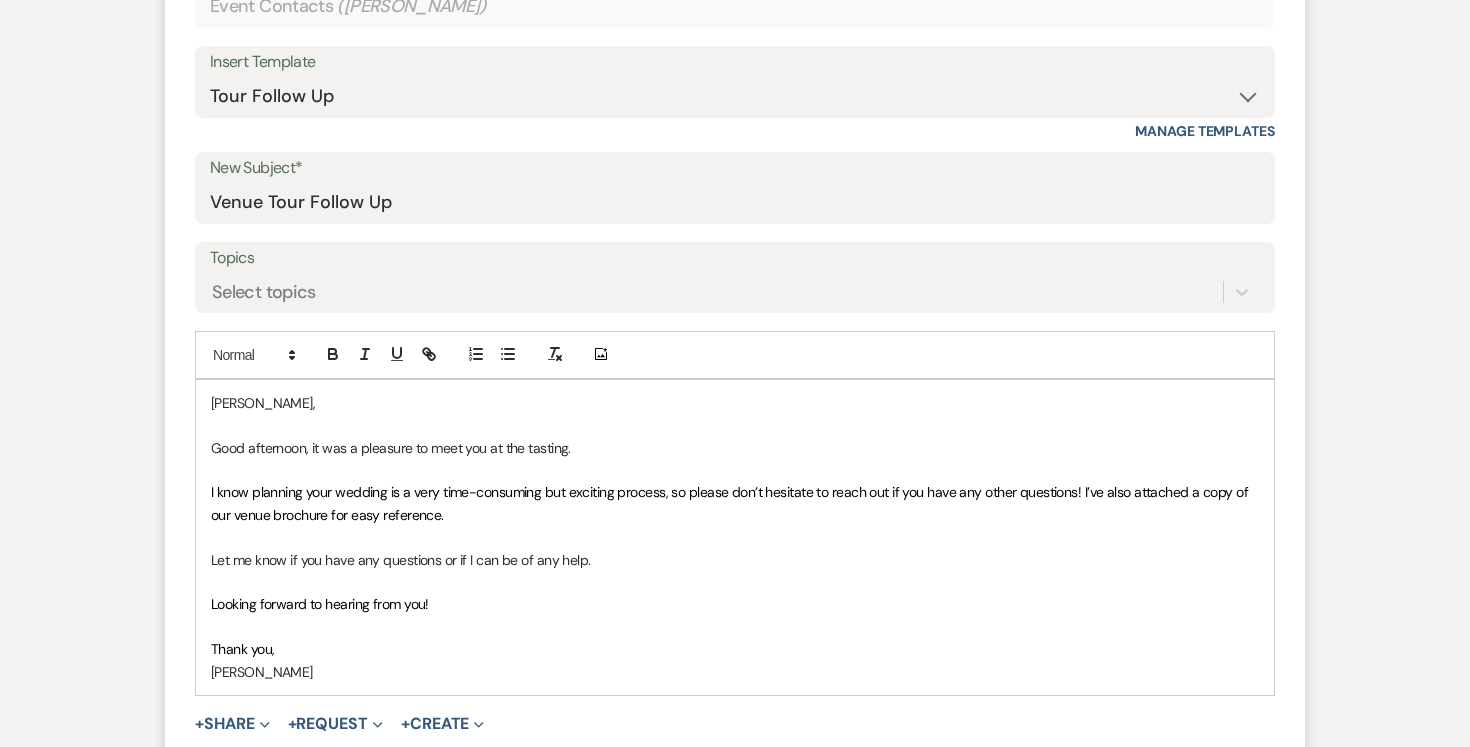 click on "Topics" at bounding box center [735, 258] 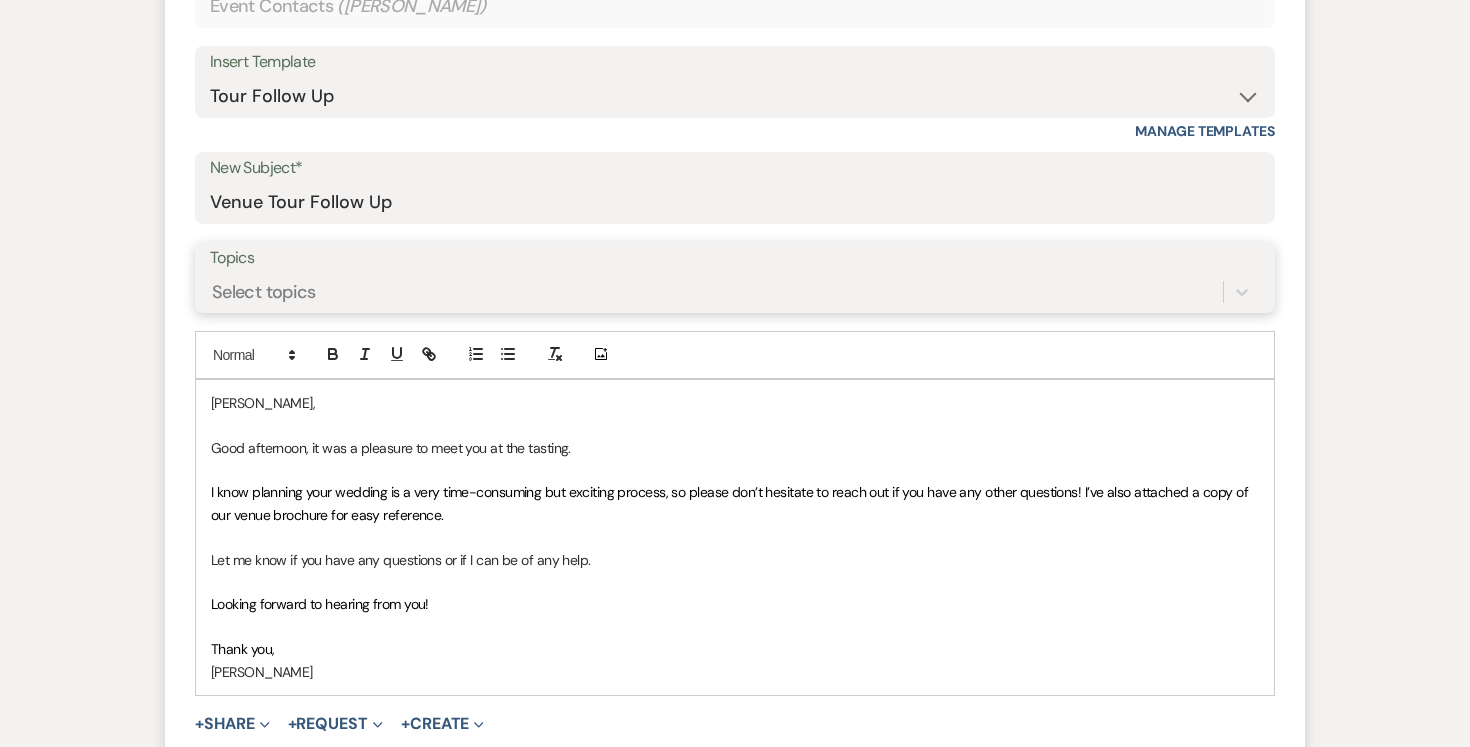 click on "Topics" at bounding box center [213, 291] 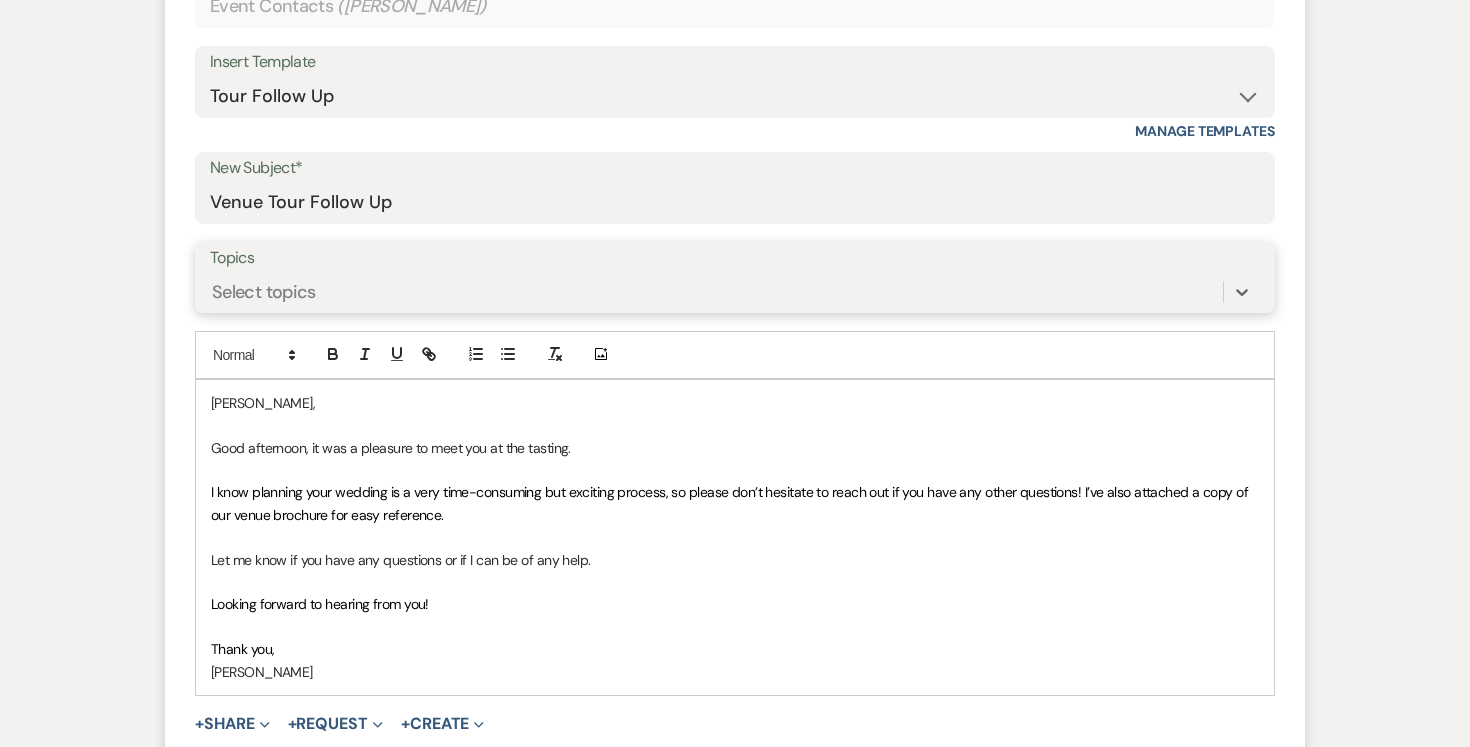 click on "Select topics" at bounding box center [716, 291] 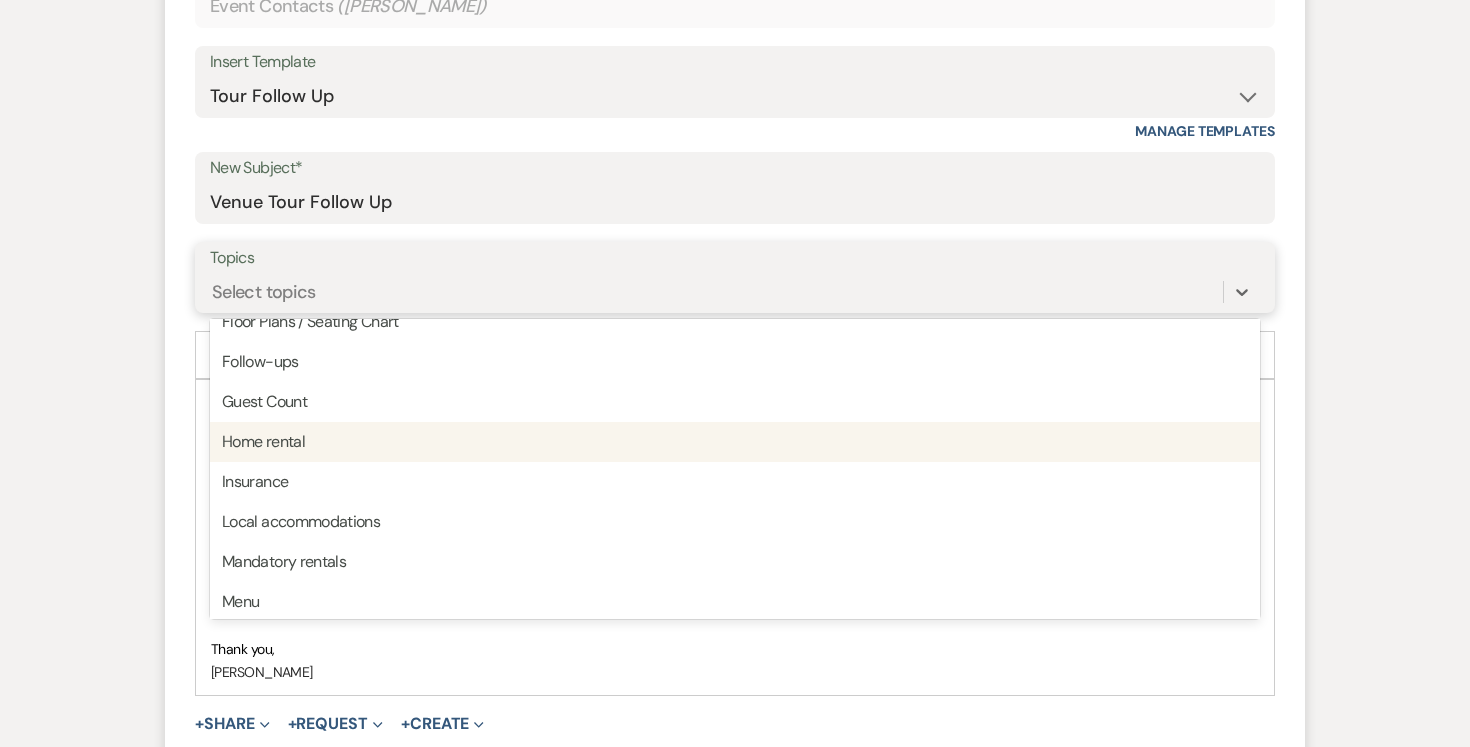 scroll, scrollTop: 221, scrollLeft: 0, axis: vertical 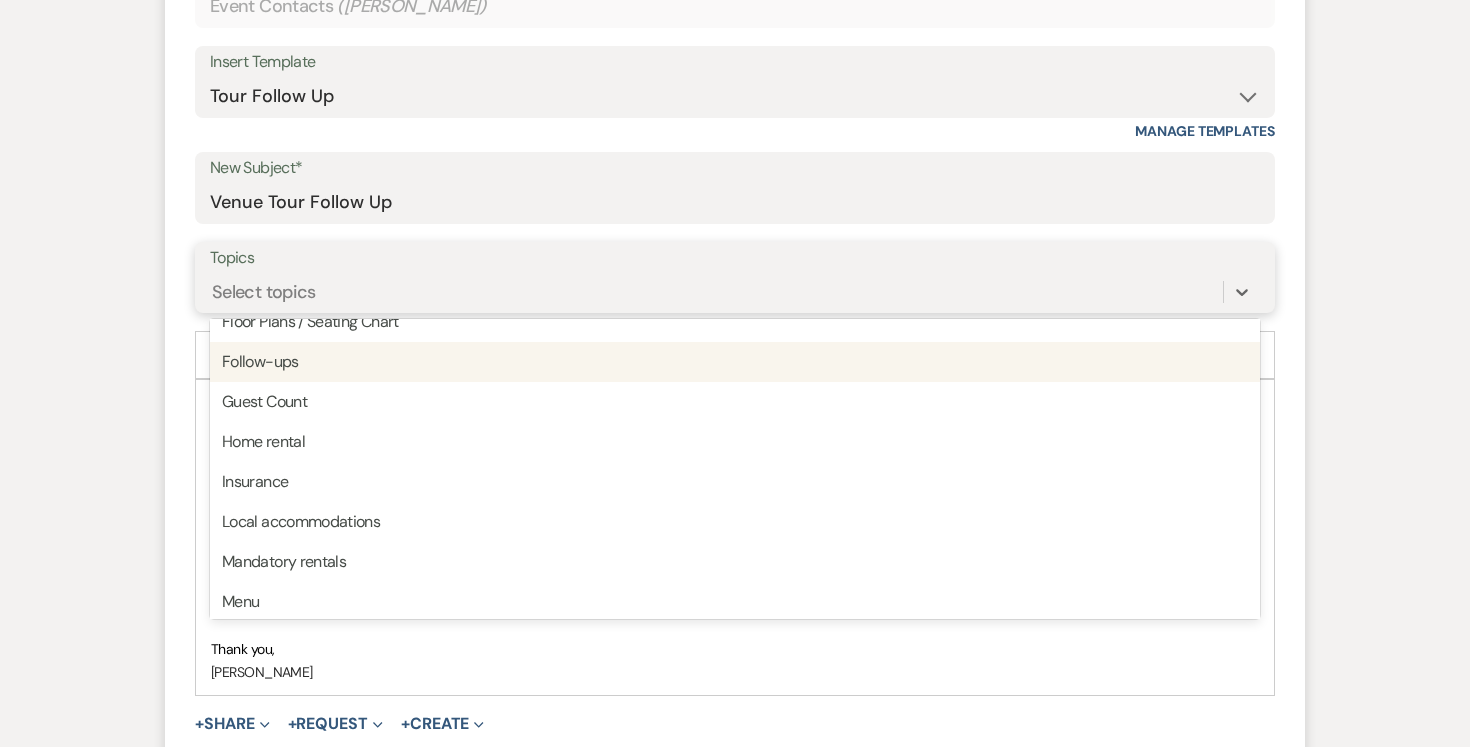 click on "Follow-ups" at bounding box center (735, 362) 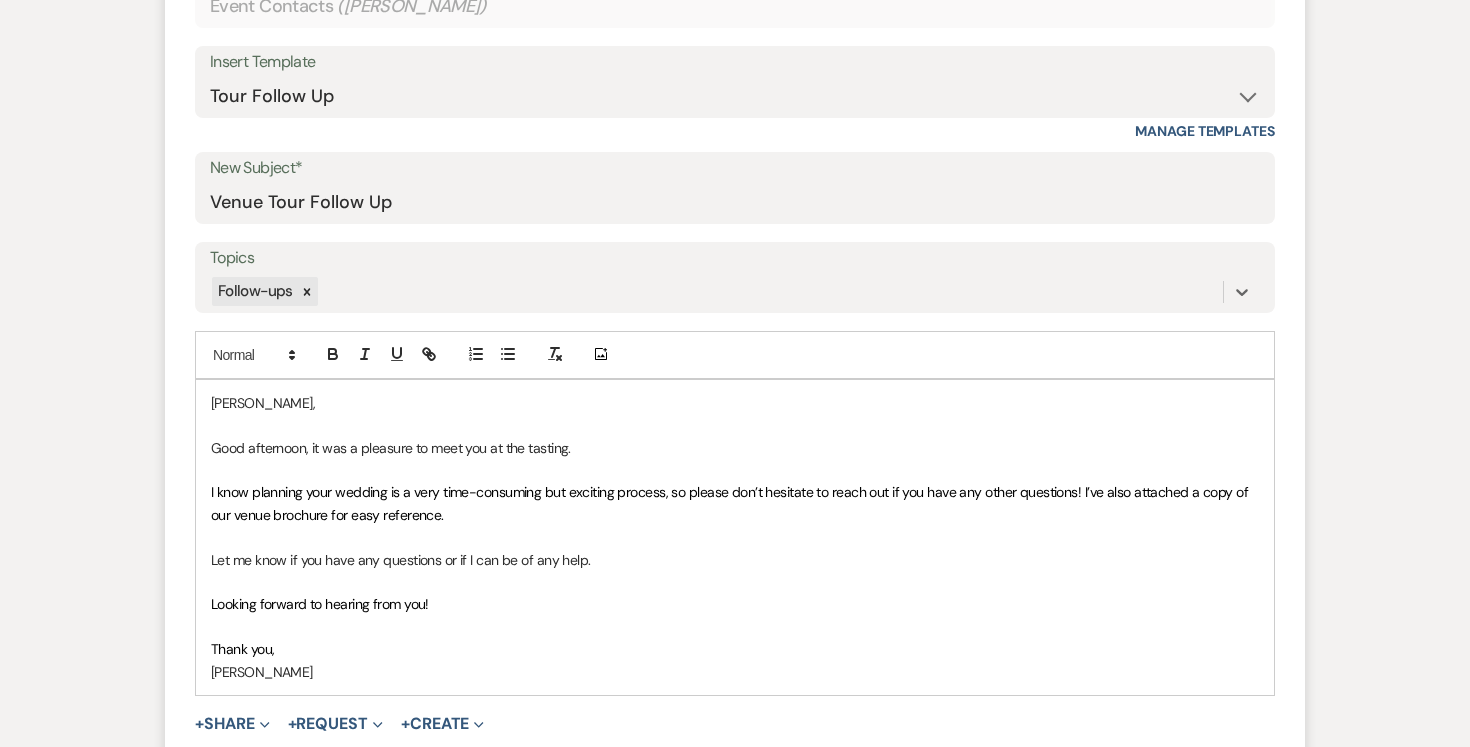 click on "[PERSON_NAME]," at bounding box center [735, 403] 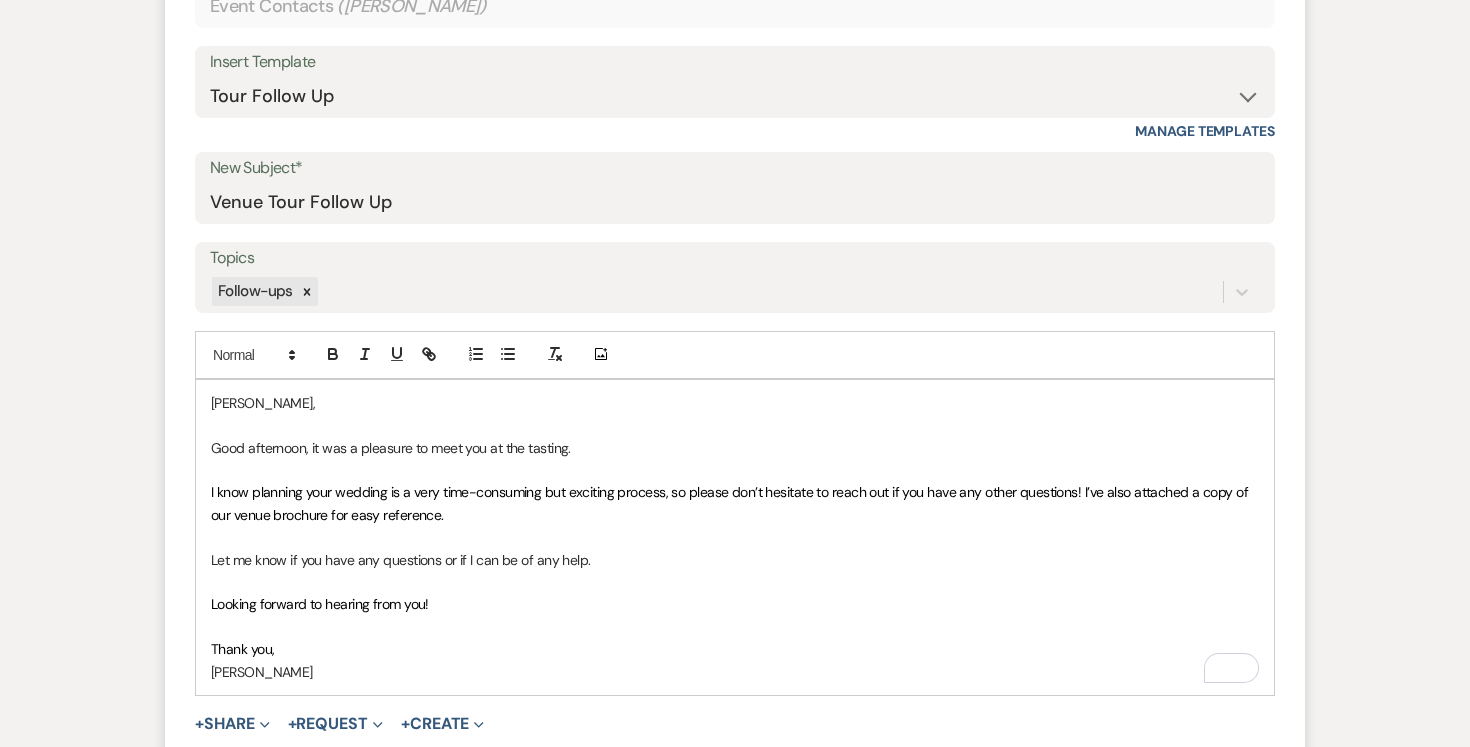 type 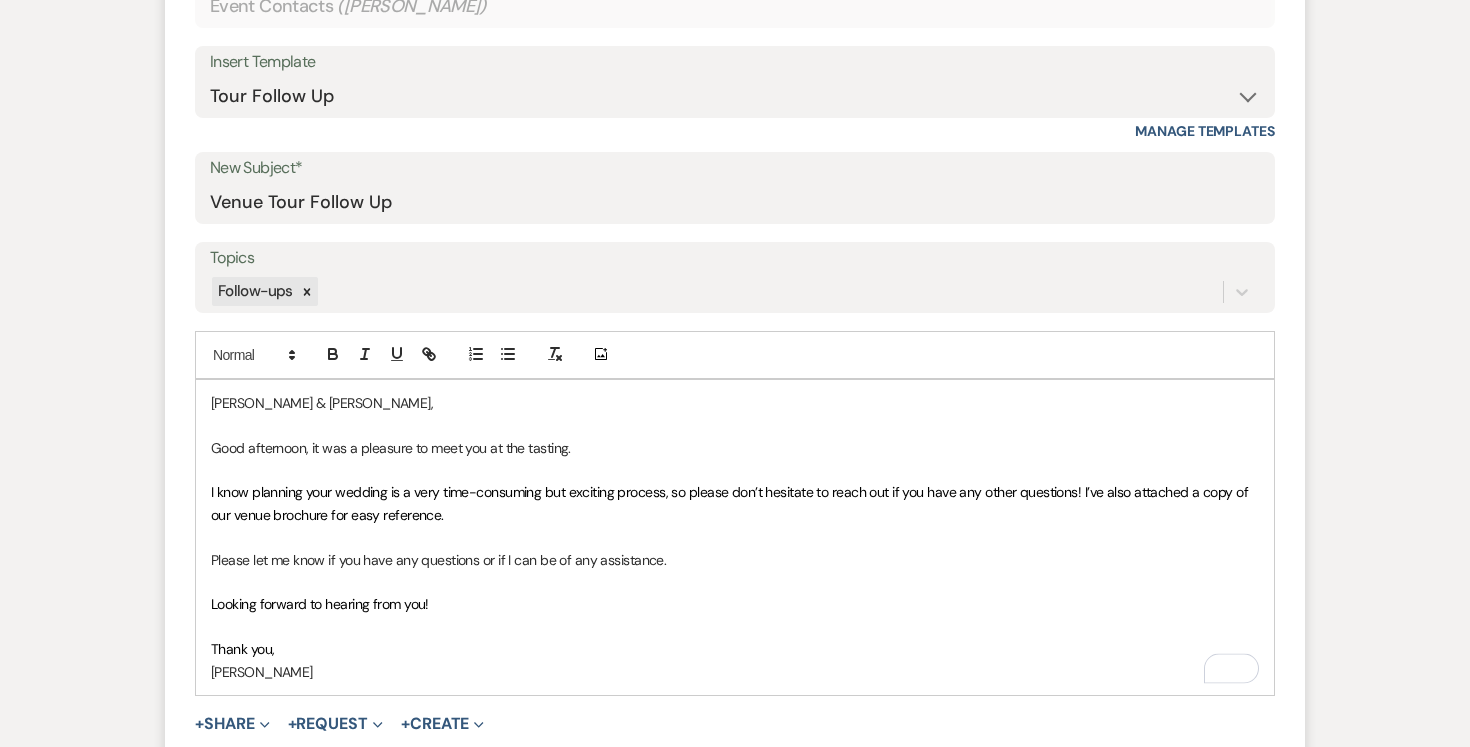 click at bounding box center [735, 627] 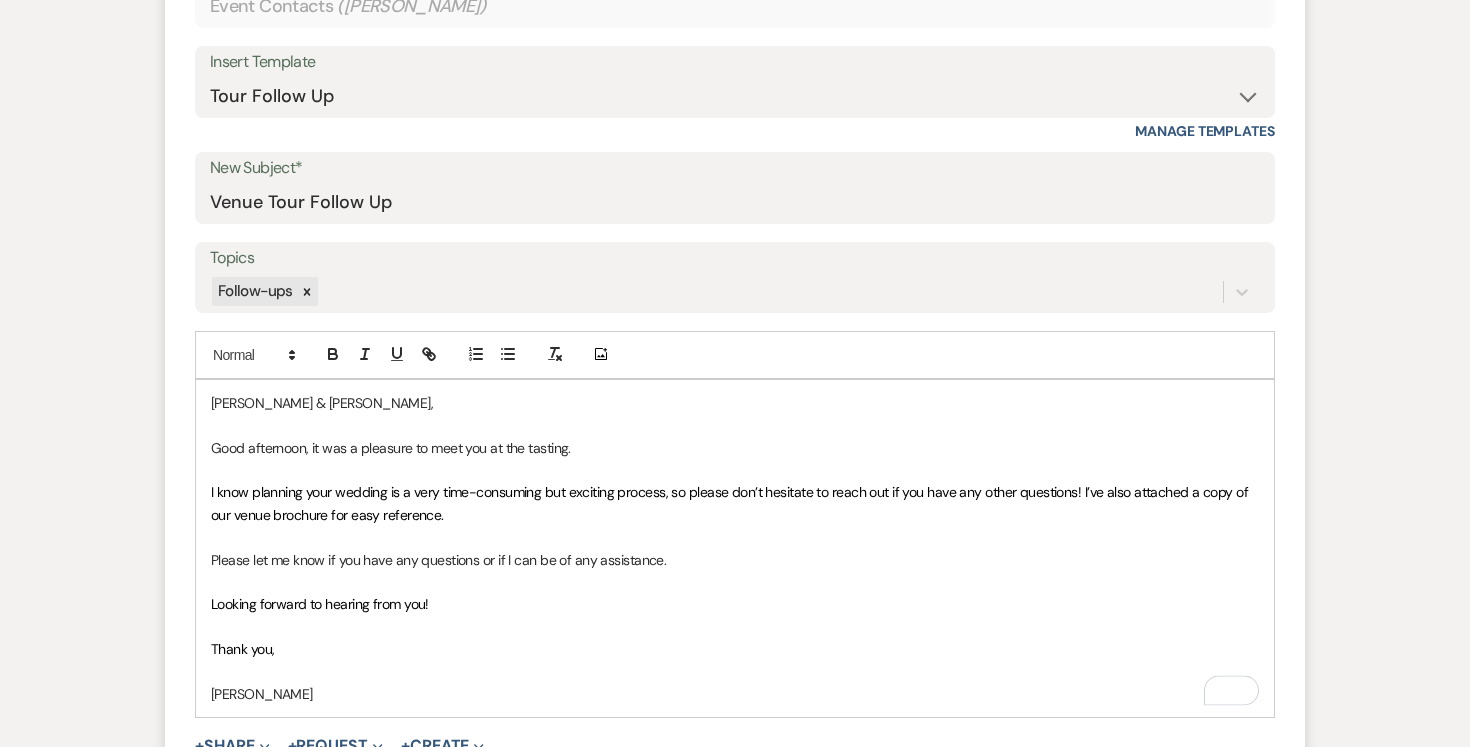 click on "[PERSON_NAME]" at bounding box center [735, 694] 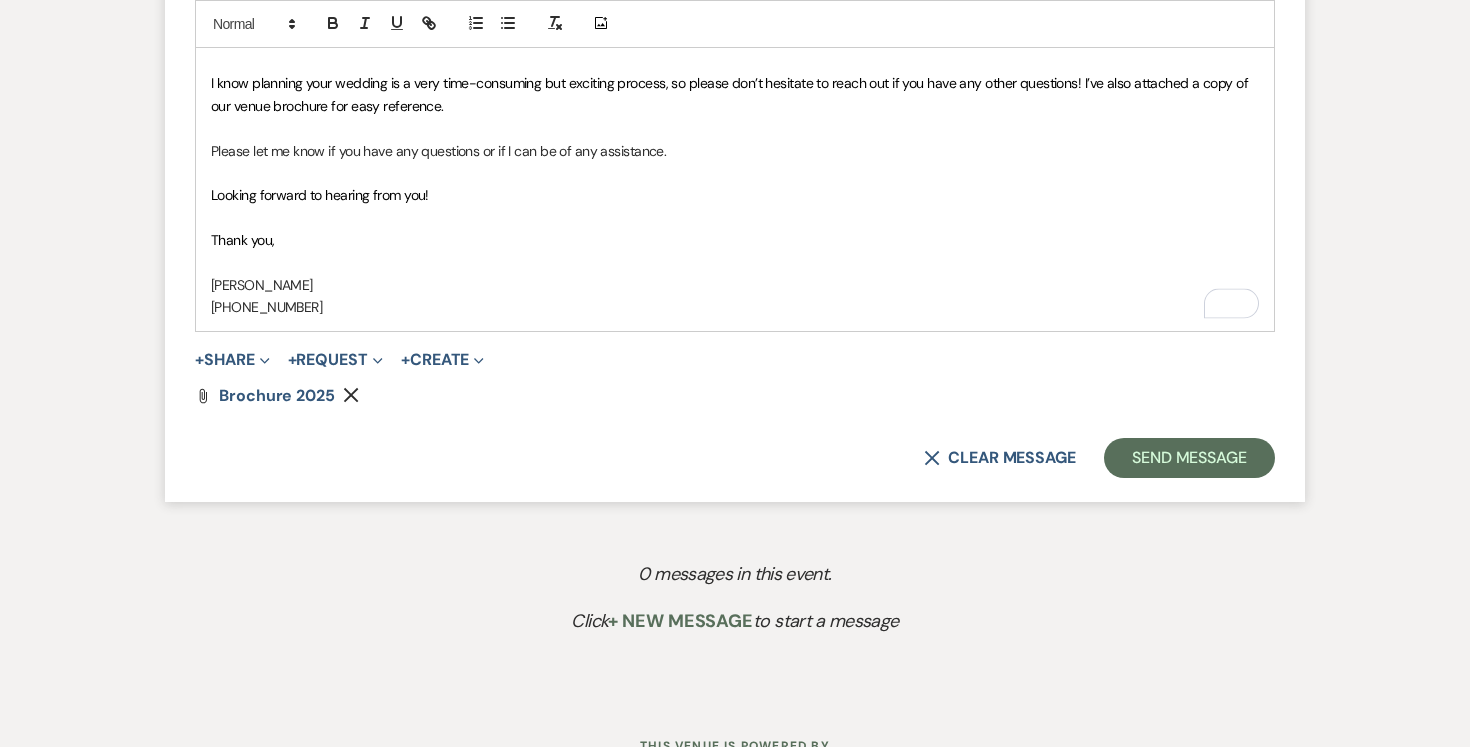 scroll, scrollTop: 1317, scrollLeft: 0, axis: vertical 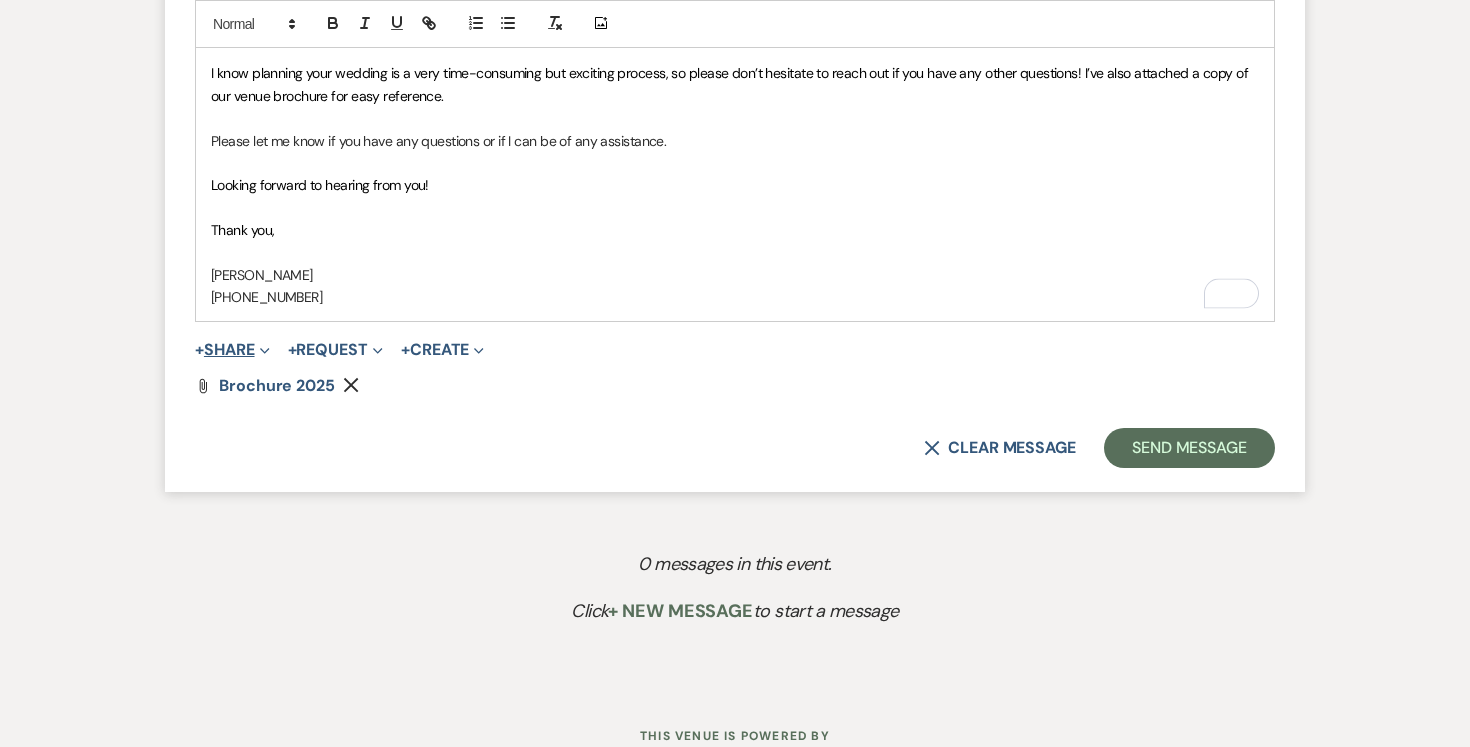click on "Expand" at bounding box center [262, 349] 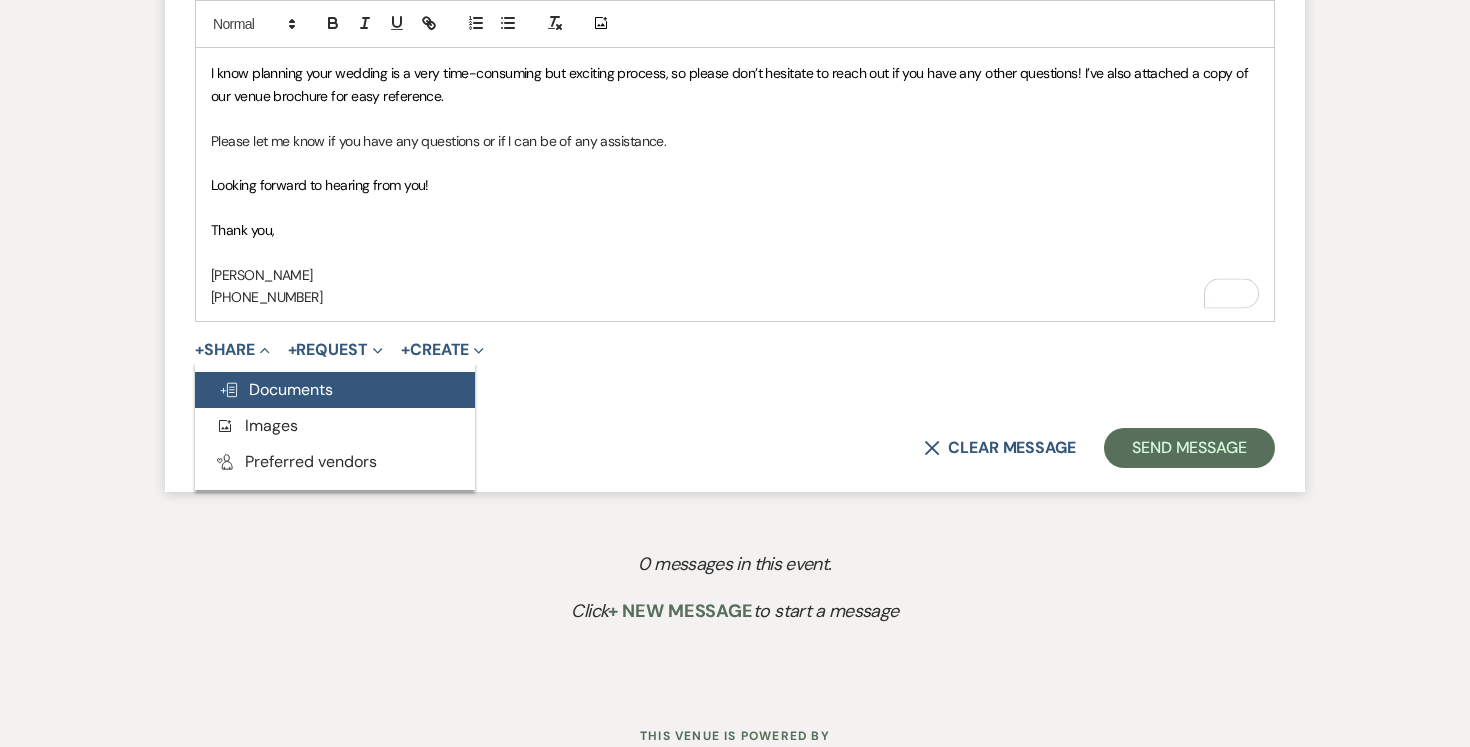 click on "Doc Upload Documents" at bounding box center [335, 390] 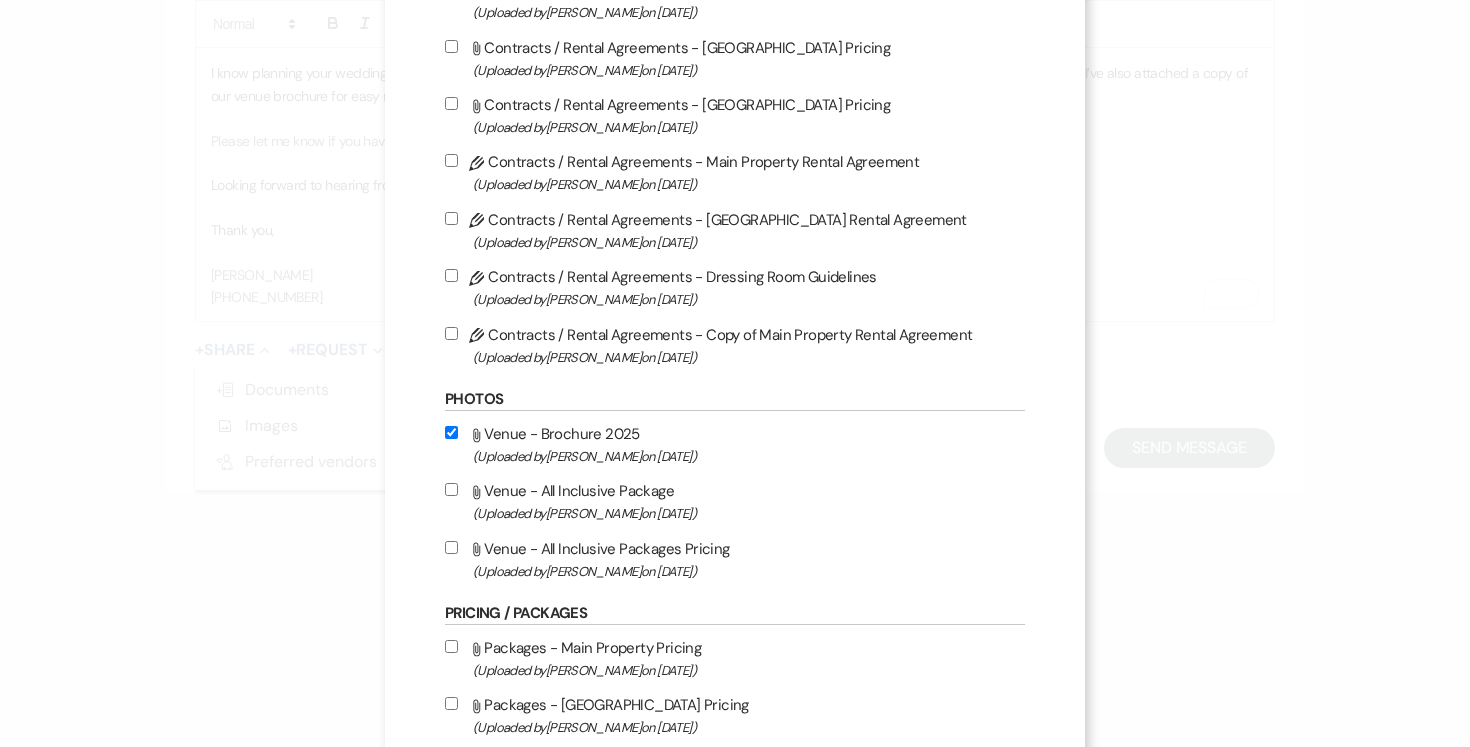 scroll, scrollTop: 359, scrollLeft: 0, axis: vertical 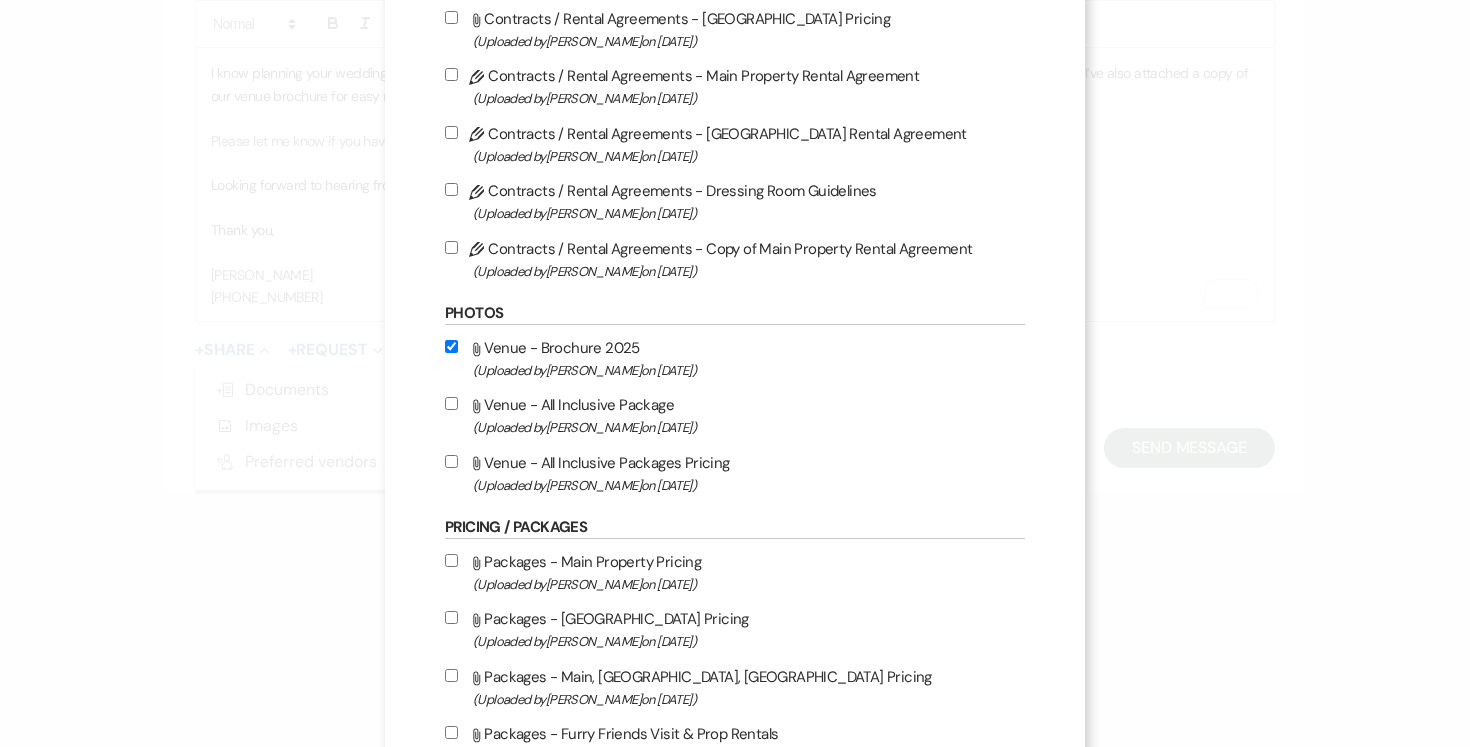 click on "Attach File Venue - All Inclusive Package  (Uploaded by  [PERSON_NAME]  on   [DATE] )" at bounding box center [451, 403] 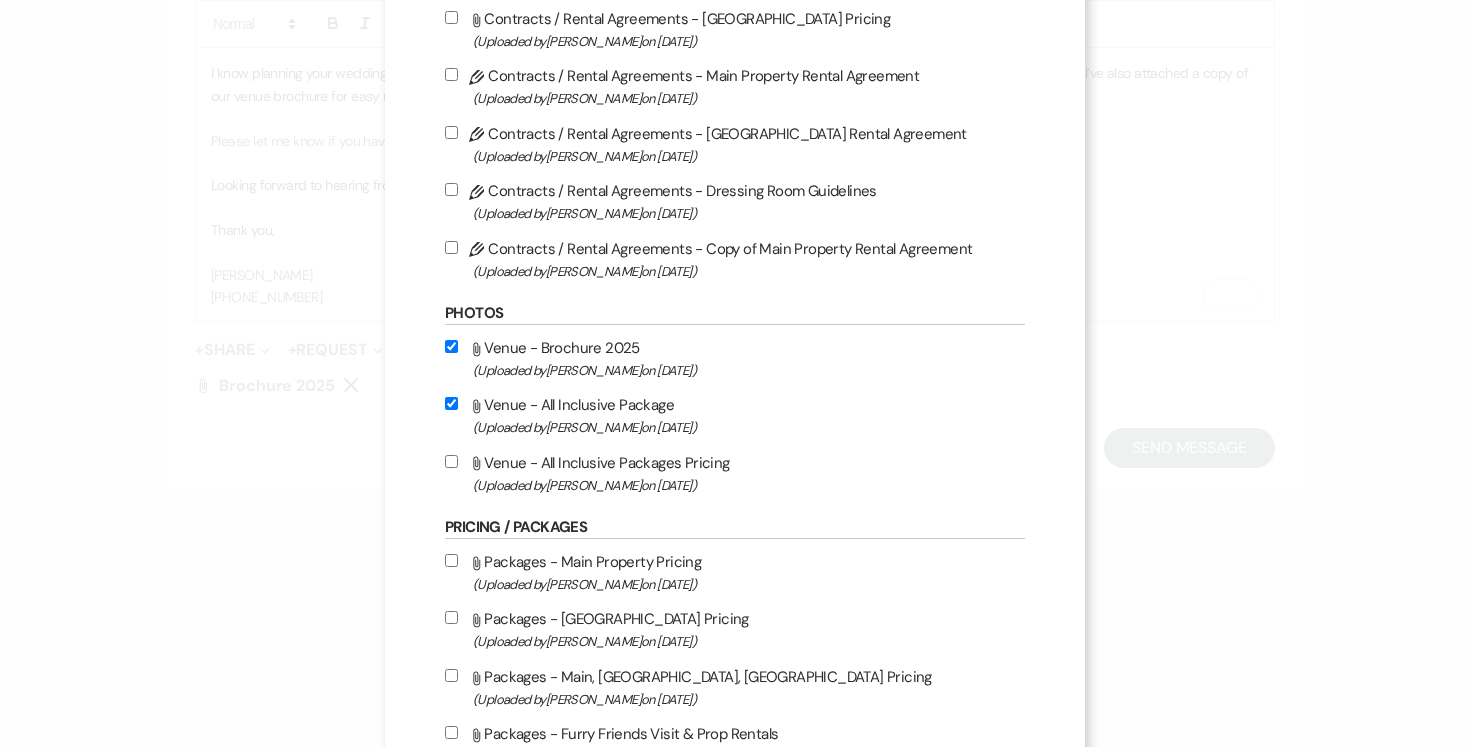 click on "Attach File Venue - All Inclusive Packages Pricing (Uploaded by  [PERSON_NAME]  on   [DATE] )" at bounding box center [451, 461] 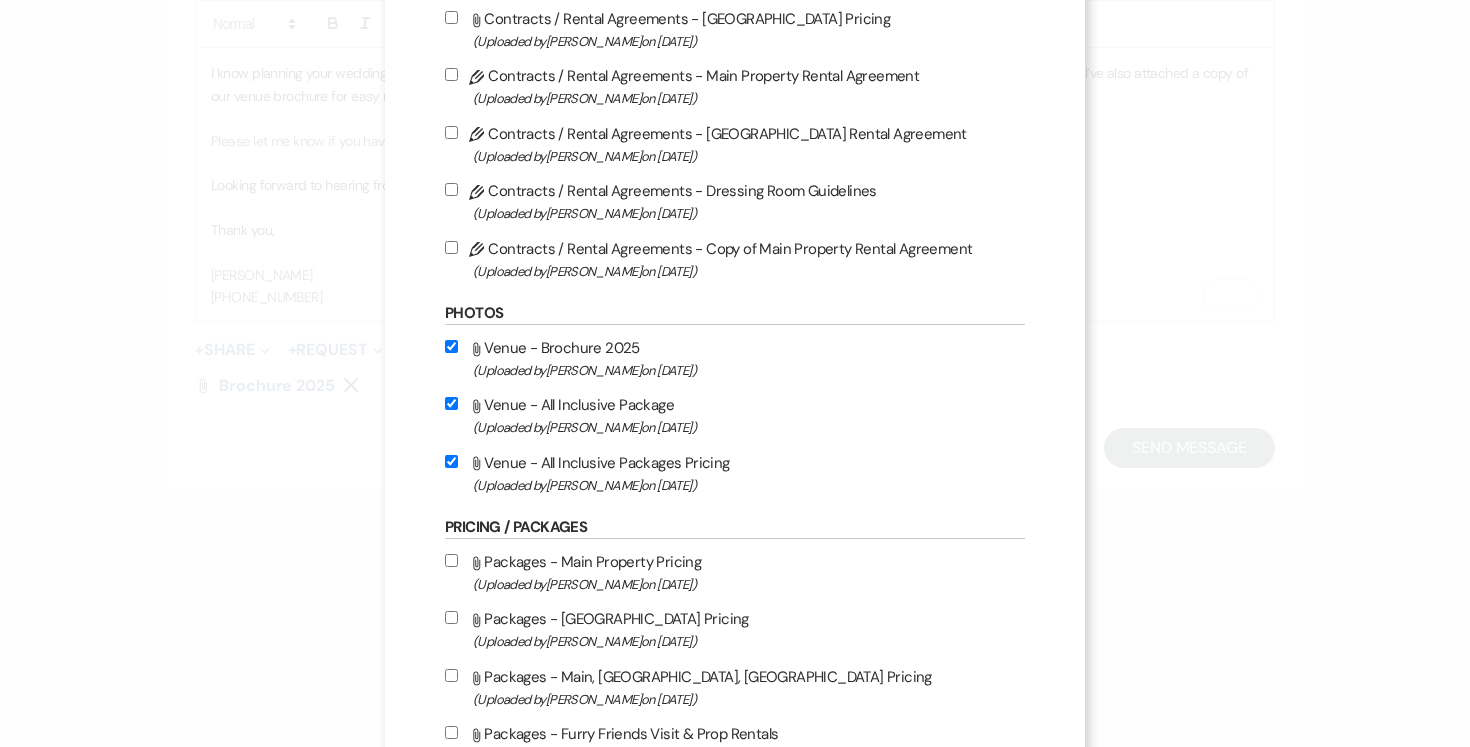 checkbox on "true" 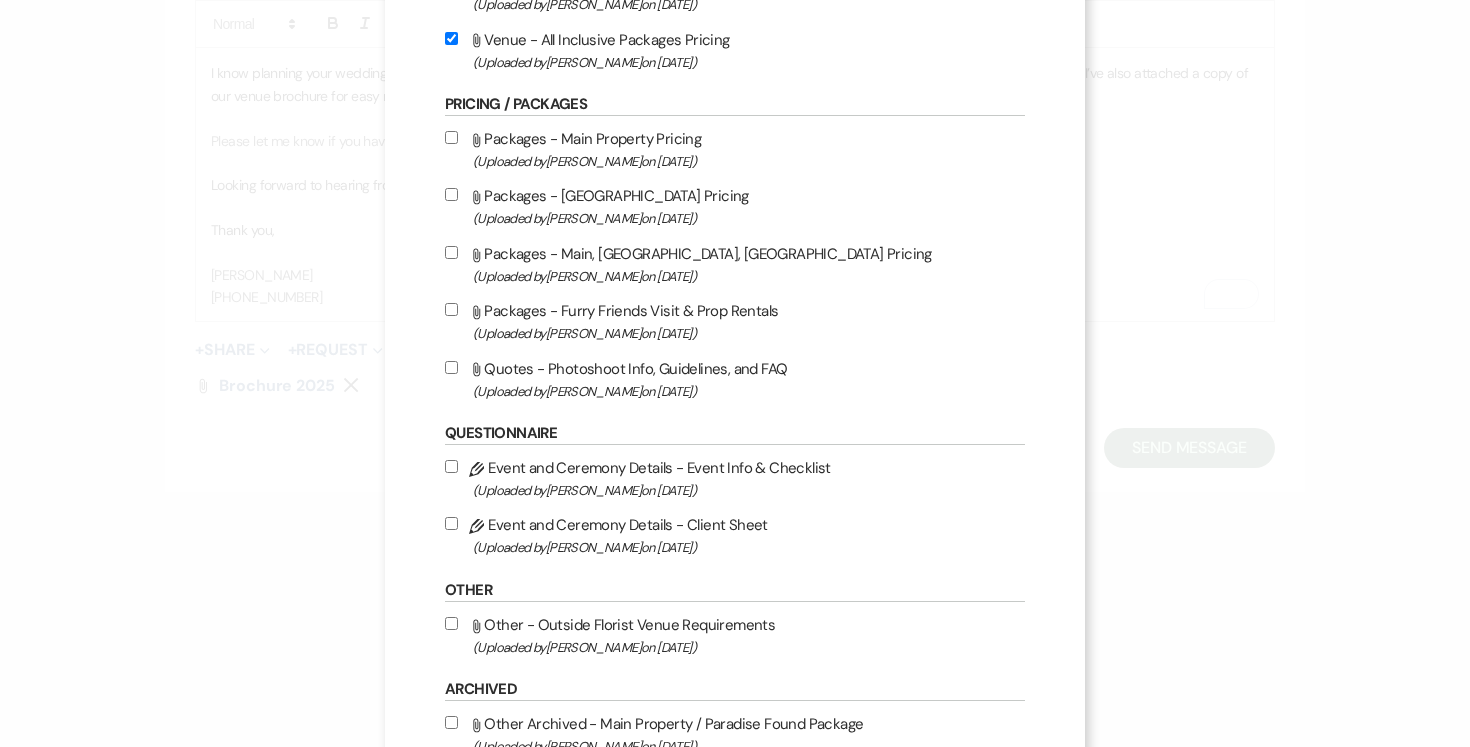 scroll, scrollTop: 923, scrollLeft: 0, axis: vertical 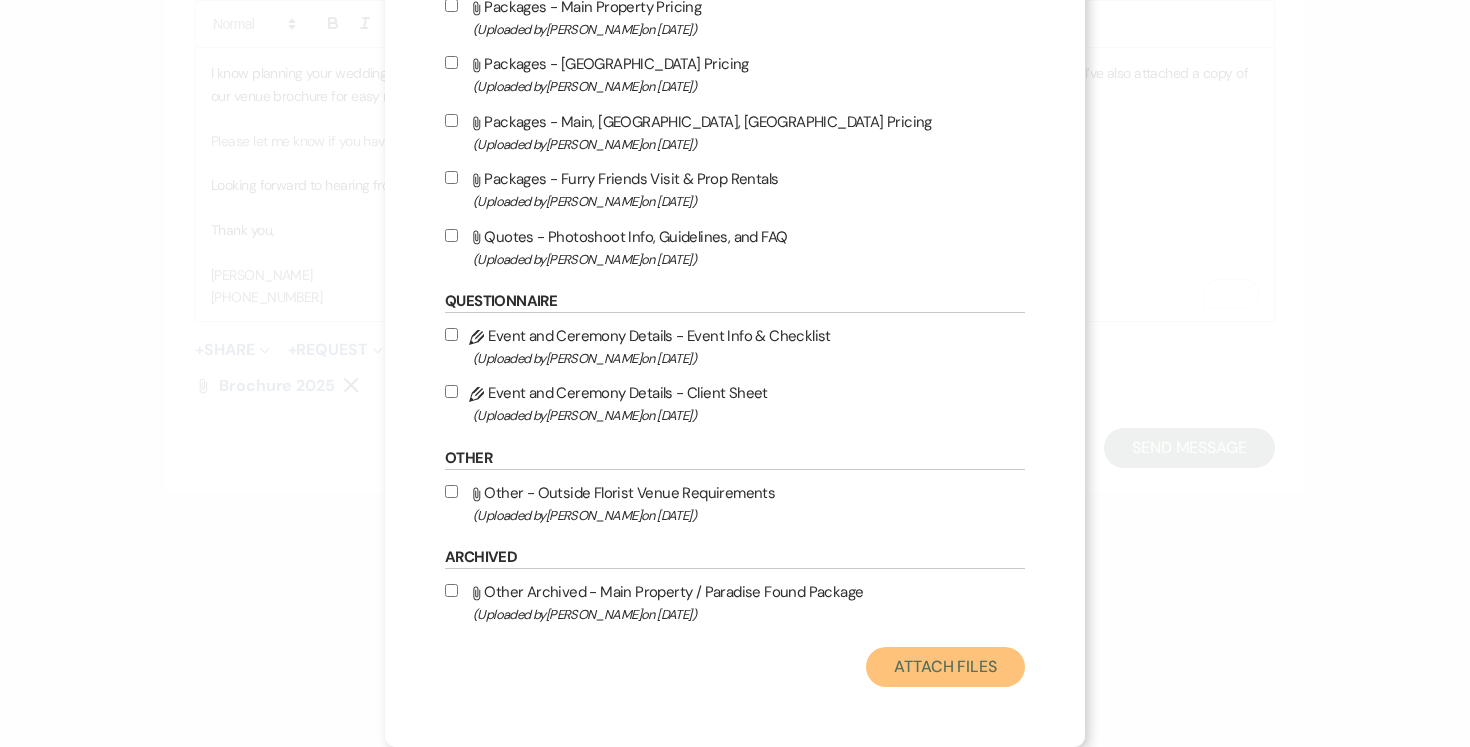 click on "Attach Files" at bounding box center (945, 667) 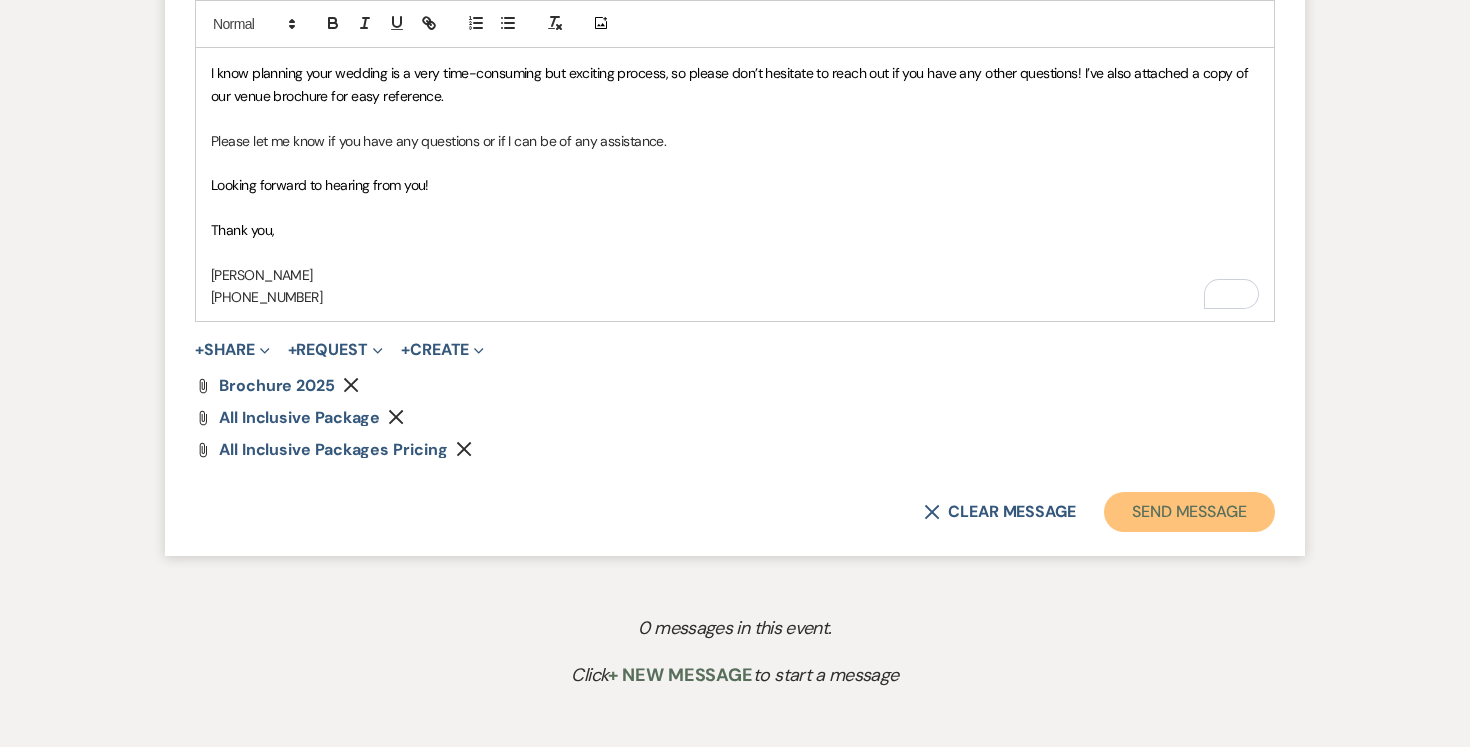 click on "Send Message" at bounding box center [1189, 512] 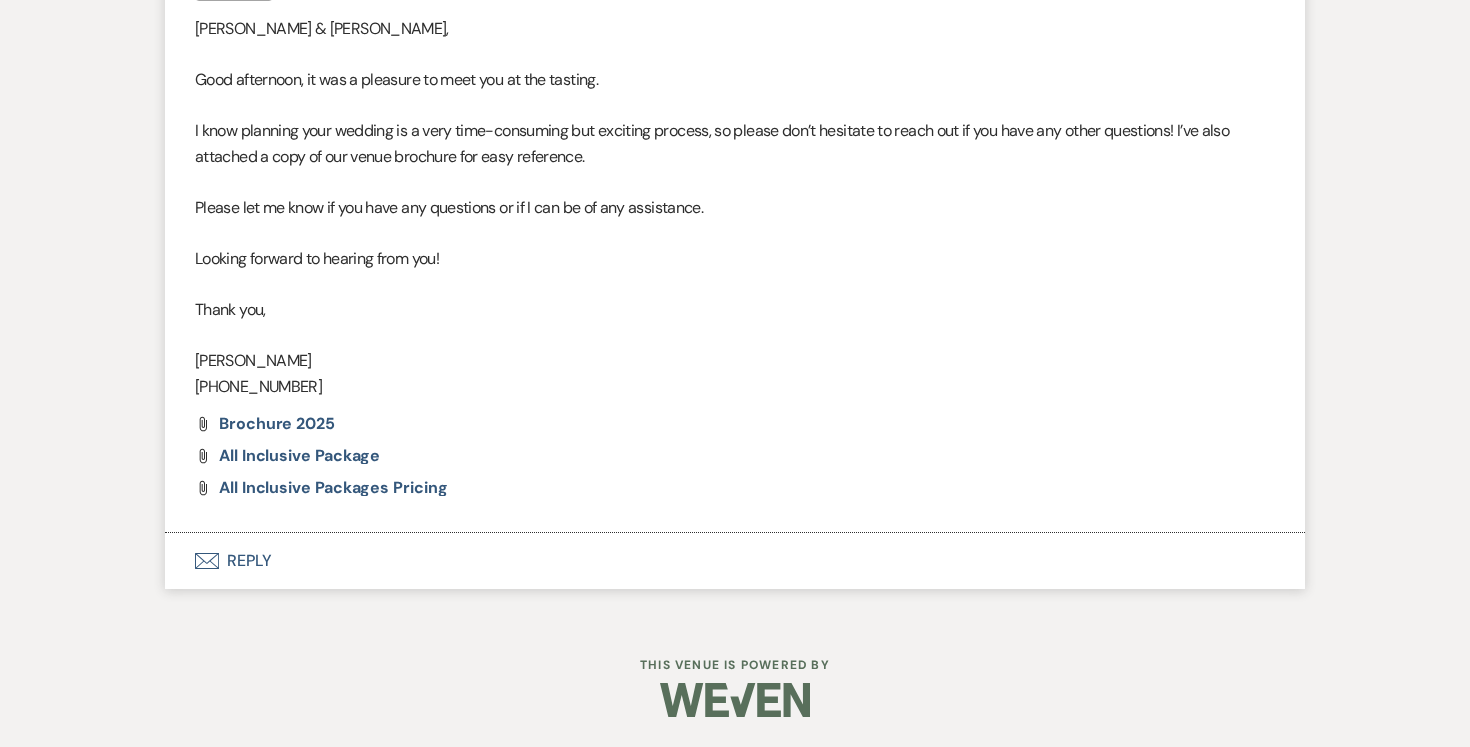 scroll, scrollTop: 0, scrollLeft: 0, axis: both 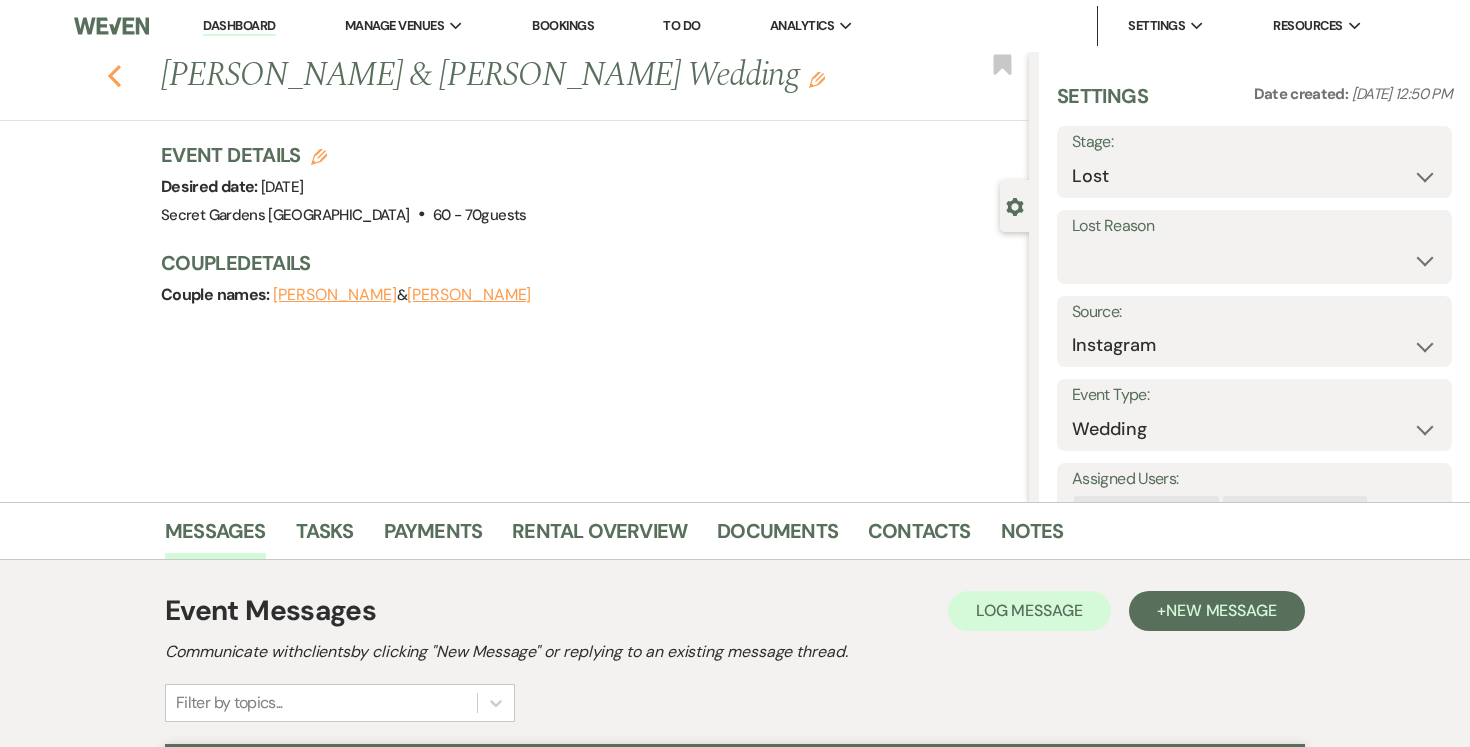 click on "Previous" 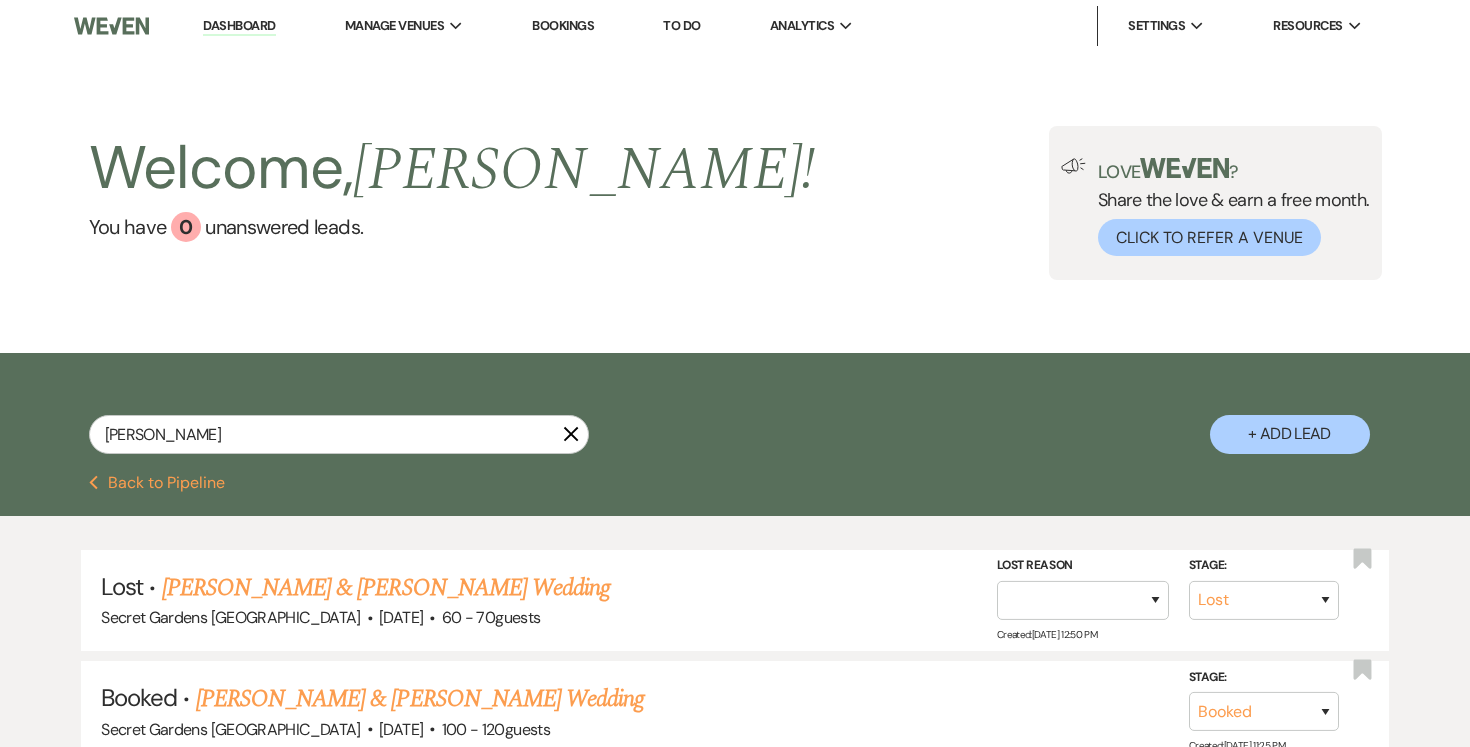 click on "+ Add Lead" at bounding box center (1290, 434) 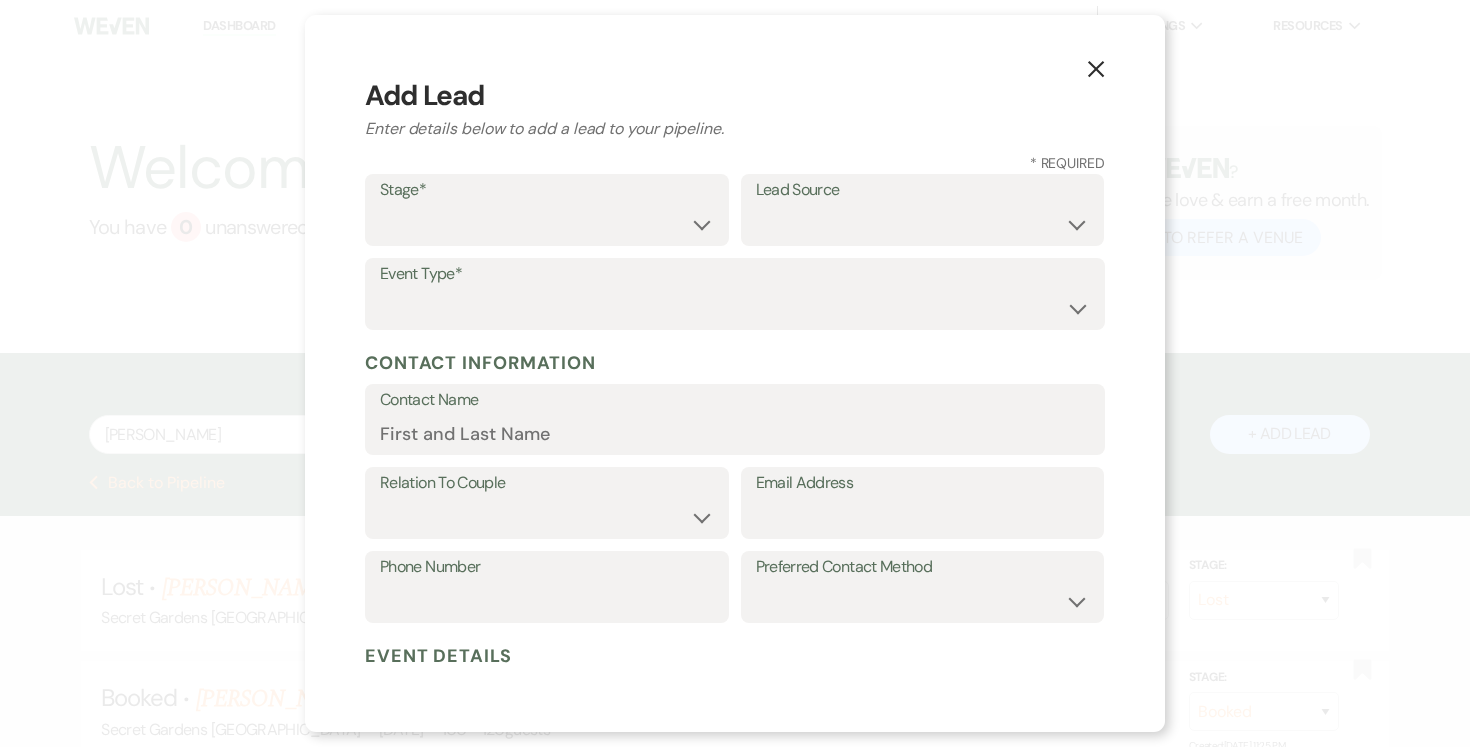 click on "Stage* Inquiry Follow Up Tour Requested Tour Confirmed Toured Proposal Sent Booked Lost" at bounding box center [547, 210] 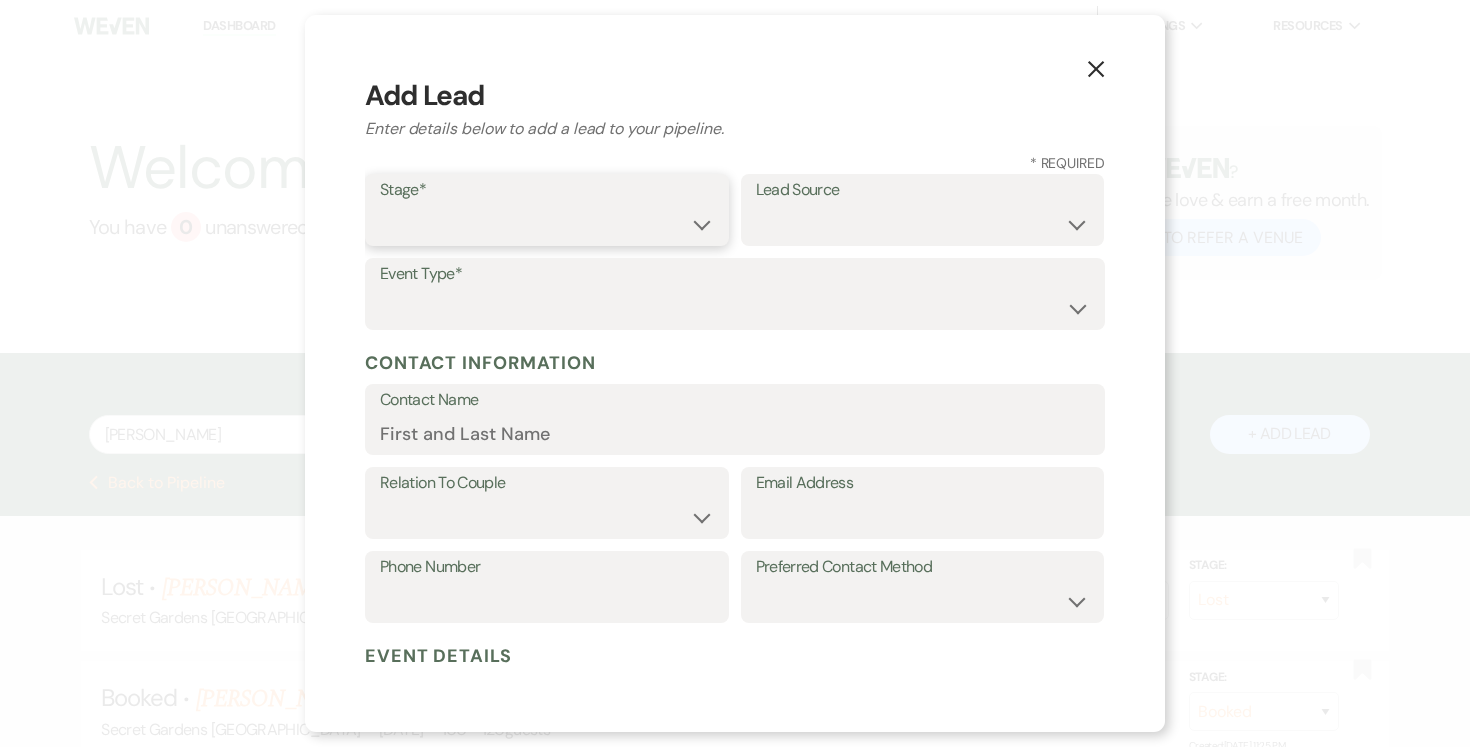 click on "Inquiry Follow Up Tour Requested Tour Confirmed Toured Proposal Sent Booked Lost" at bounding box center (547, 224) 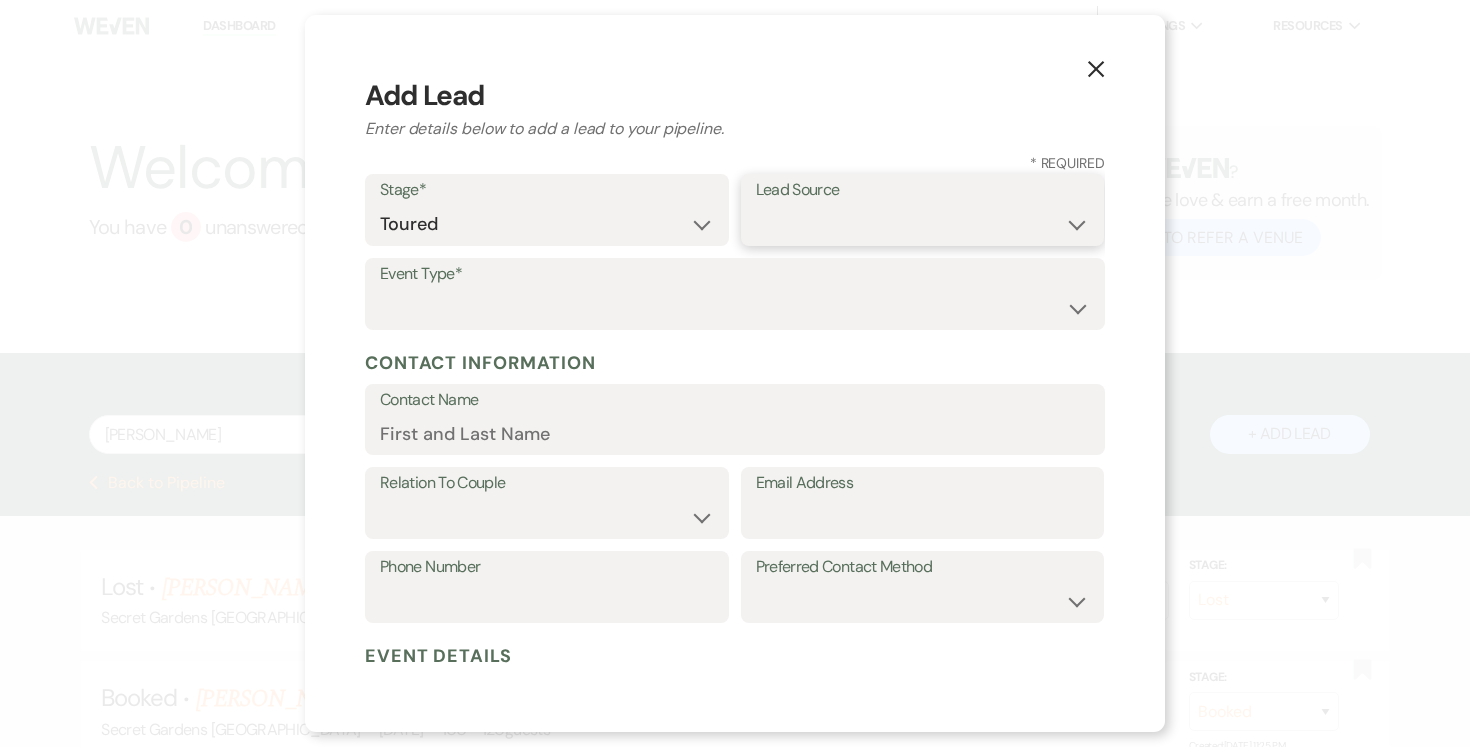 click on "Weven Venue Website Instagram Facebook Pinterest Google The Knot Wedding Wire Here Comes the Guide Wedding Spot Eventective [PERSON_NAME] The Venue Report PartySlate VRBO / Homeaway Airbnb Wedding Show TikTok X / Twitter Phone Call Walk-in Vendor Referral Advertising Personal Referral Local Referral Other" at bounding box center [923, 224] 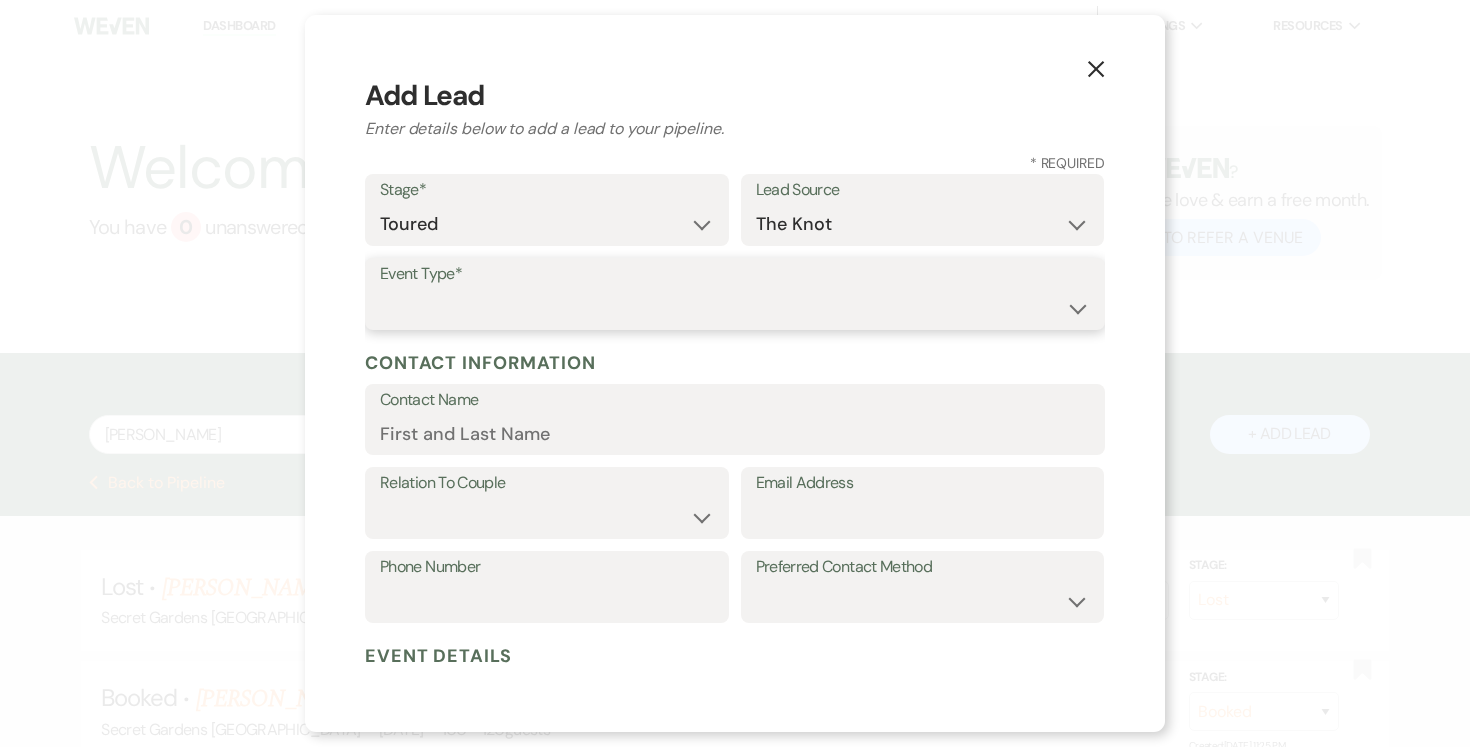 click on "Wedding Anniversary Party Baby Shower Bachelorette / Bachelor Party Birthday Party Bridal Shower Brunch Community Event Concert Corporate Event Elopement End of Life Celebration Engagement Party Fundraiser Graduation Party Micro Wedding Prom Quinceañera Rehearsal Dinner Religious Event Retreat Other" at bounding box center [735, 308] 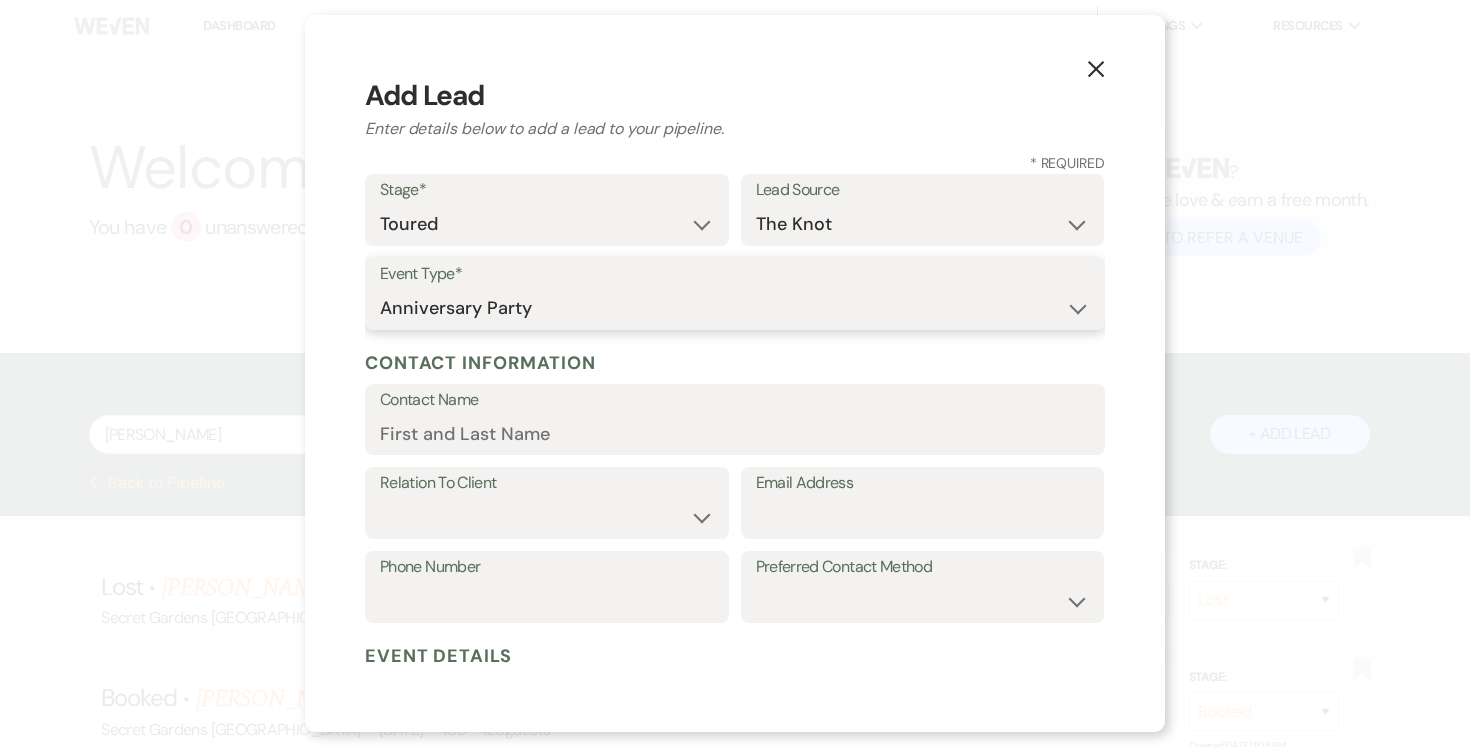 click on "Wedding Anniversary Party Baby Shower Bachelorette / Bachelor Party Birthday Party Bridal Shower Brunch Community Event Concert Corporate Event Elopement End of Life Celebration Engagement Party Fundraiser Graduation Party Micro Wedding Prom Quinceañera Rehearsal Dinner Religious Event Retreat Other" at bounding box center (735, 308) 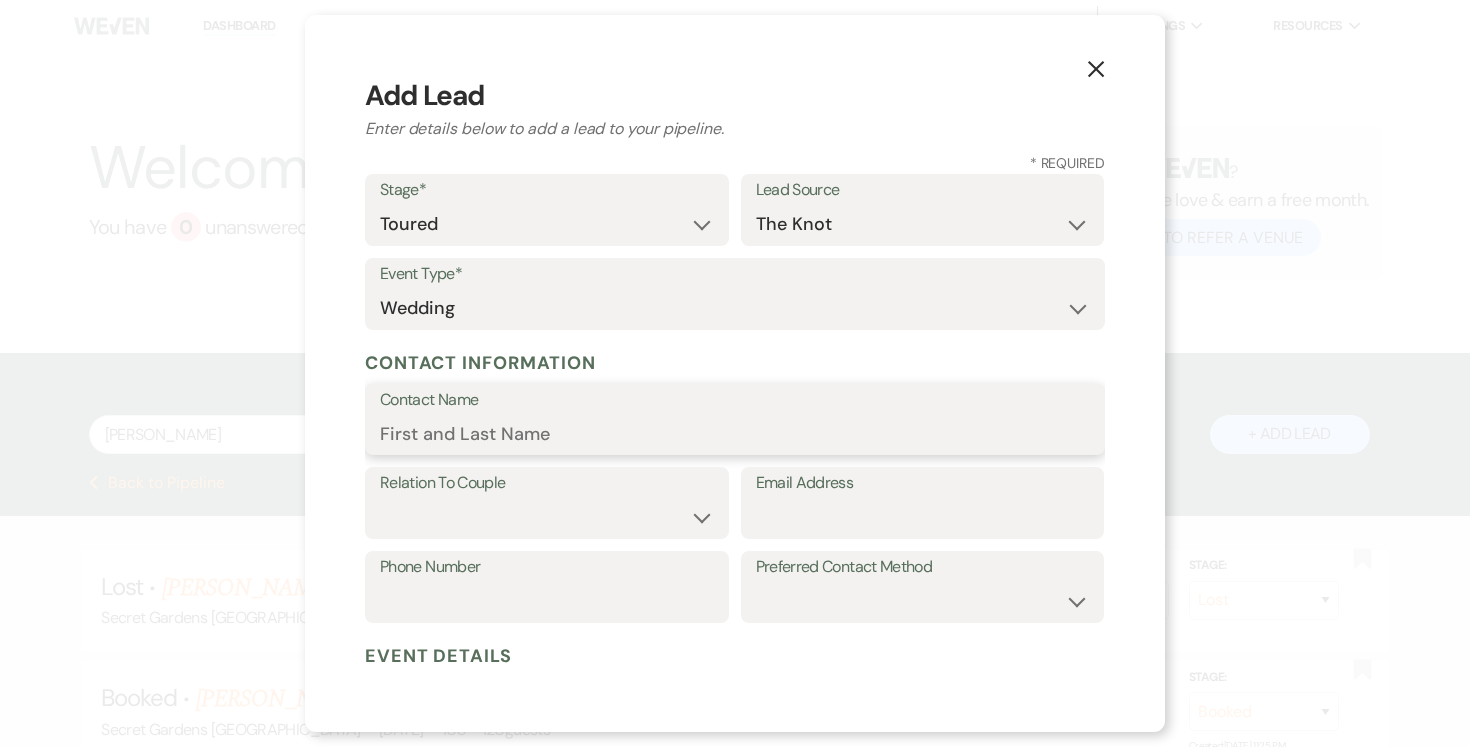 click on "Contact Name" at bounding box center (735, 433) 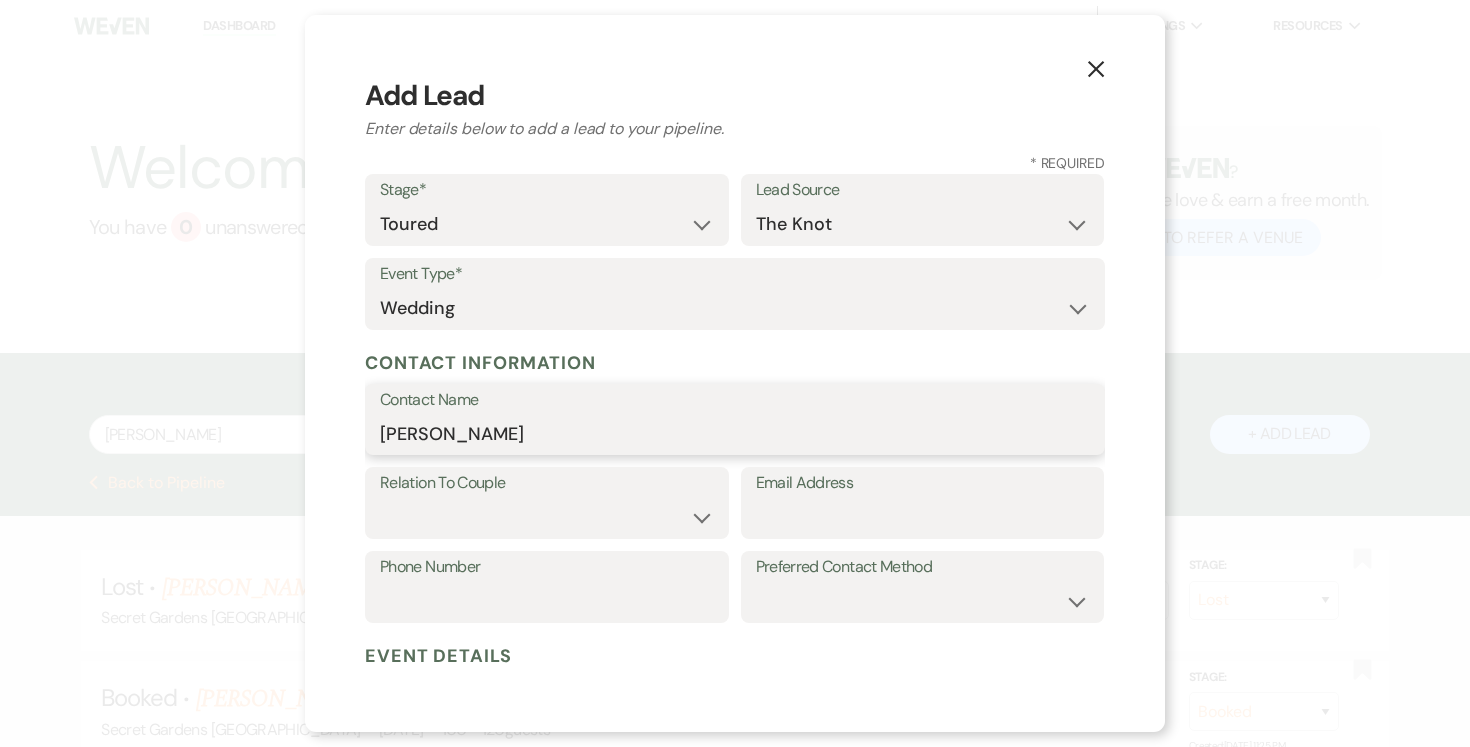type on "[PERSON_NAME]" 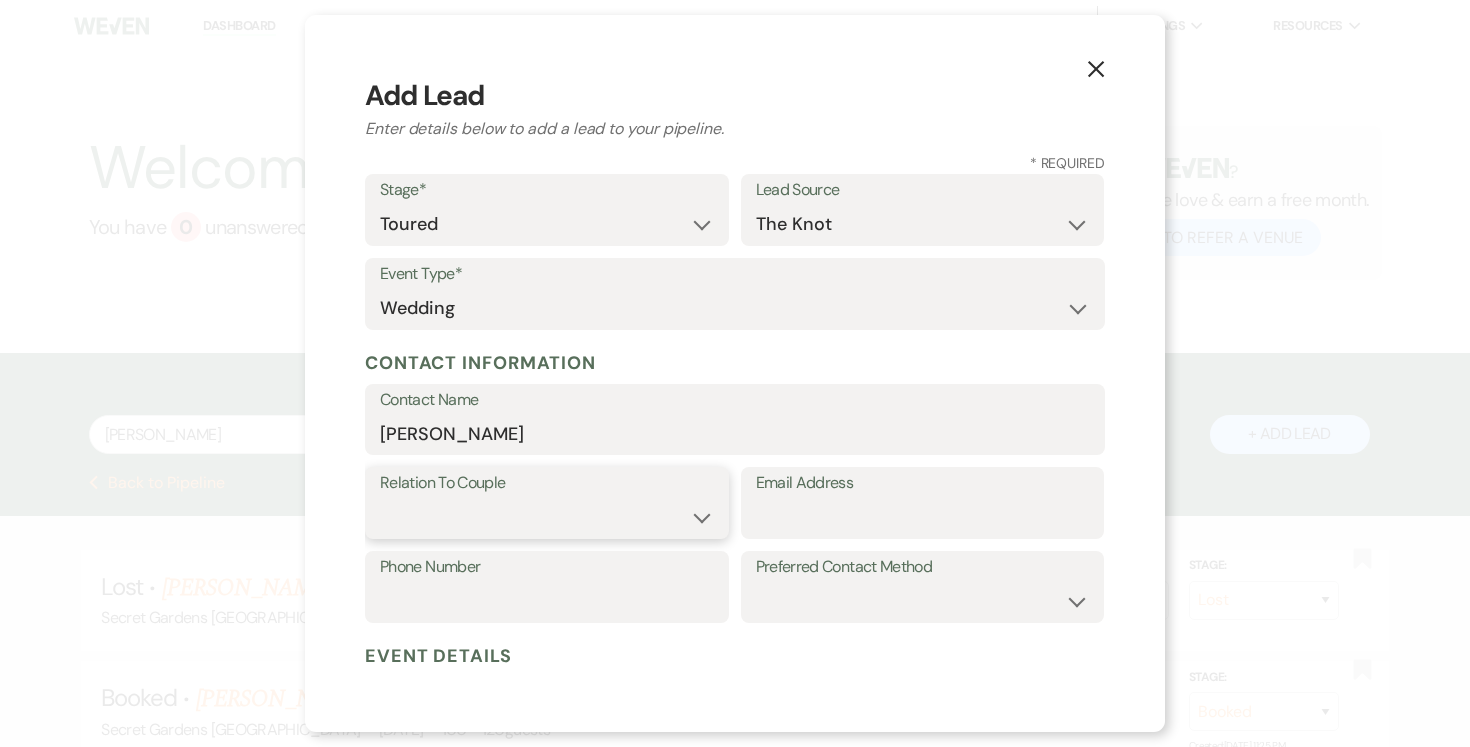 click on "Couple Planner Parent of Couple Family Member Friend Other" at bounding box center (547, 517) 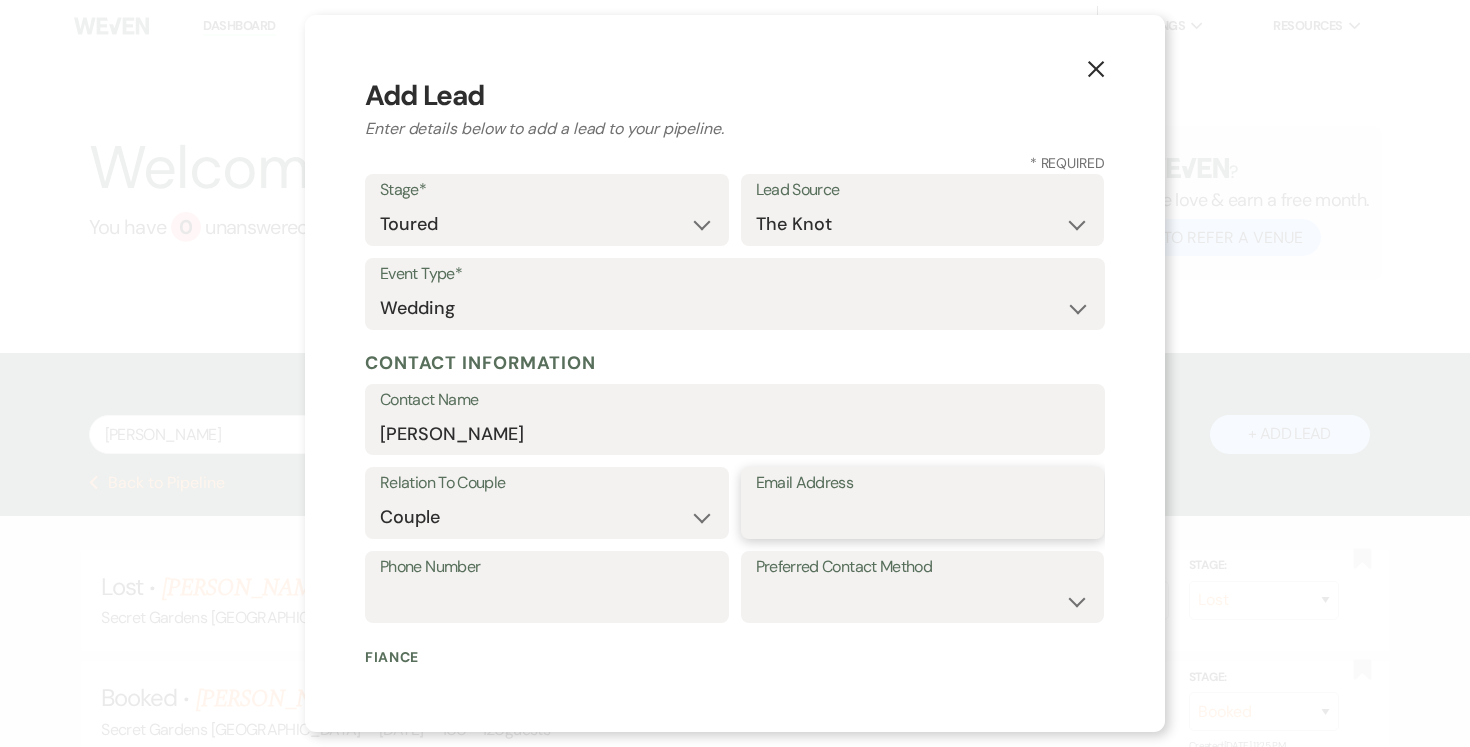 click on "Email Address" at bounding box center [923, 517] 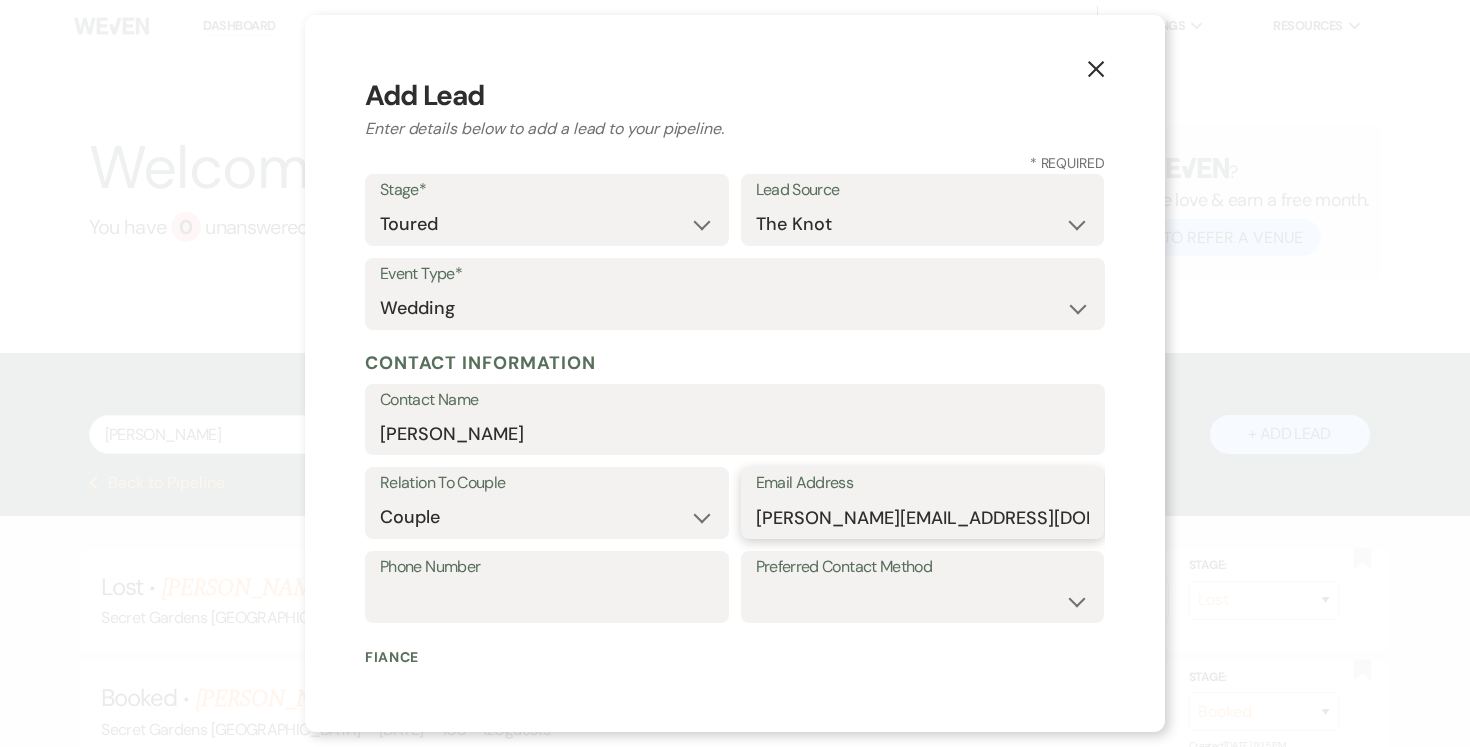 type on "[PERSON_NAME][EMAIL_ADDRESS][DOMAIN_NAME]" 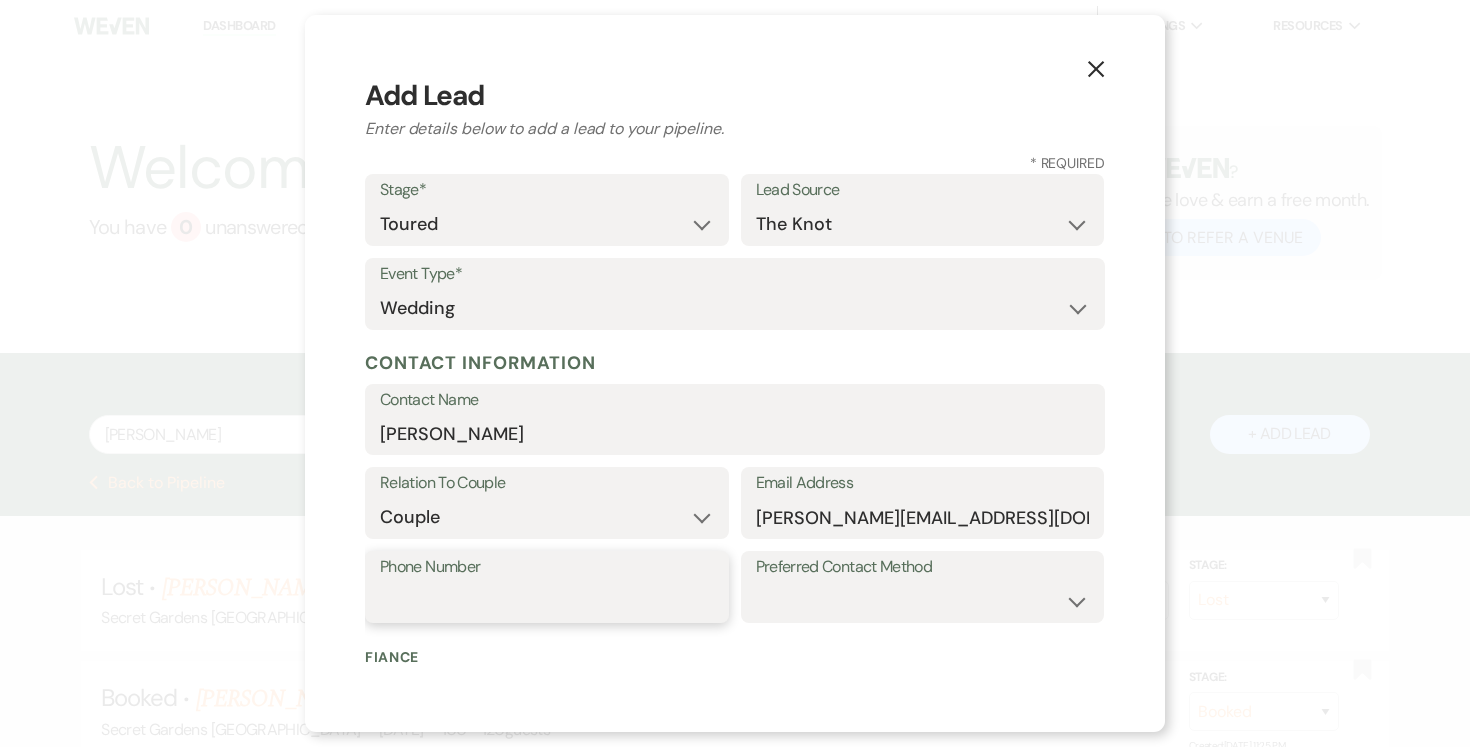 click on "Phone Number" at bounding box center (547, 601) 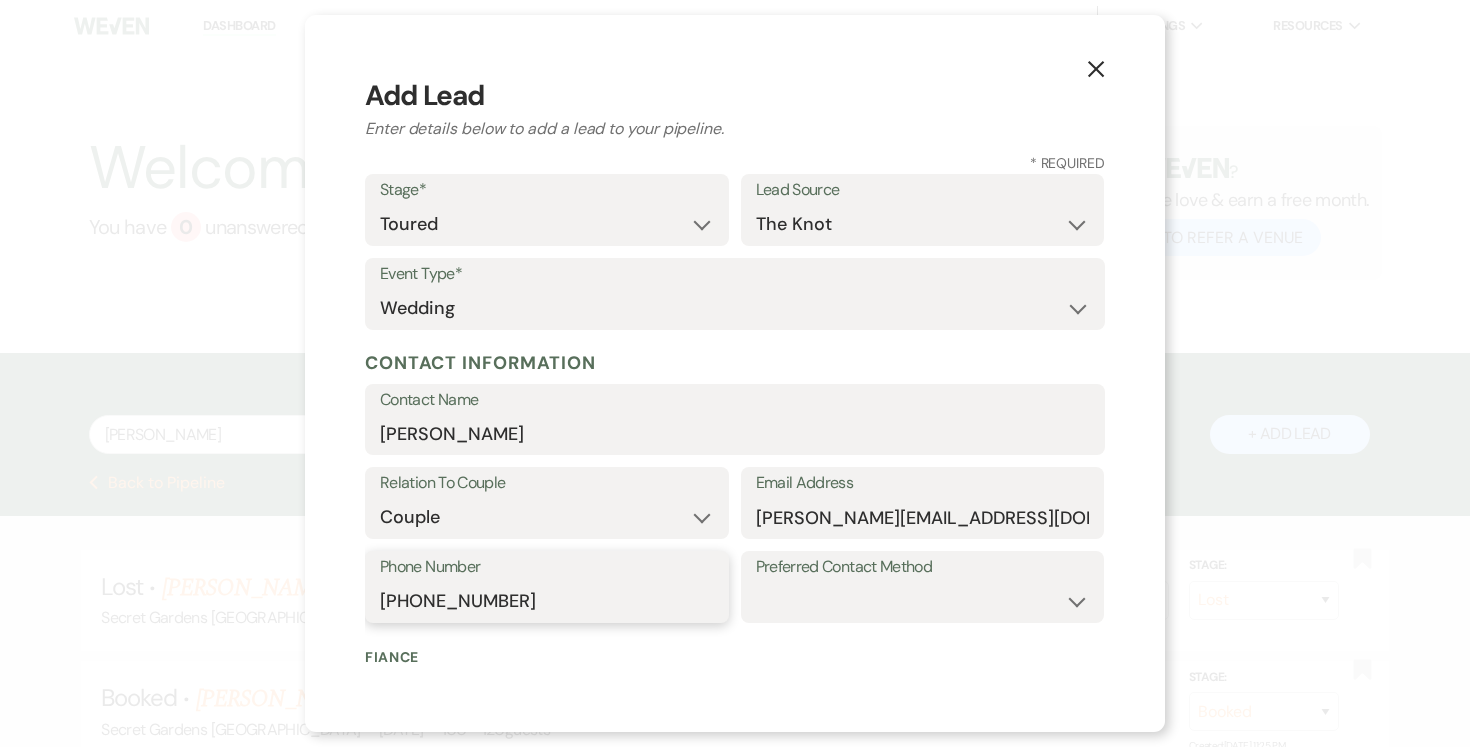 type on "[PHONE_NUMBER]" 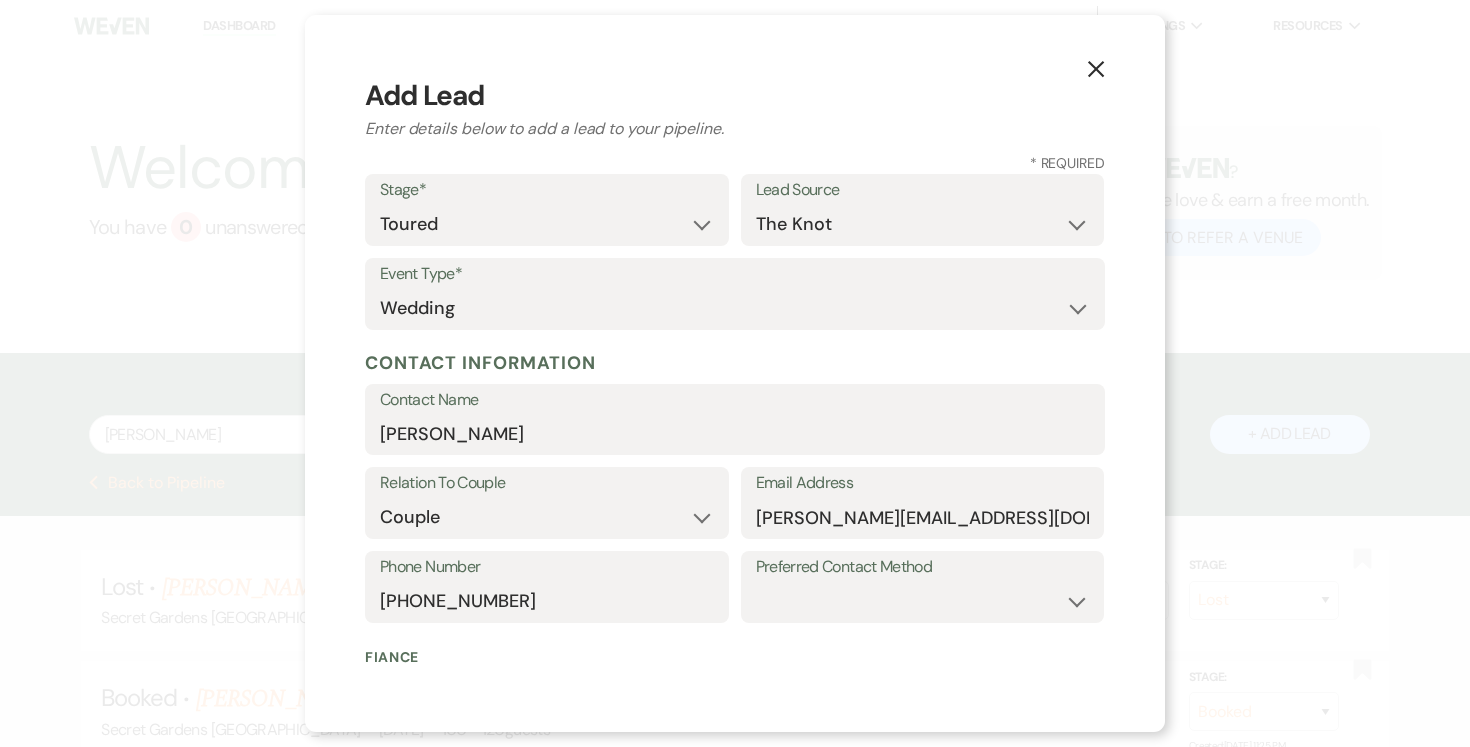 click on "Preferred Contact Method" at bounding box center [923, 567] 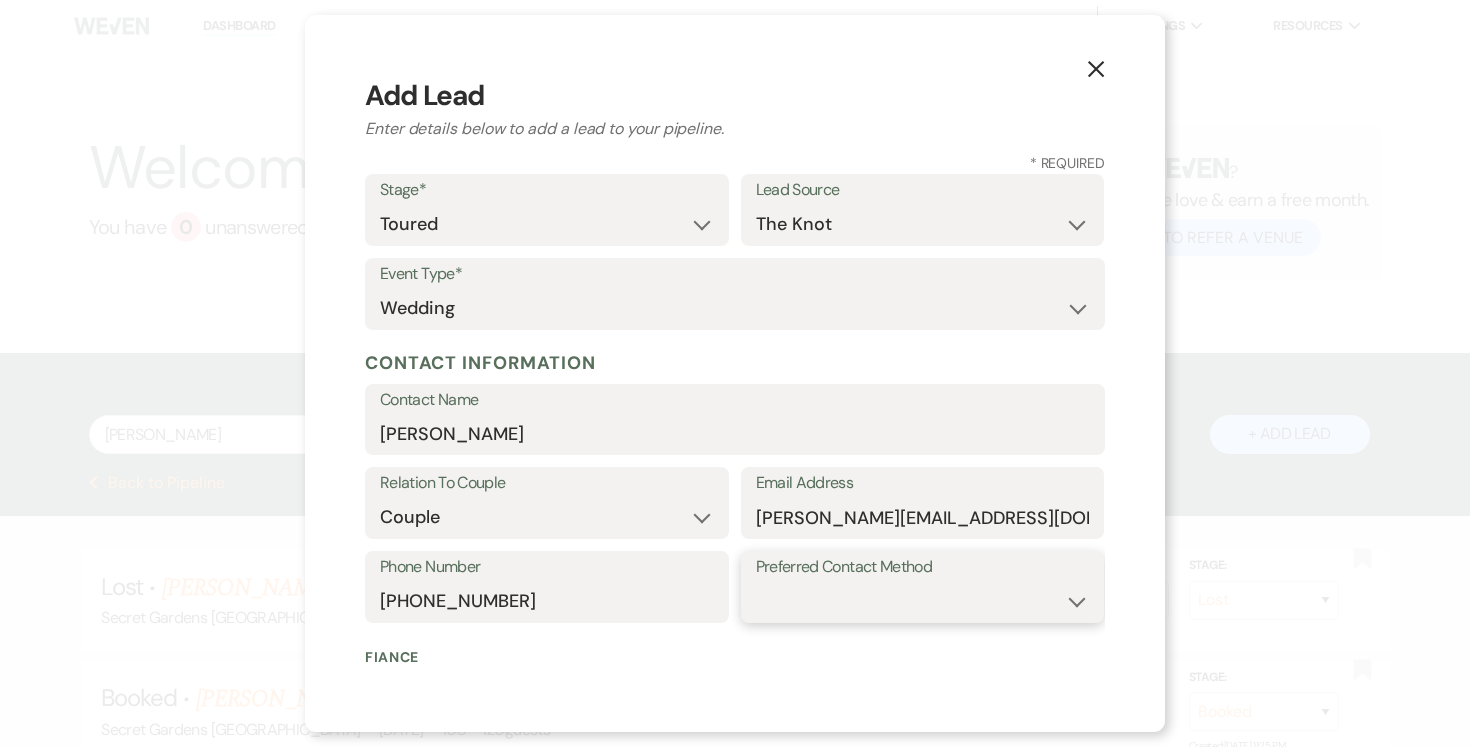 click on "Email Phone Text" at bounding box center (923, 601) 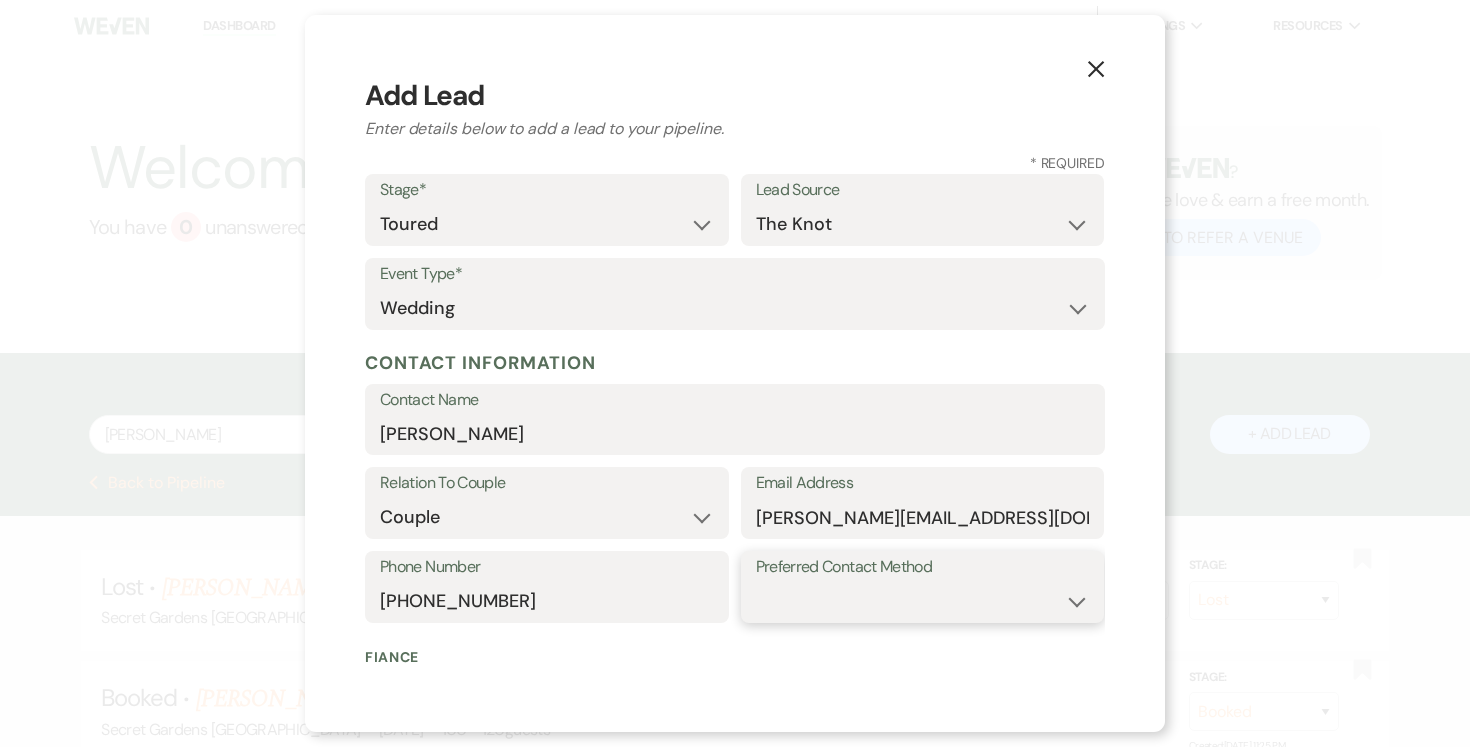 select on "text" 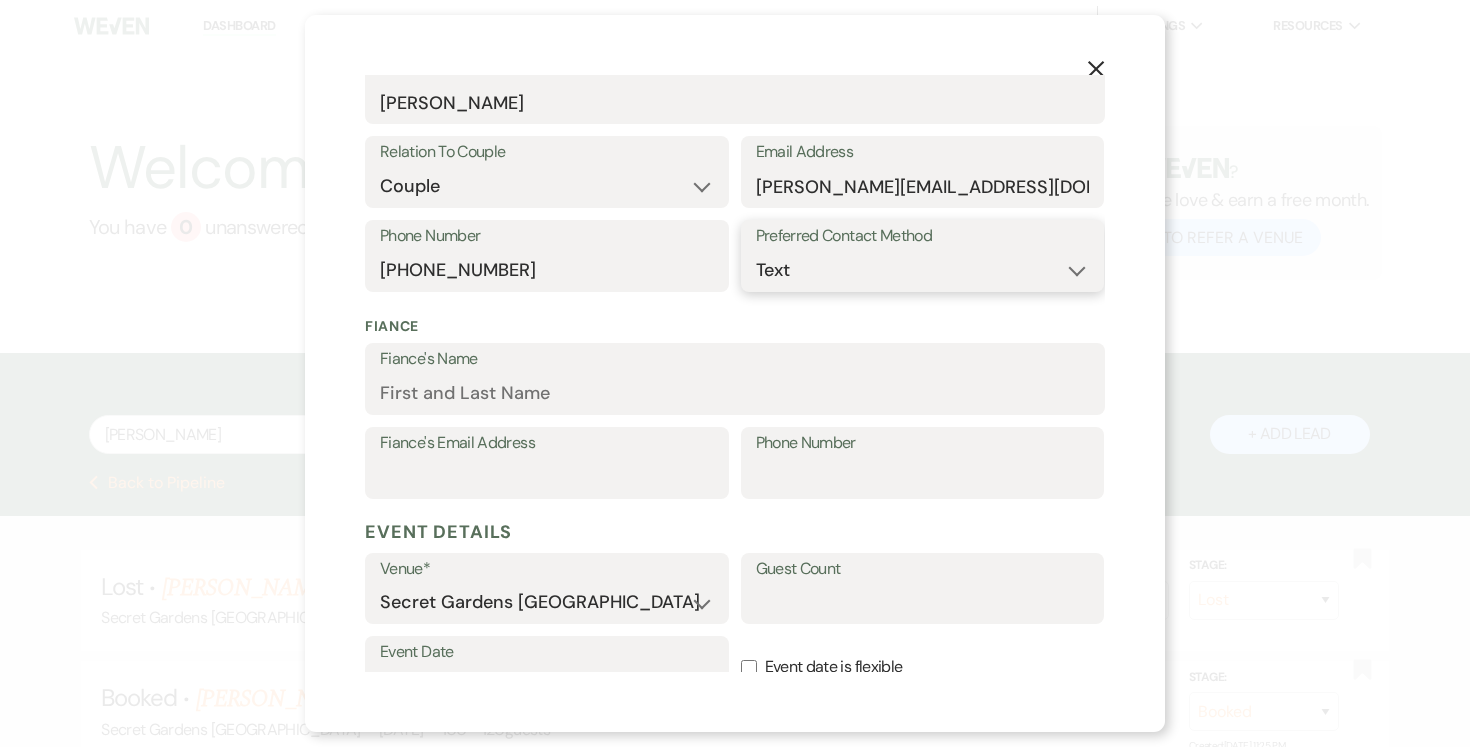 scroll, scrollTop: 335, scrollLeft: 0, axis: vertical 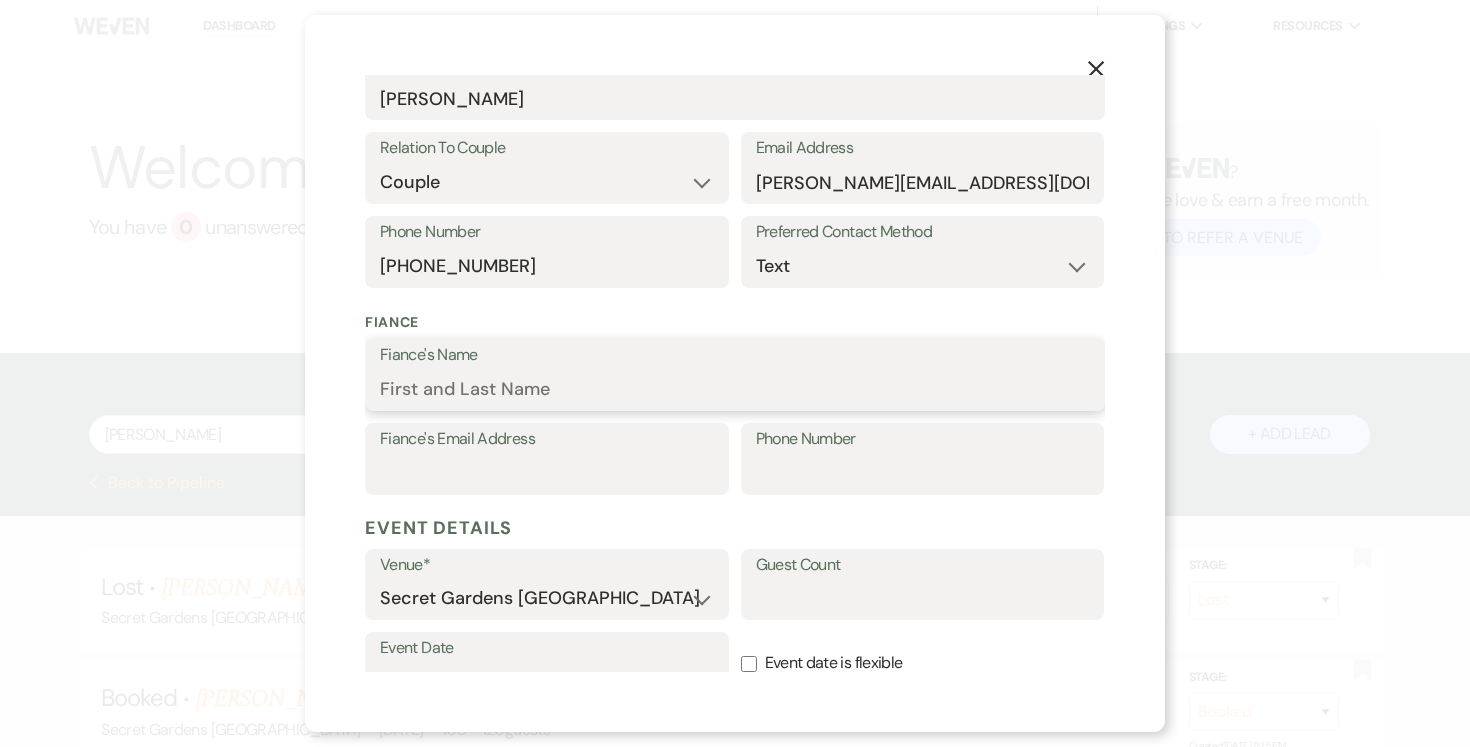 click on "Fiance's Name" at bounding box center (735, 389) 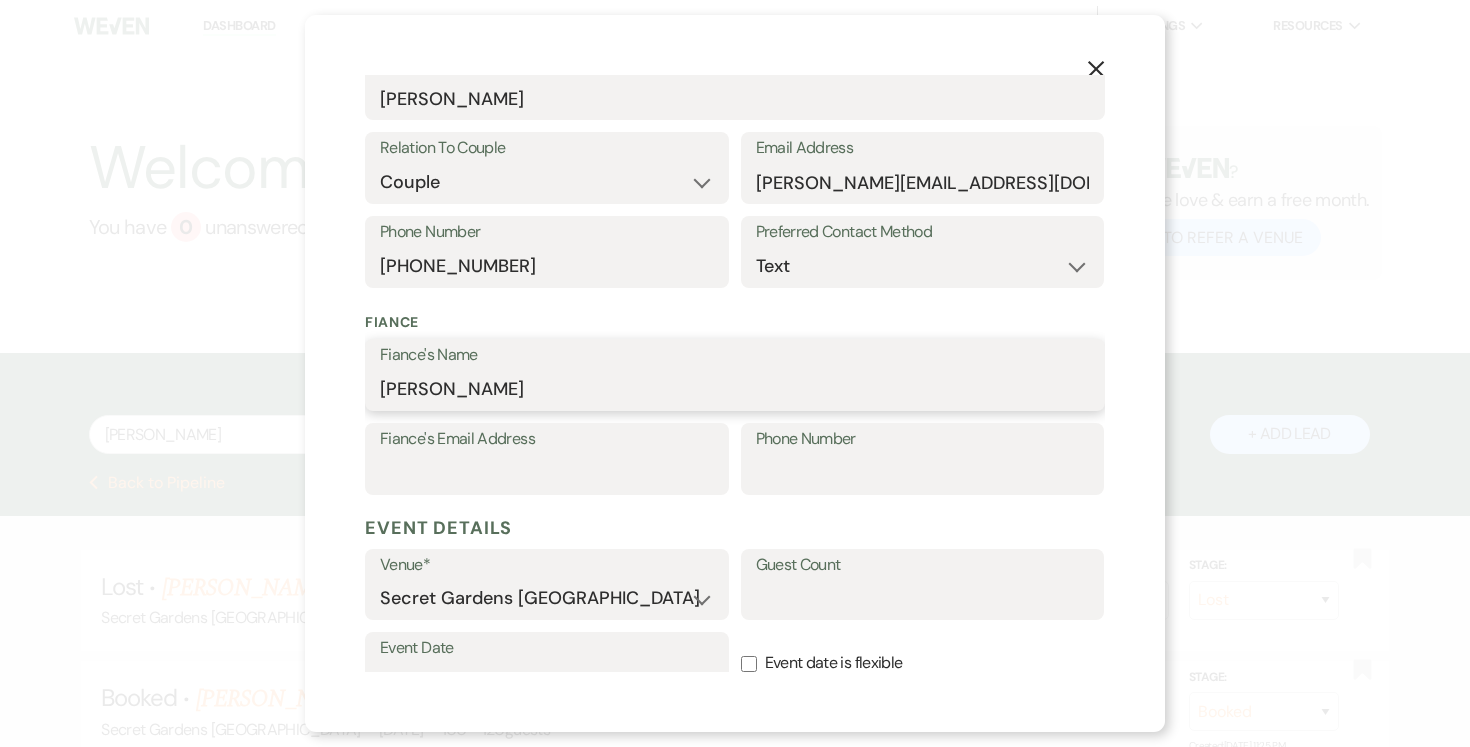 type on "[PERSON_NAME]" 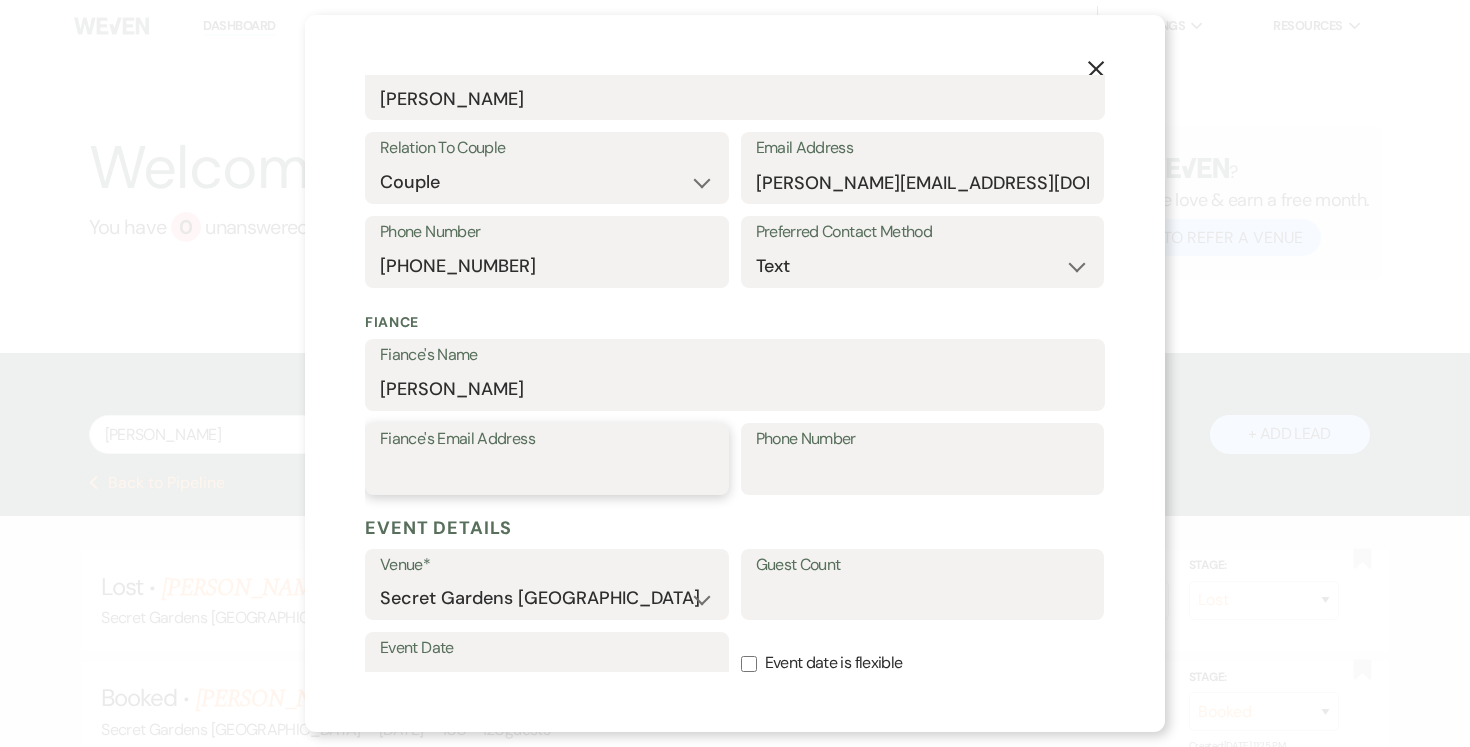 click on "Fiance's Email Address" at bounding box center (547, 473) 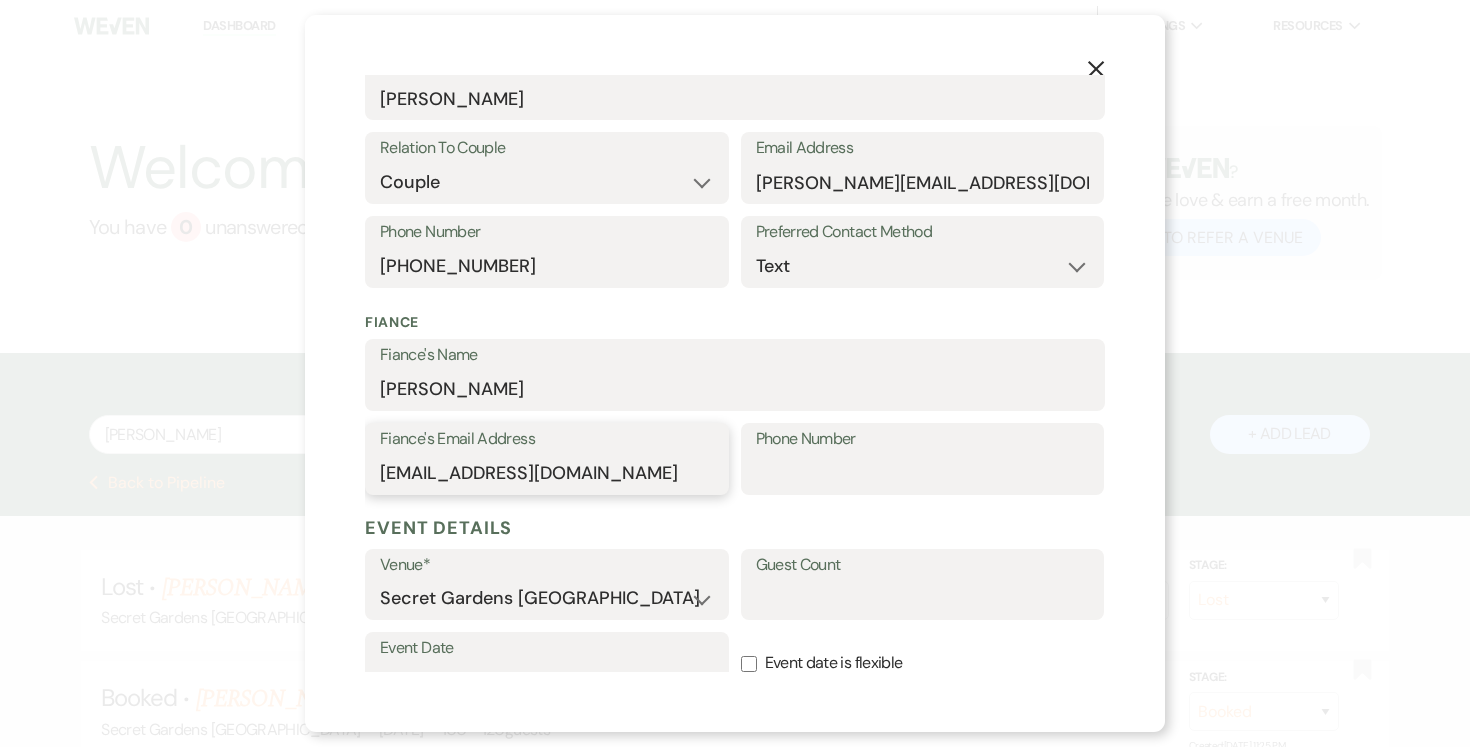 type on "[EMAIL_ADDRESS][DOMAIN_NAME]" 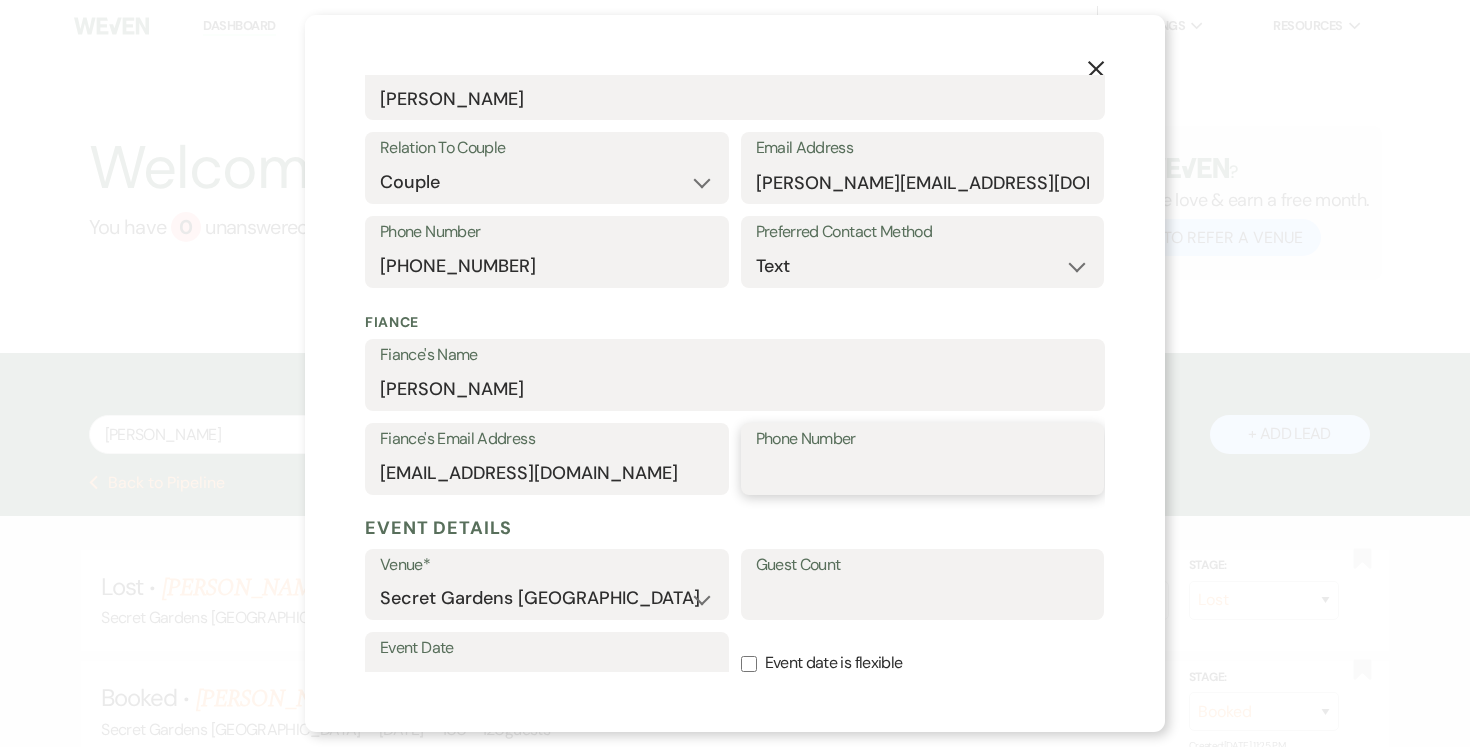 click on "Phone Number" at bounding box center [923, 473] 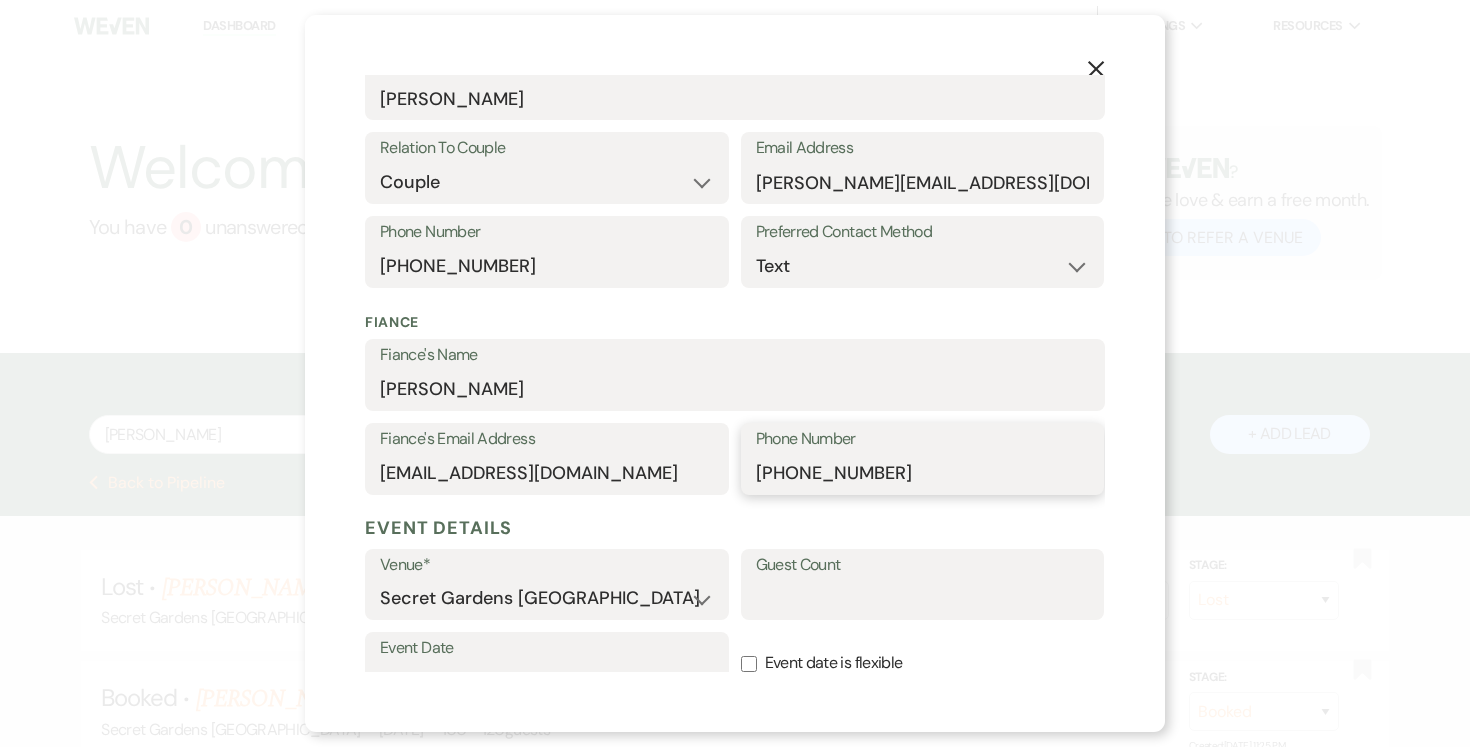 type on "[PHONE_NUMBER]" 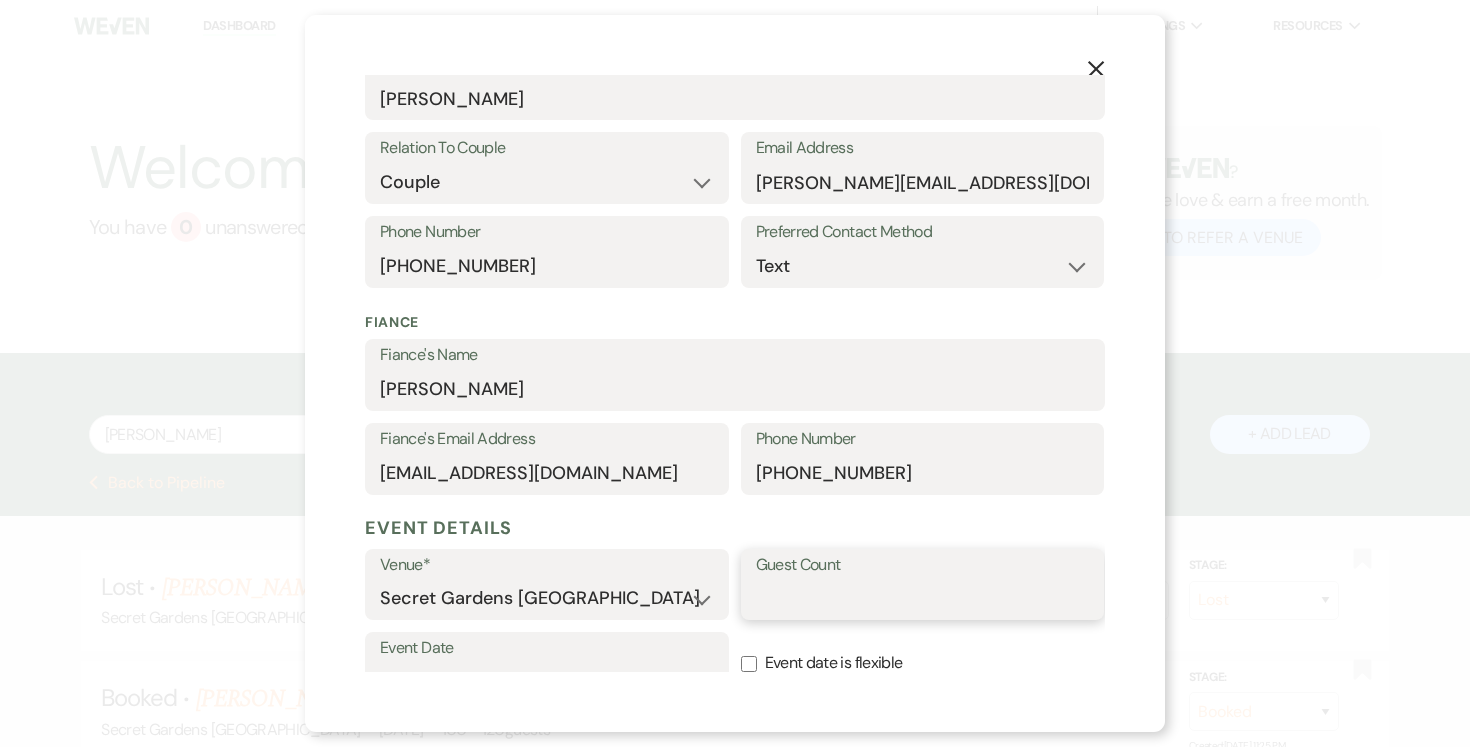 click on "Guest Count" at bounding box center [923, 598] 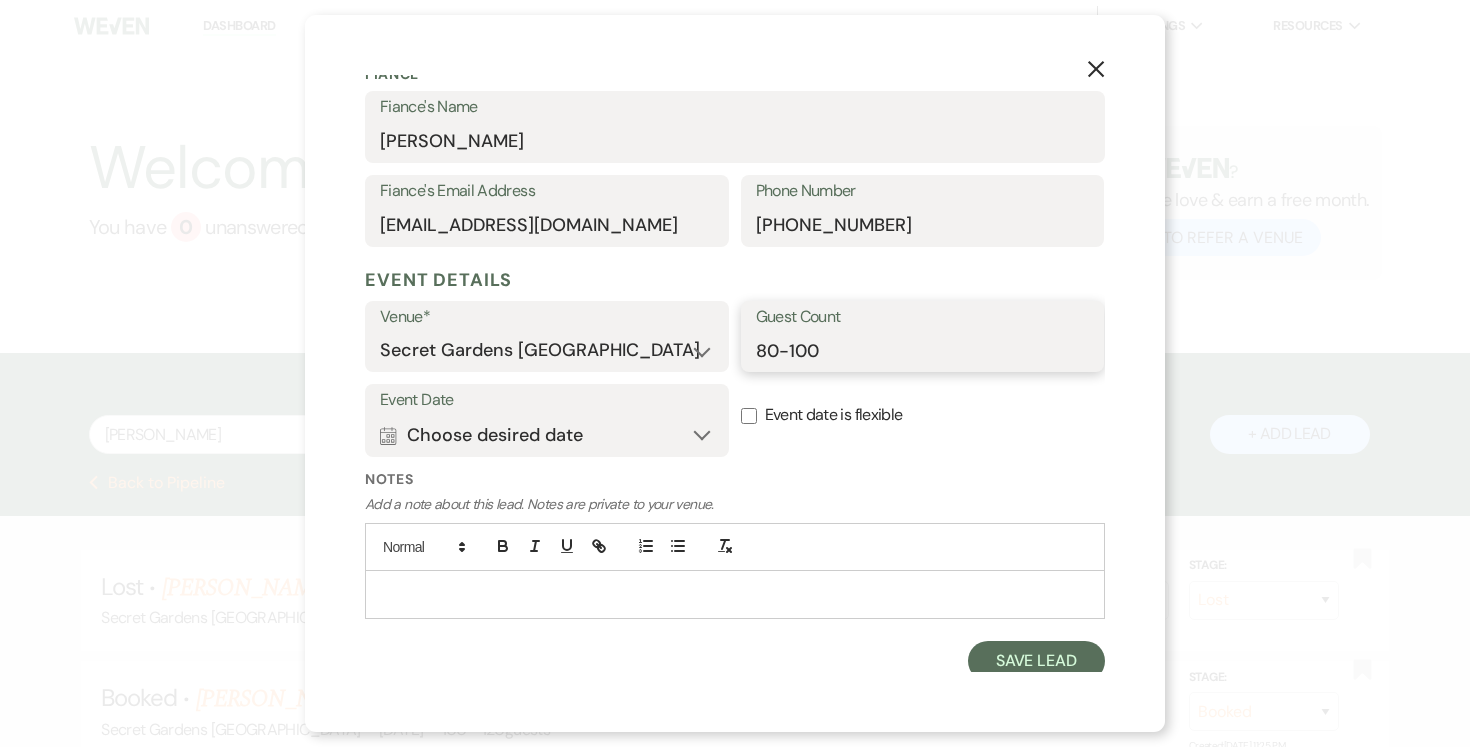 scroll, scrollTop: 590, scrollLeft: 0, axis: vertical 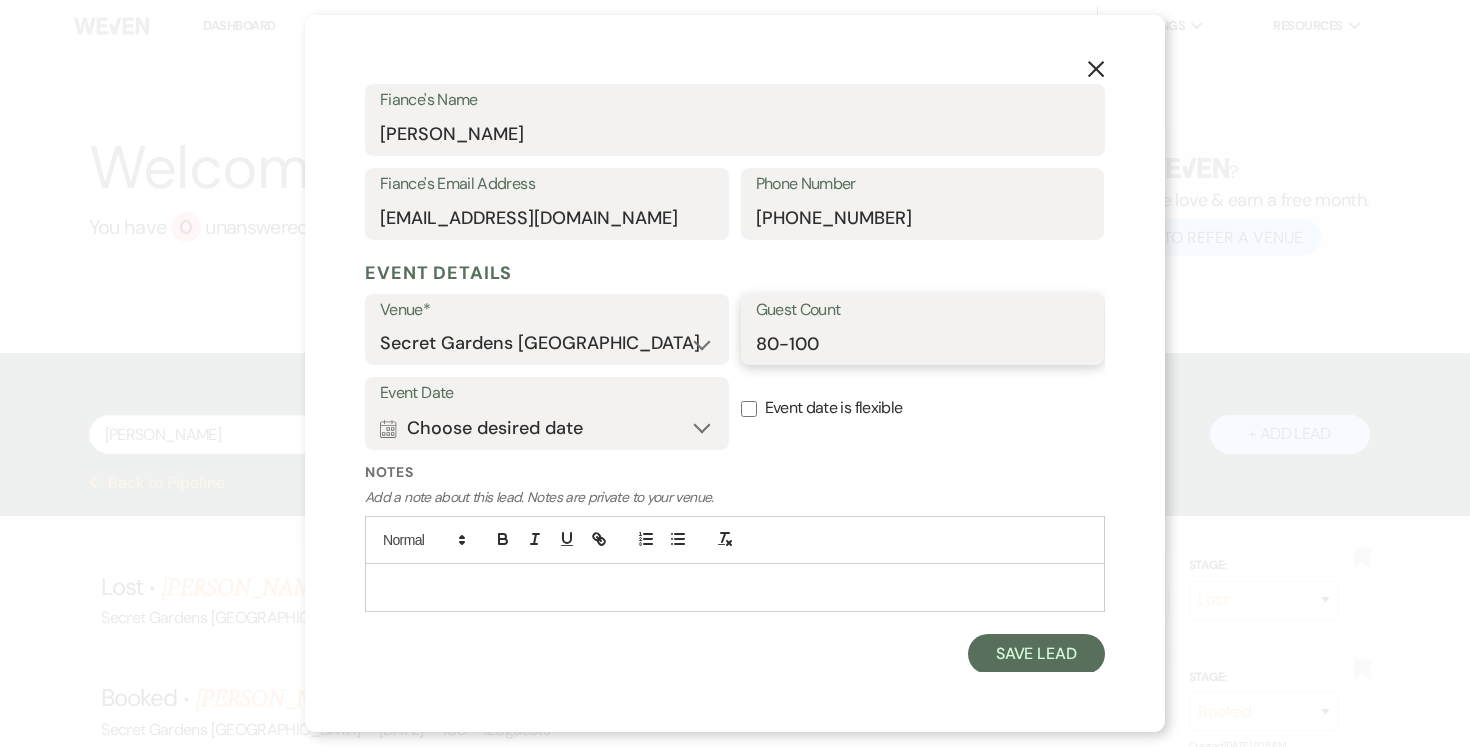 type on "80-100" 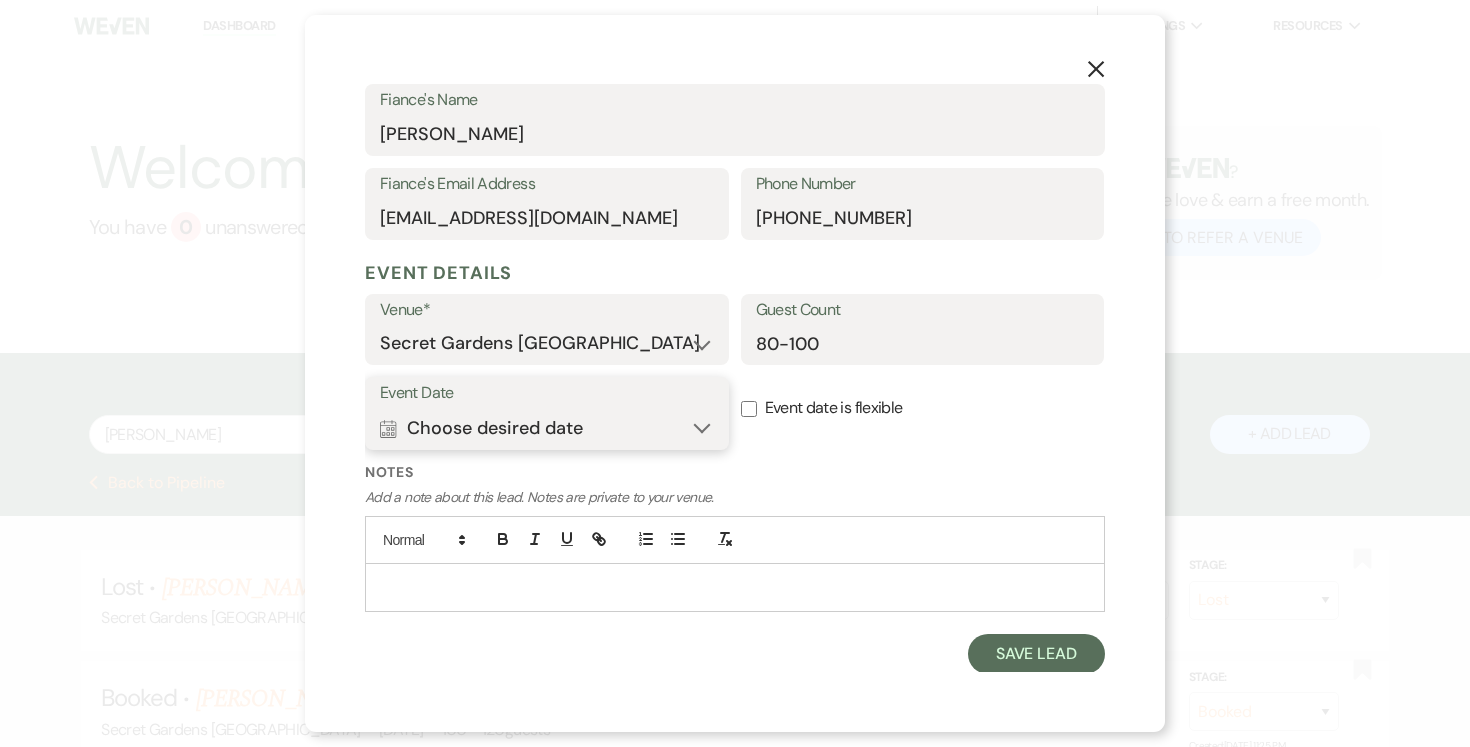 click on "Calendar Choose desired date Expand" at bounding box center [547, 428] 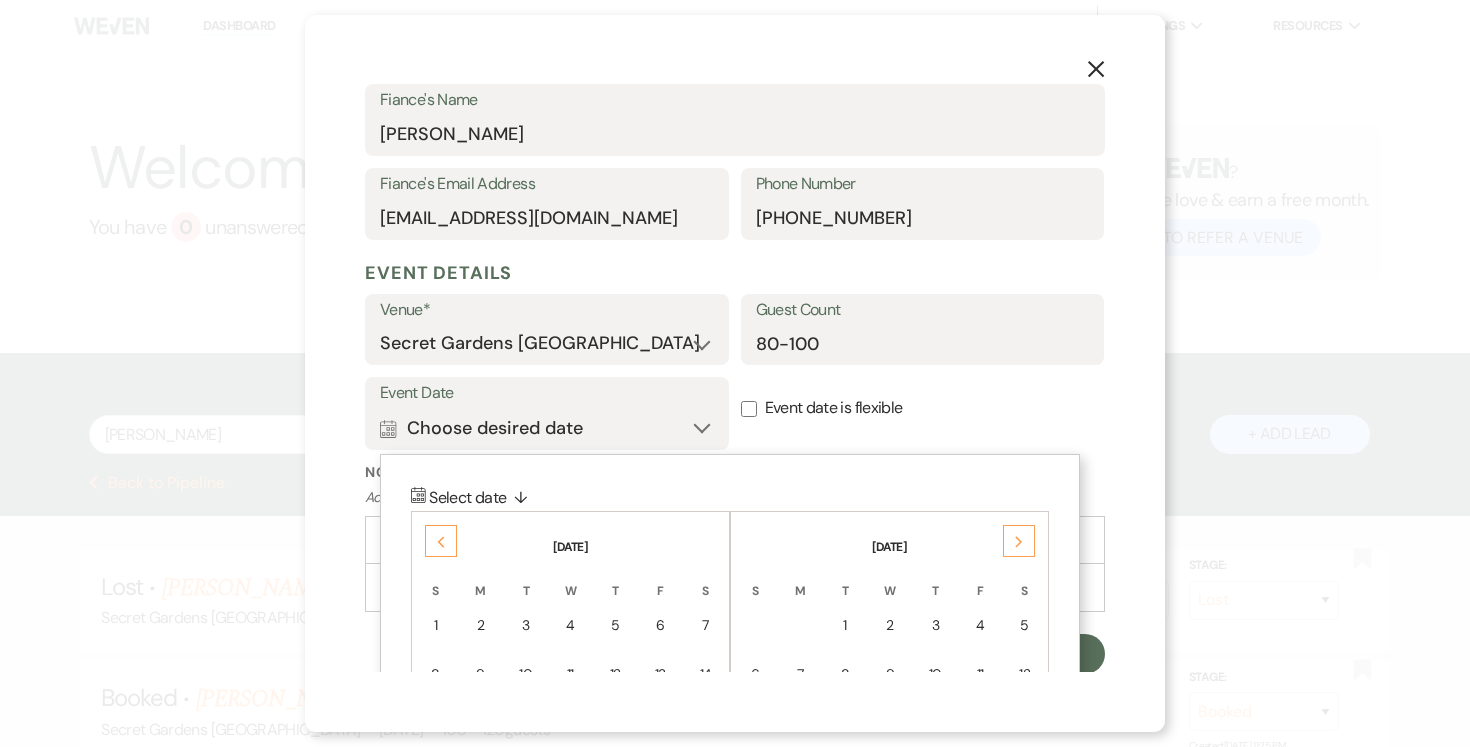 click on "Previous" at bounding box center (441, 541) 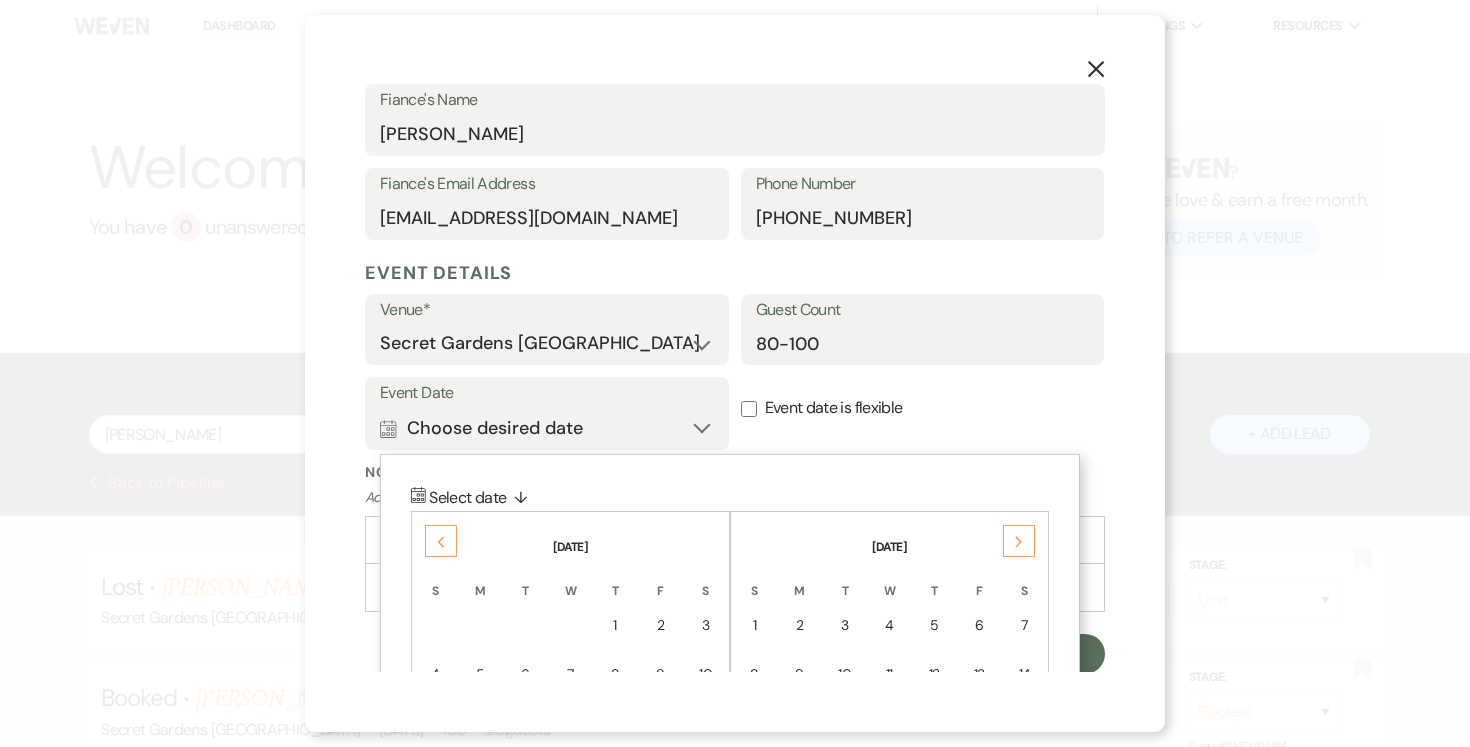 click on "Previous" at bounding box center [441, 541] 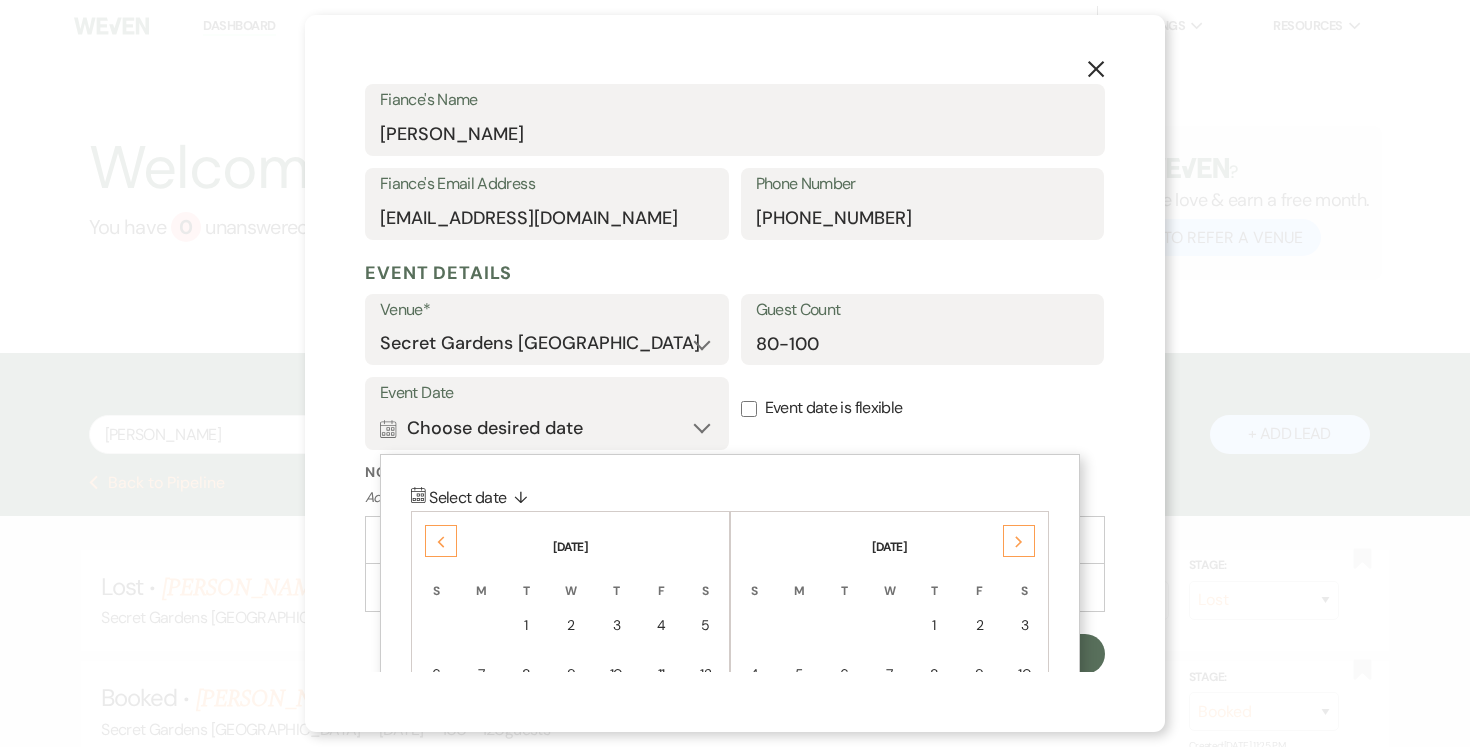 click on "Previous" at bounding box center (441, 541) 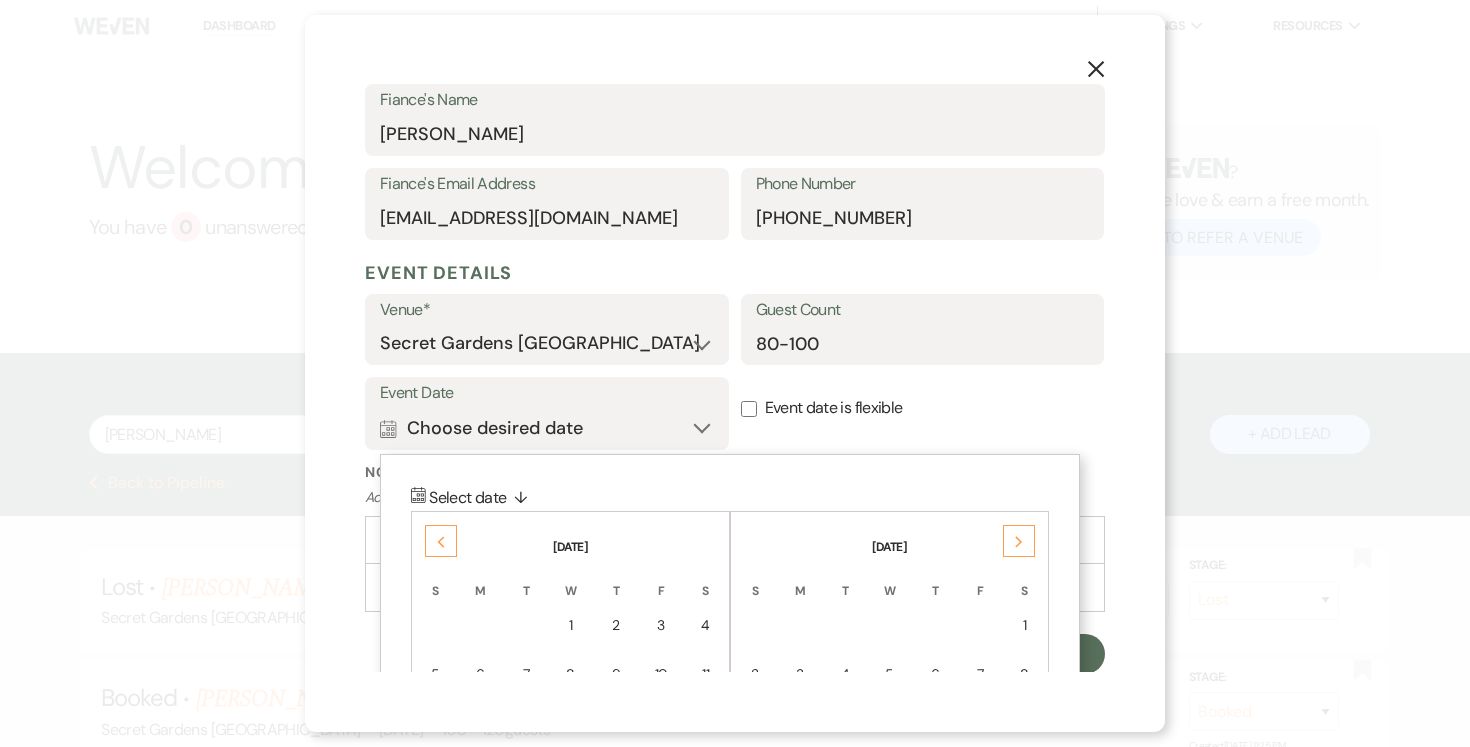 click on "Previous" at bounding box center [441, 541] 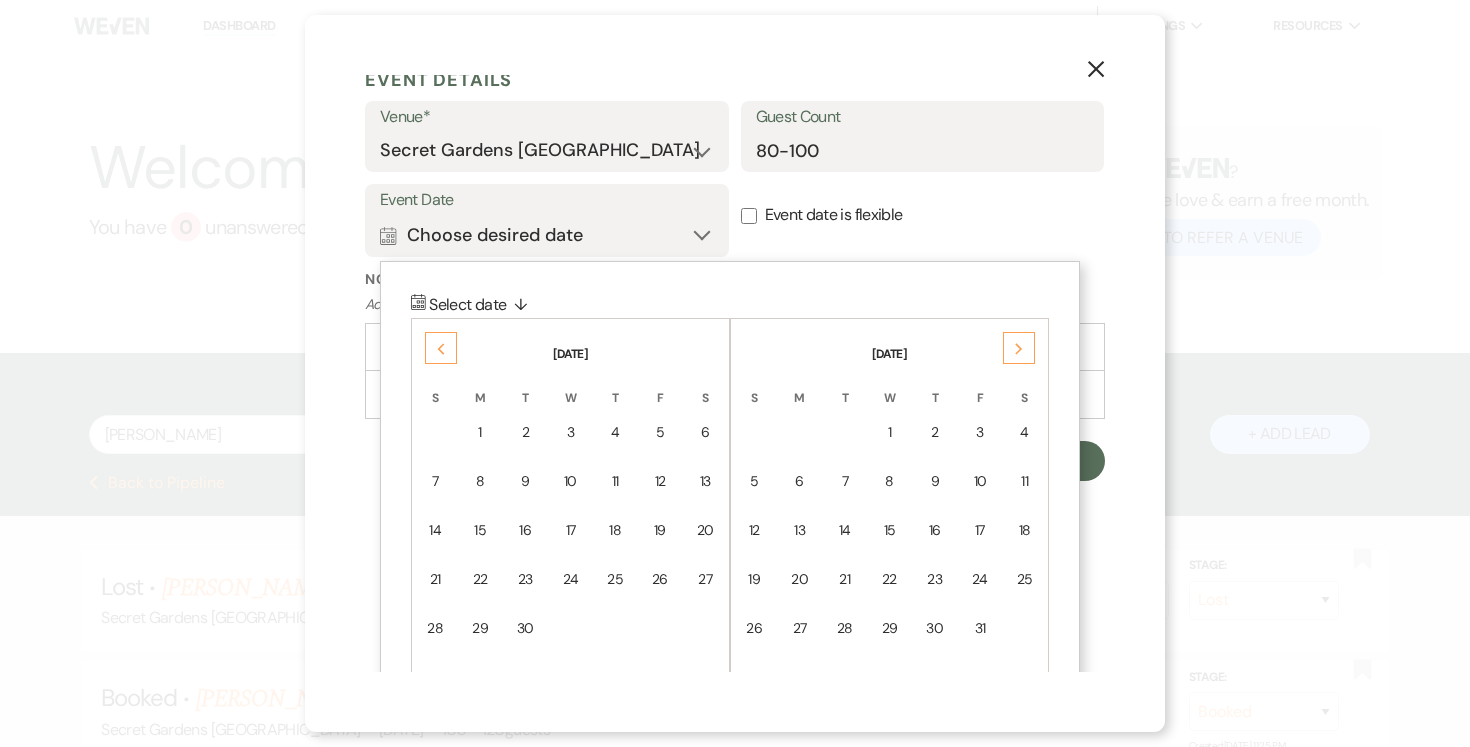 scroll, scrollTop: 832, scrollLeft: 0, axis: vertical 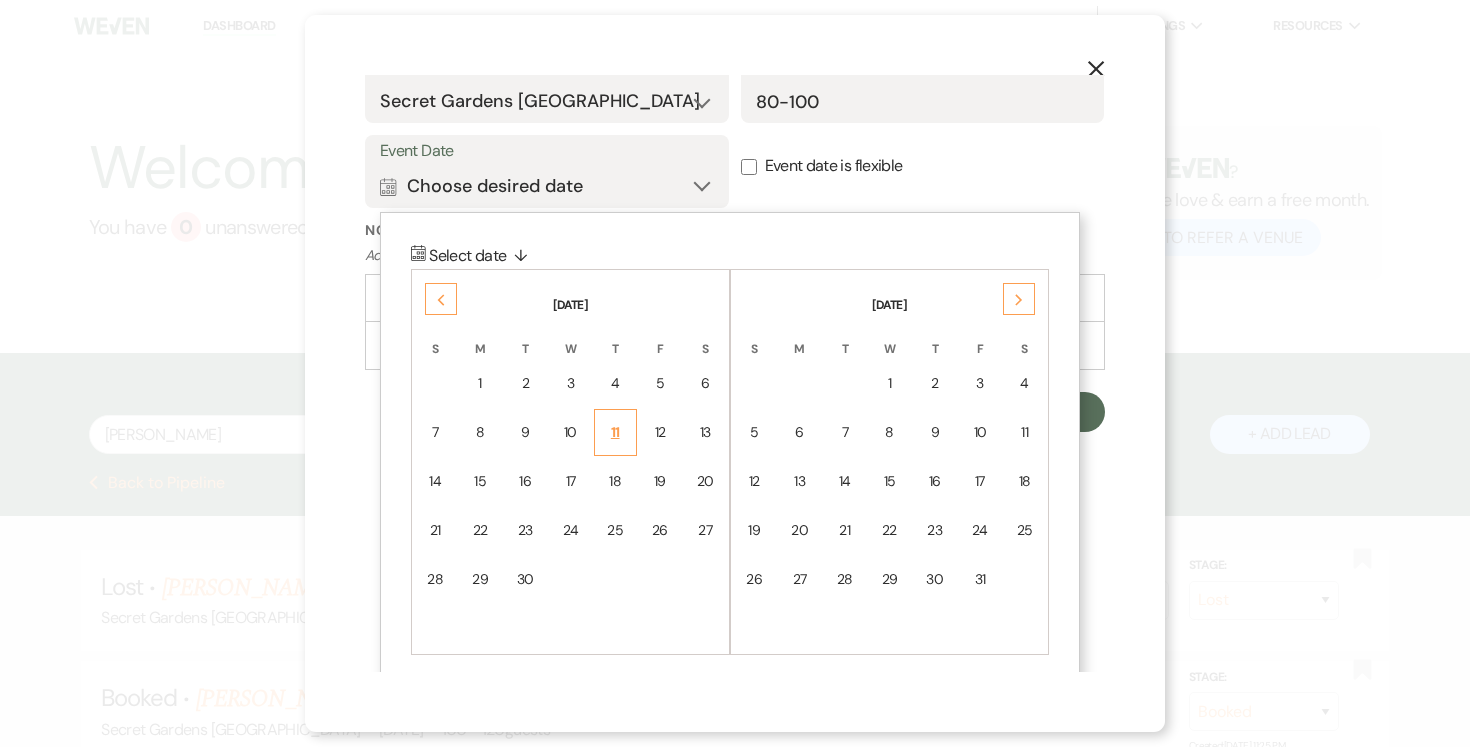 click on "11" at bounding box center (615, 432) 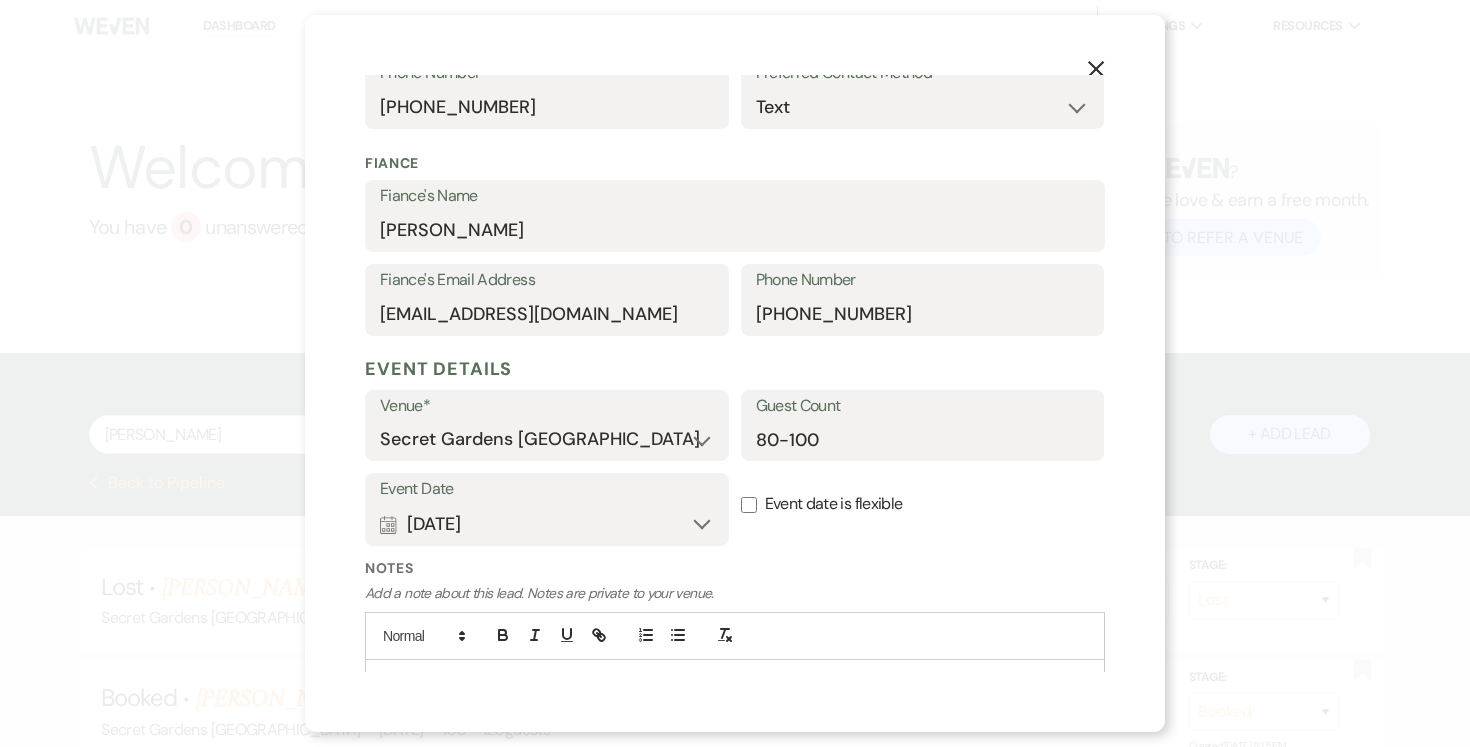 scroll, scrollTop: 590, scrollLeft: 0, axis: vertical 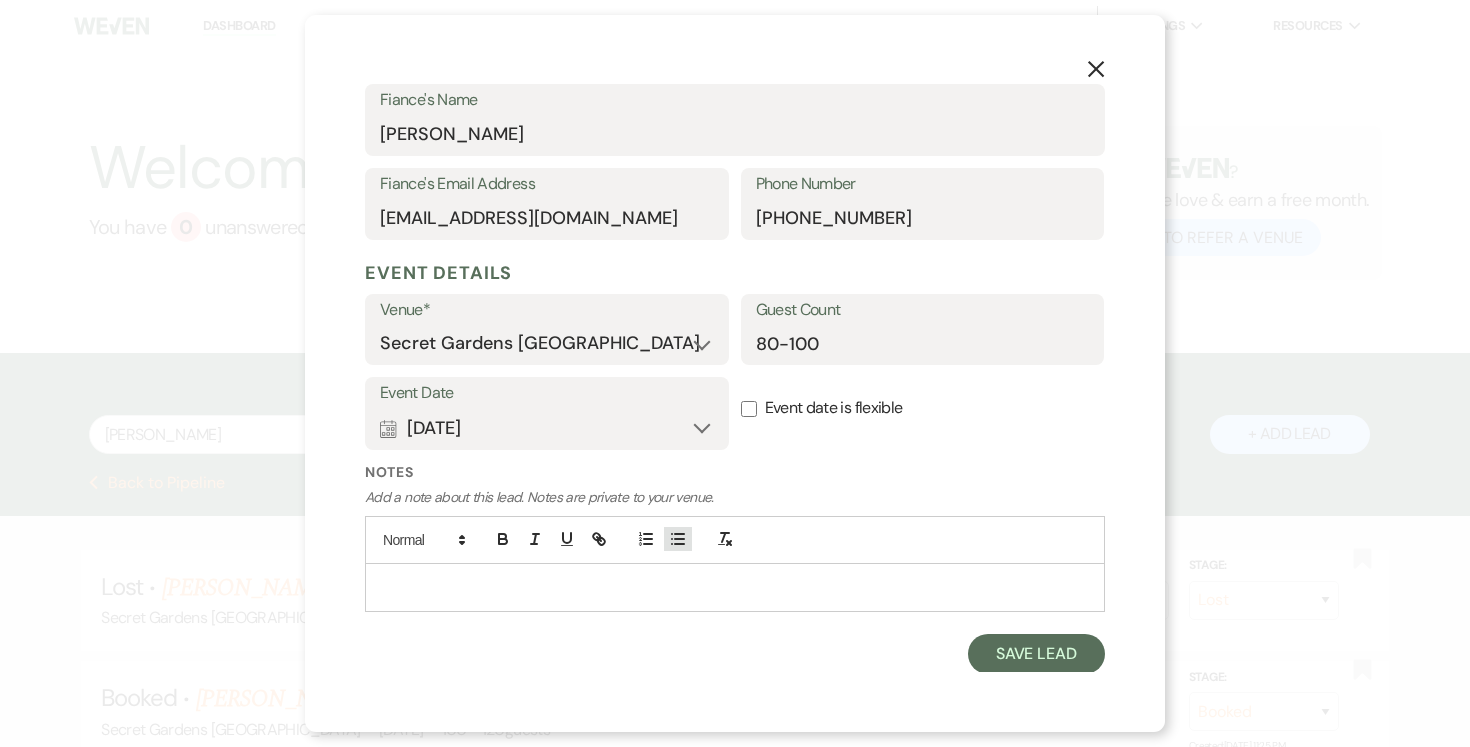click 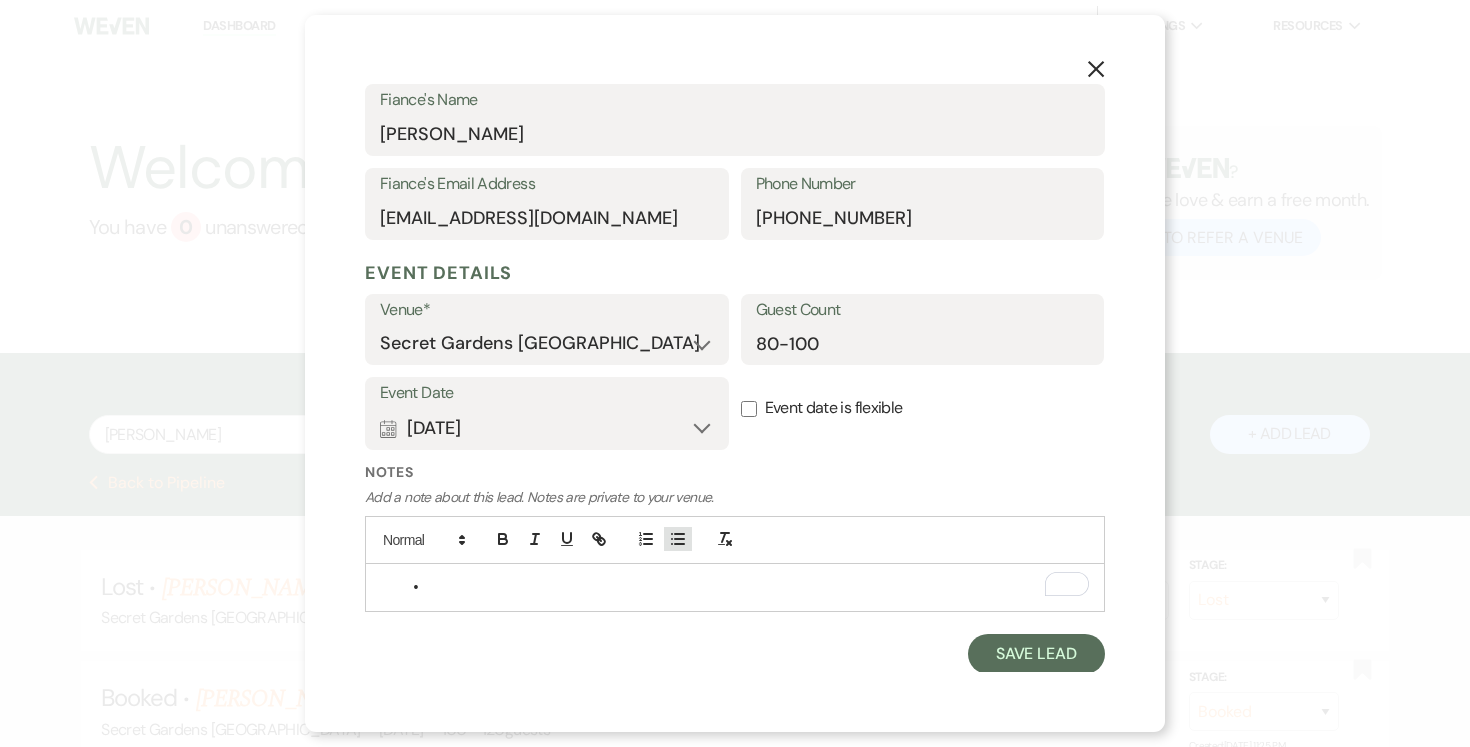 type 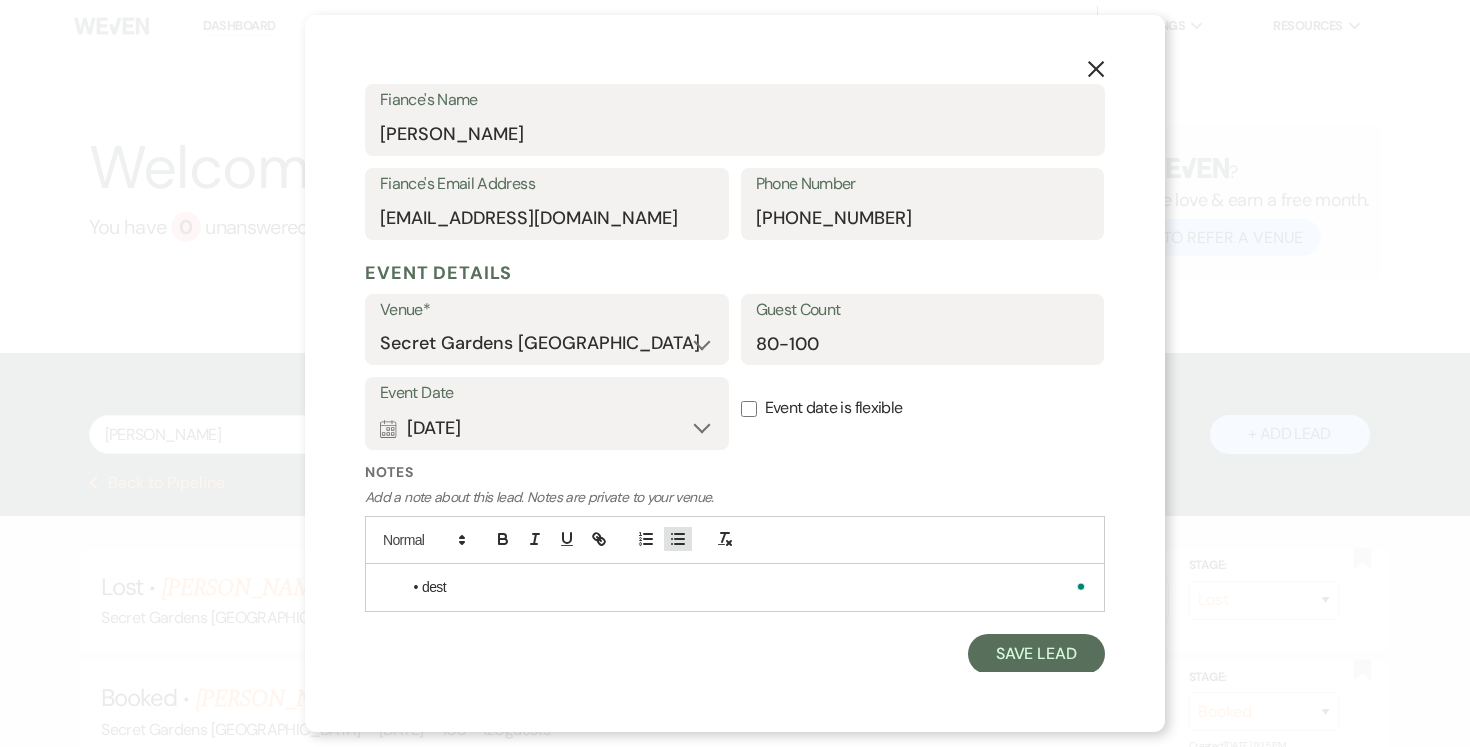 scroll, scrollTop: 590, scrollLeft: 0, axis: vertical 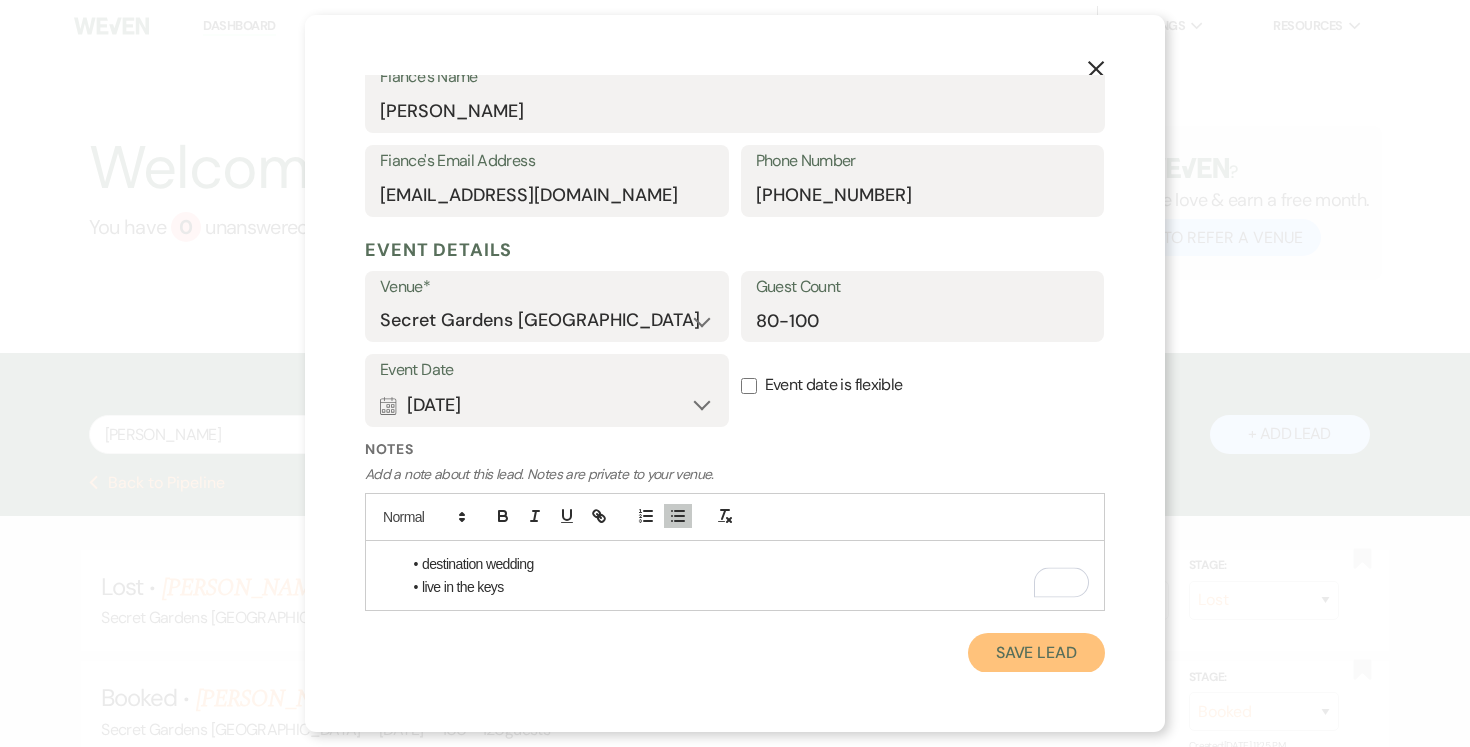 click on "Save Lead" at bounding box center [1036, 653] 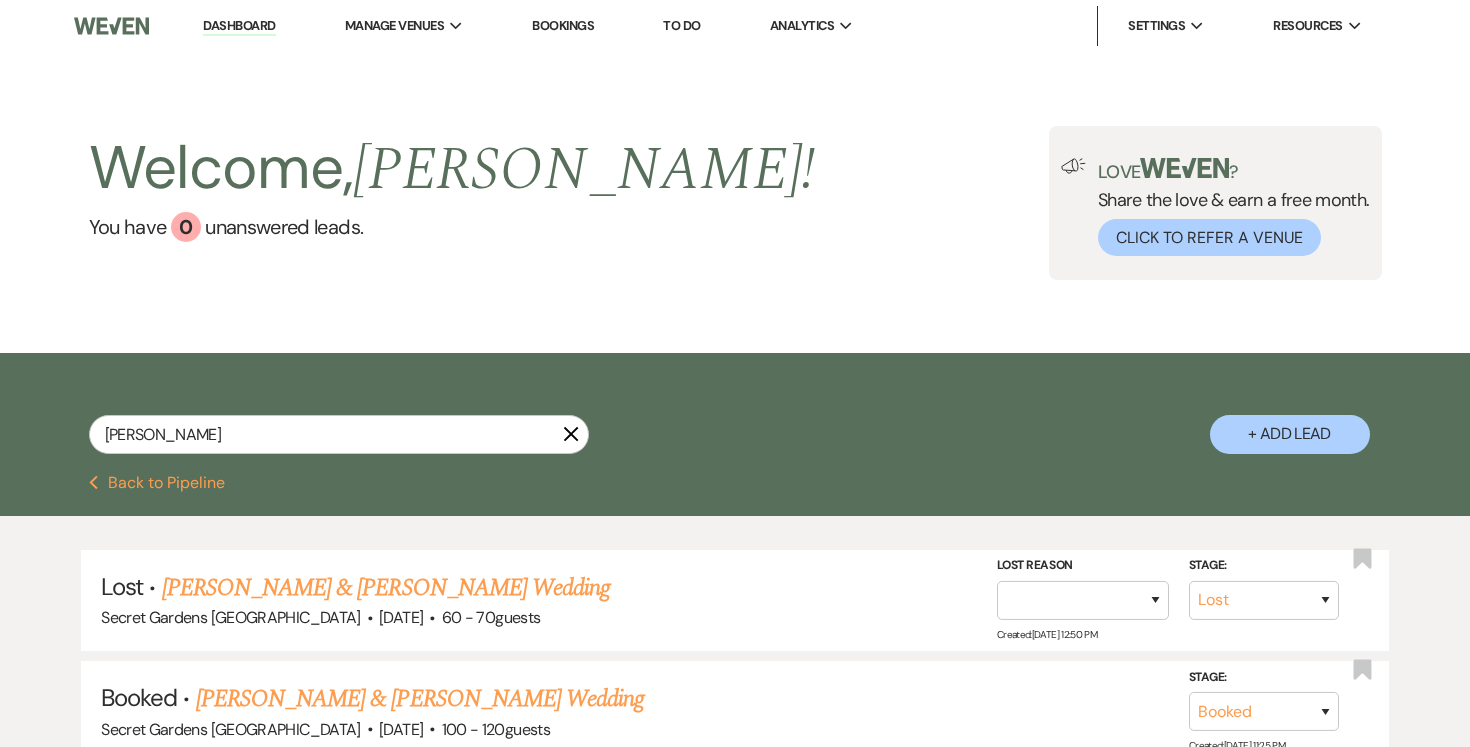 click on "X" 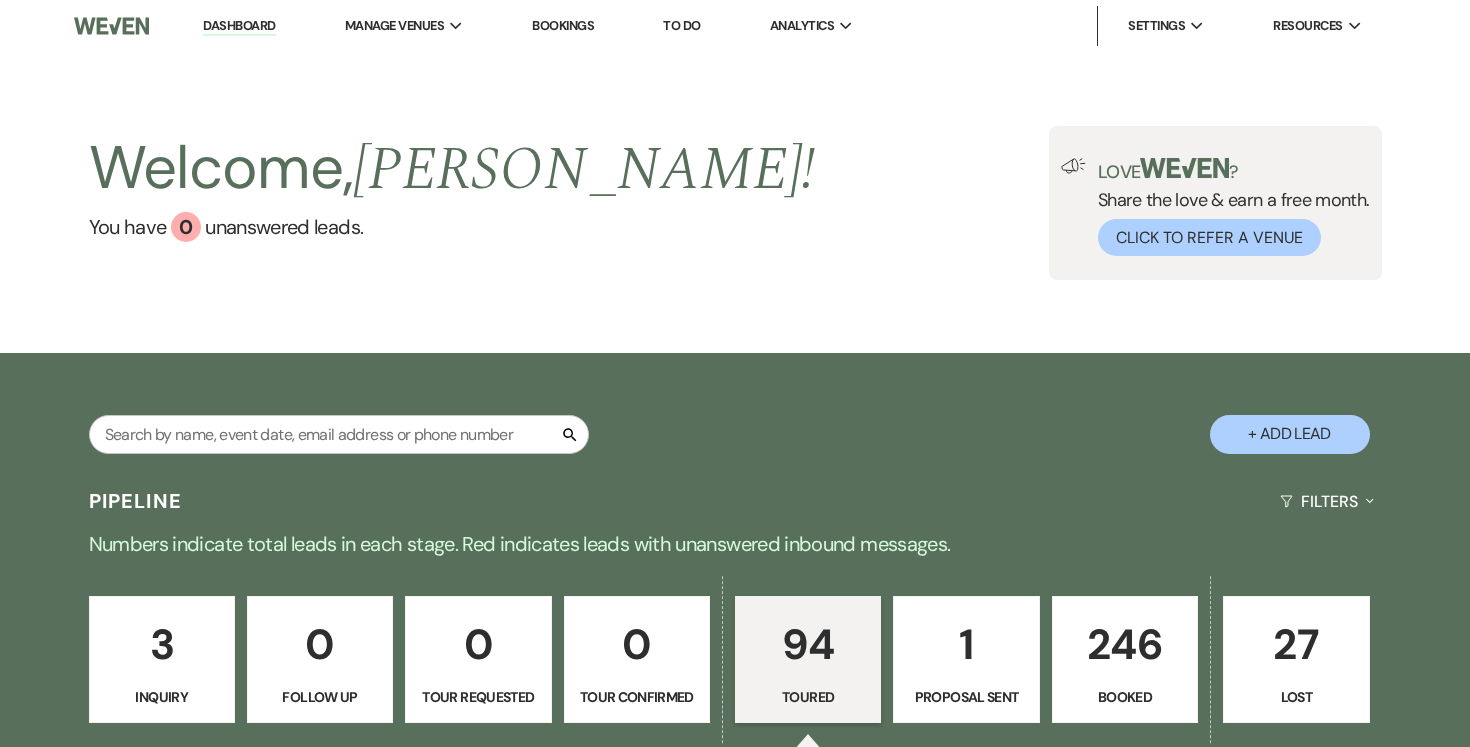 select on "5" 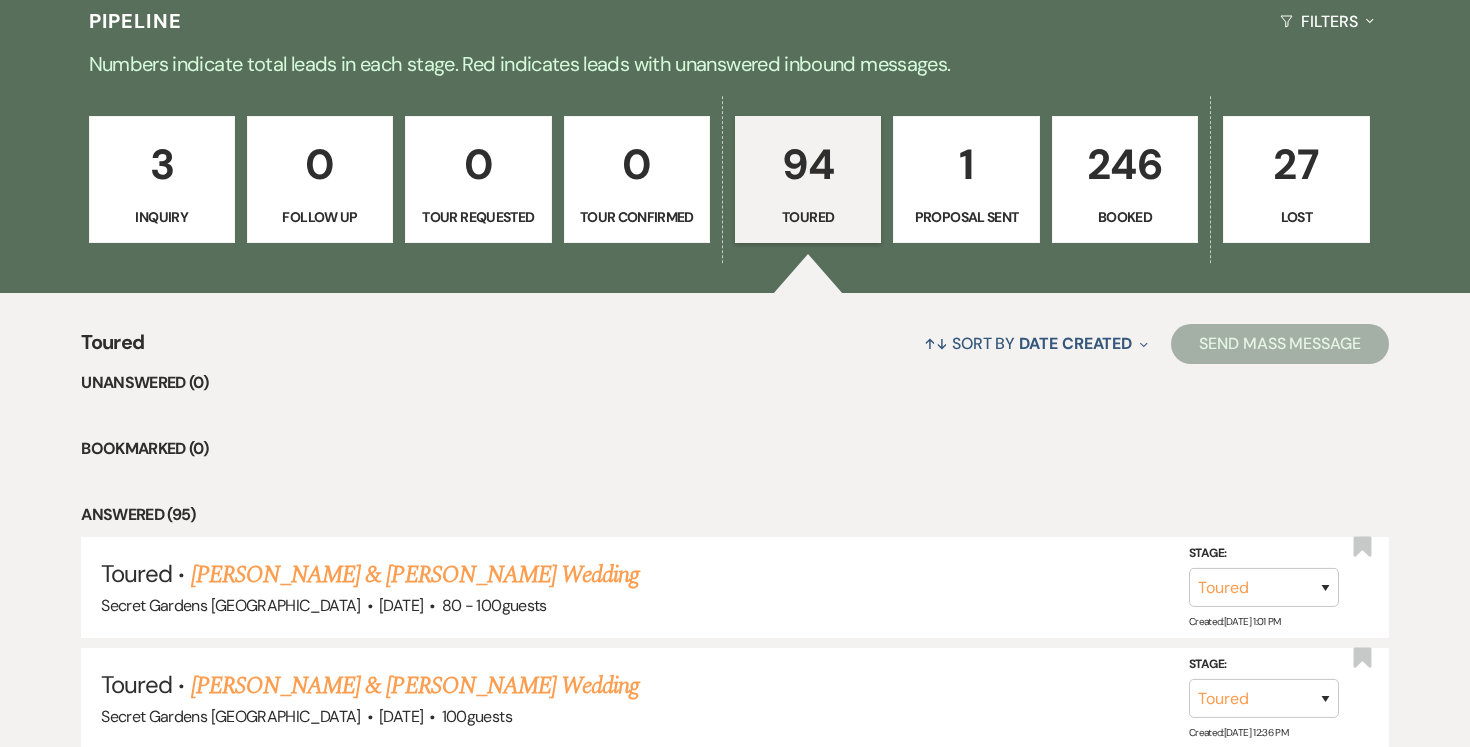 scroll, scrollTop: 495, scrollLeft: 0, axis: vertical 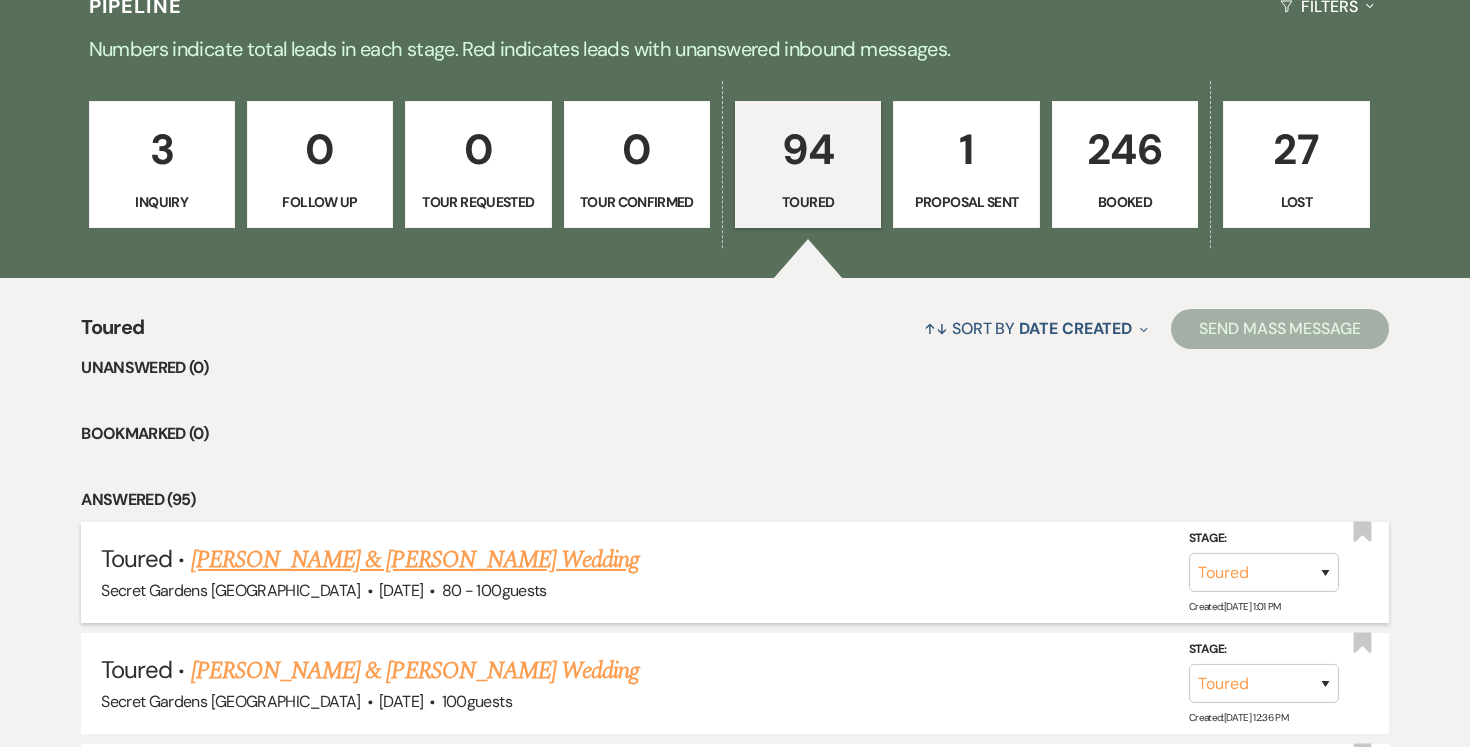 click on "[PERSON_NAME] & [PERSON_NAME] Wedding" at bounding box center [415, 560] 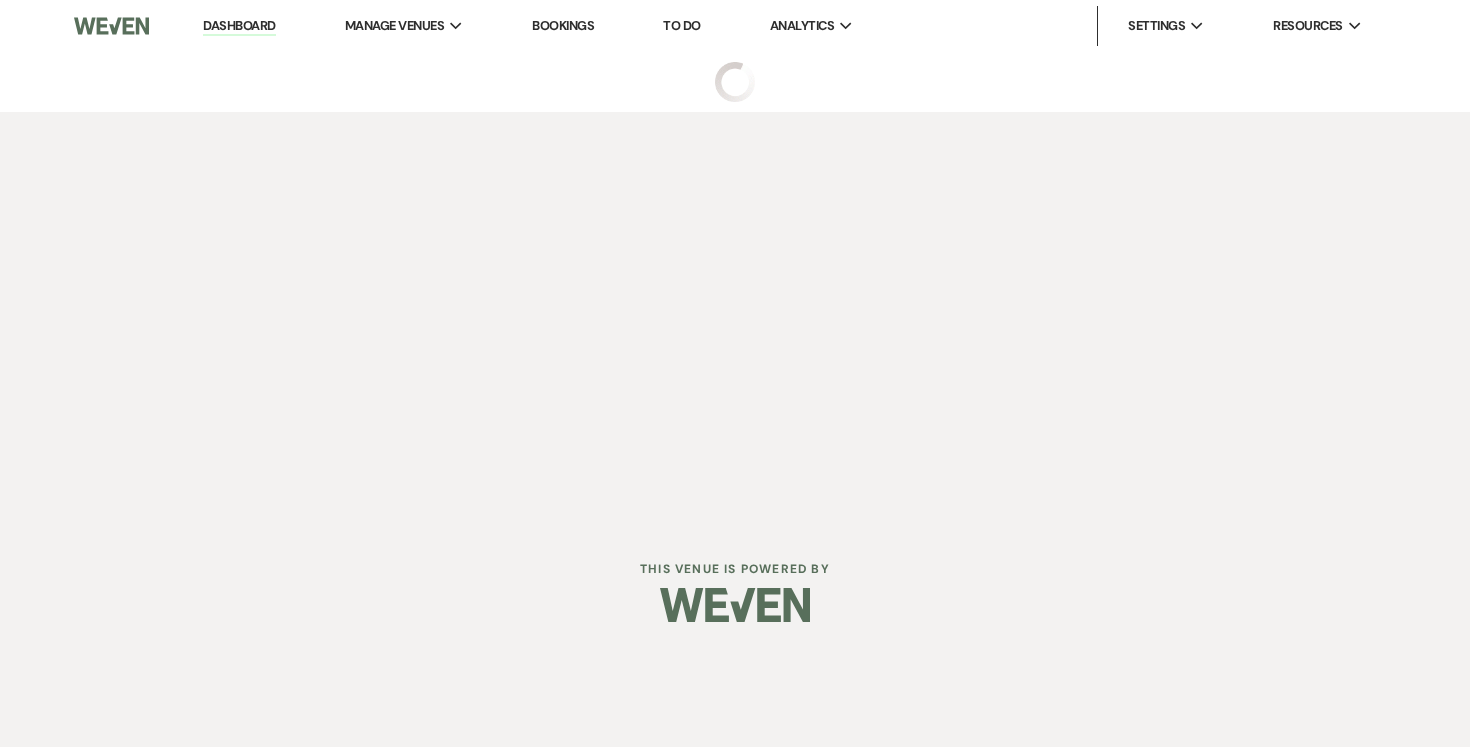 scroll, scrollTop: 0, scrollLeft: 0, axis: both 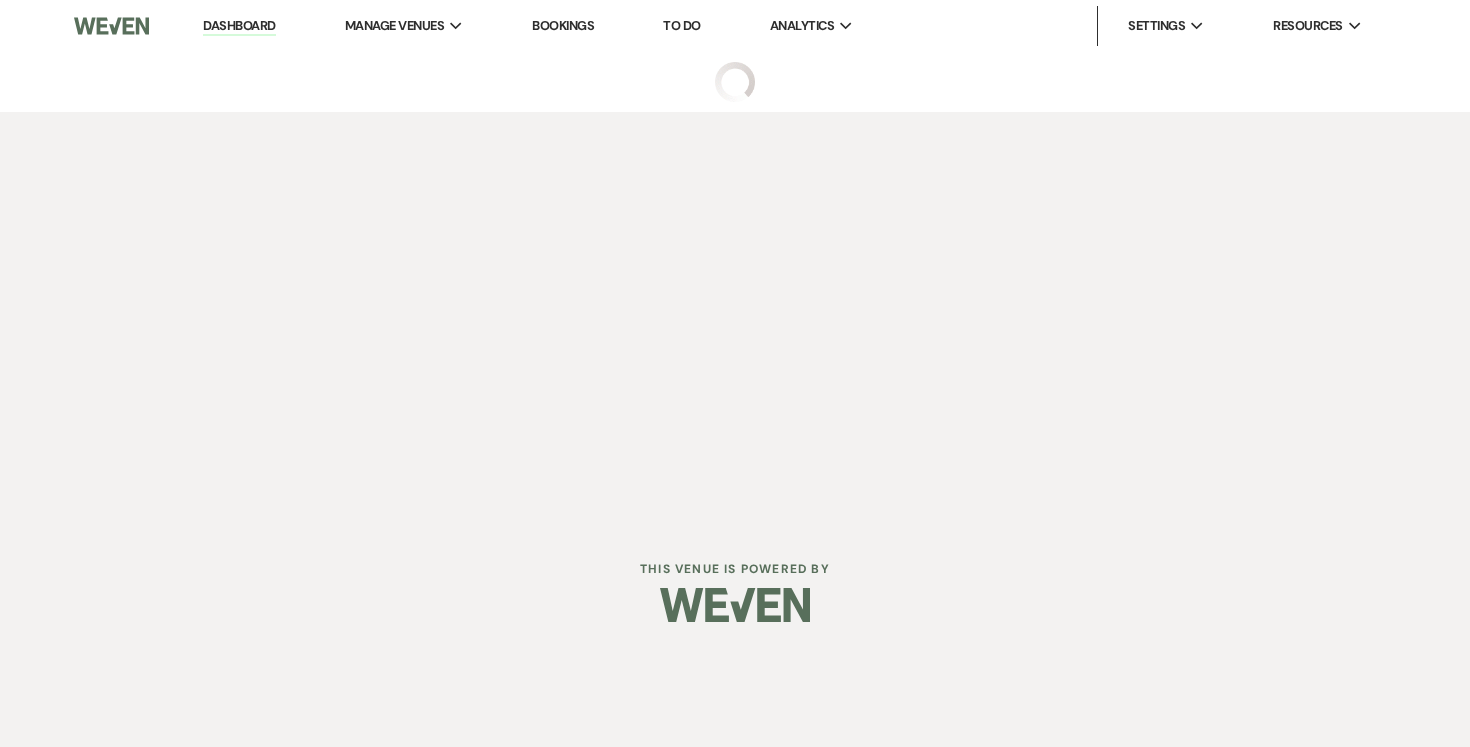 select on "5" 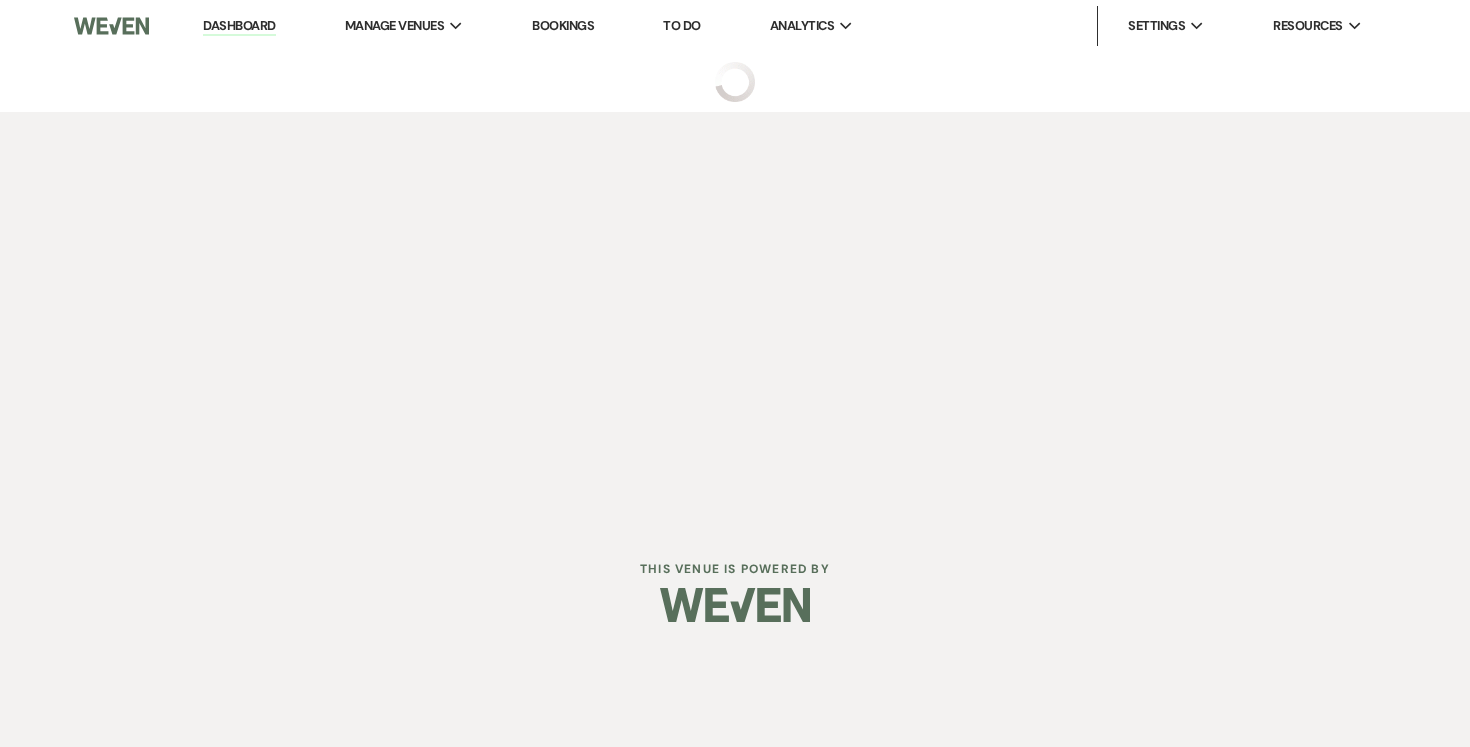 select on "2" 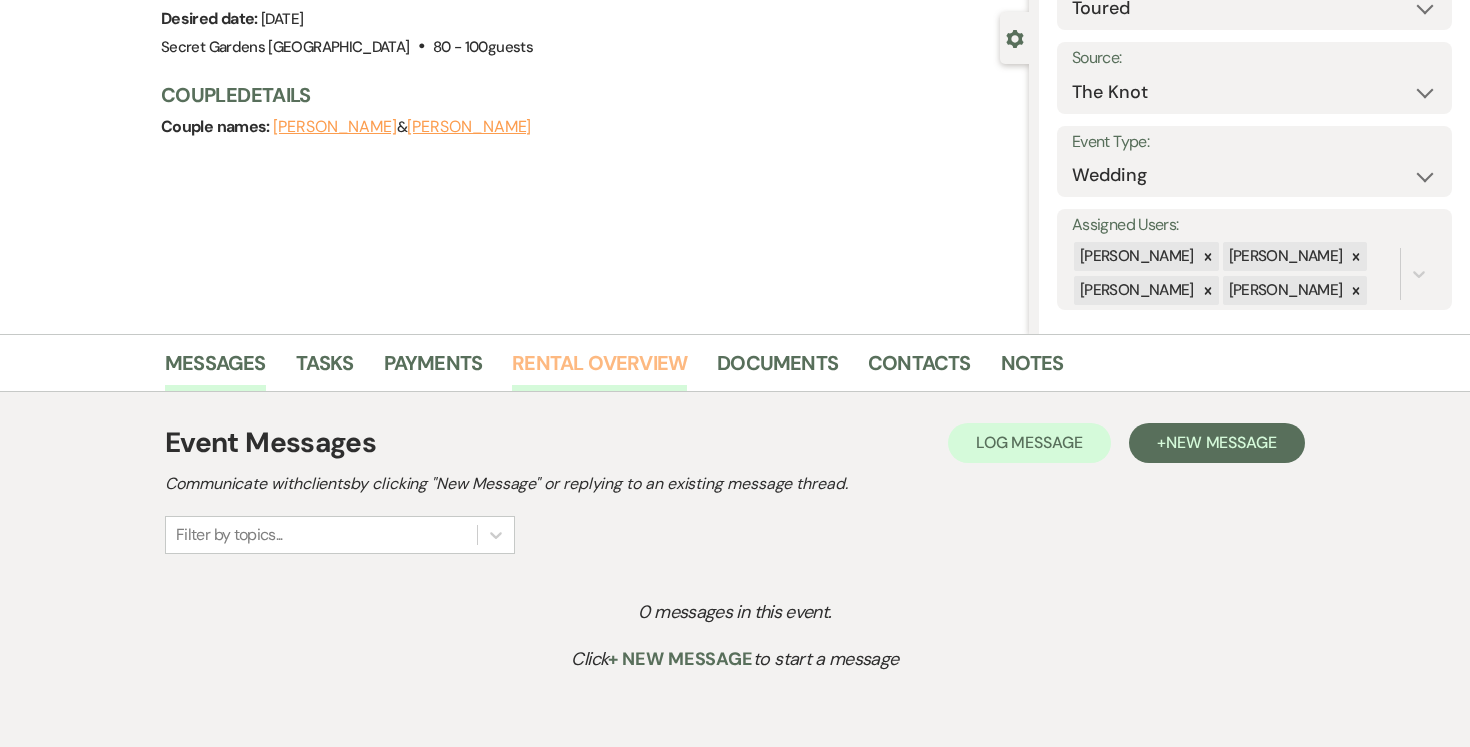 scroll, scrollTop: 288, scrollLeft: 0, axis: vertical 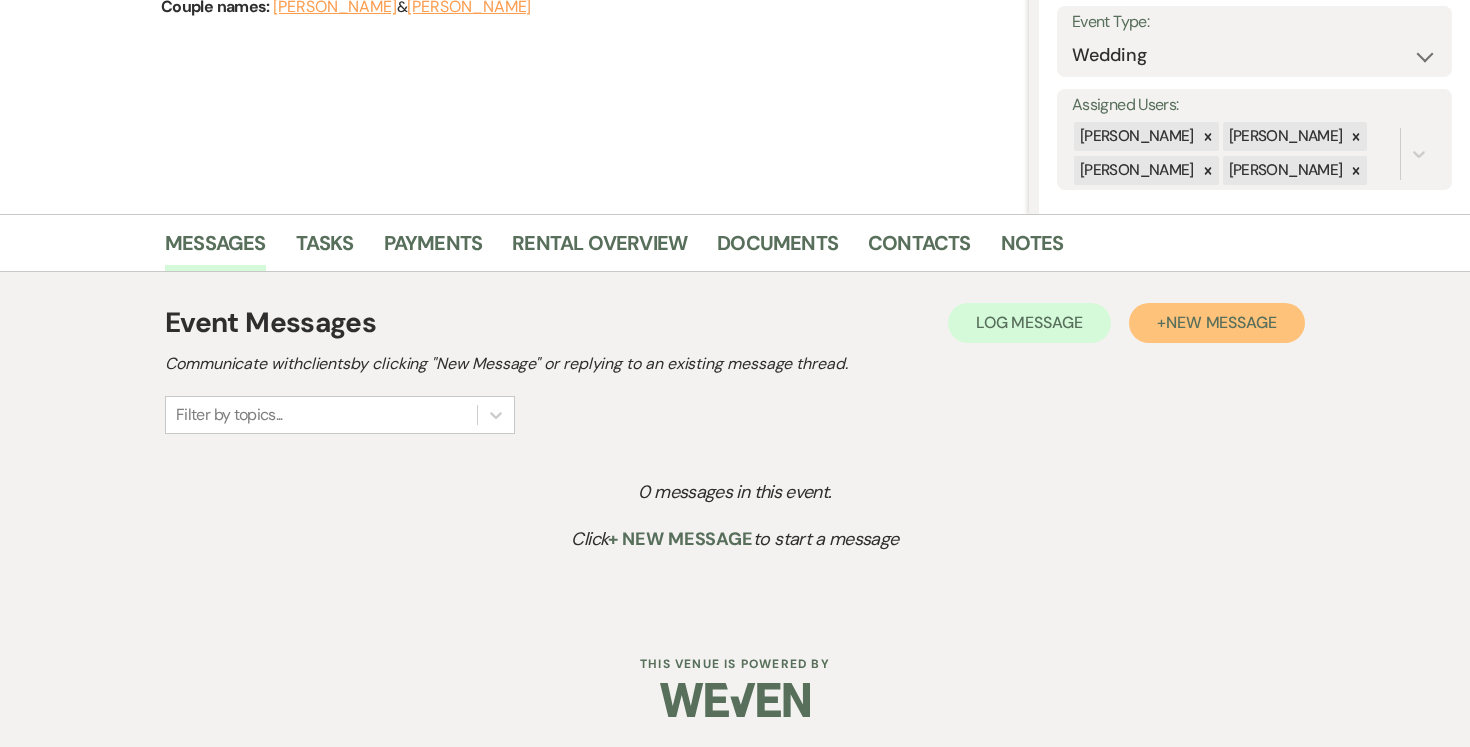 click on "New Message" at bounding box center (1221, 322) 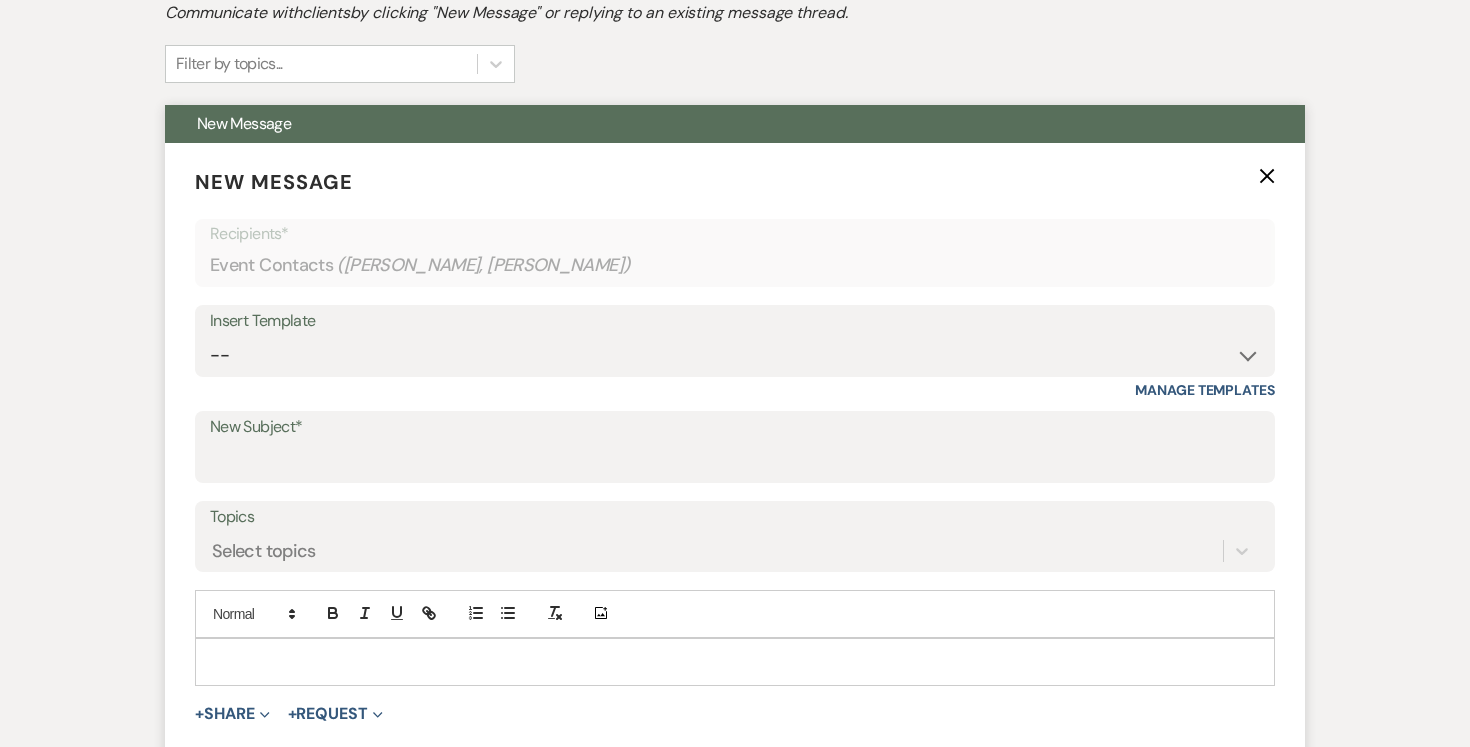 scroll, scrollTop: 553, scrollLeft: 0, axis: vertical 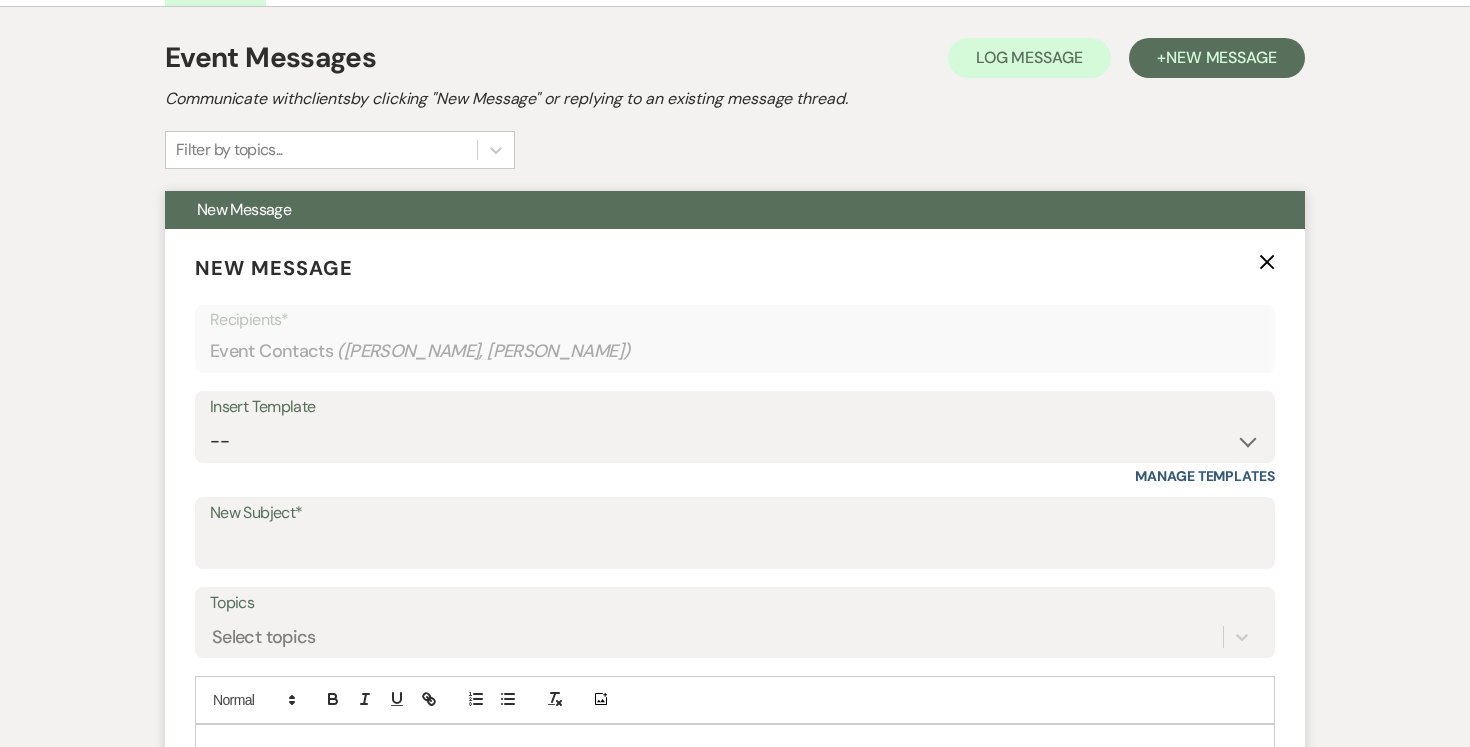 click on "Insert Template   -- Weven Planning Portal Introduction (Booked Events) Tour Request Response Follow Up Contract (Pre-Booked Leads) Expo Confirmation Inquiry Response Post-Event Photo Shoot Booked Preguntas Frecuentes Frequently Asked Questions Copy of Weven Planning Portal Introduction (Booked Events) [DATE] Weven Planning Portal Introduction (Booked Events) [DATE] ([PERSON_NAME]'s version) Client Sheet Information NON-WEDDING Weven Planning Portal Introduction (Booked Events) [DATE] ([PERSON_NAME]'s version) Tour Follow Up" at bounding box center (735, 427) 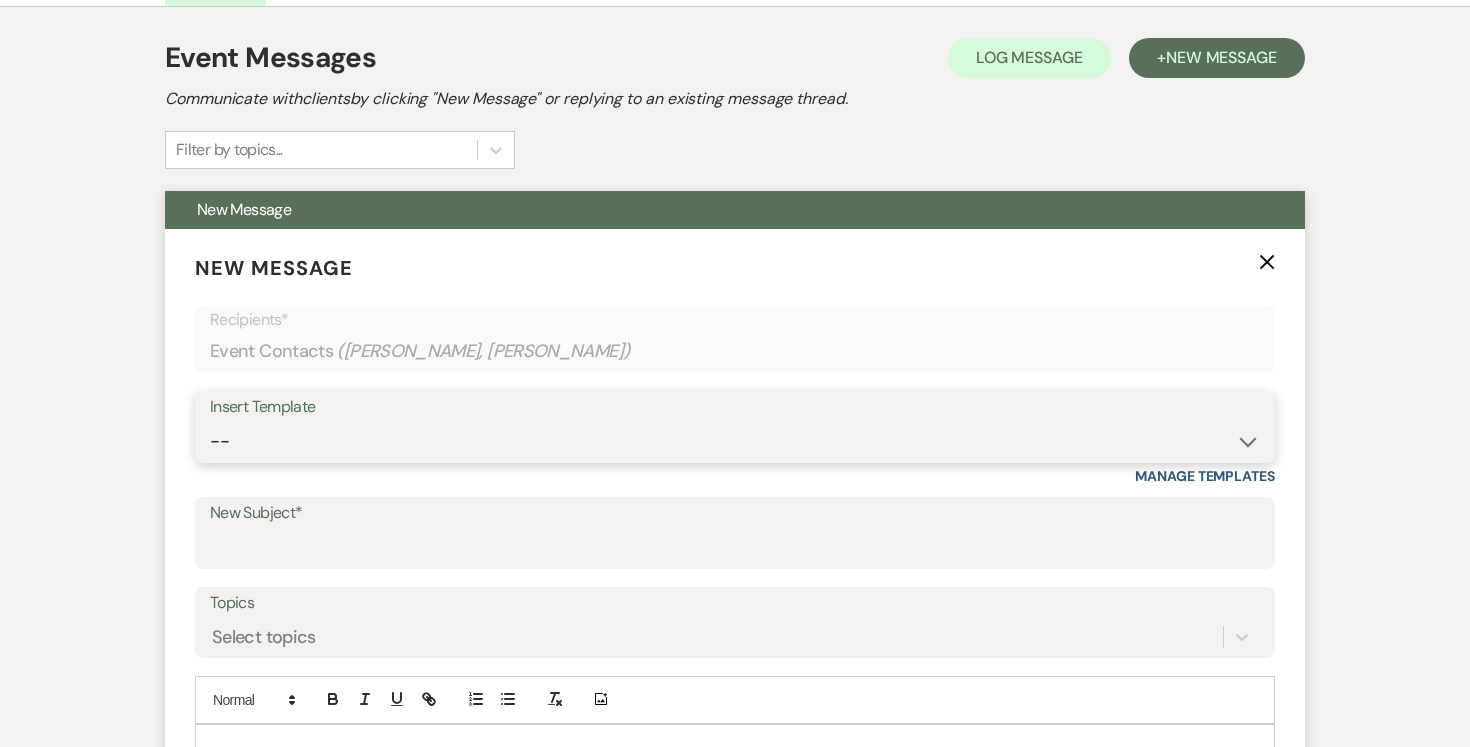 click on "-- Weven Planning Portal Introduction (Booked Events) Tour Request Response Follow Up Contract (Pre-Booked Leads) Expo Confirmation Inquiry Response Post-Event Photo Shoot Booked Preguntas Frecuentes Frequently Asked Questions Copy of Weven Planning Portal Introduction (Booked Events) [DATE] Weven Planning Portal Introduction (Booked Events) [DATE] ([PERSON_NAME]'s version) Client Sheet Information NON-WEDDING Weven Planning Portal Introduction (Booked Events) [DATE] ([PERSON_NAME]'s version) Tour Follow Up" at bounding box center [735, 441] 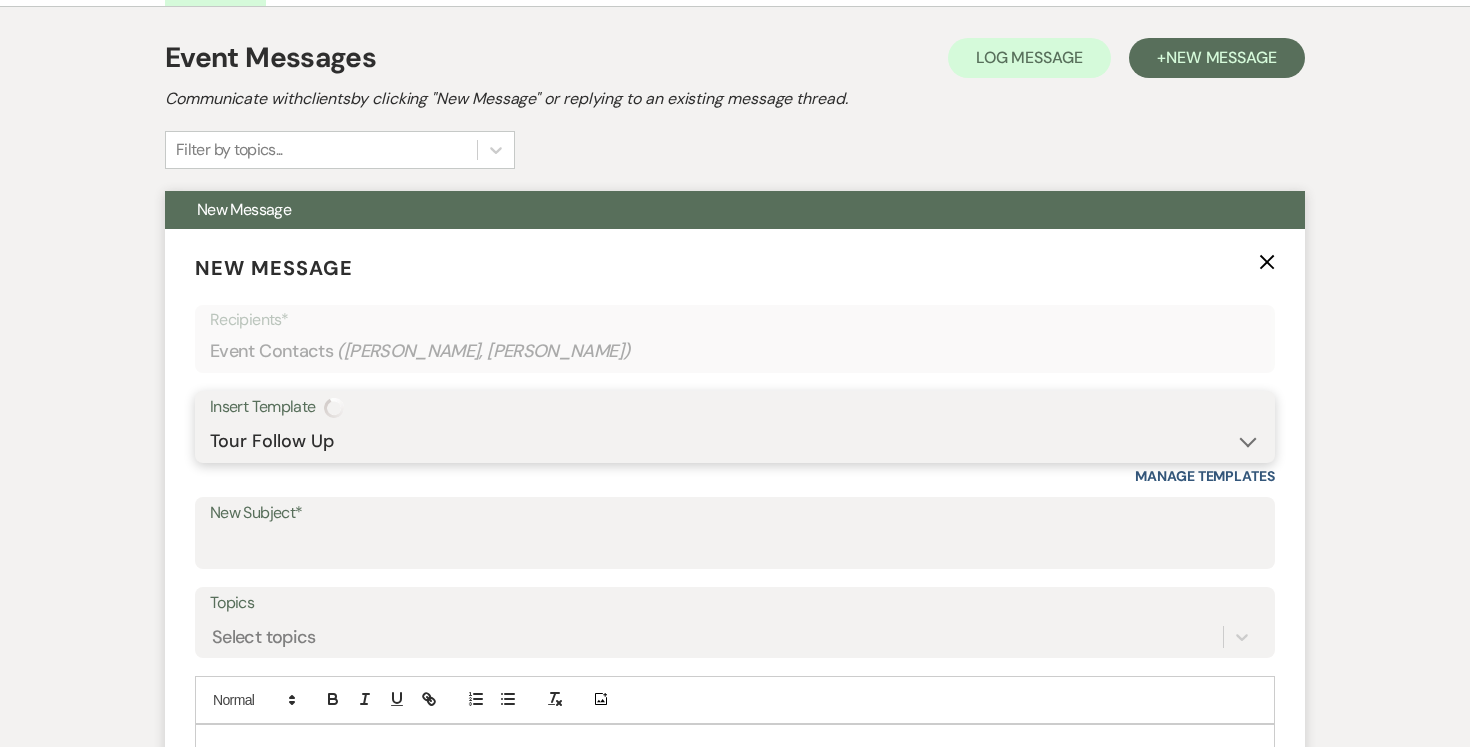 type on "Venue Tour Follow Up" 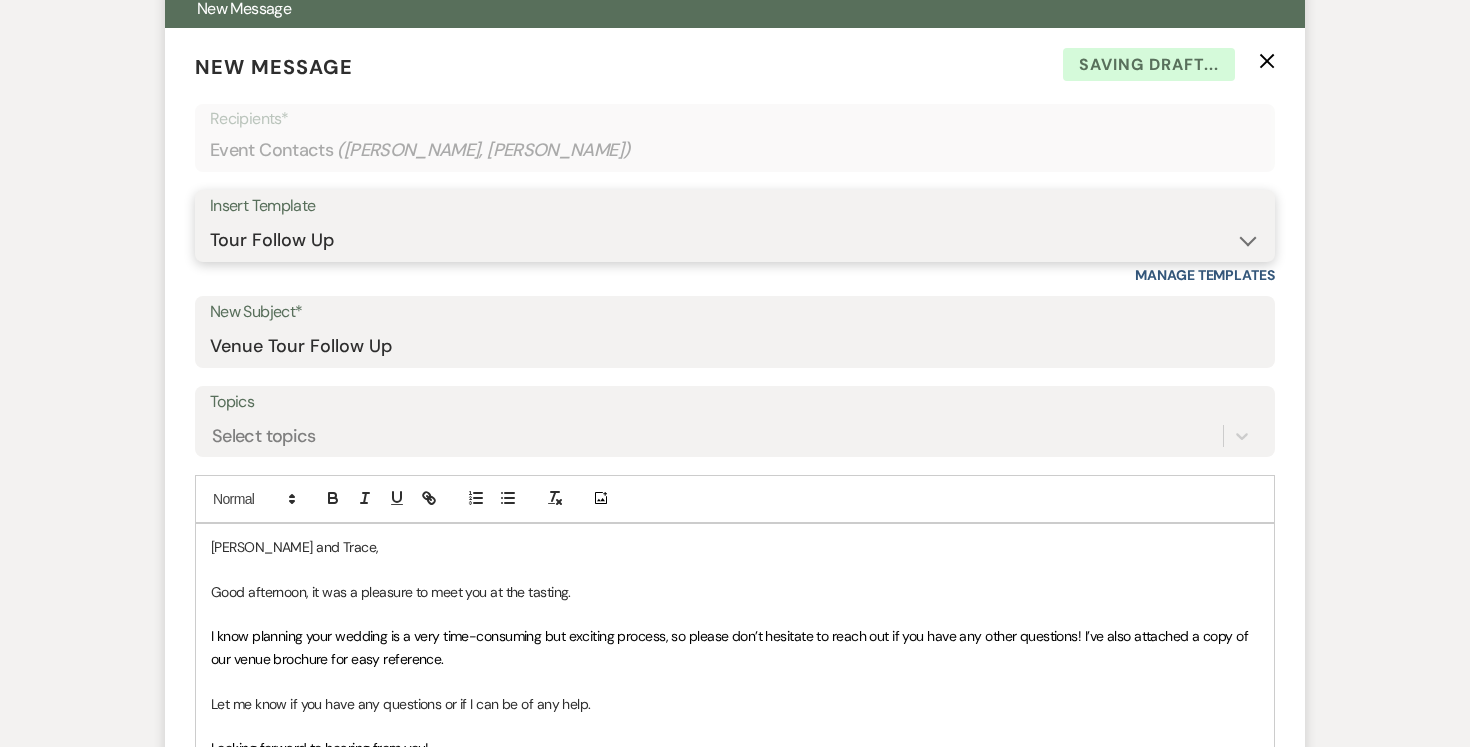 scroll, scrollTop: 937, scrollLeft: 0, axis: vertical 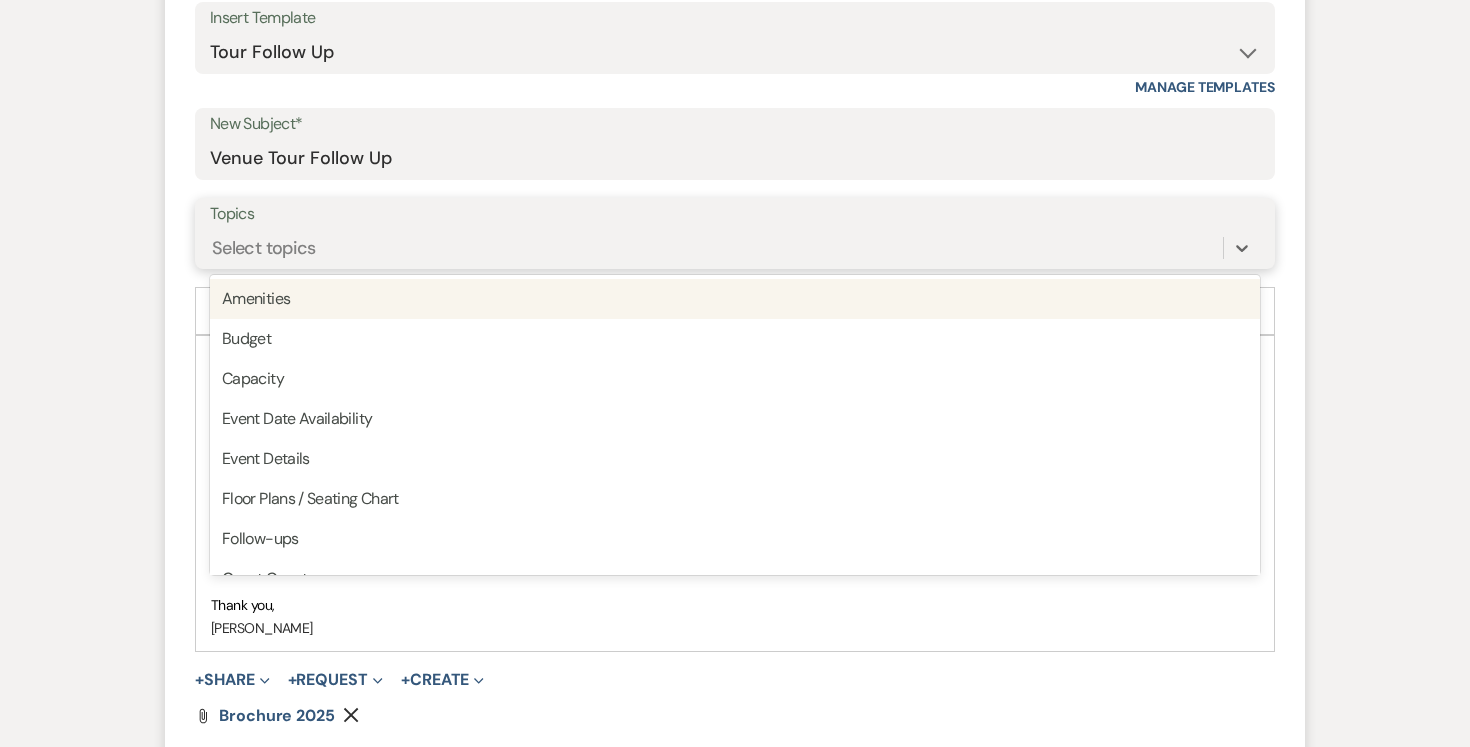 click on "Select topics" at bounding box center [716, 247] 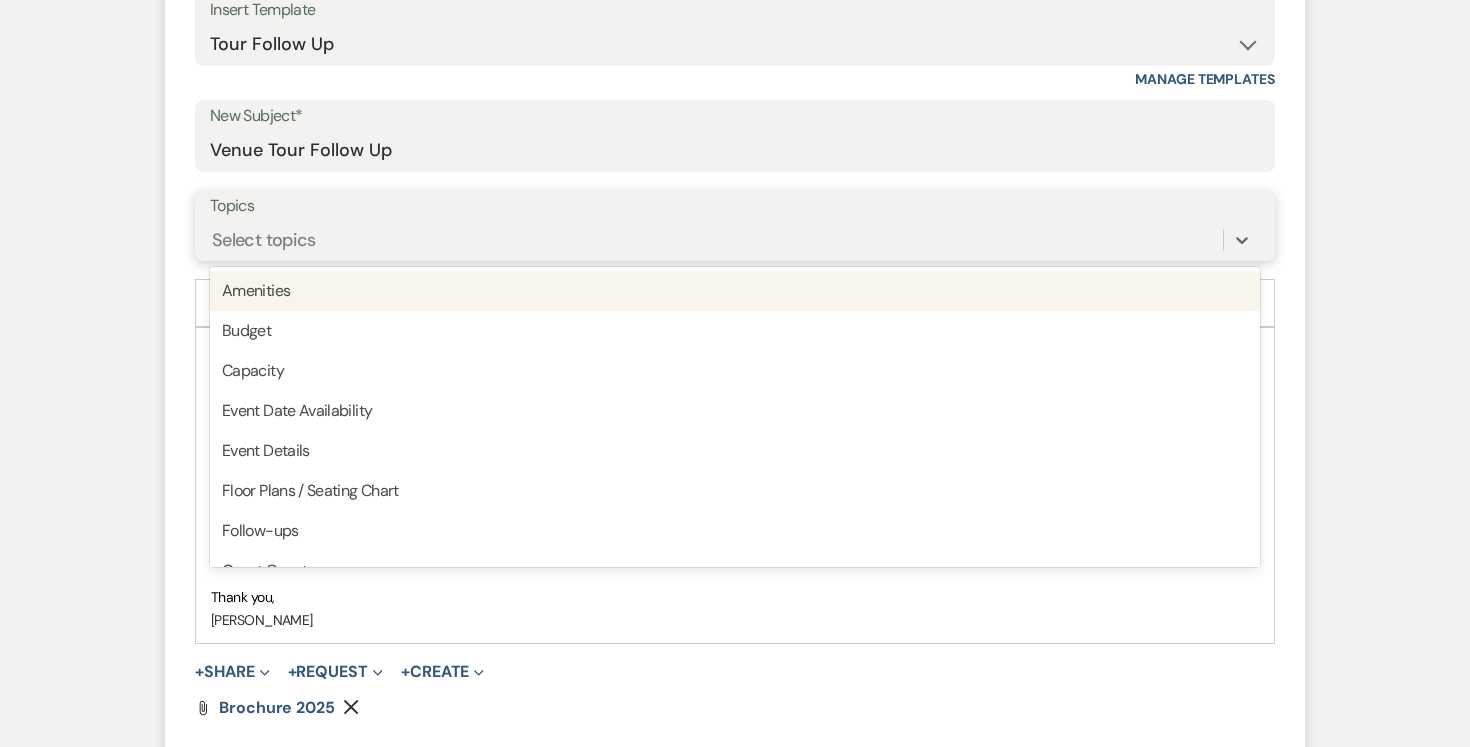 scroll, scrollTop: 950, scrollLeft: 0, axis: vertical 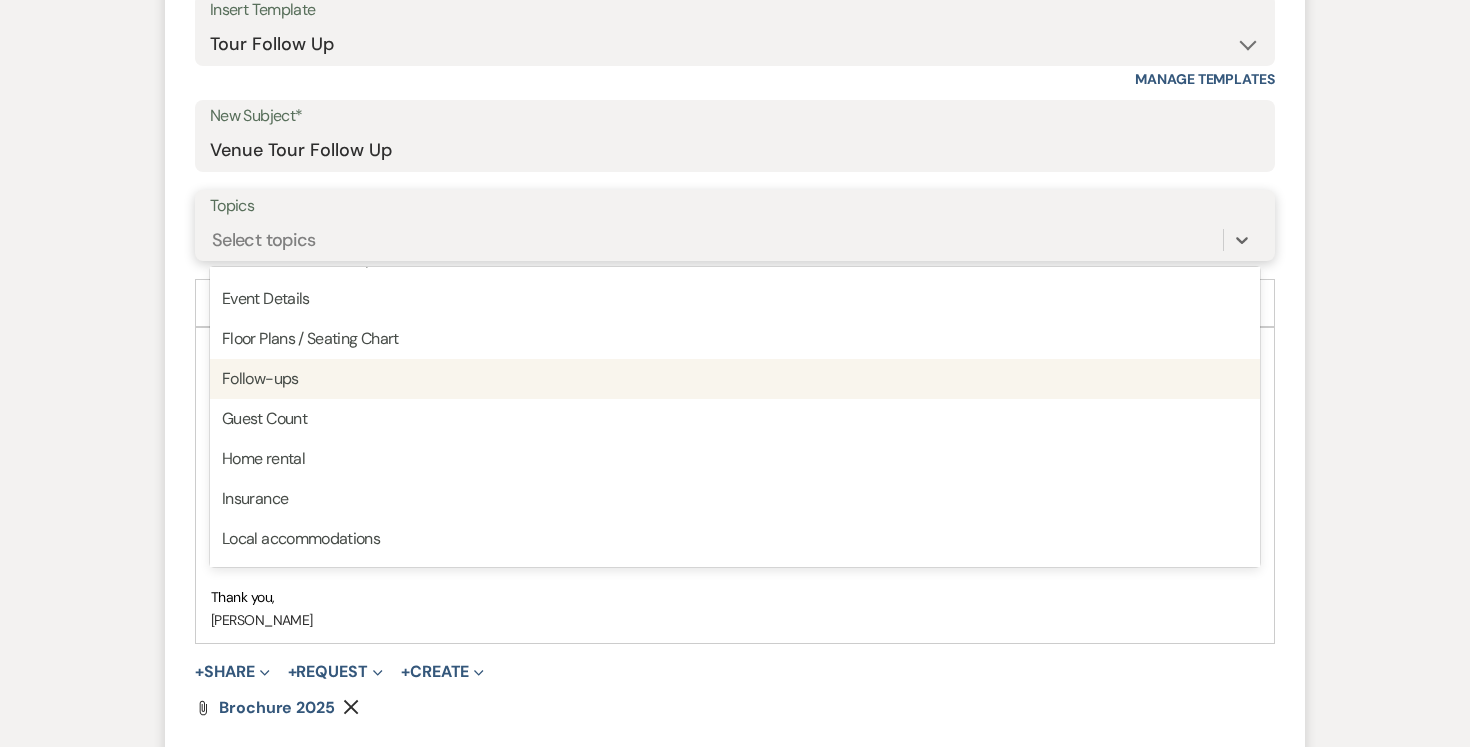 click on "Follow-ups" at bounding box center [735, 379] 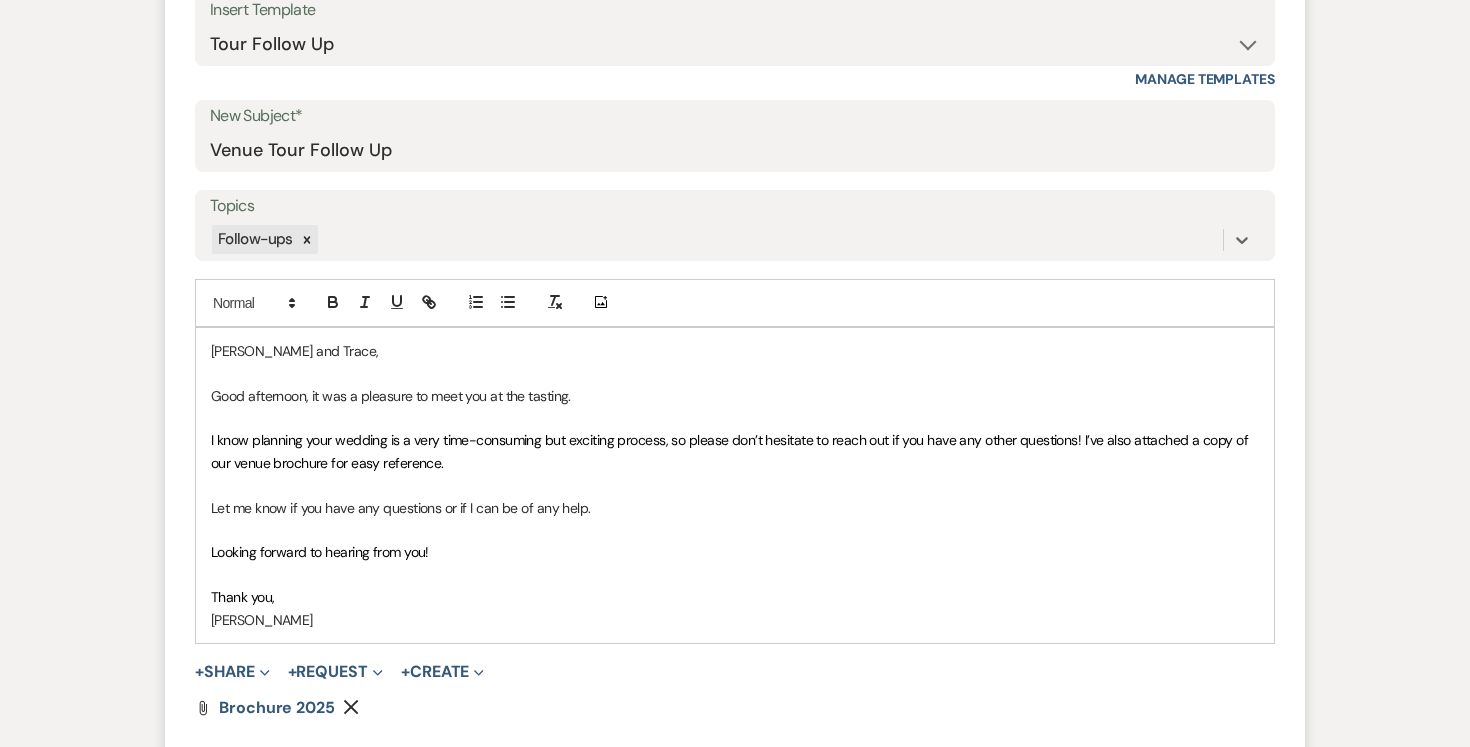click on "Thank you," at bounding box center [735, 597] 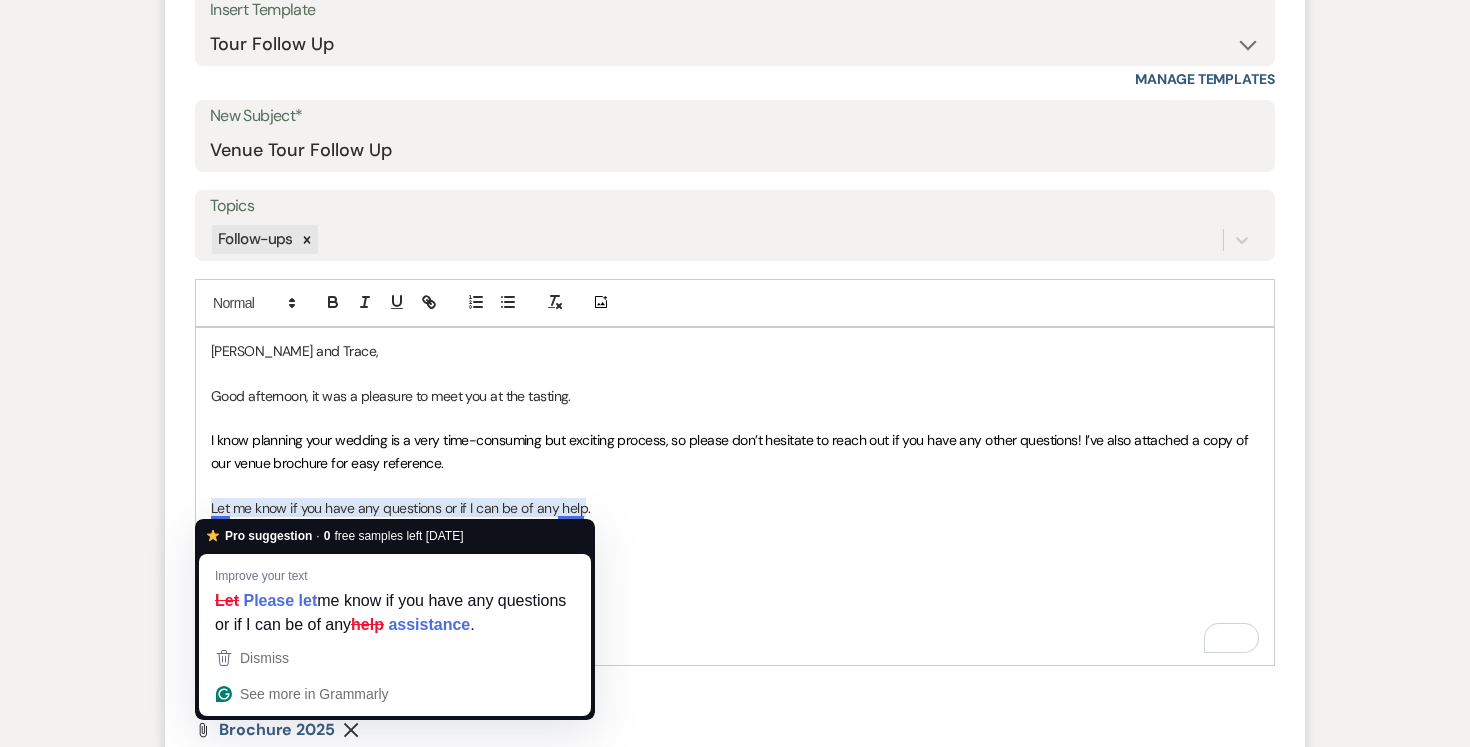 type 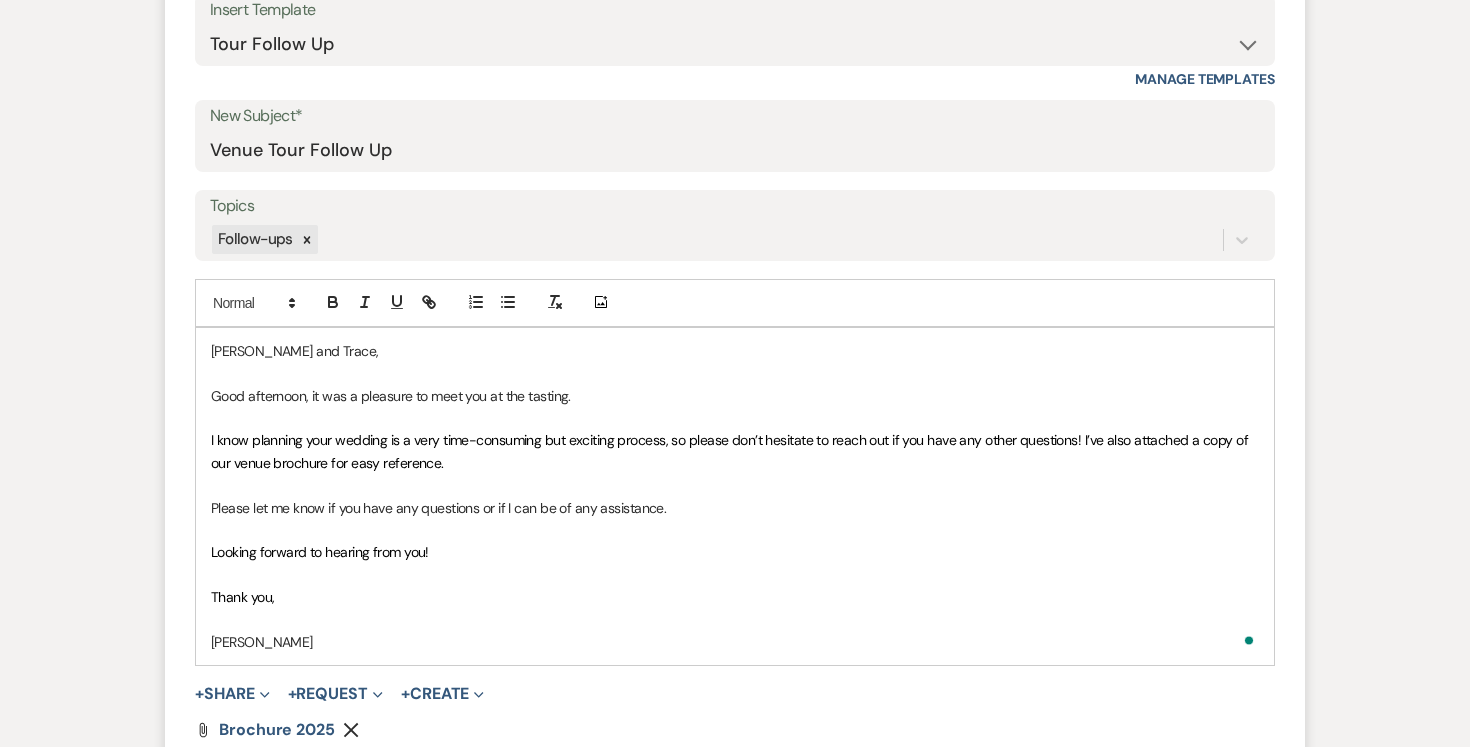 scroll, scrollTop: 1156, scrollLeft: 0, axis: vertical 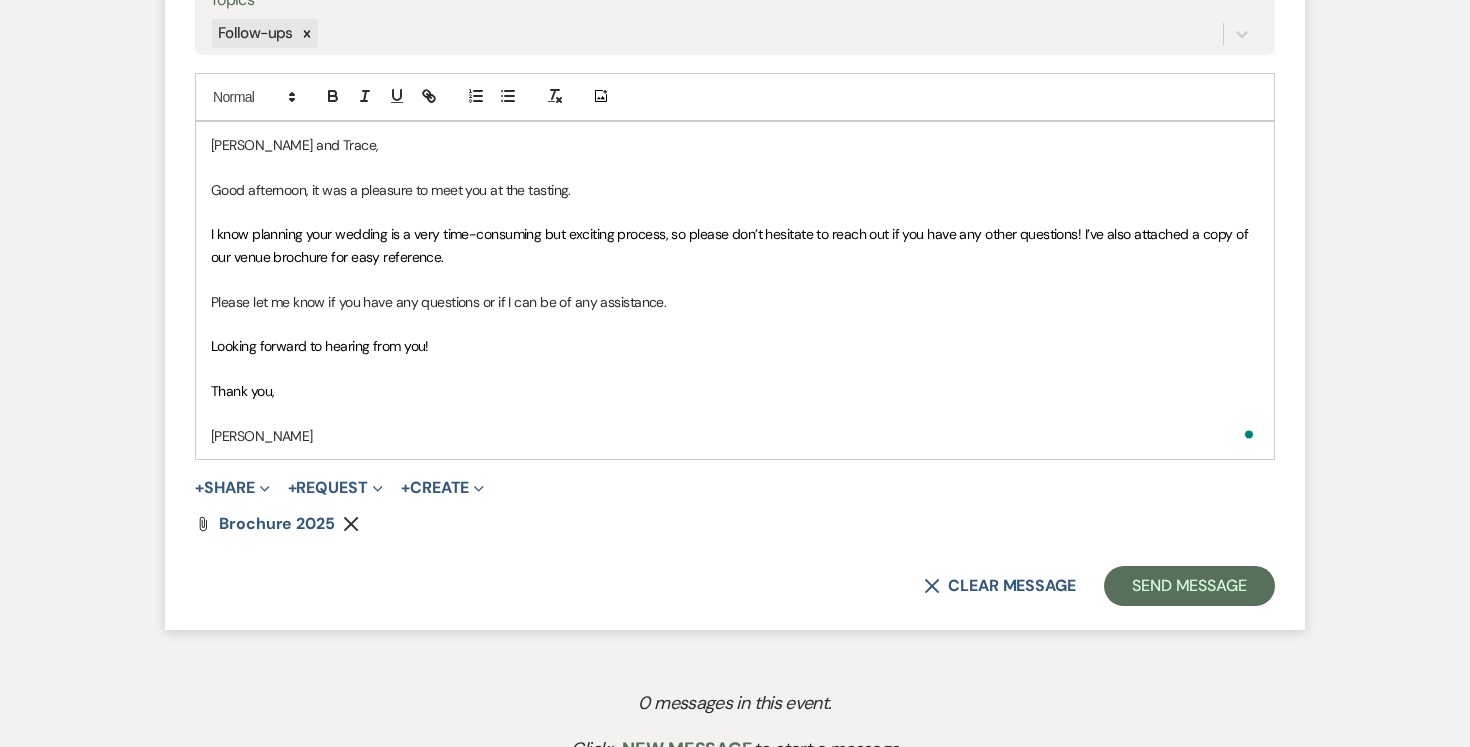 click on "[PERSON_NAME]" at bounding box center (735, 436) 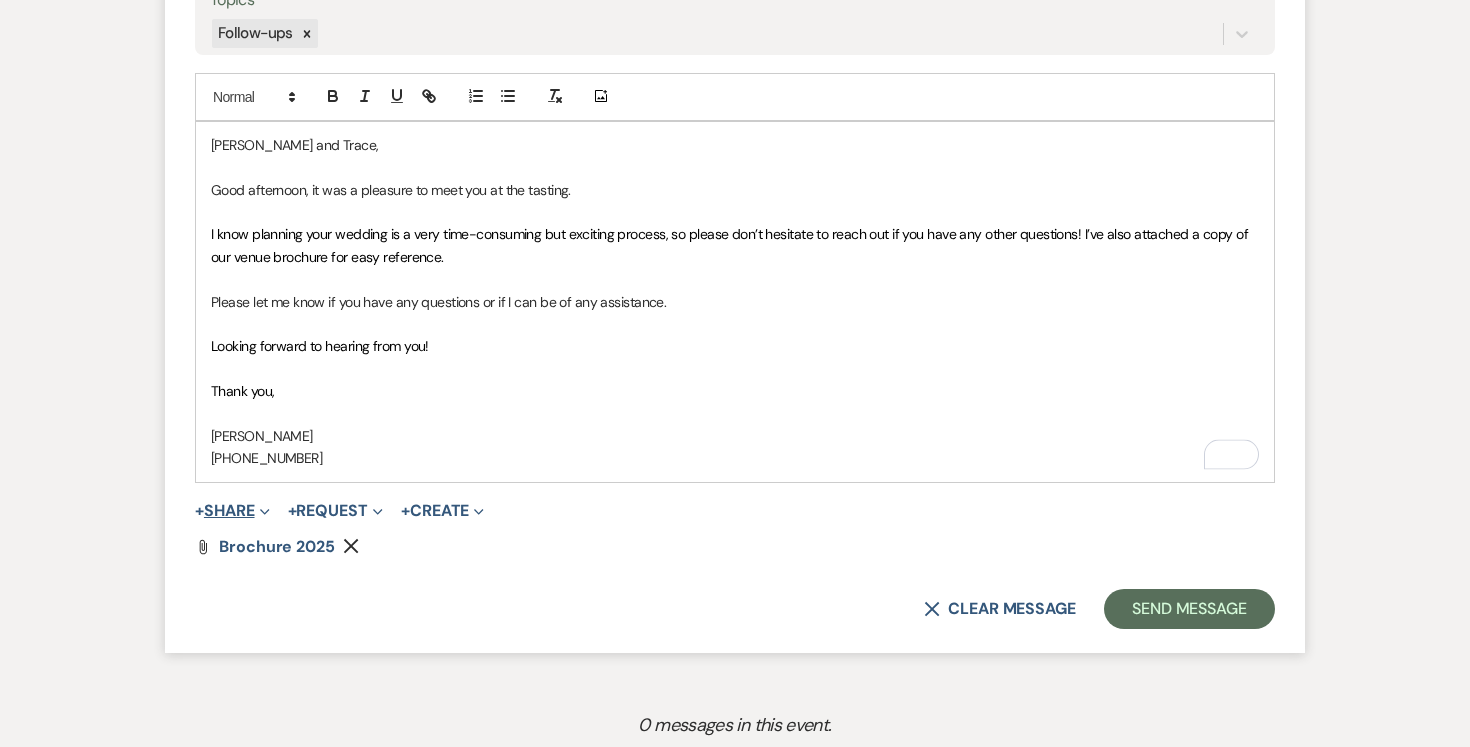 click on "+  Share Expand" at bounding box center [232, 511] 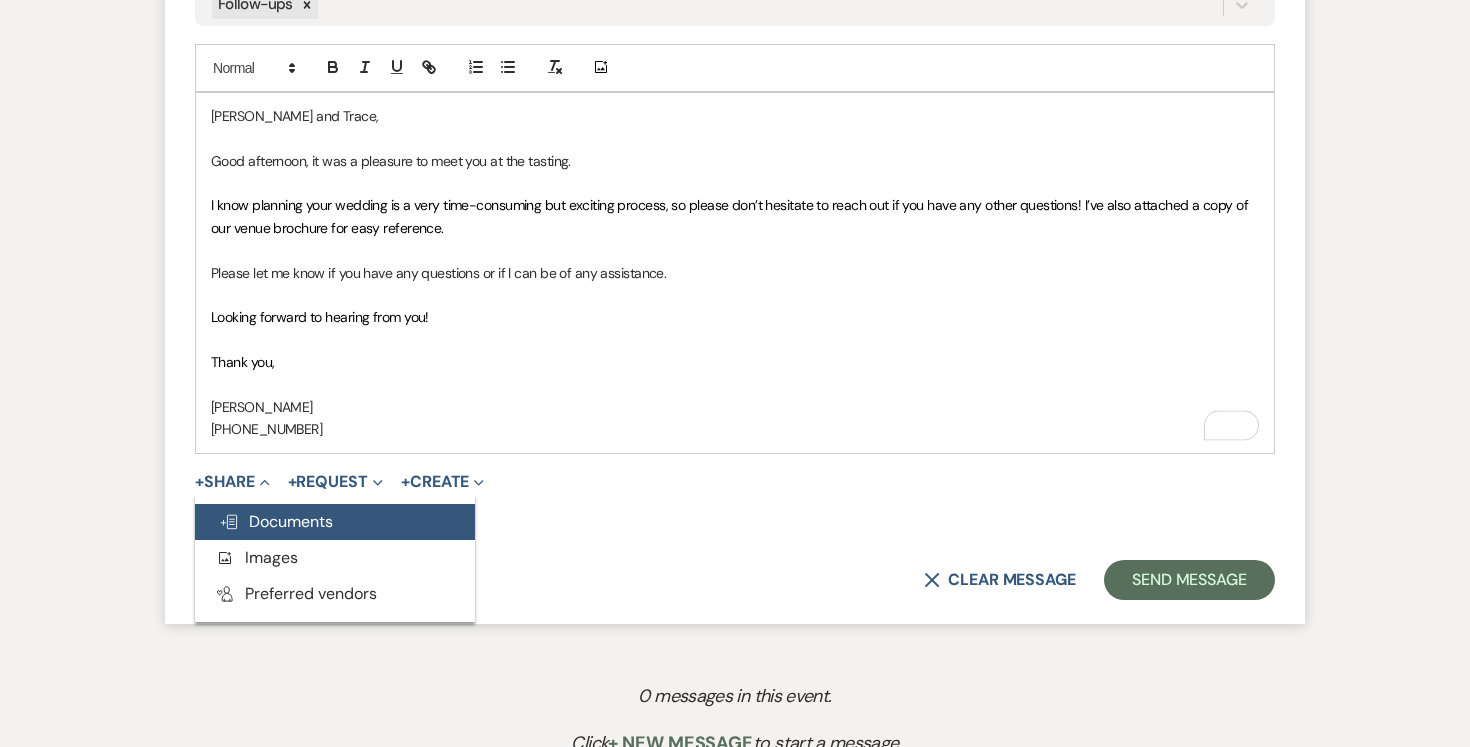 scroll, scrollTop: 1191, scrollLeft: 0, axis: vertical 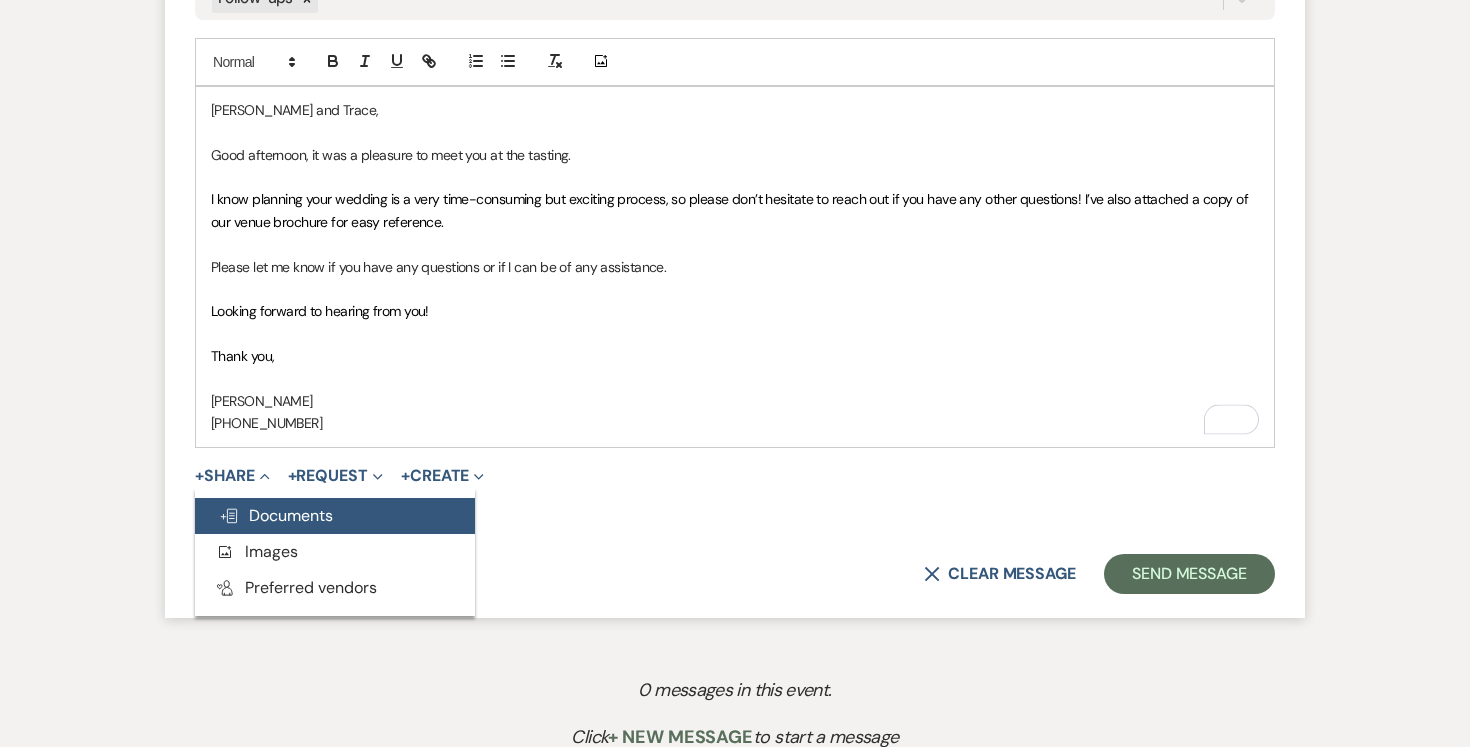 click on "Doc Upload Documents" at bounding box center (335, 516) 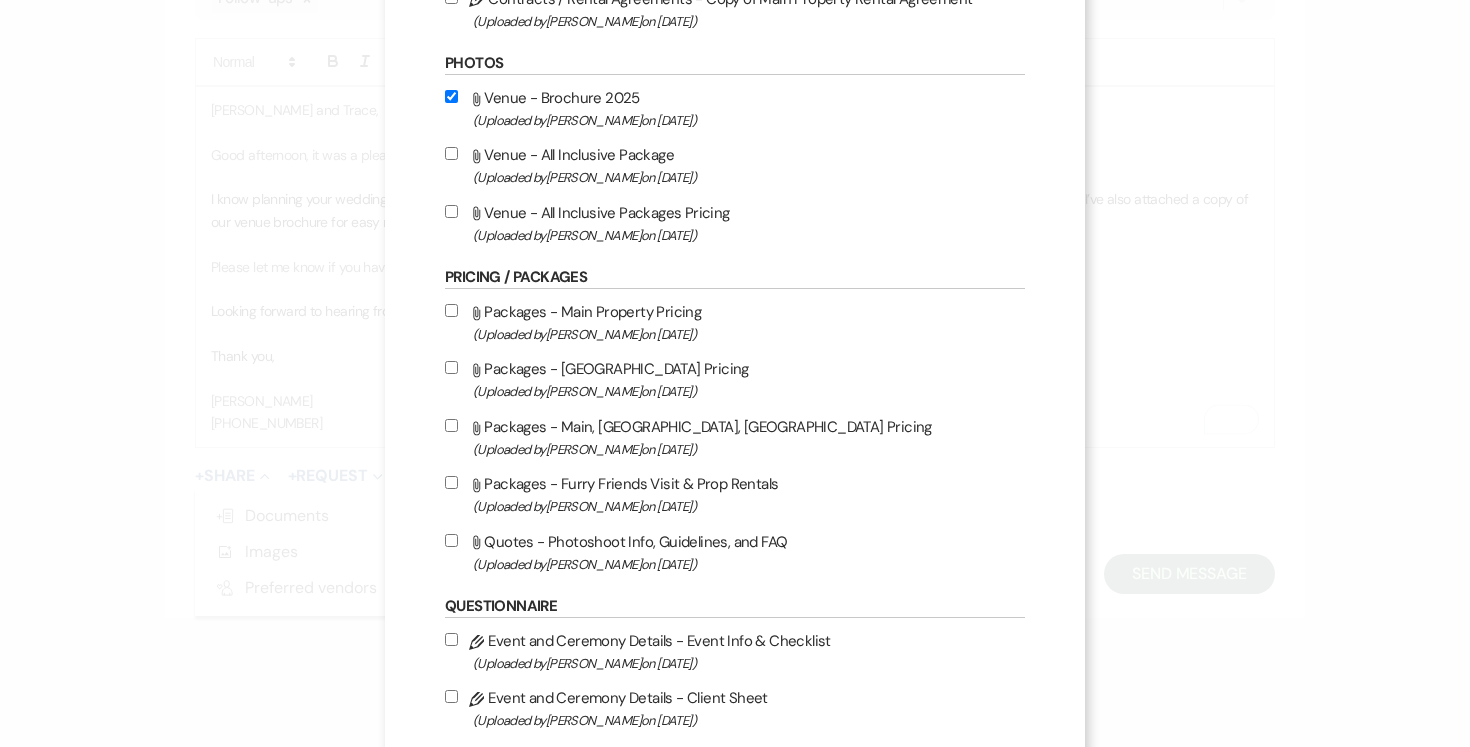 scroll, scrollTop: 693, scrollLeft: 0, axis: vertical 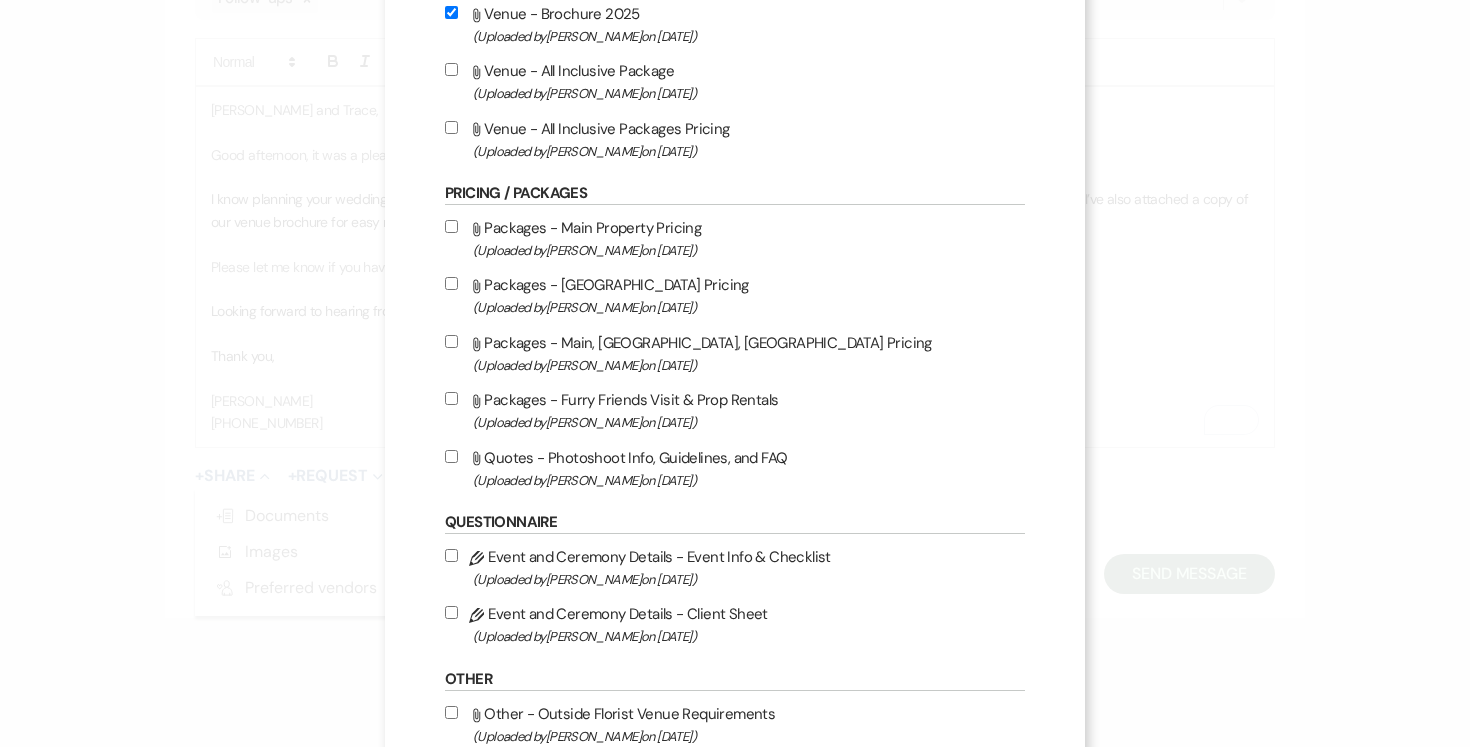 drag, startPoint x: 446, startPoint y: 74, endPoint x: 442, endPoint y: 109, distance: 35.22783 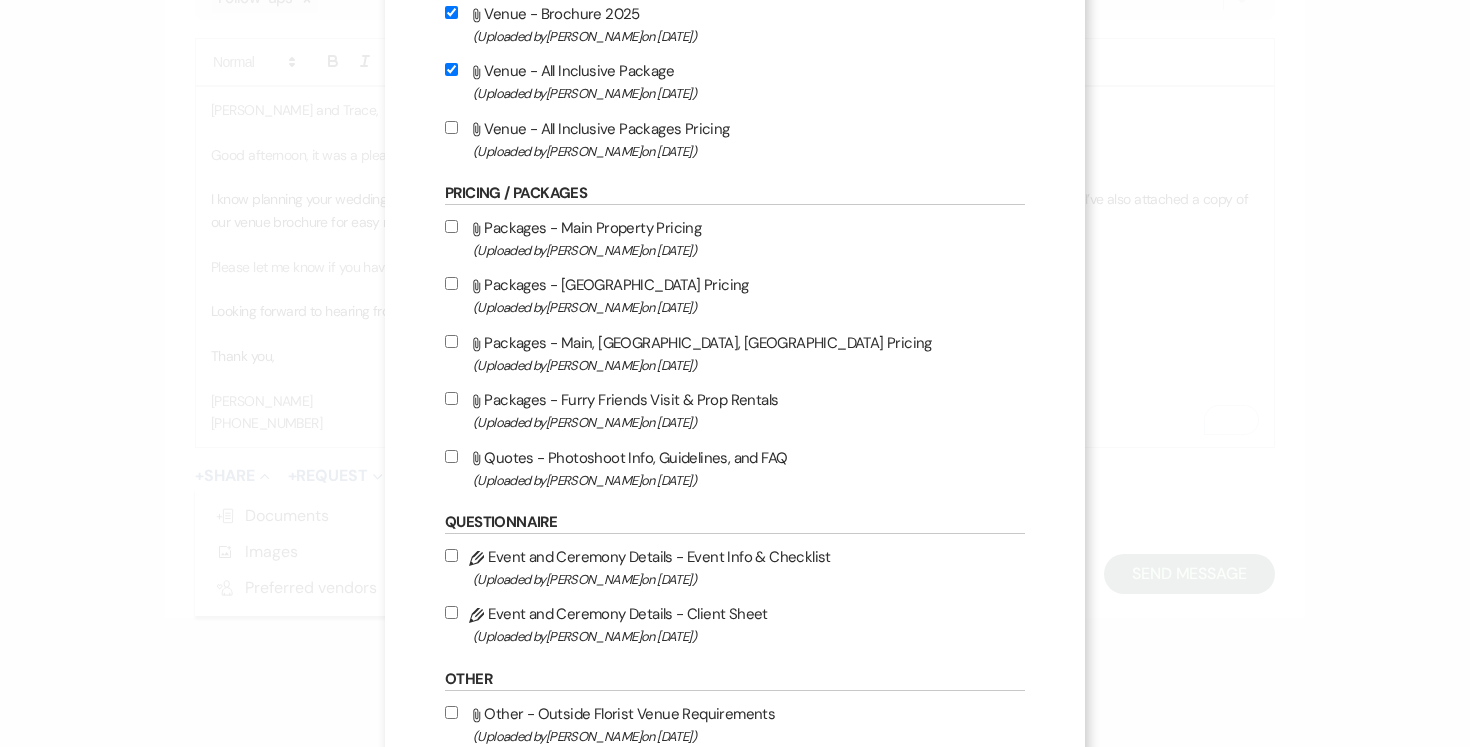 checkbox on "true" 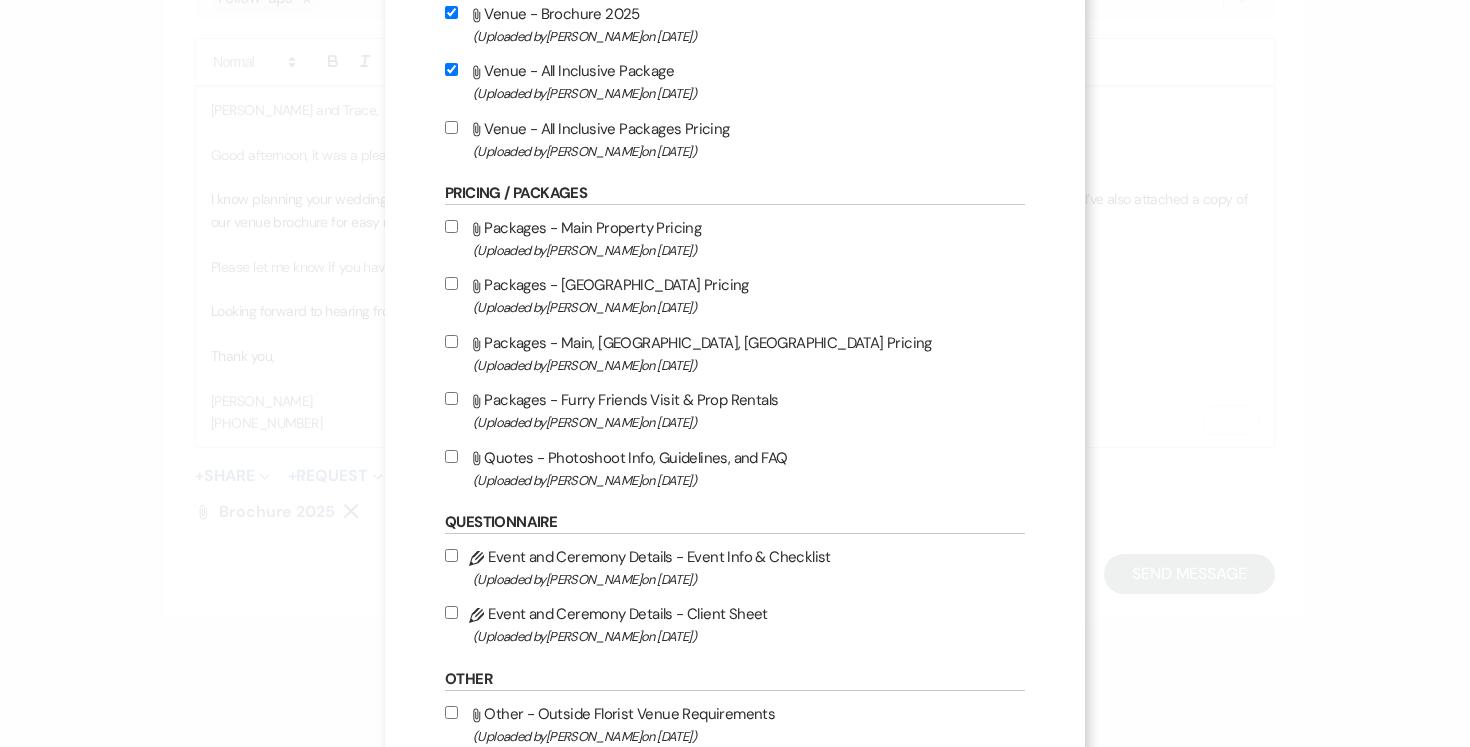 click on "Attach File Venue - All Inclusive Packages Pricing (Uploaded by  [PERSON_NAME]  on   [DATE] )" at bounding box center [451, 127] 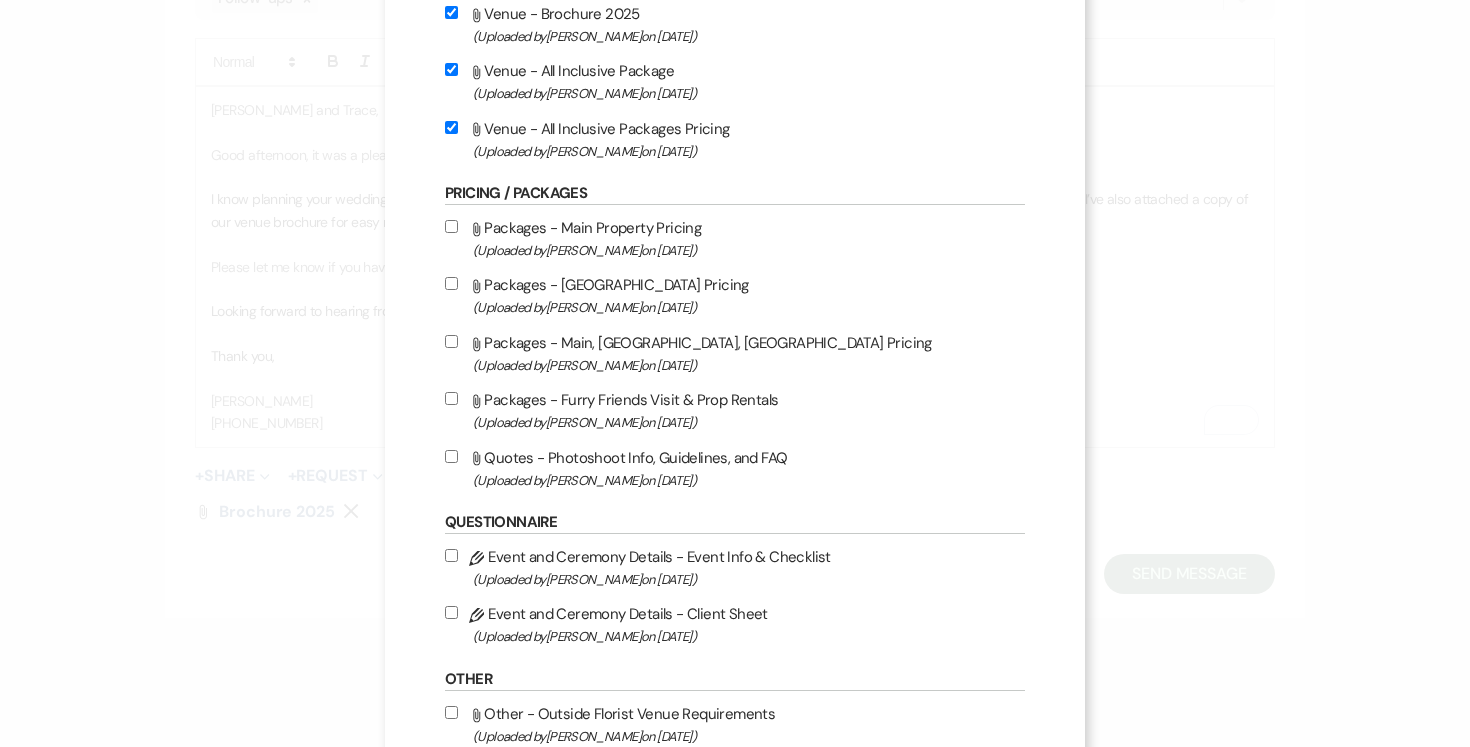 scroll, scrollTop: 923, scrollLeft: 0, axis: vertical 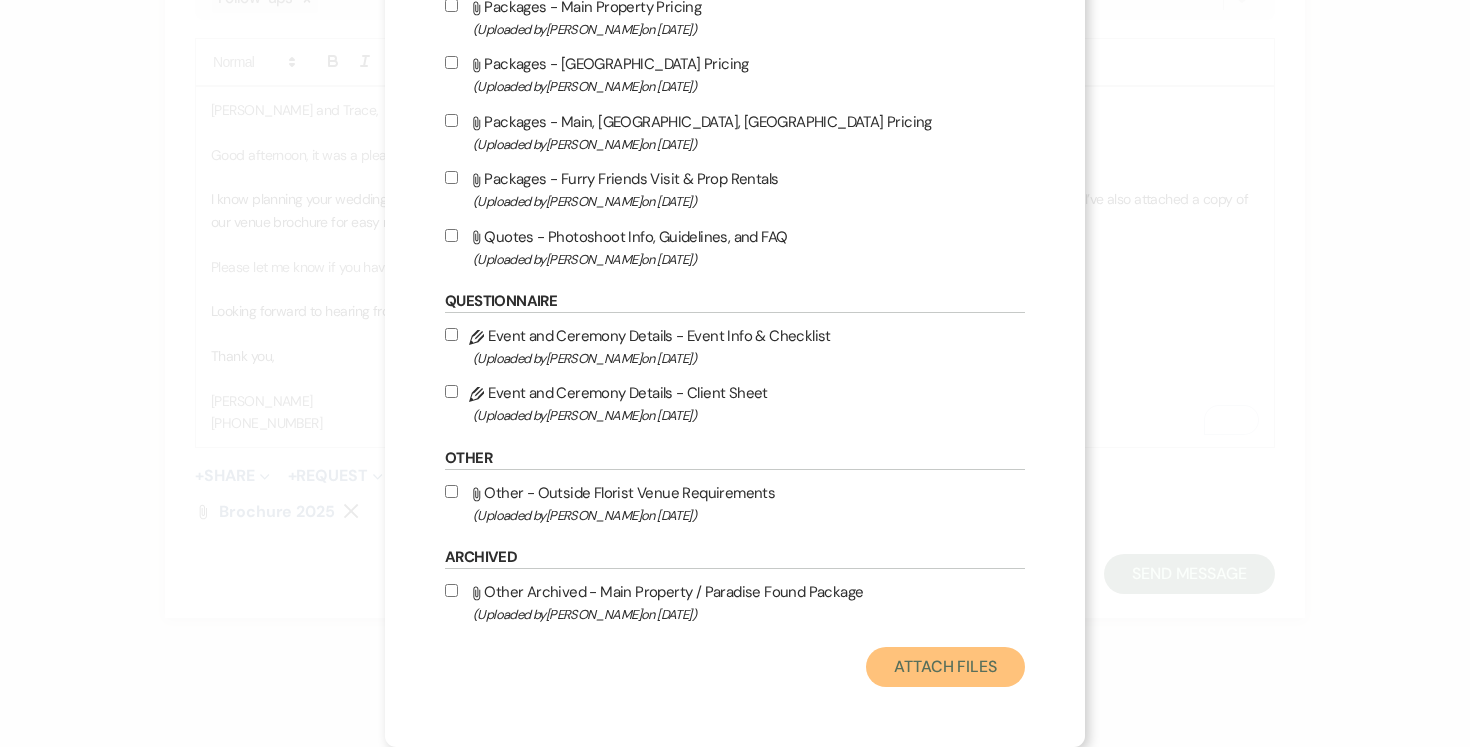 click on "Attach Files" at bounding box center [945, 667] 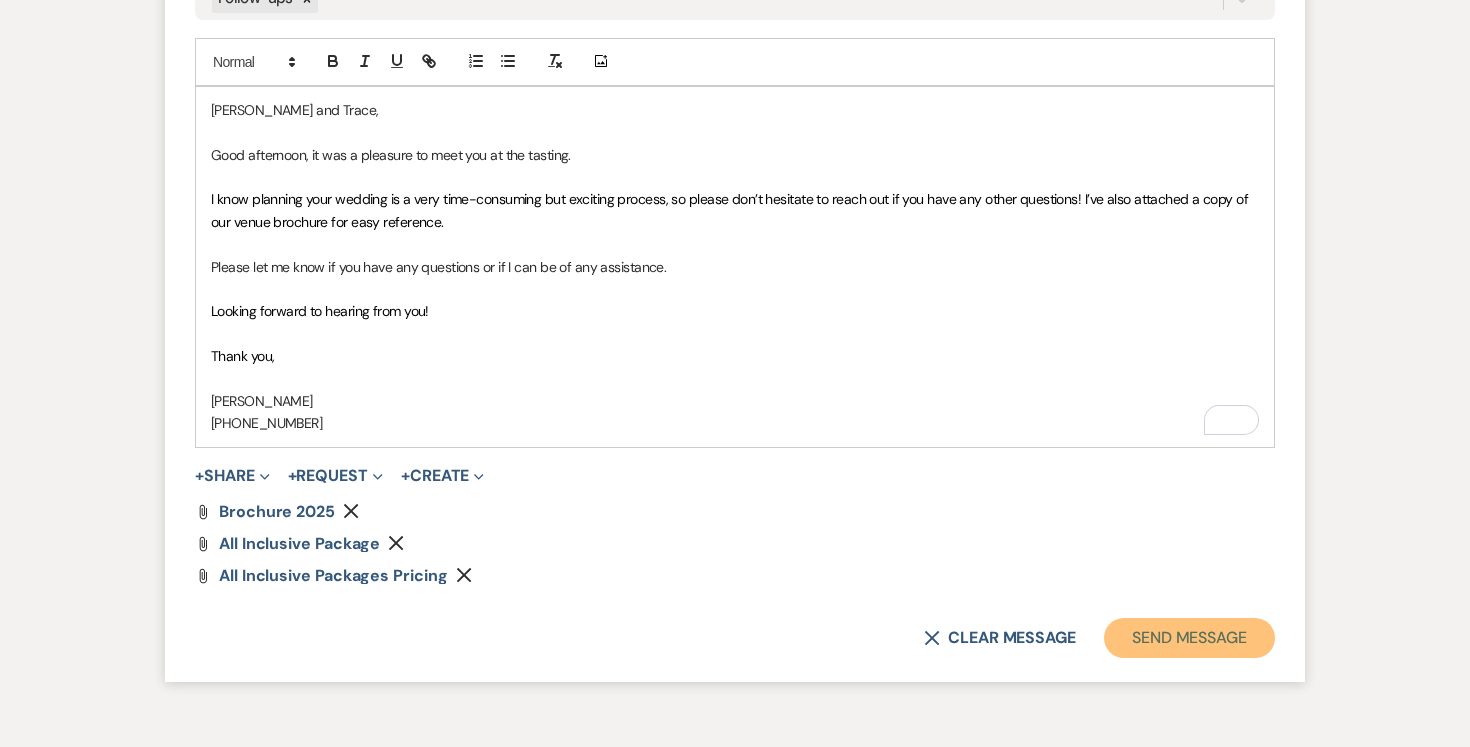 click on "Send Message" at bounding box center (1189, 638) 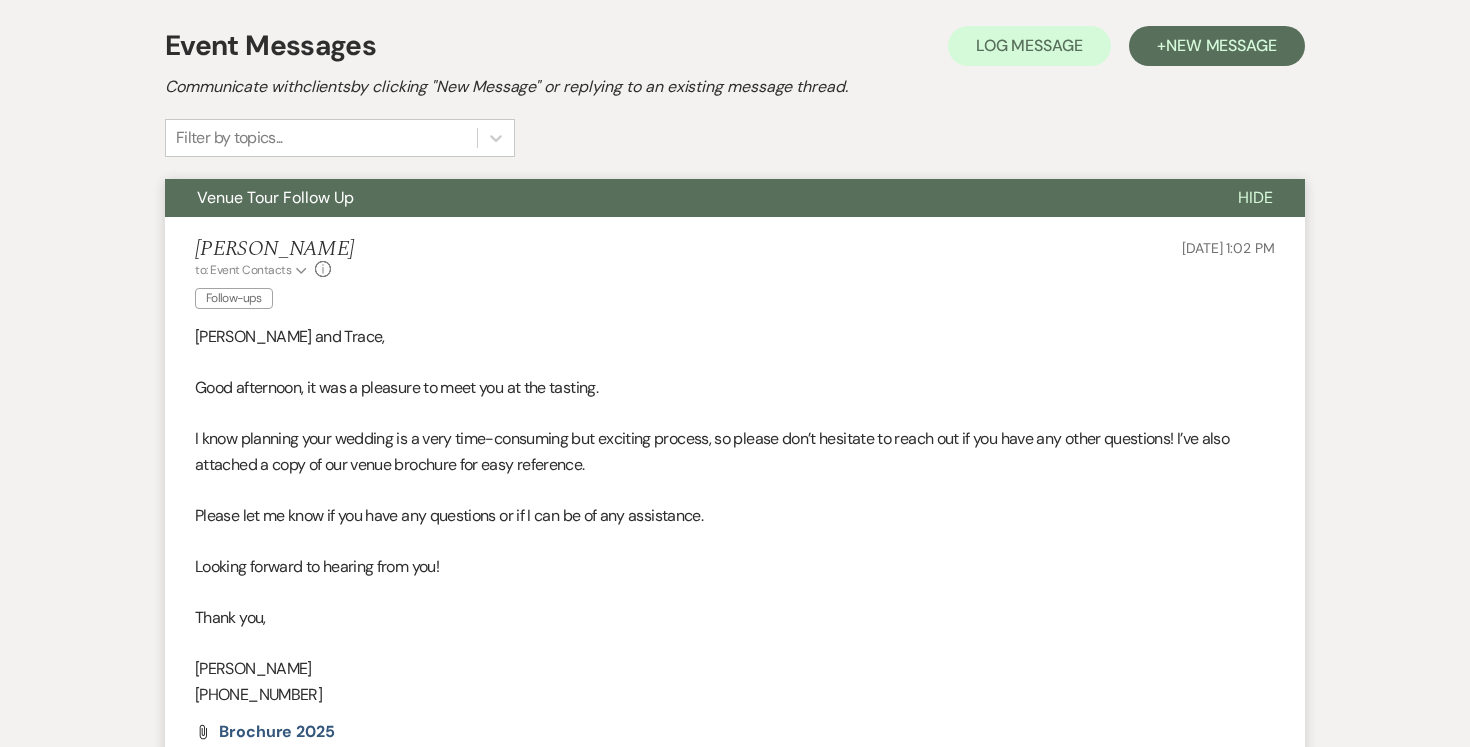 scroll, scrollTop: 0, scrollLeft: 0, axis: both 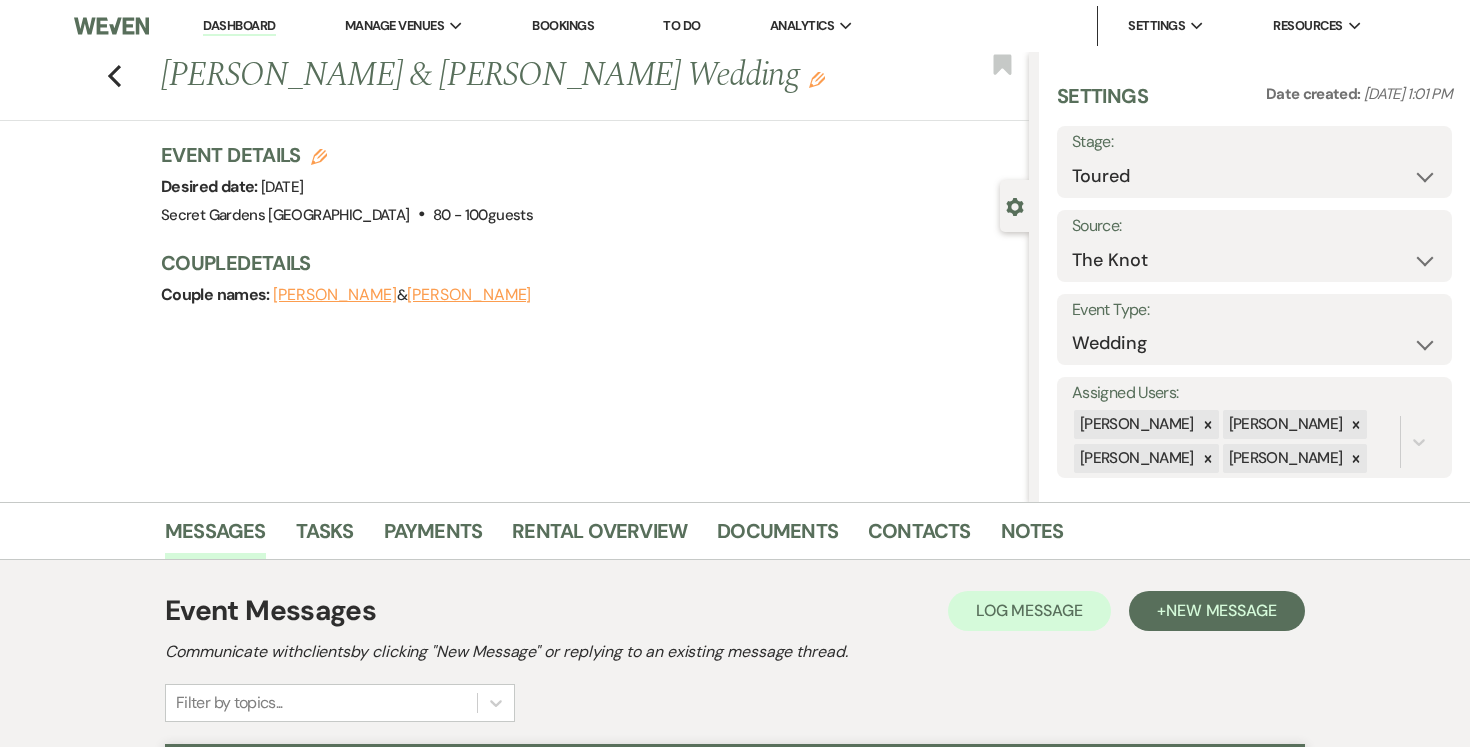 click on "Dashboard" at bounding box center [239, 26] 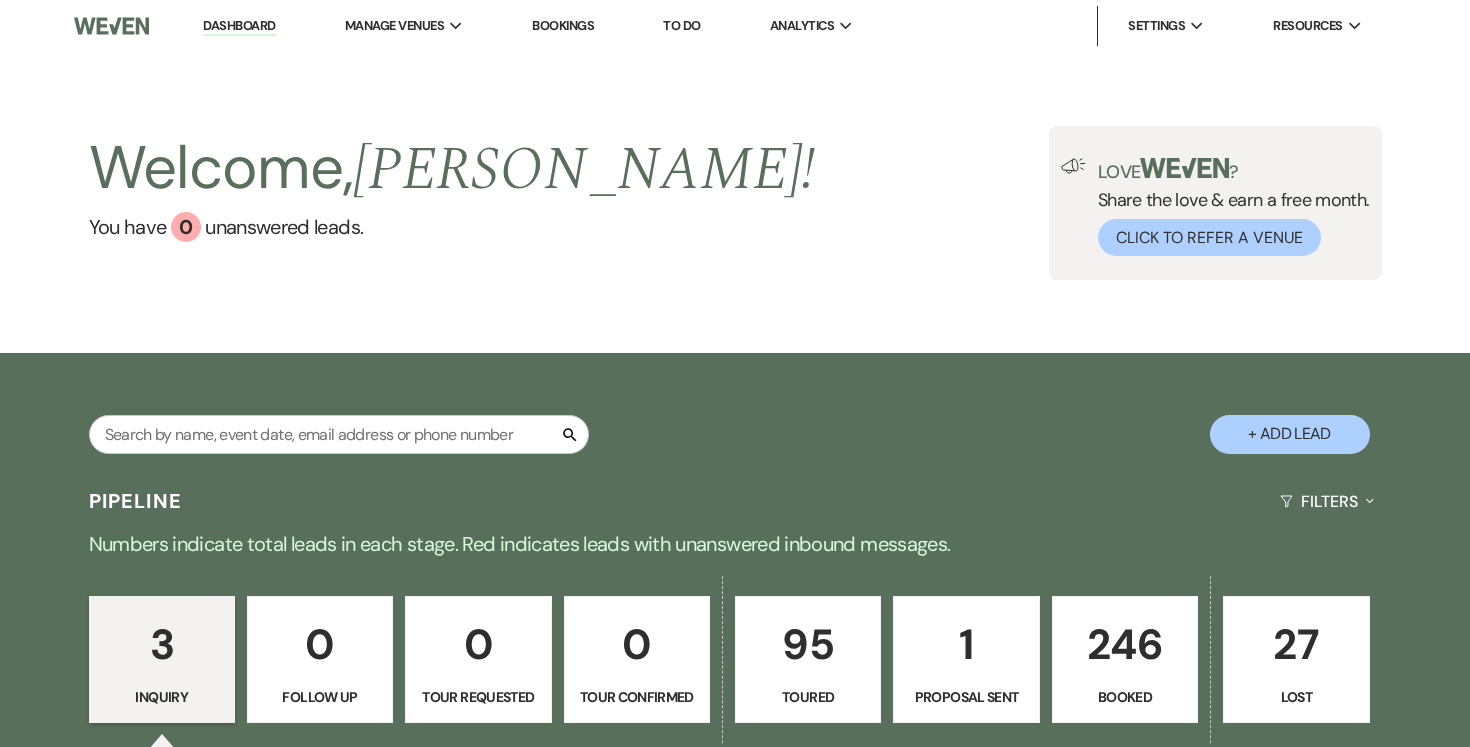 click on "+ Add Lead" at bounding box center (1290, 434) 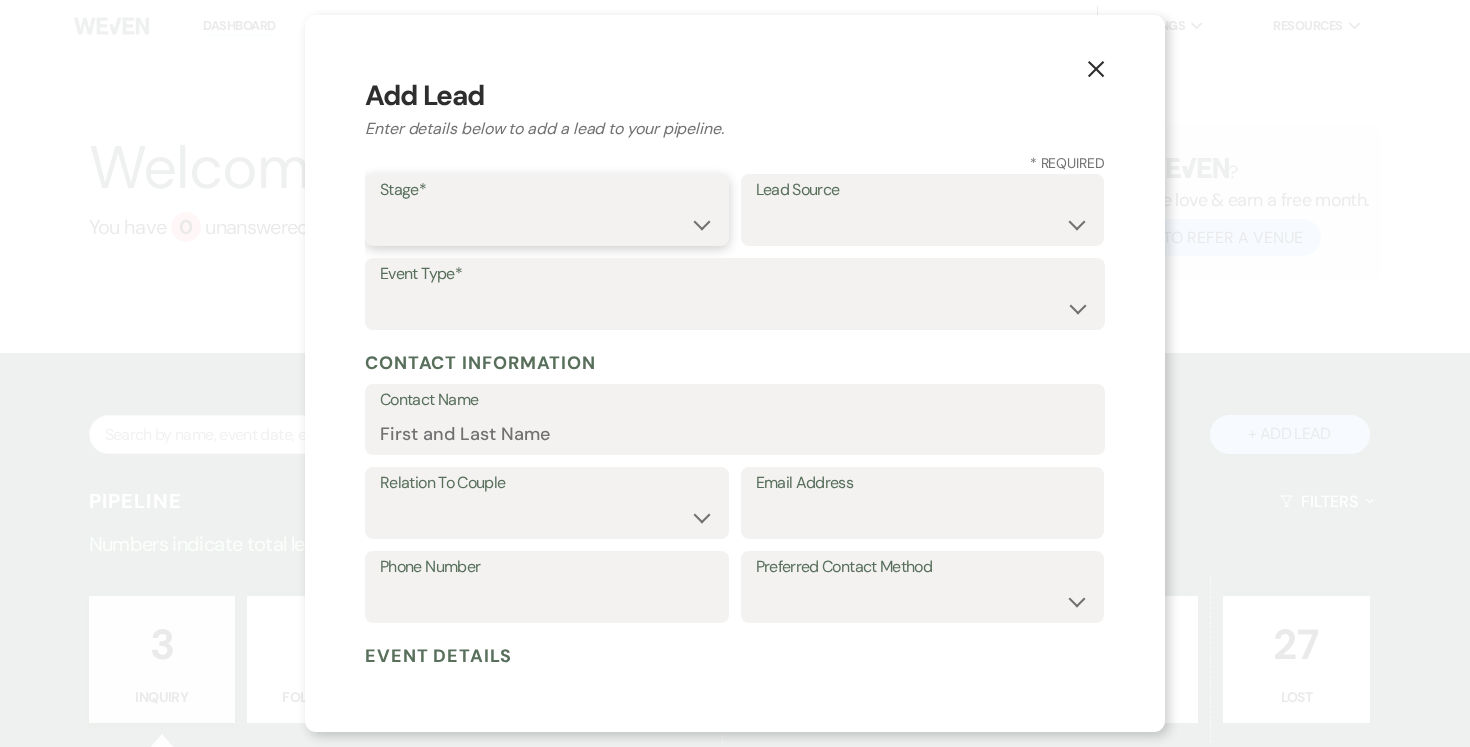 click on "Inquiry Follow Up Tour Requested Tour Confirmed Toured Proposal Sent Booked Lost" at bounding box center (547, 224) 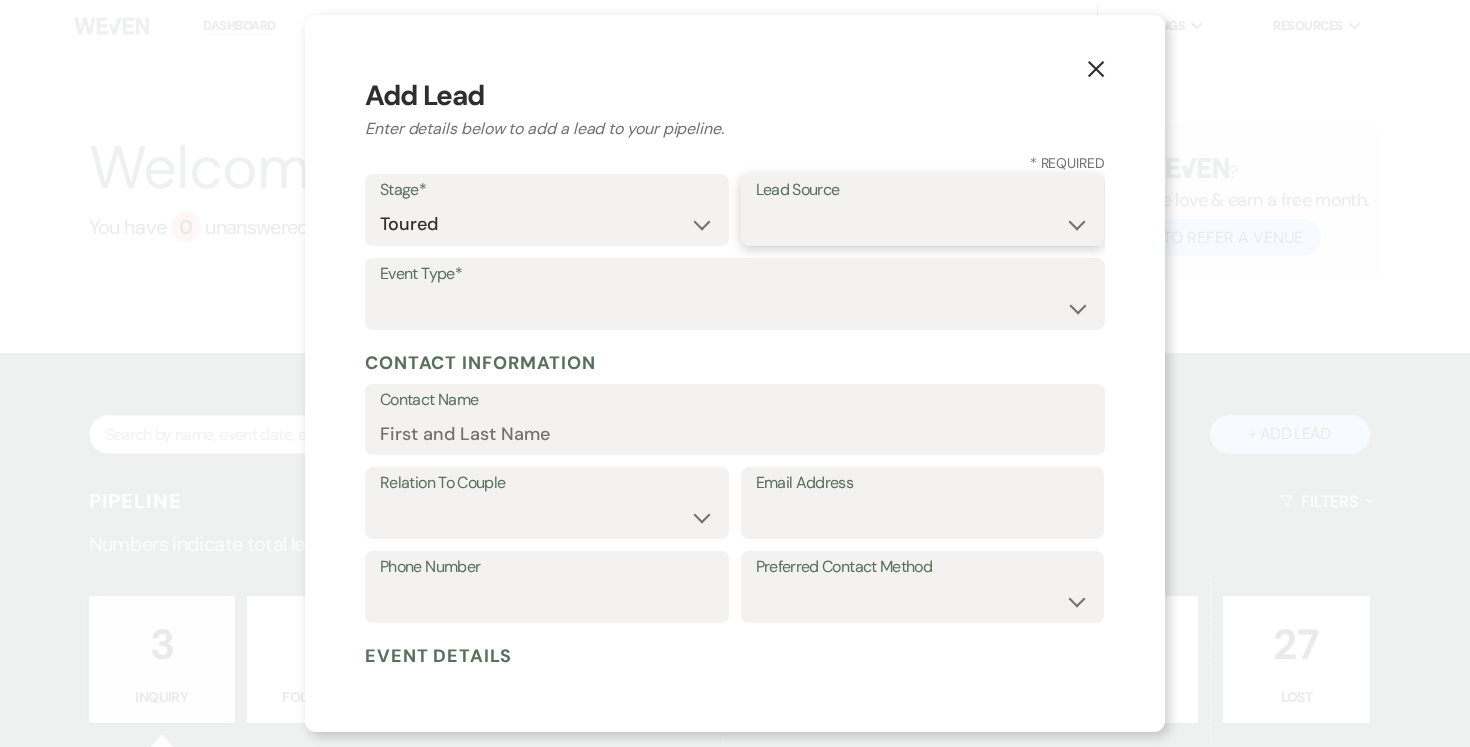 click on "Weven Venue Website Instagram Facebook Pinterest Google The Knot Wedding Wire Here Comes the Guide Wedding Spot Eventective [PERSON_NAME] The Venue Report PartySlate VRBO / Homeaway Airbnb Wedding Show TikTok X / Twitter Phone Call Walk-in Vendor Referral Advertising Personal Referral Local Referral Other" at bounding box center (923, 224) 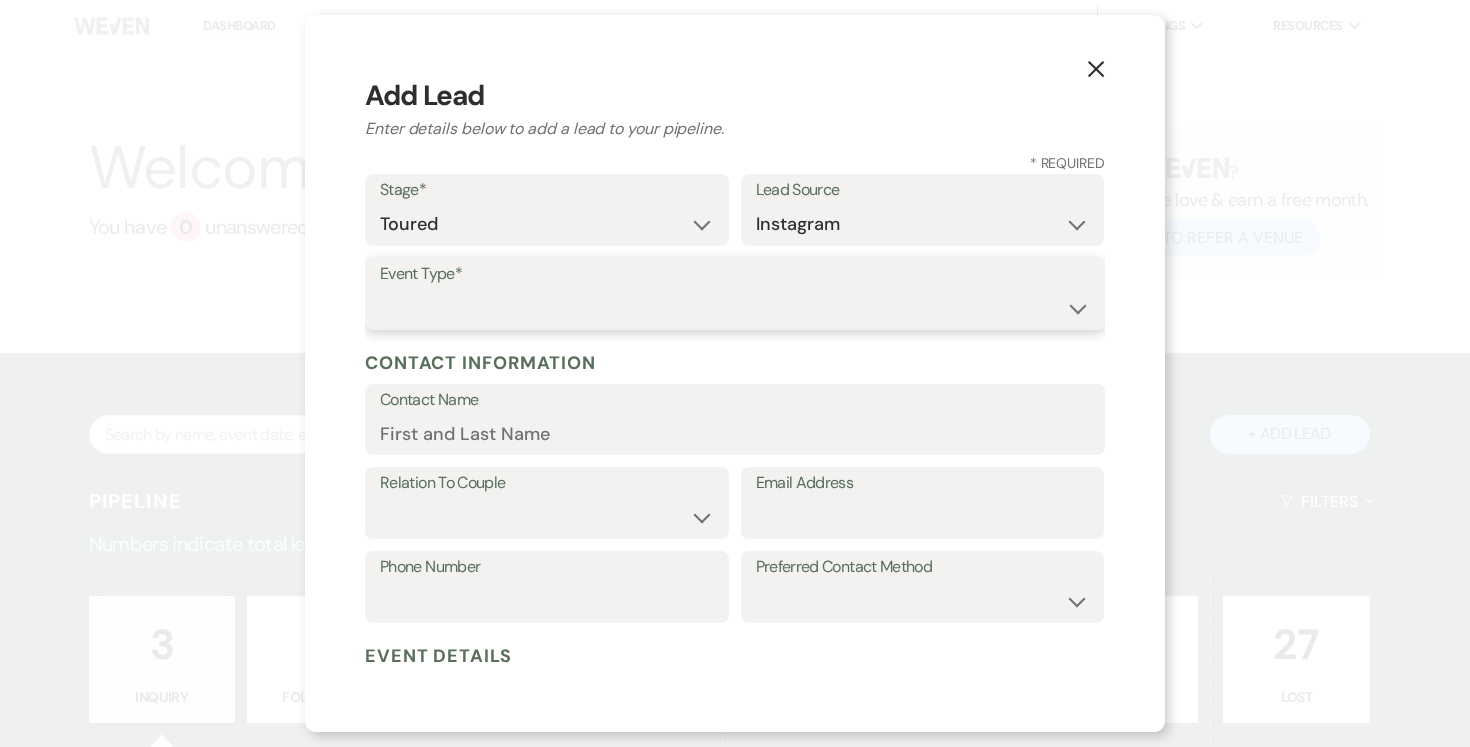select on "15" 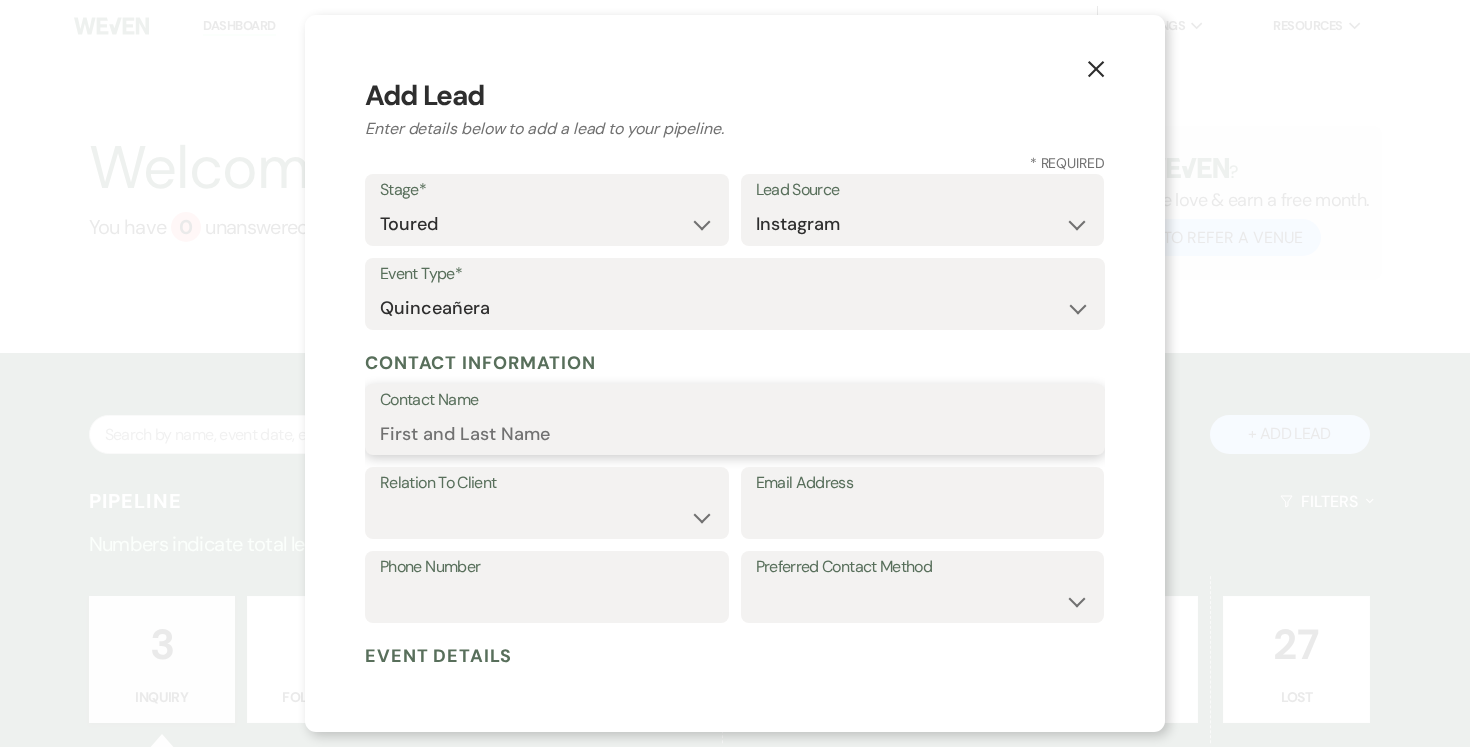click on "Contact Name" at bounding box center (735, 433) 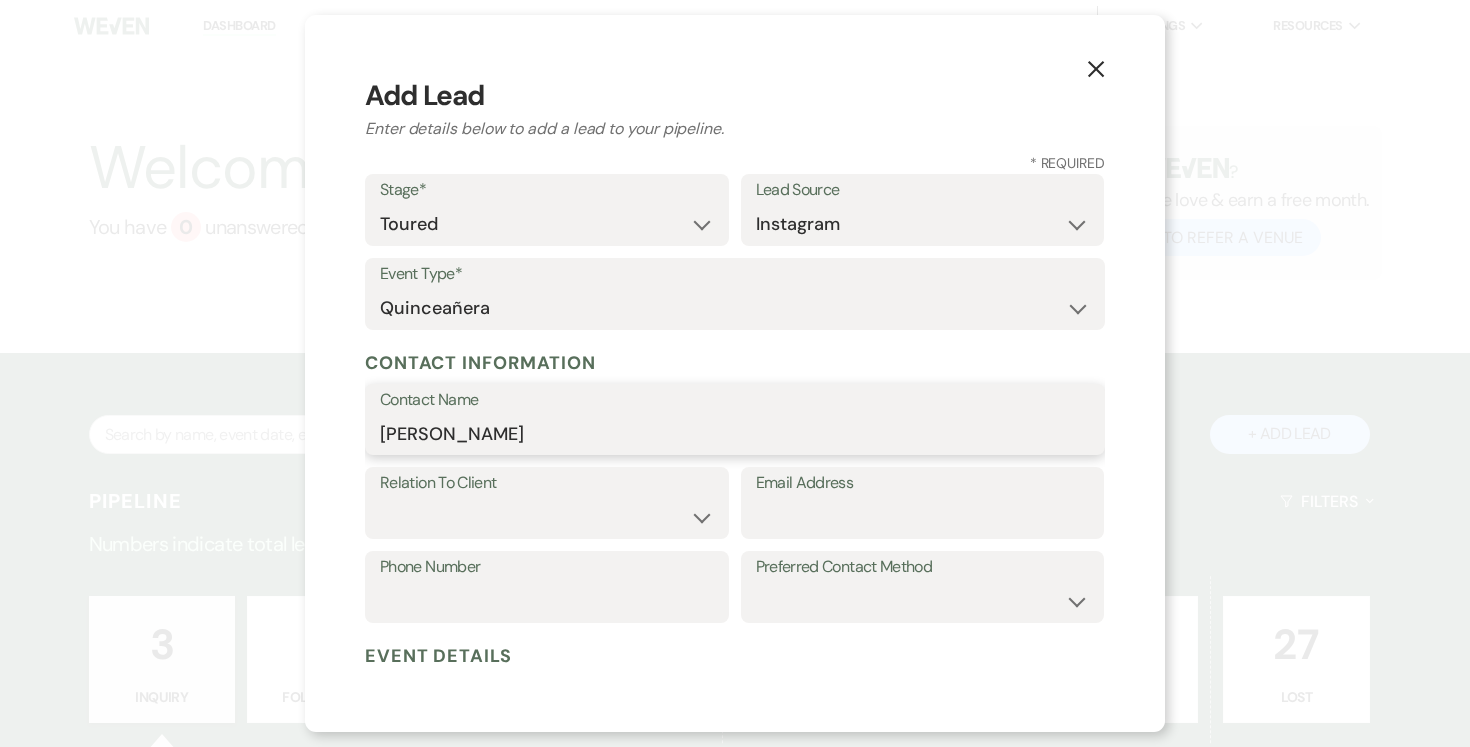type on "[PERSON_NAME]" 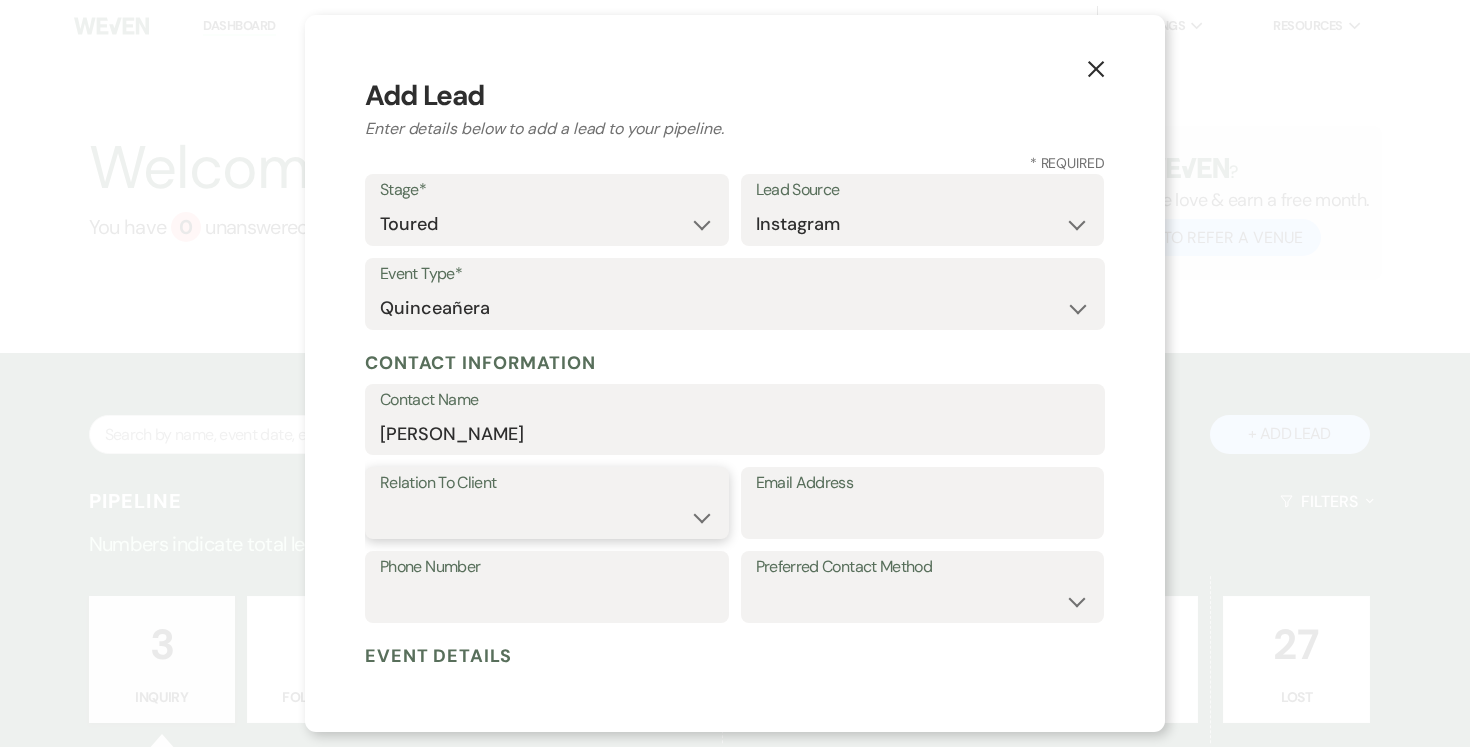 click on "Client Event Planner Parent of Client Family Member Friend Other" at bounding box center (547, 517) 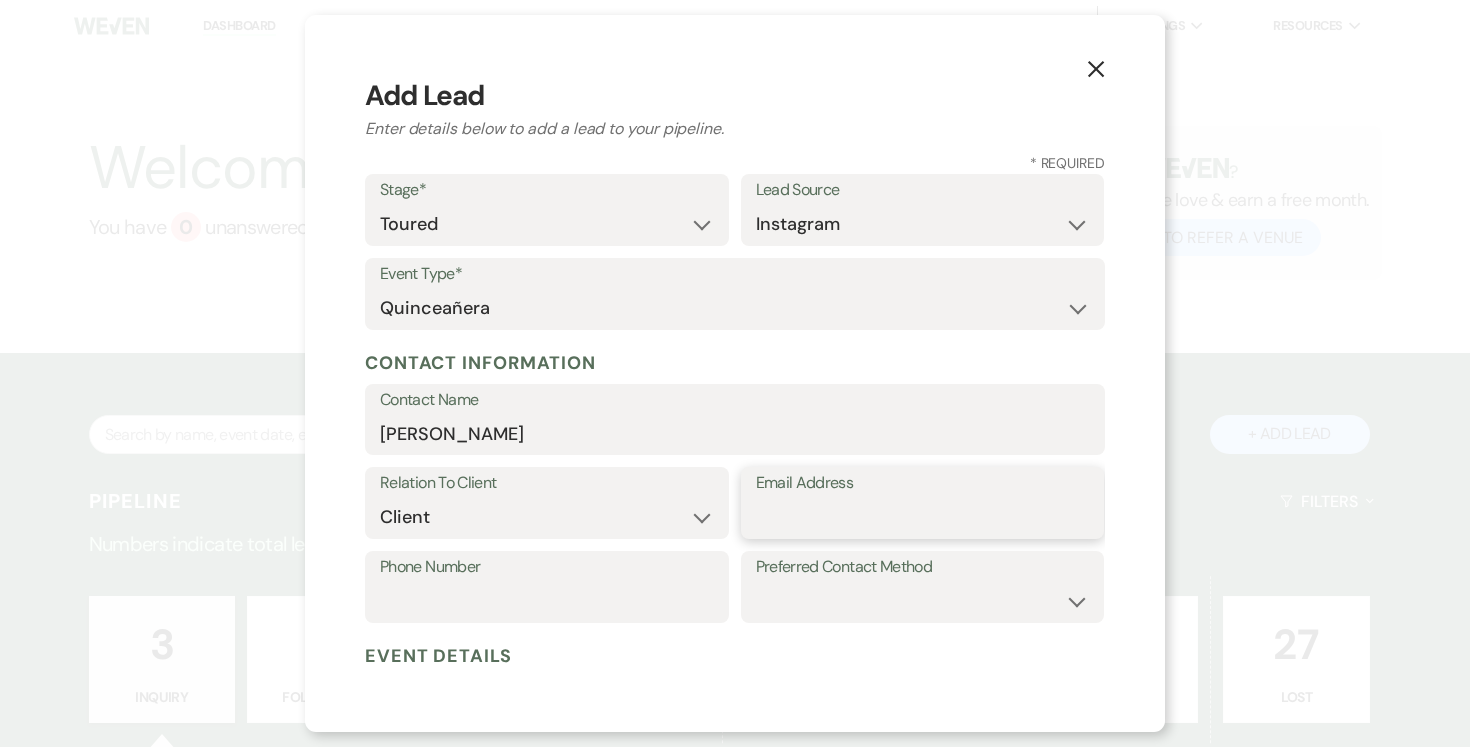 click on "Email Address" at bounding box center (923, 517) 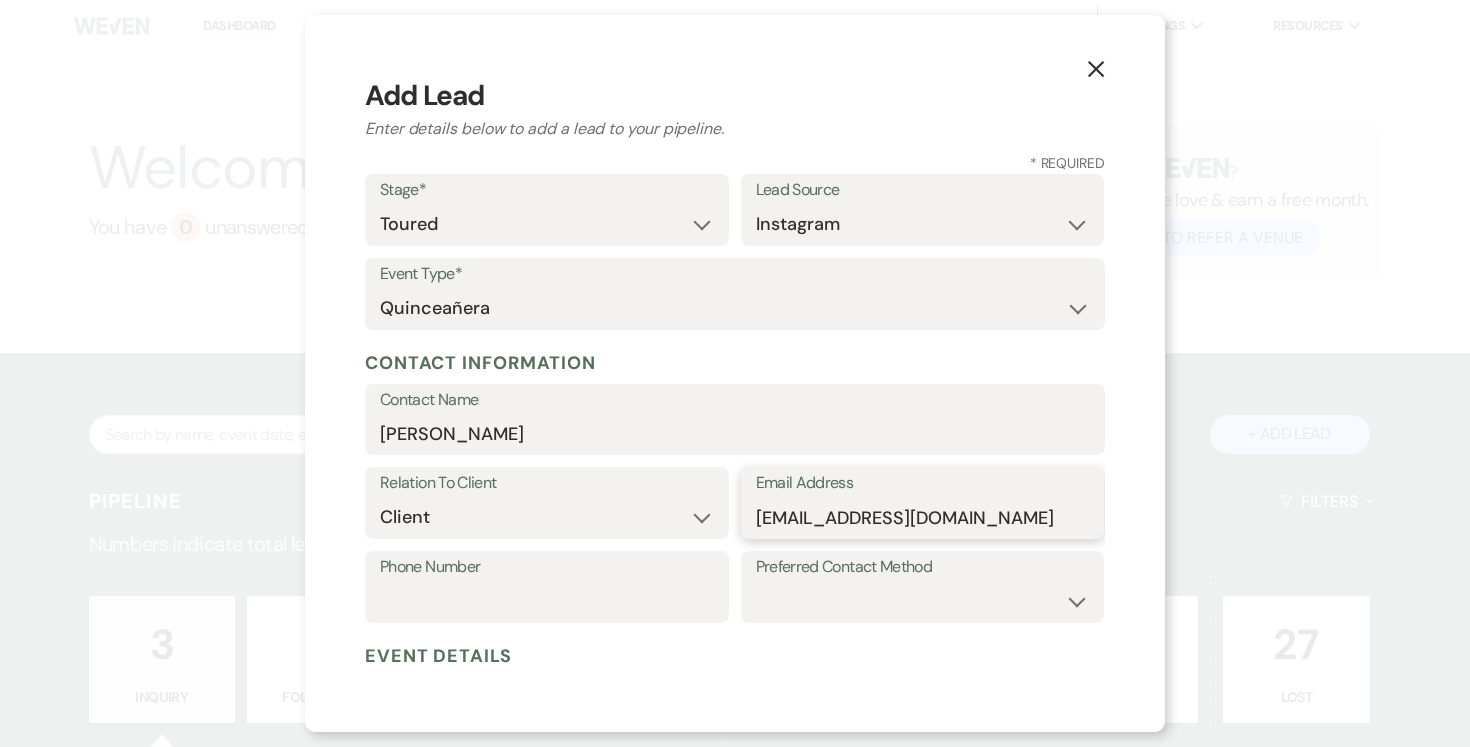 type on "[EMAIL_ADDRESS][DOMAIN_NAME]" 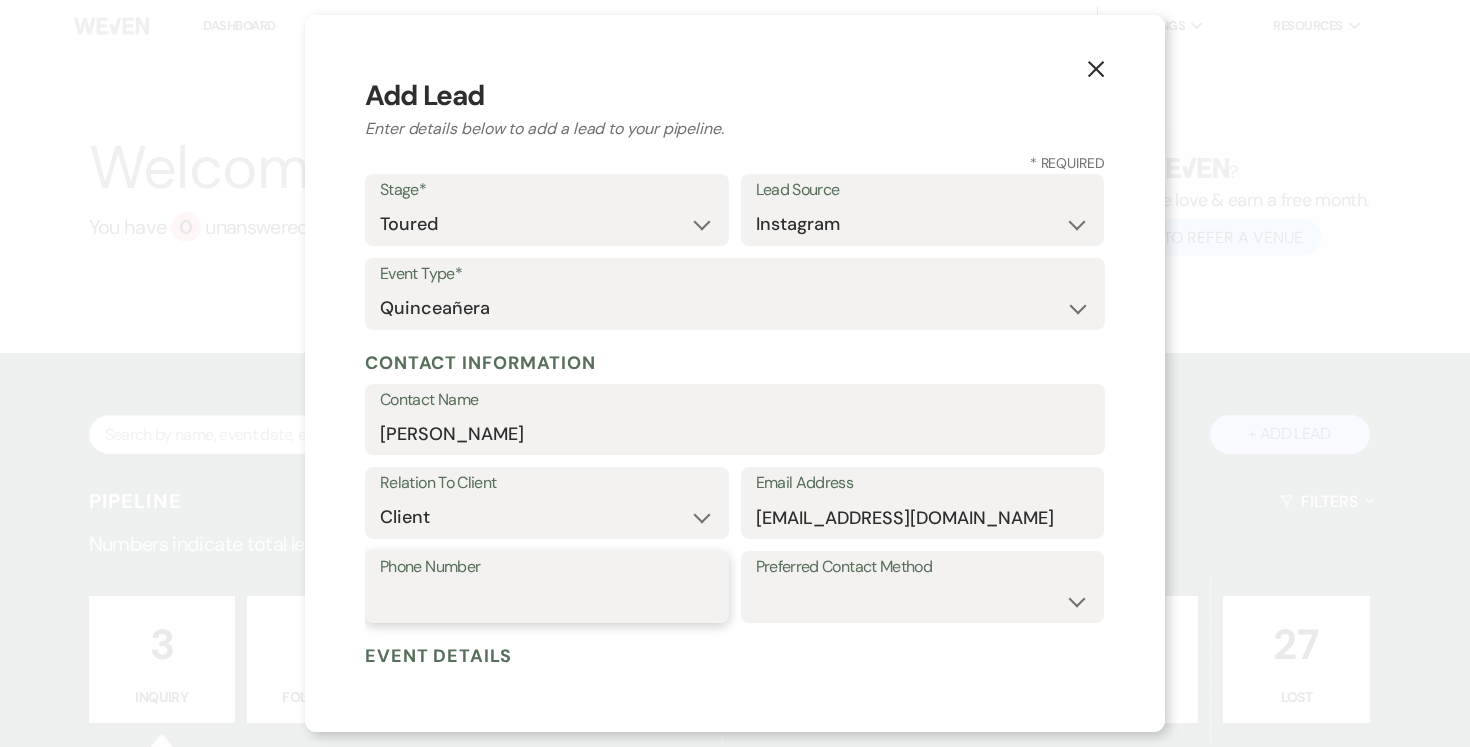 click on "Phone Number" at bounding box center [547, 601] 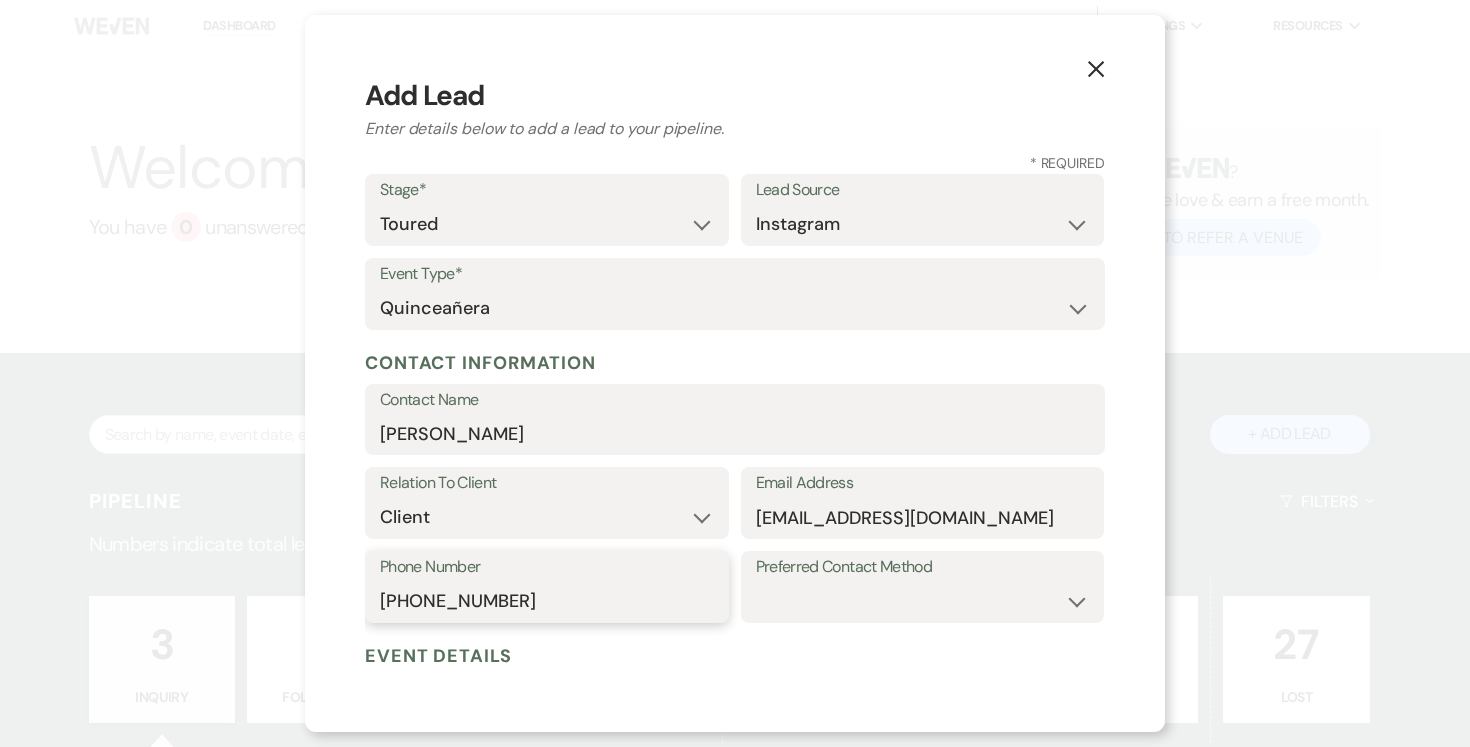 type on "[PHONE_NUMBER]" 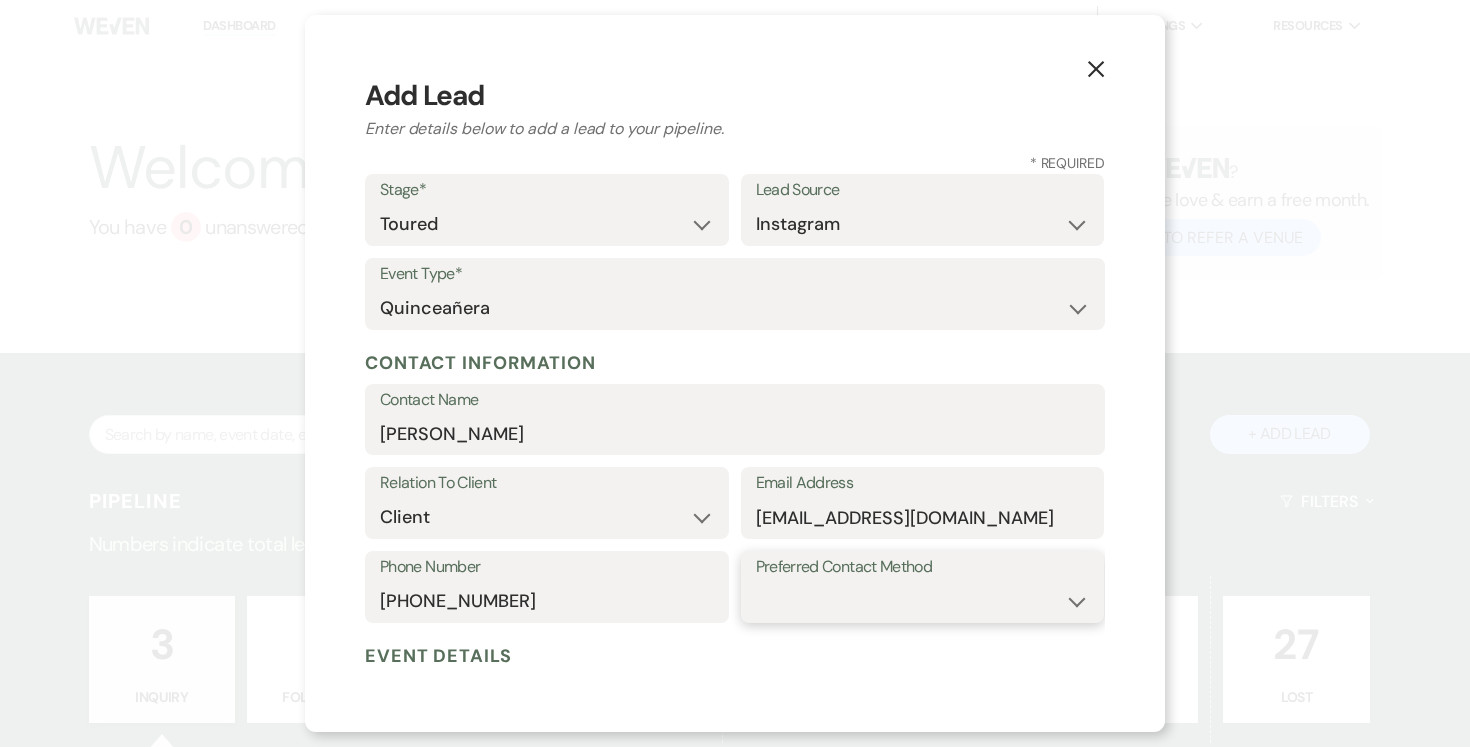 click on "Email Phone Text" at bounding box center (923, 601) 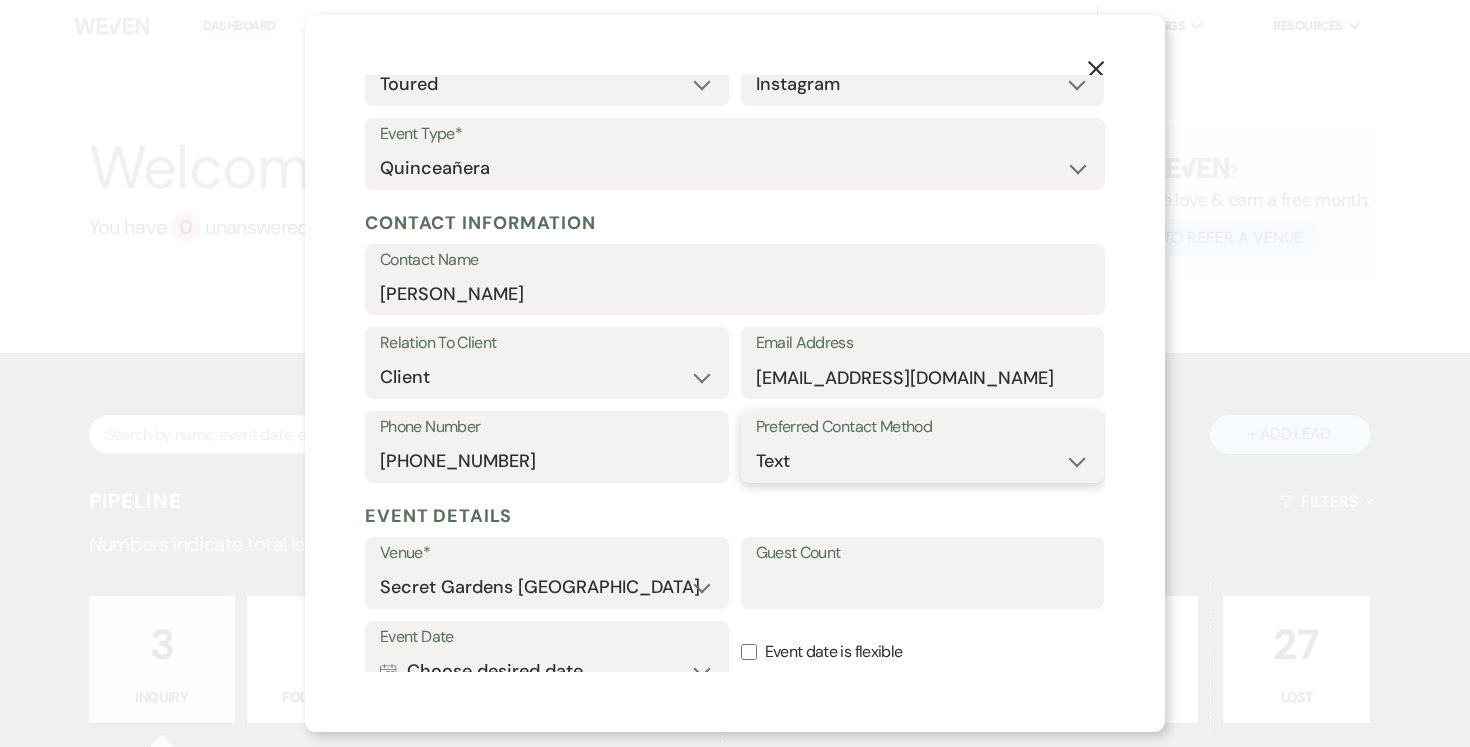 scroll, scrollTop: 384, scrollLeft: 0, axis: vertical 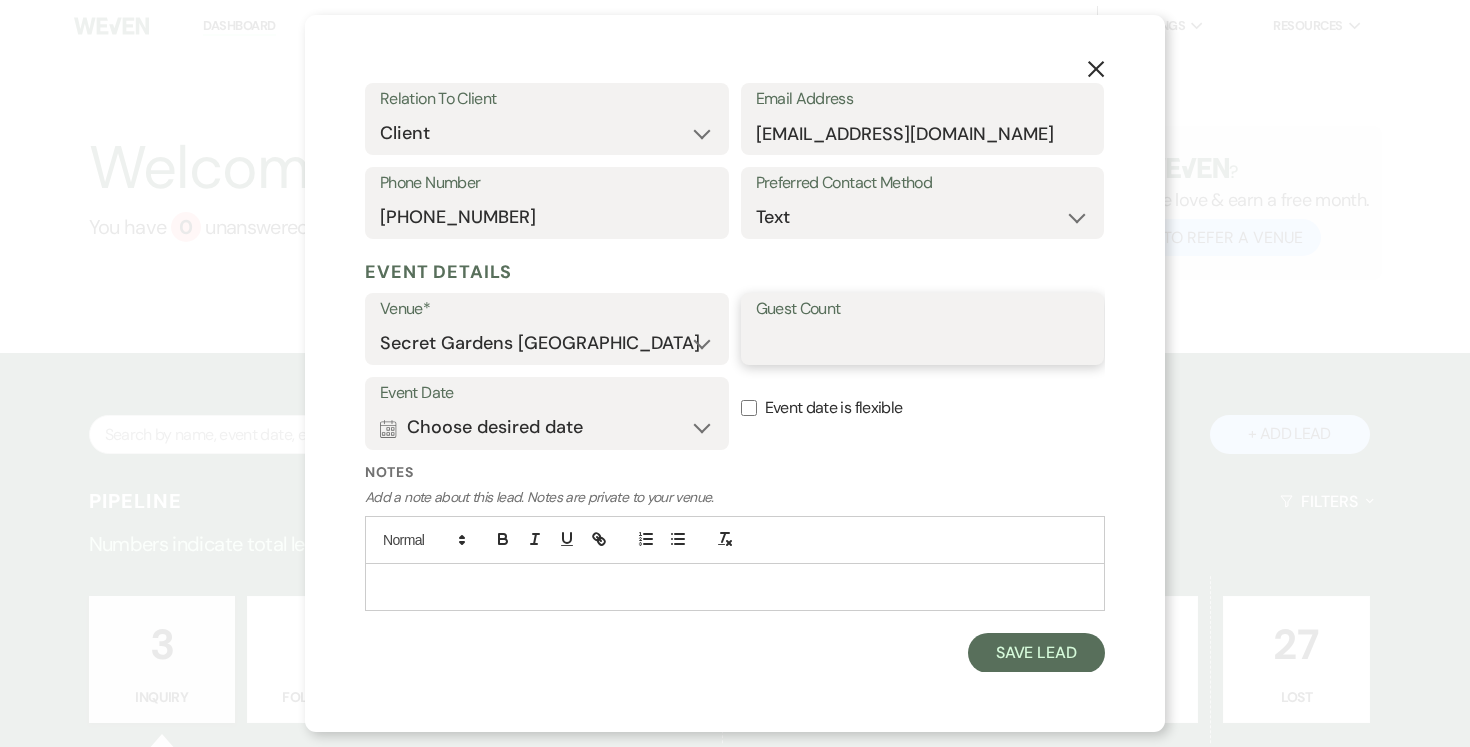 click on "Guest Count" at bounding box center [923, 343] 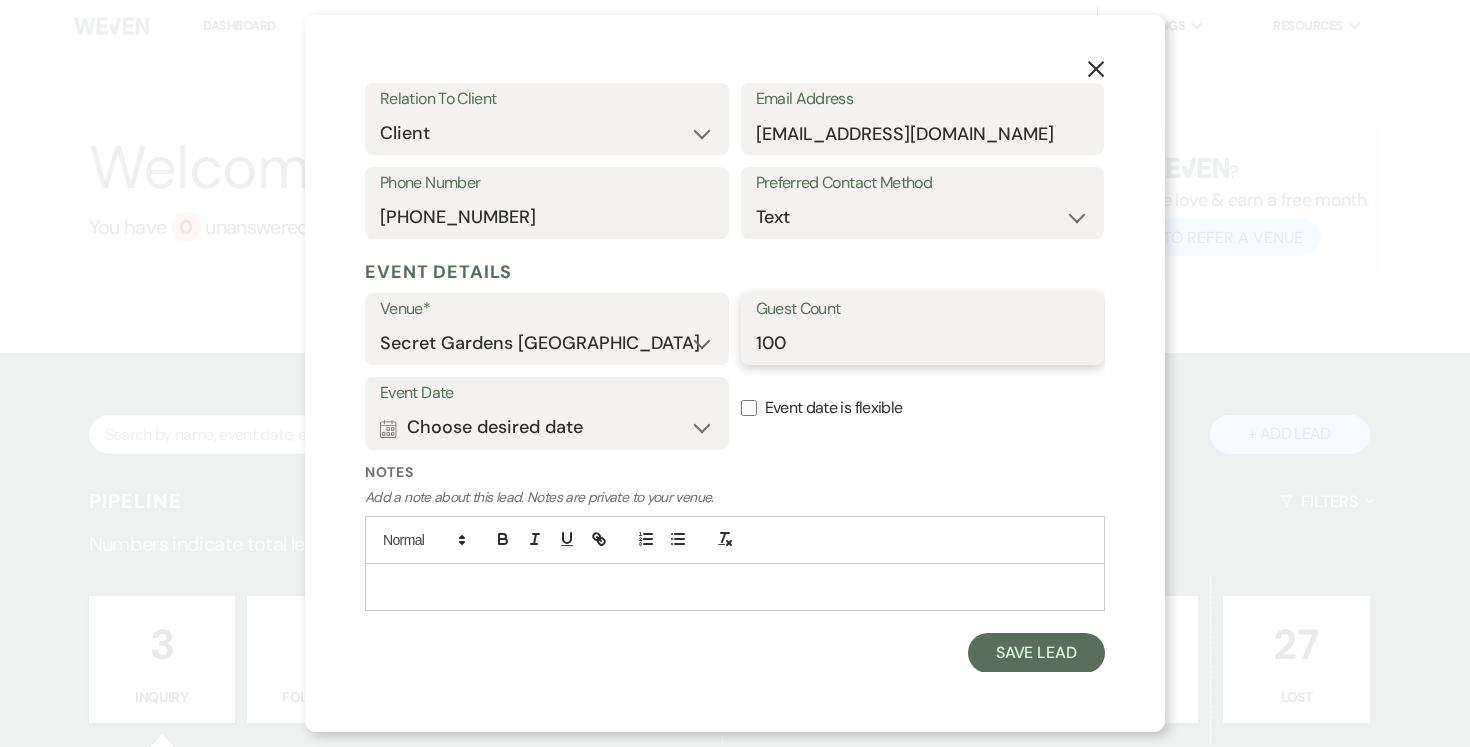 type on "100" 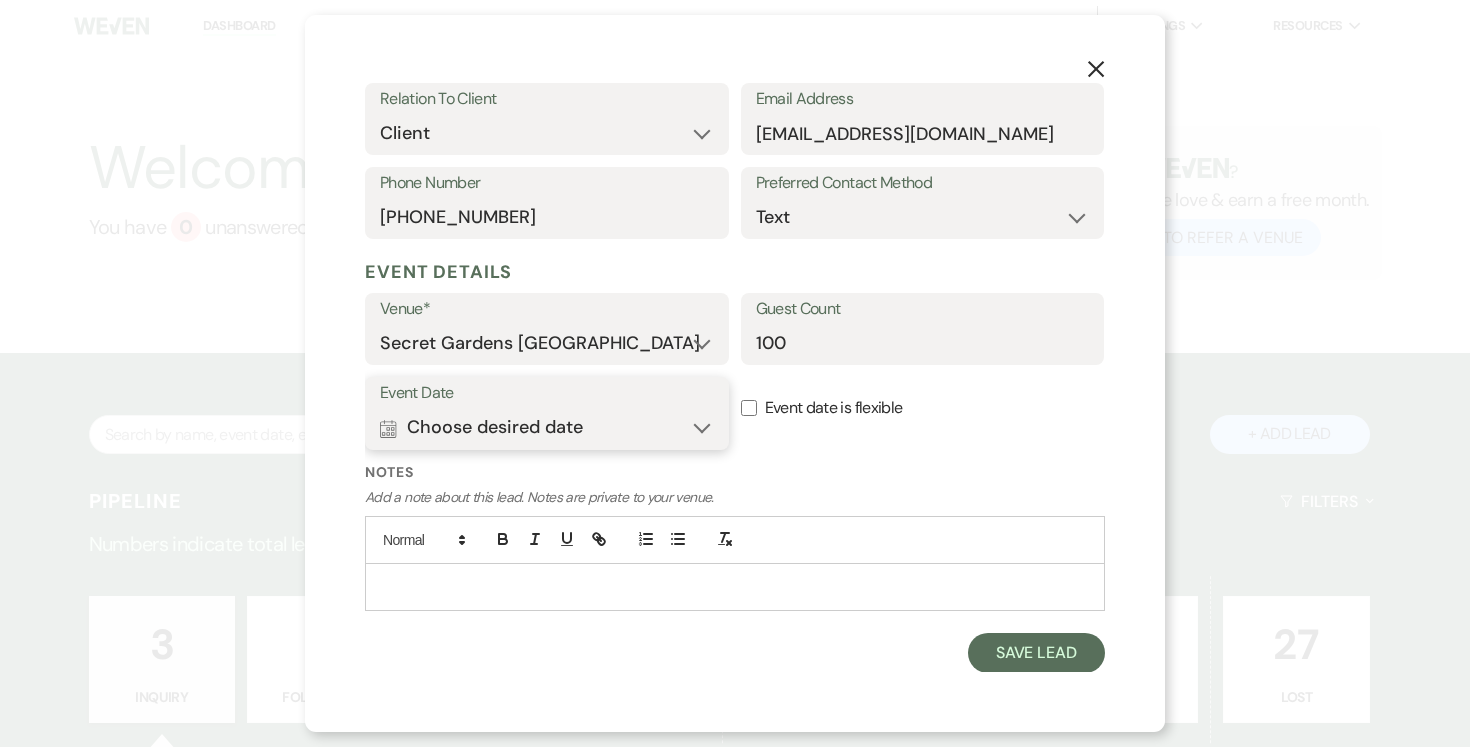 click on "Calendar Choose desired date Expand" at bounding box center [547, 428] 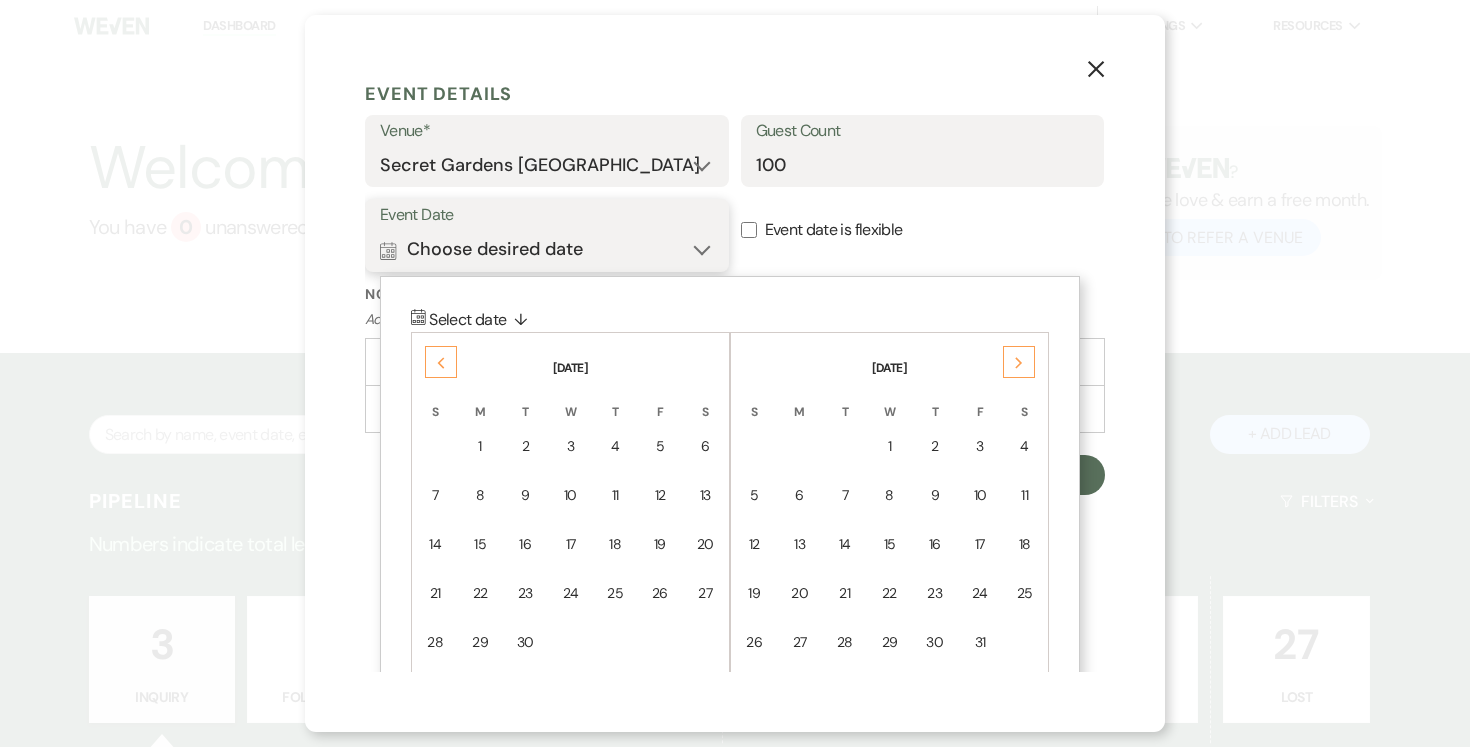 scroll, scrollTop: 639, scrollLeft: 0, axis: vertical 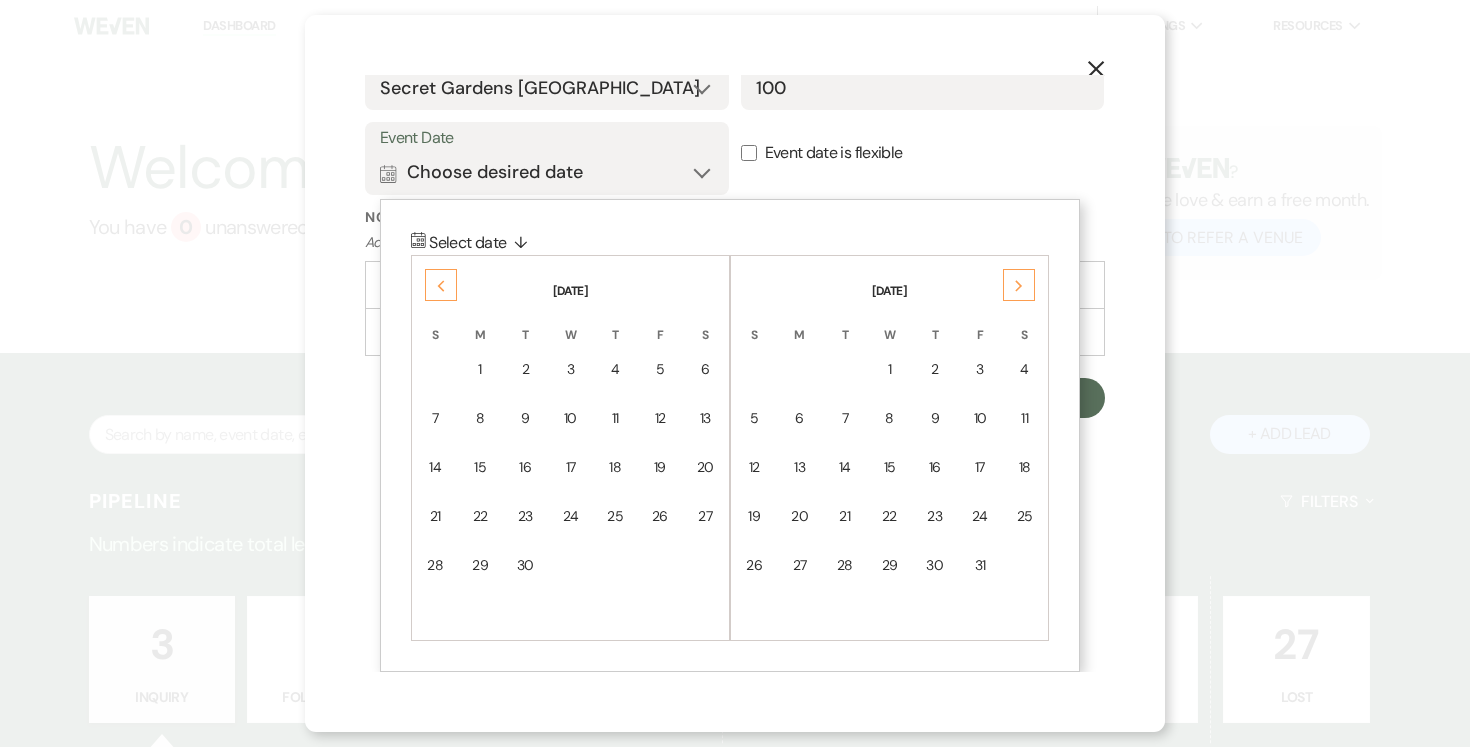 click on "Previous" 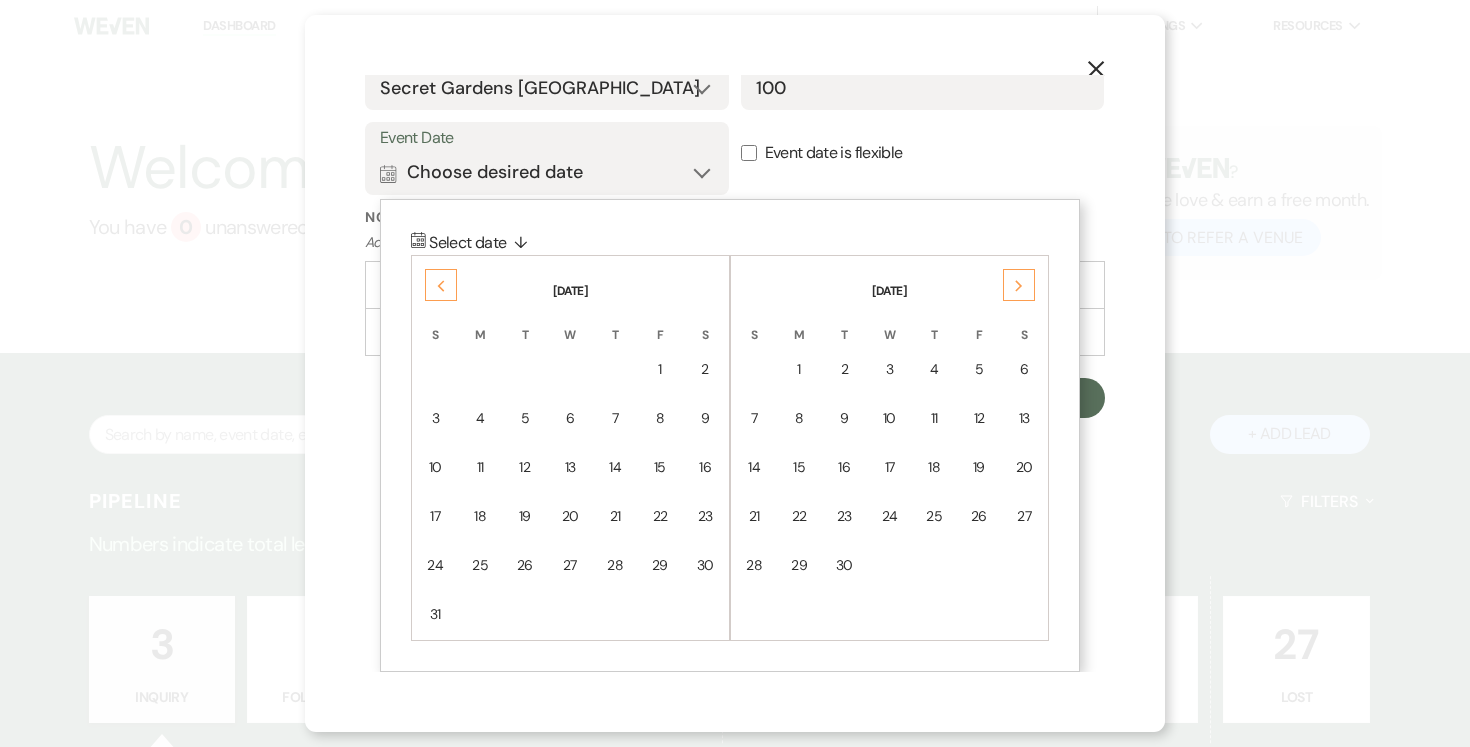 click on "Previous" 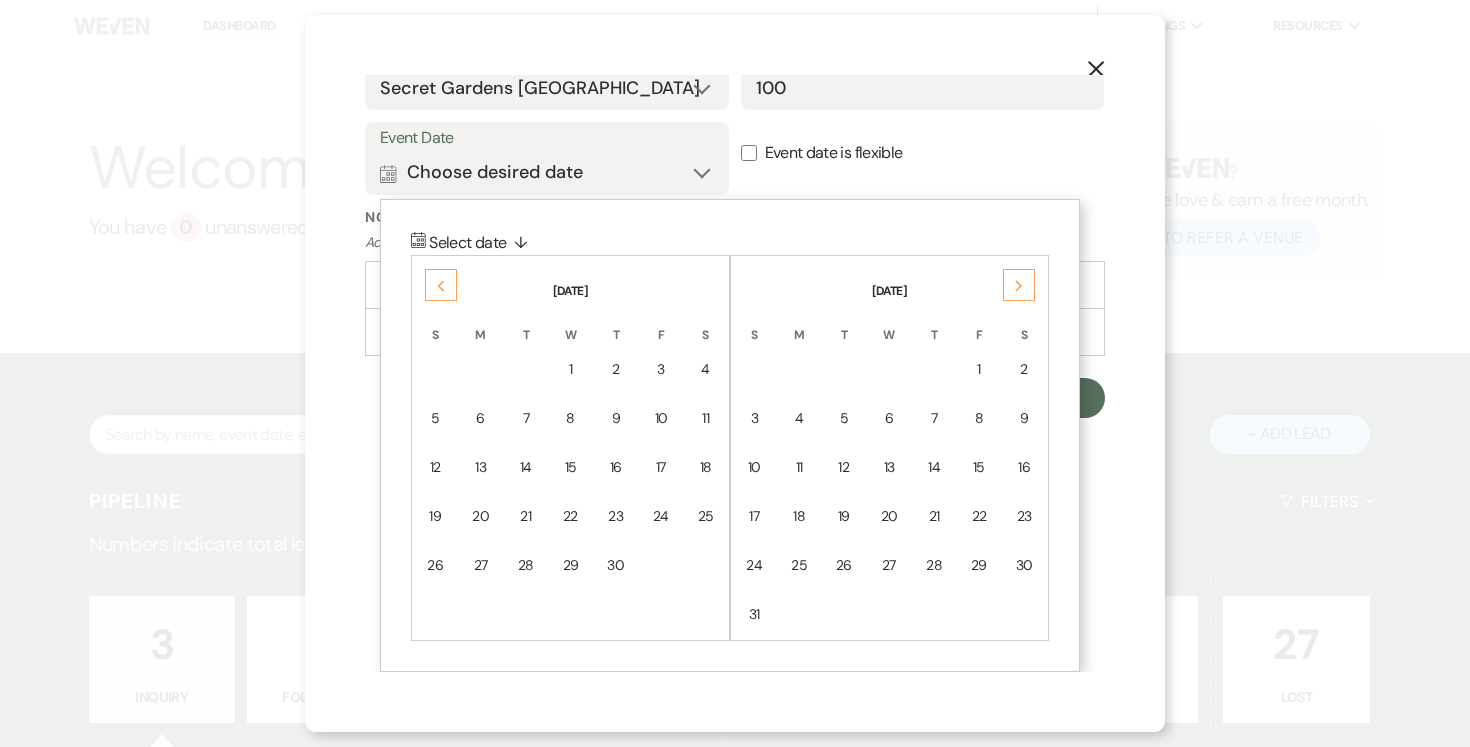 click on "Previous" 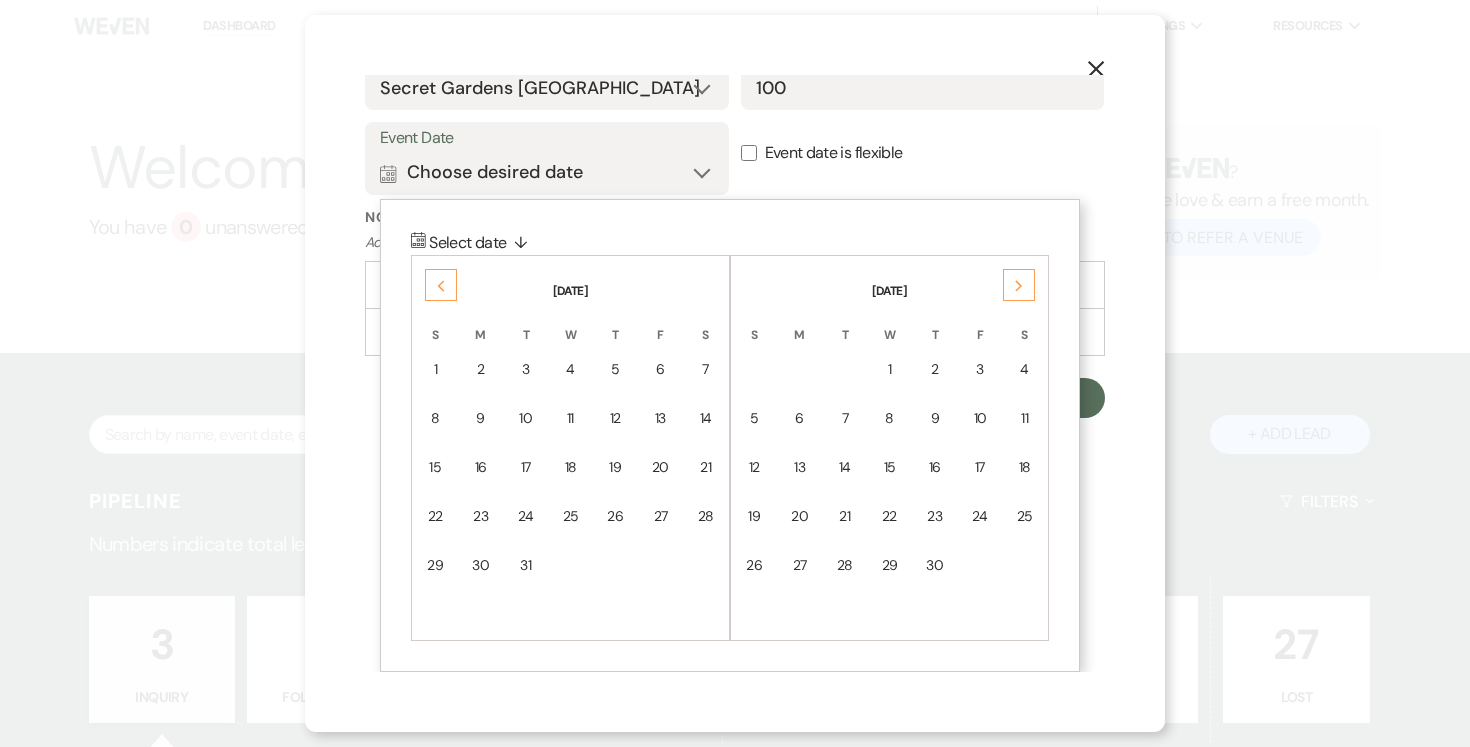 click on "Previous" 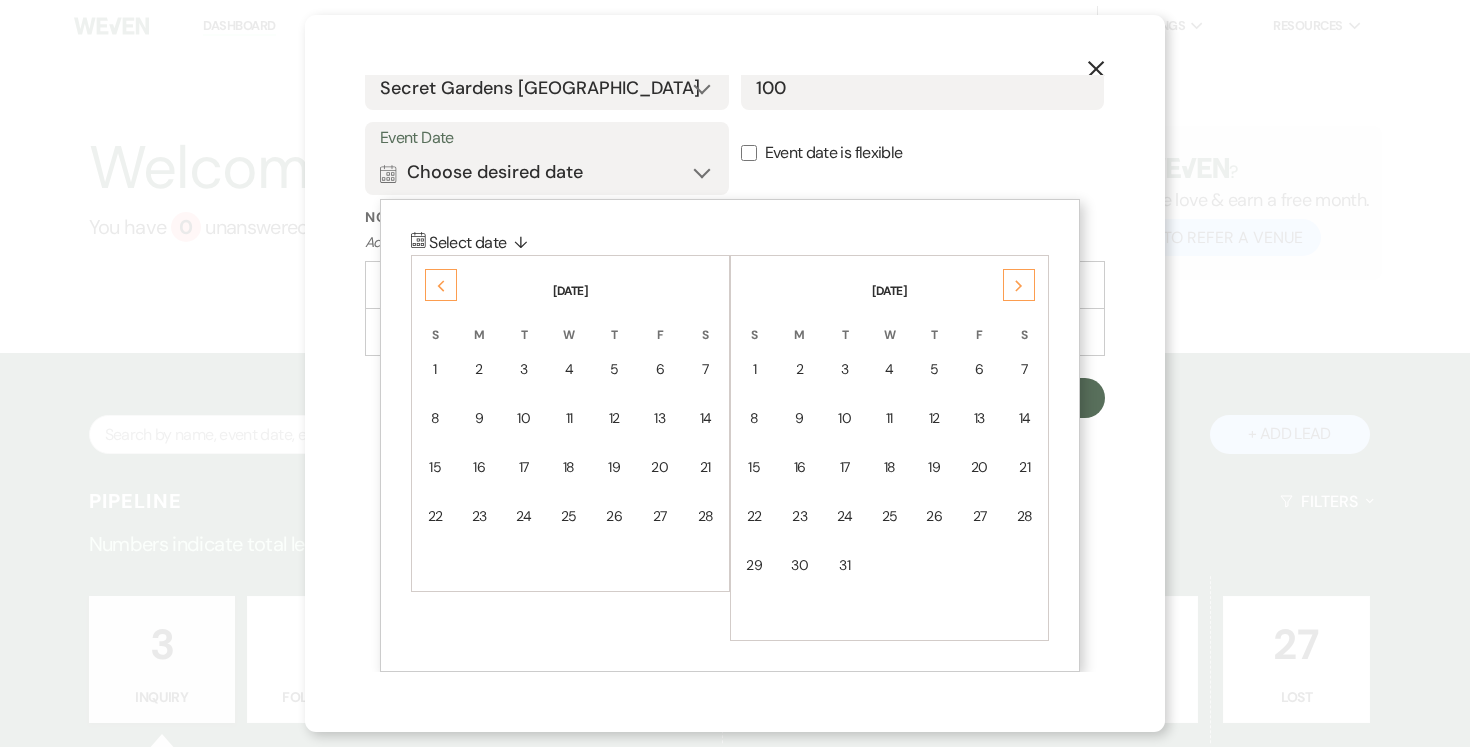 click on "Previous" 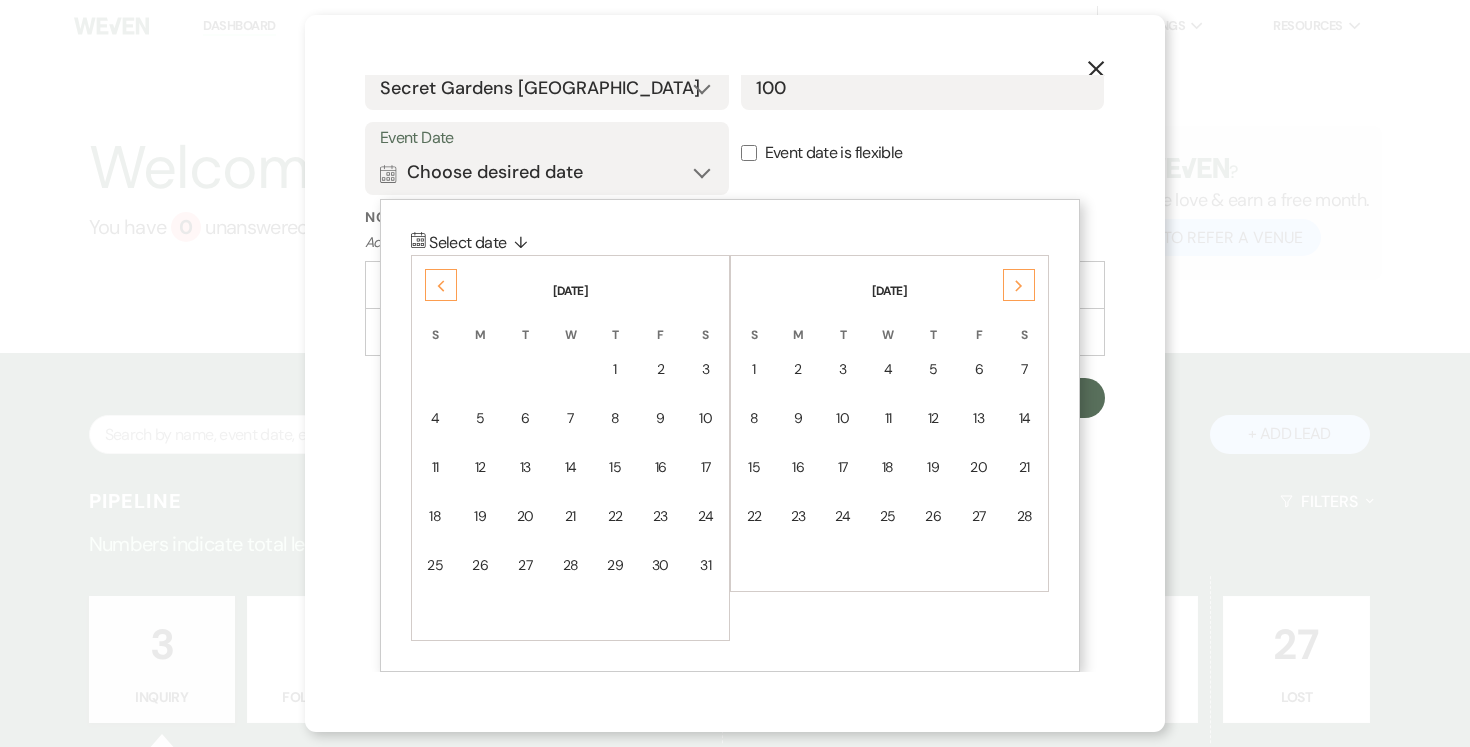 click on "Previous" 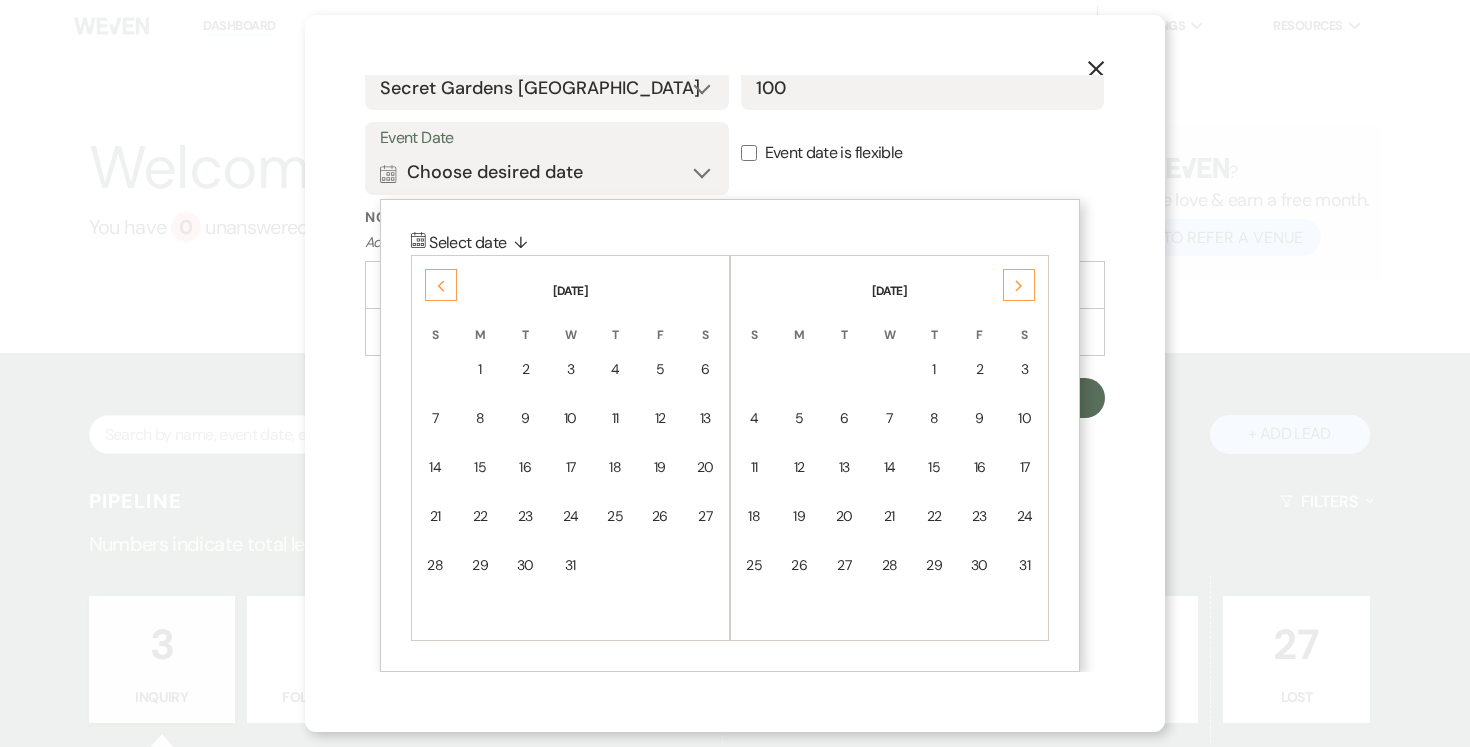 scroll, scrollTop: 638, scrollLeft: 0, axis: vertical 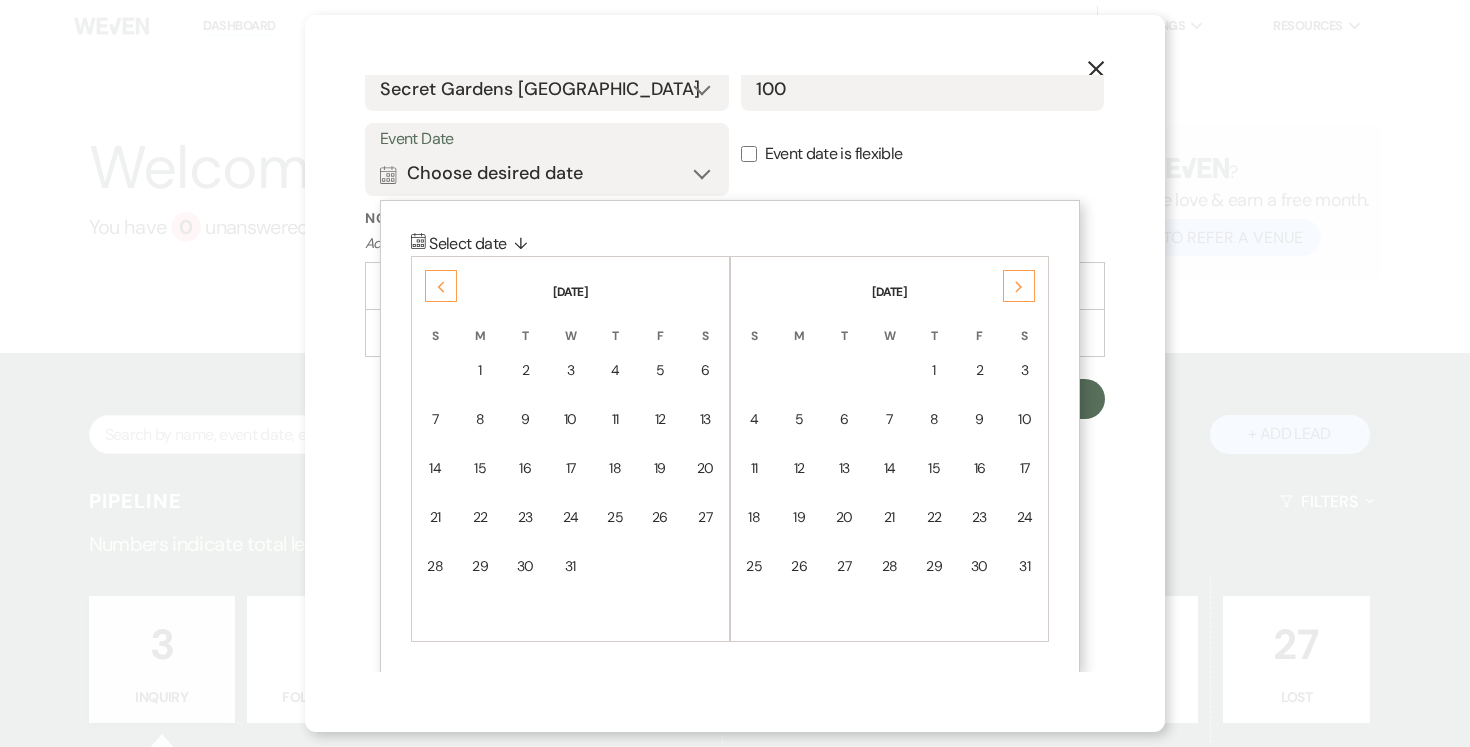 drag, startPoint x: 712, startPoint y: 514, endPoint x: 753, endPoint y: 514, distance: 41 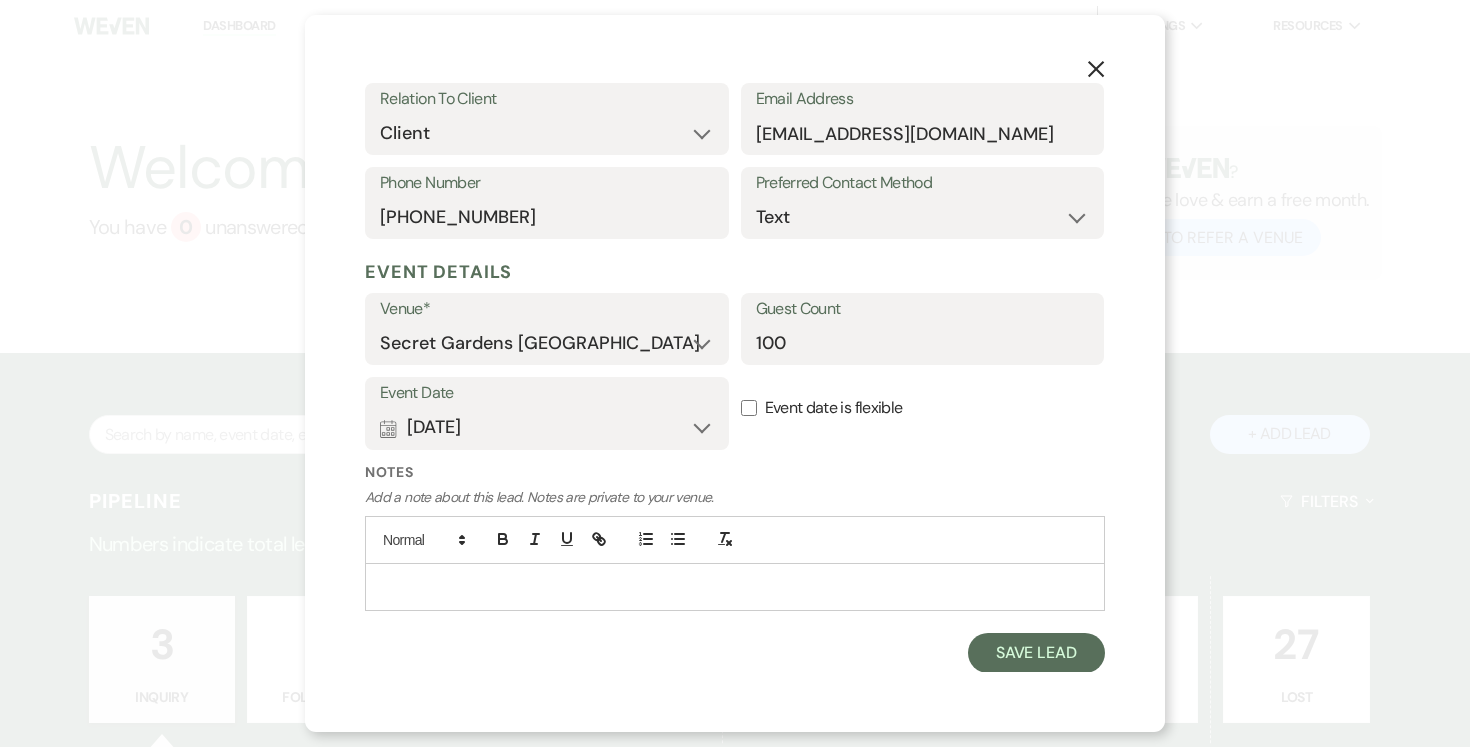 click on "Event date is flexible" at bounding box center [749, 408] 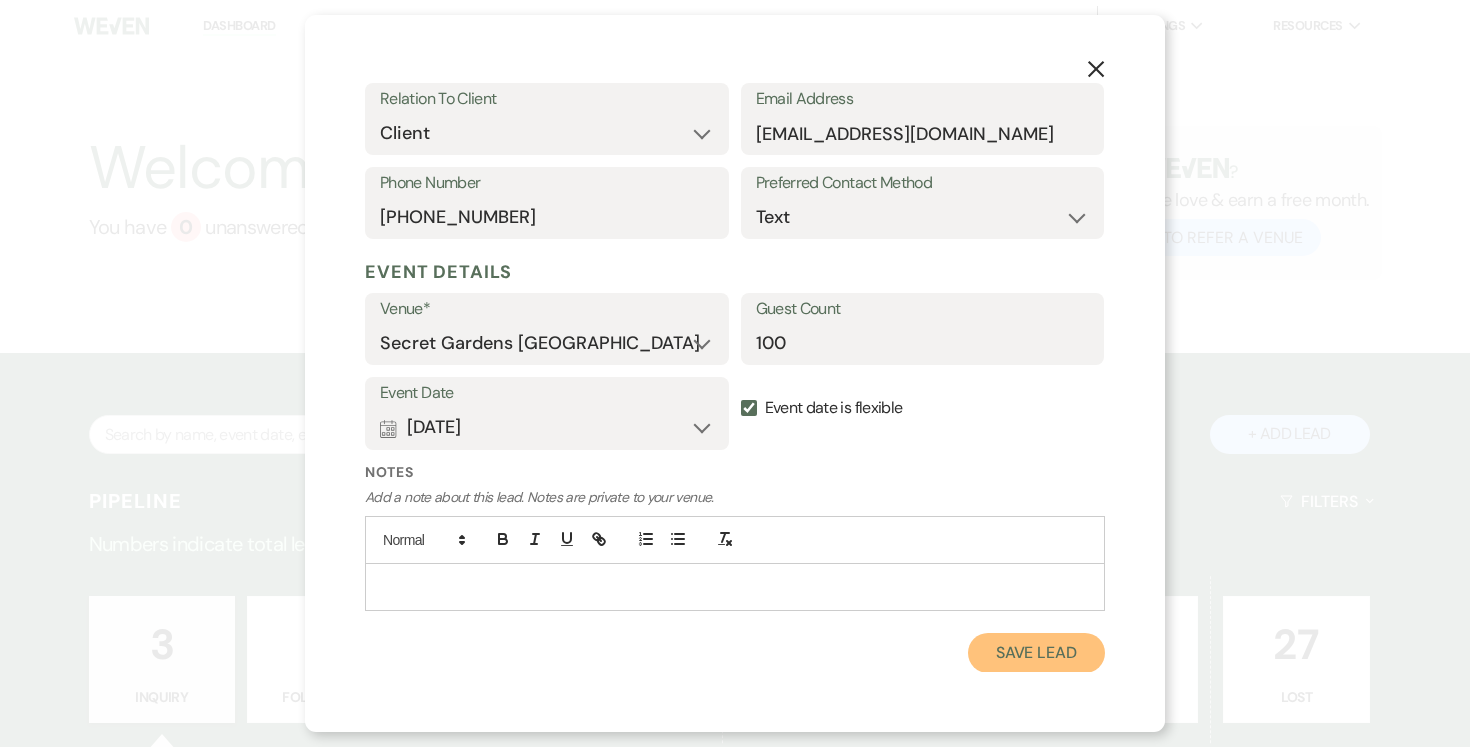 click on "Save Lead" at bounding box center (1036, 653) 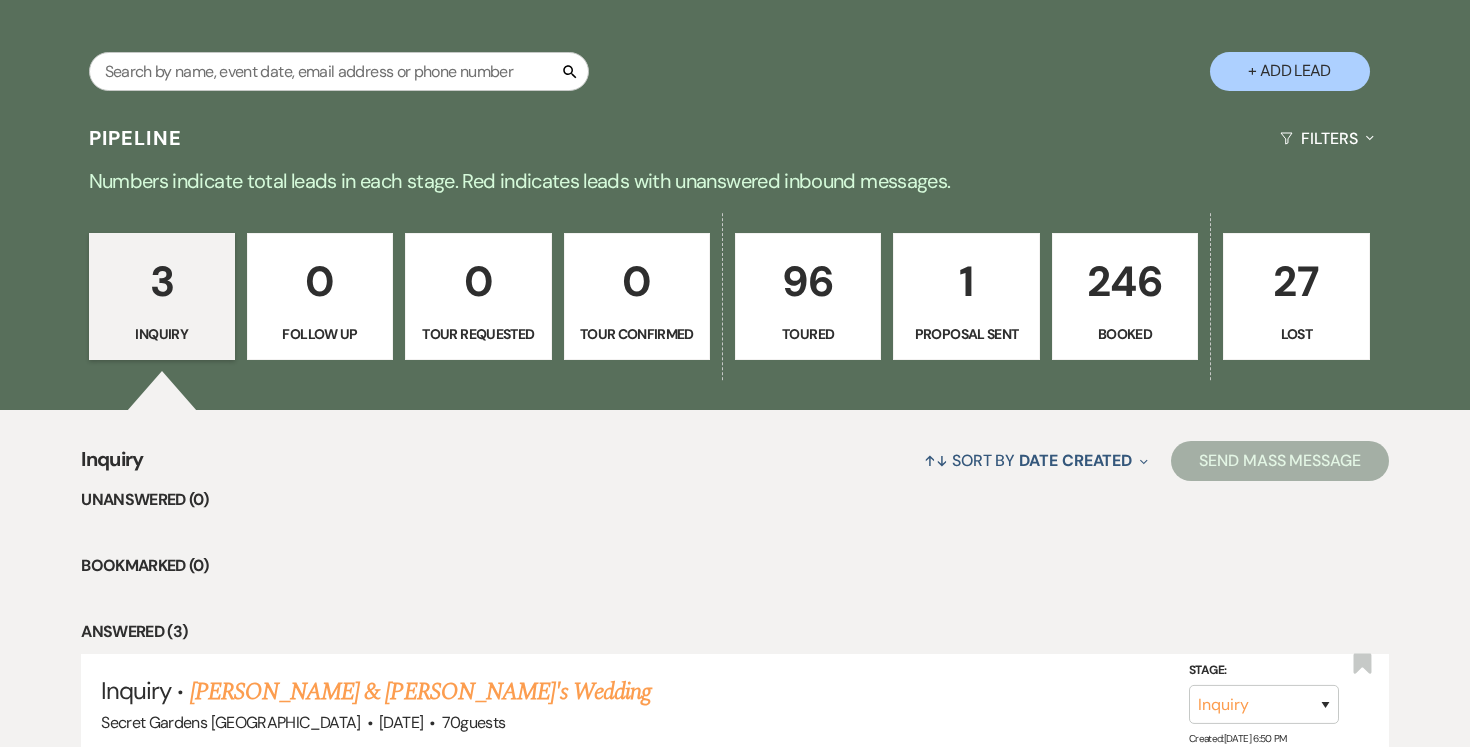 scroll, scrollTop: 336, scrollLeft: 0, axis: vertical 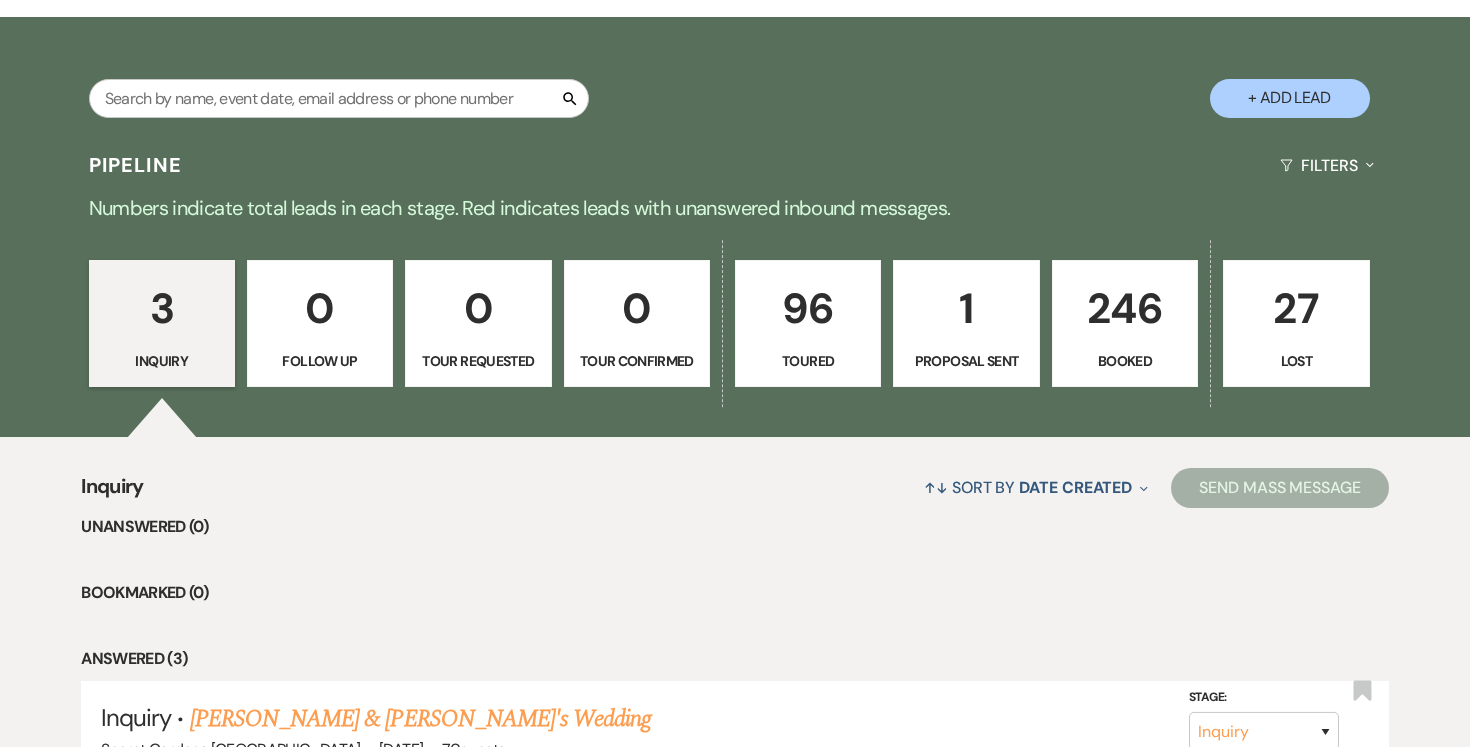 click on "96" at bounding box center (808, 308) 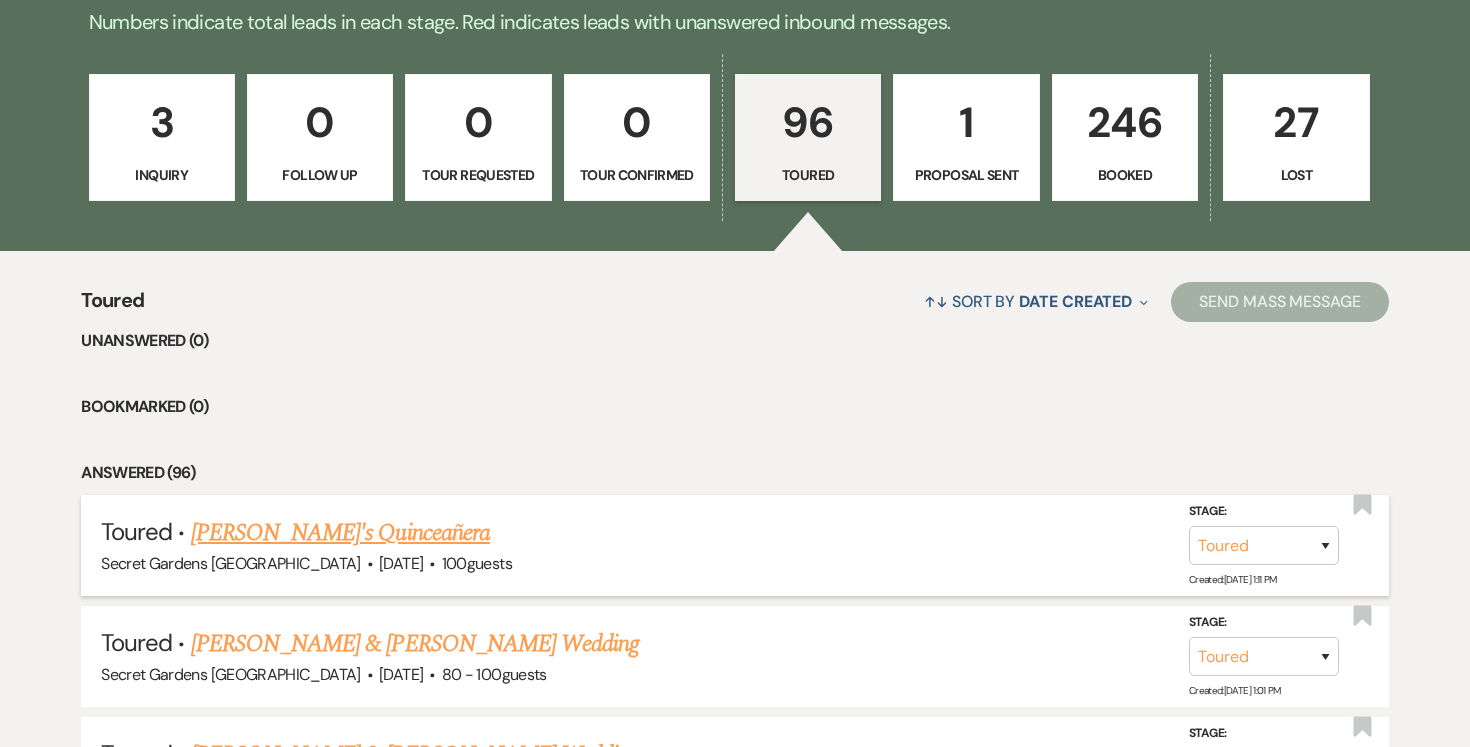 scroll, scrollTop: 528, scrollLeft: 0, axis: vertical 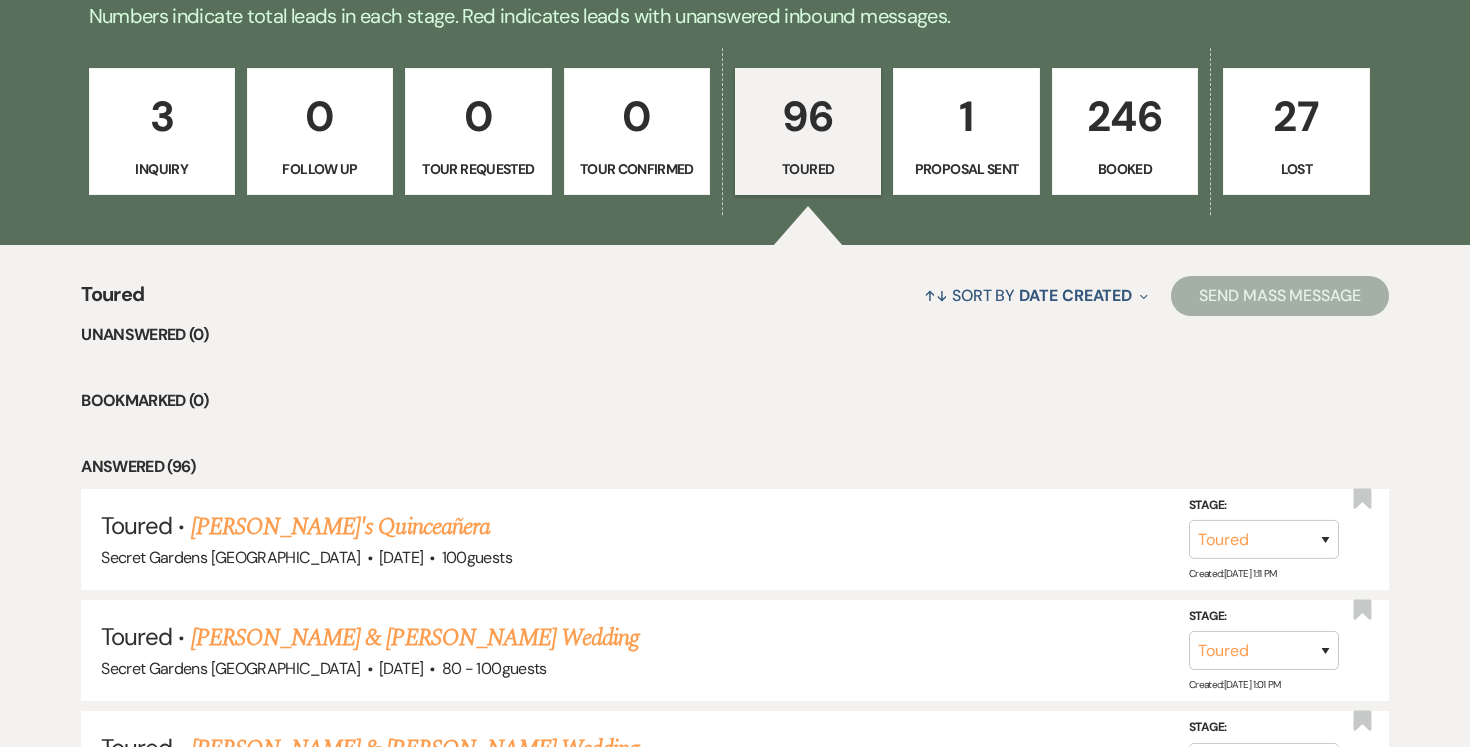click on "[PERSON_NAME]'s Quinceañera" at bounding box center (340, 527) 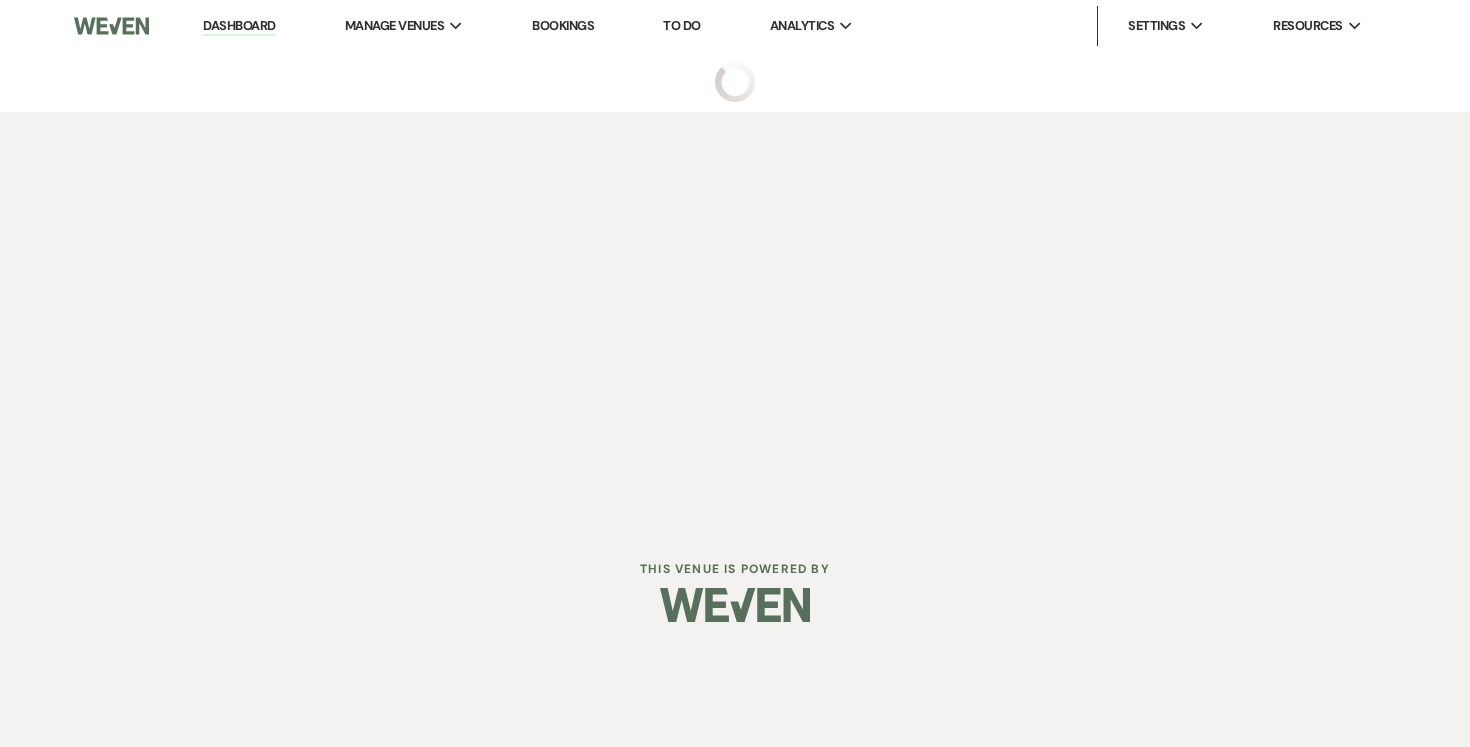 scroll, scrollTop: 0, scrollLeft: 0, axis: both 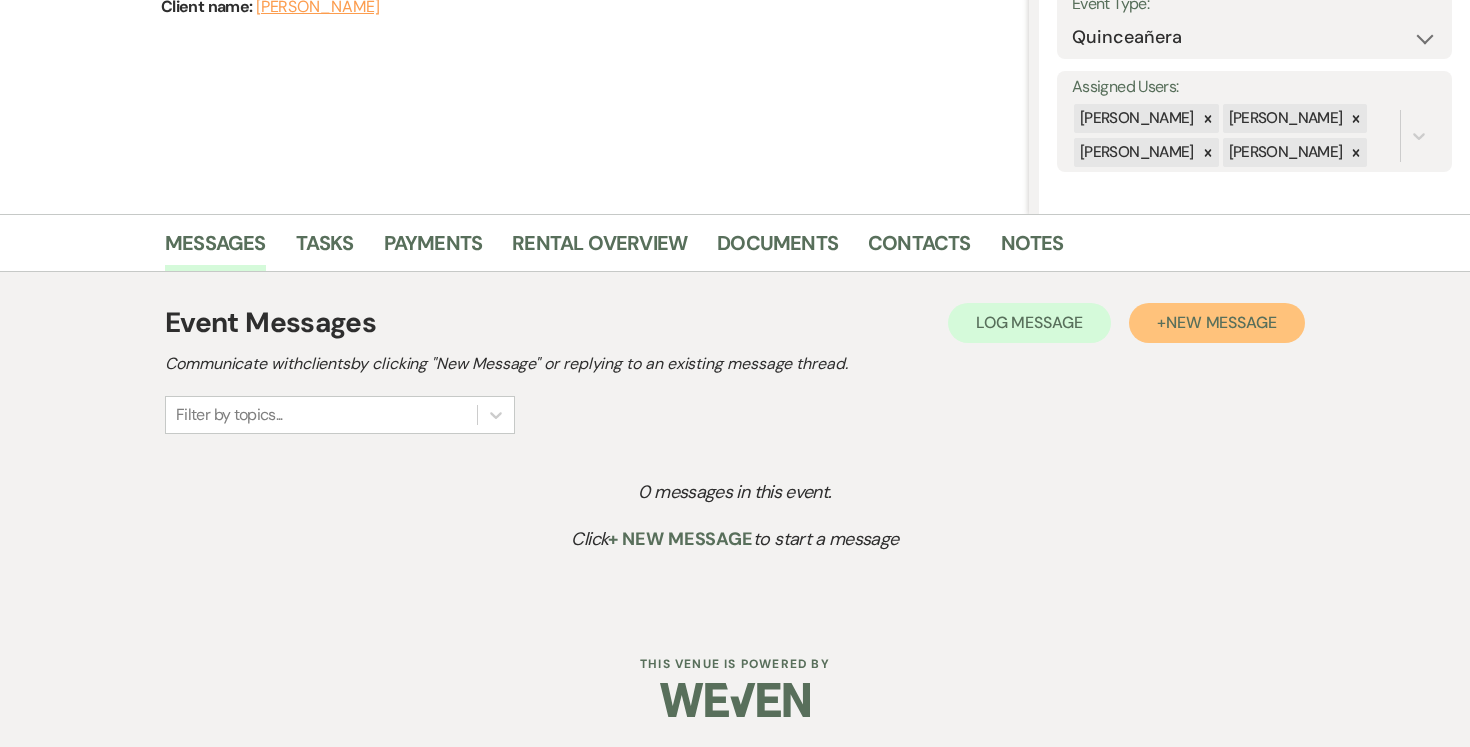 click on "New Message" at bounding box center (1221, 322) 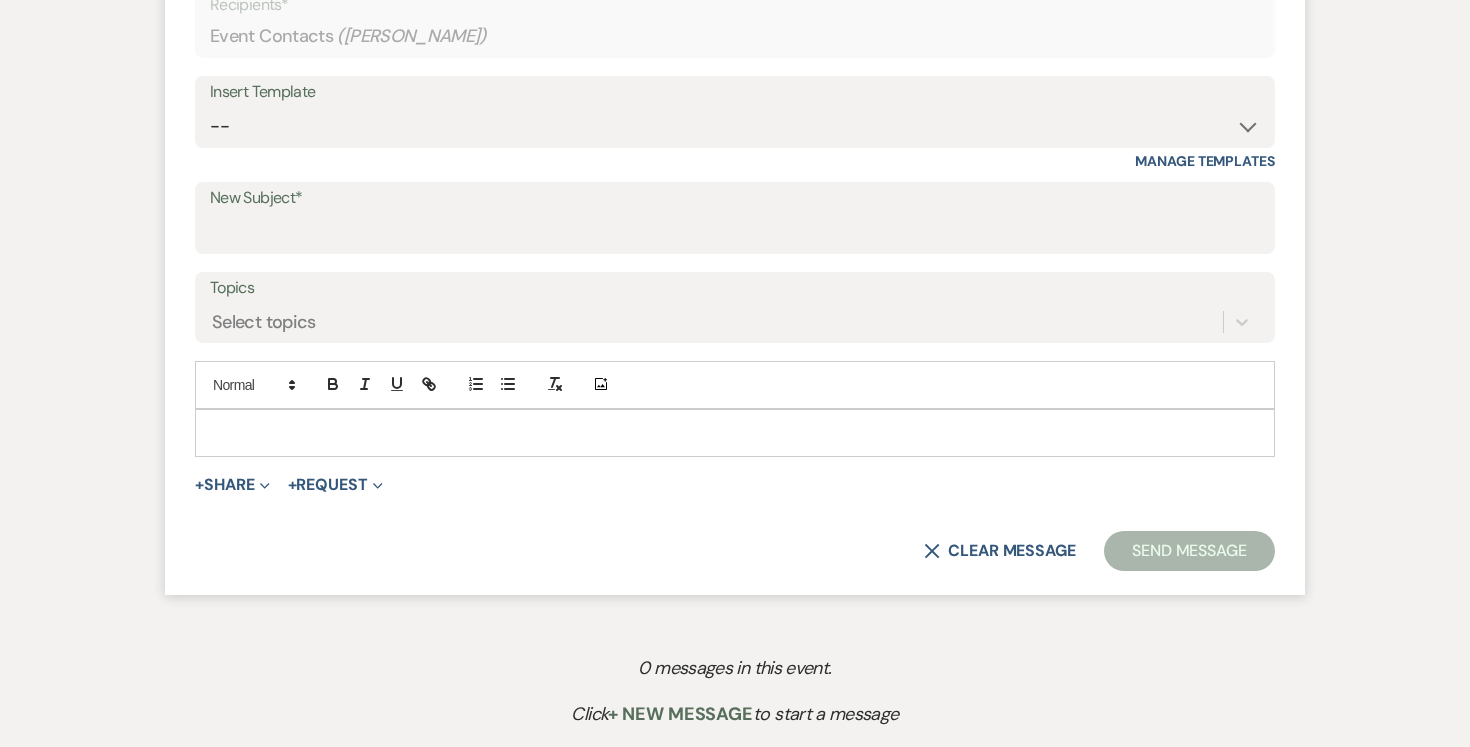 scroll, scrollTop: 876, scrollLeft: 0, axis: vertical 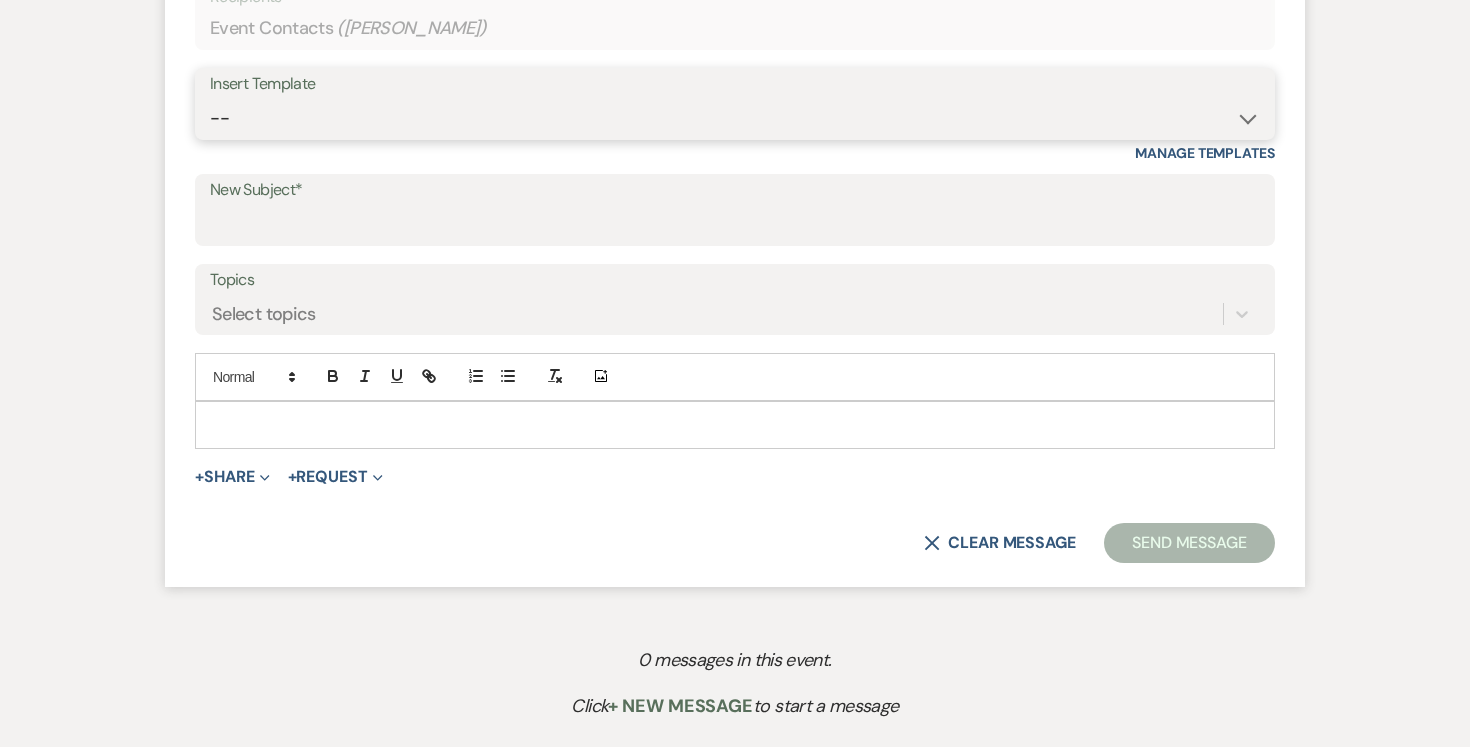 click on "-- Weven Planning Portal Introduction (Booked Events) Tour Request Response Follow Up Contract (Pre-Booked Leads) Expo Confirmation Inquiry Response Post-Event Photo Shoot Booked Preguntas Frecuentes Frequently Asked Questions Copy of Weven Planning Portal Introduction (Booked Events) [DATE] Weven Planning Portal Introduction (Booked Events) [DATE] ([PERSON_NAME]'s version) Client Sheet Information NON-WEDDING Weven Planning Portal Introduction (Booked Events) [DATE] ([PERSON_NAME]'s version) Tour Follow Up" at bounding box center [735, 118] 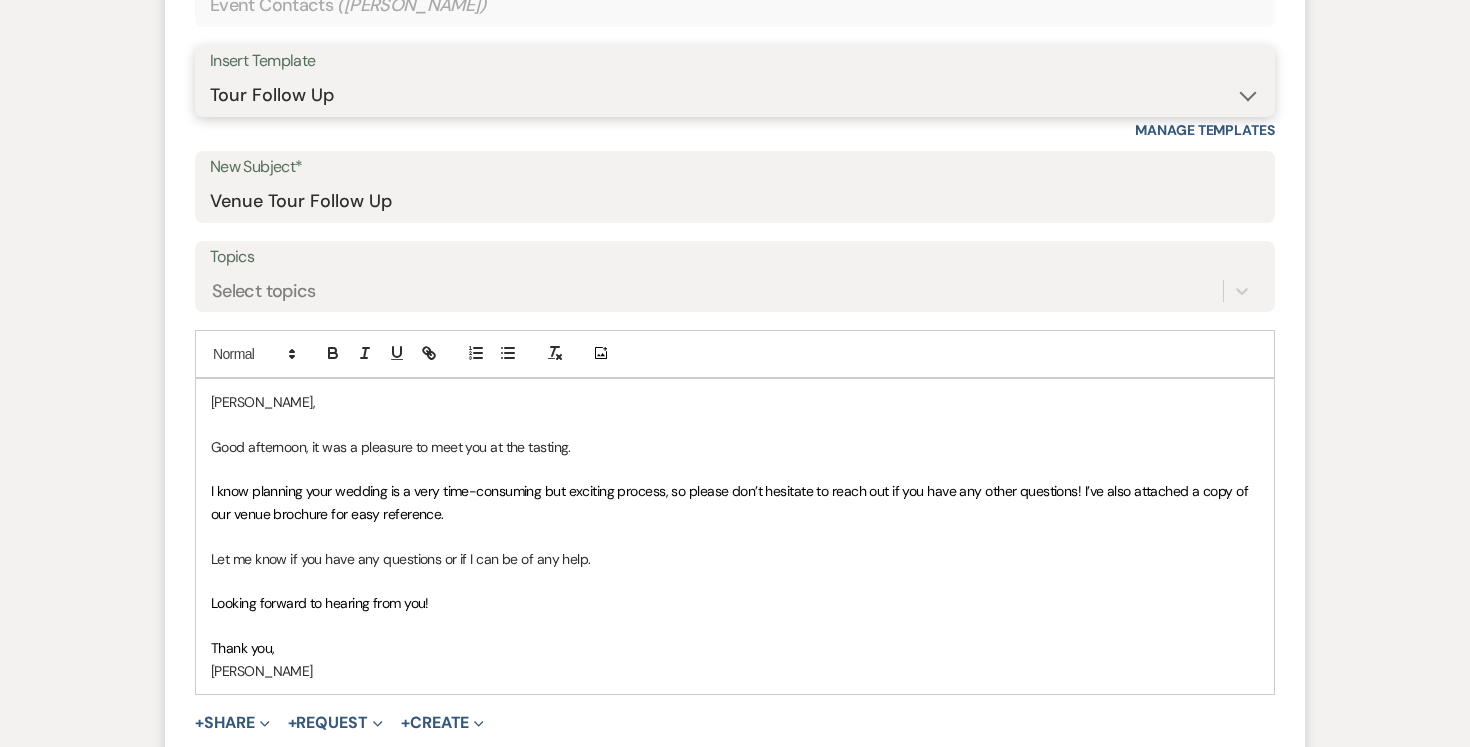 scroll, scrollTop: 905, scrollLeft: 0, axis: vertical 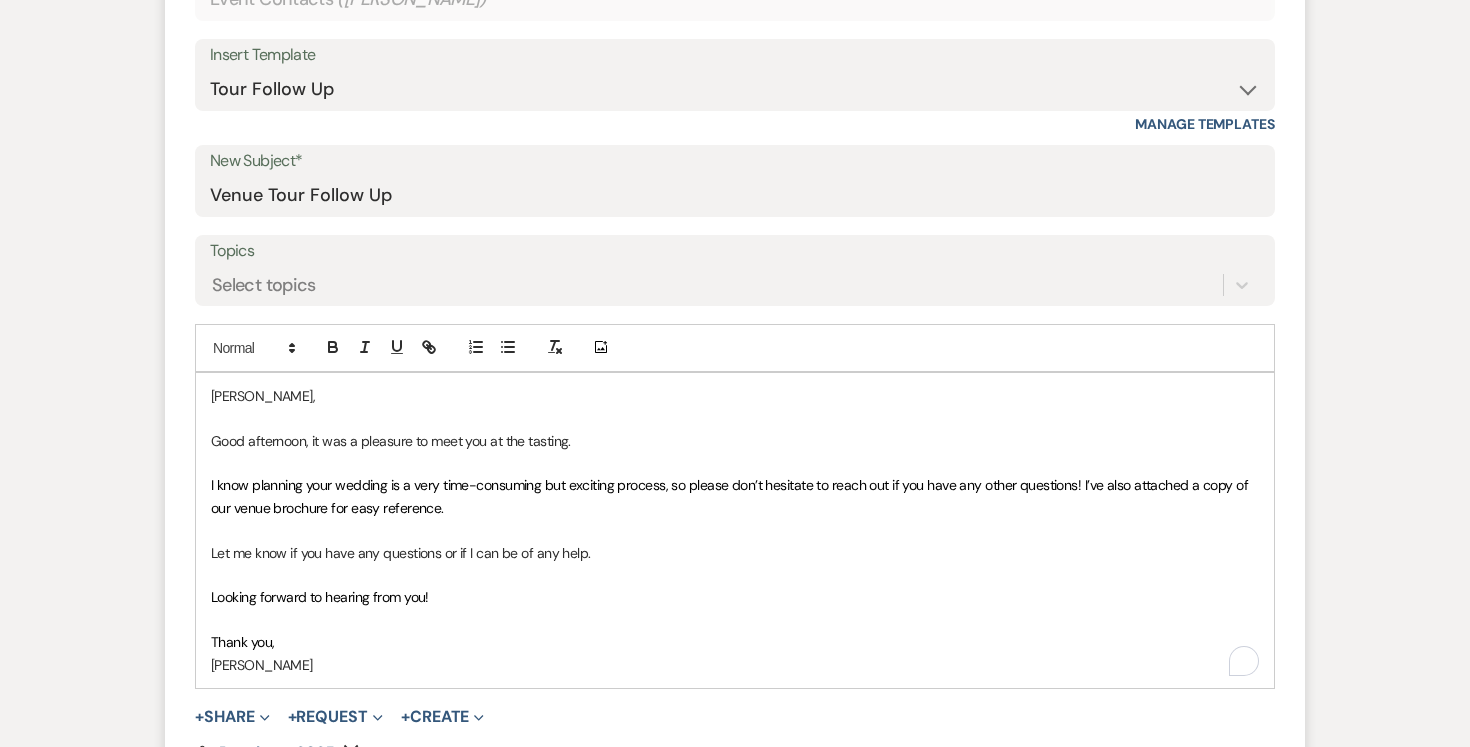 drag, startPoint x: 384, startPoint y: 484, endPoint x: 492, endPoint y: 510, distance: 111.085556 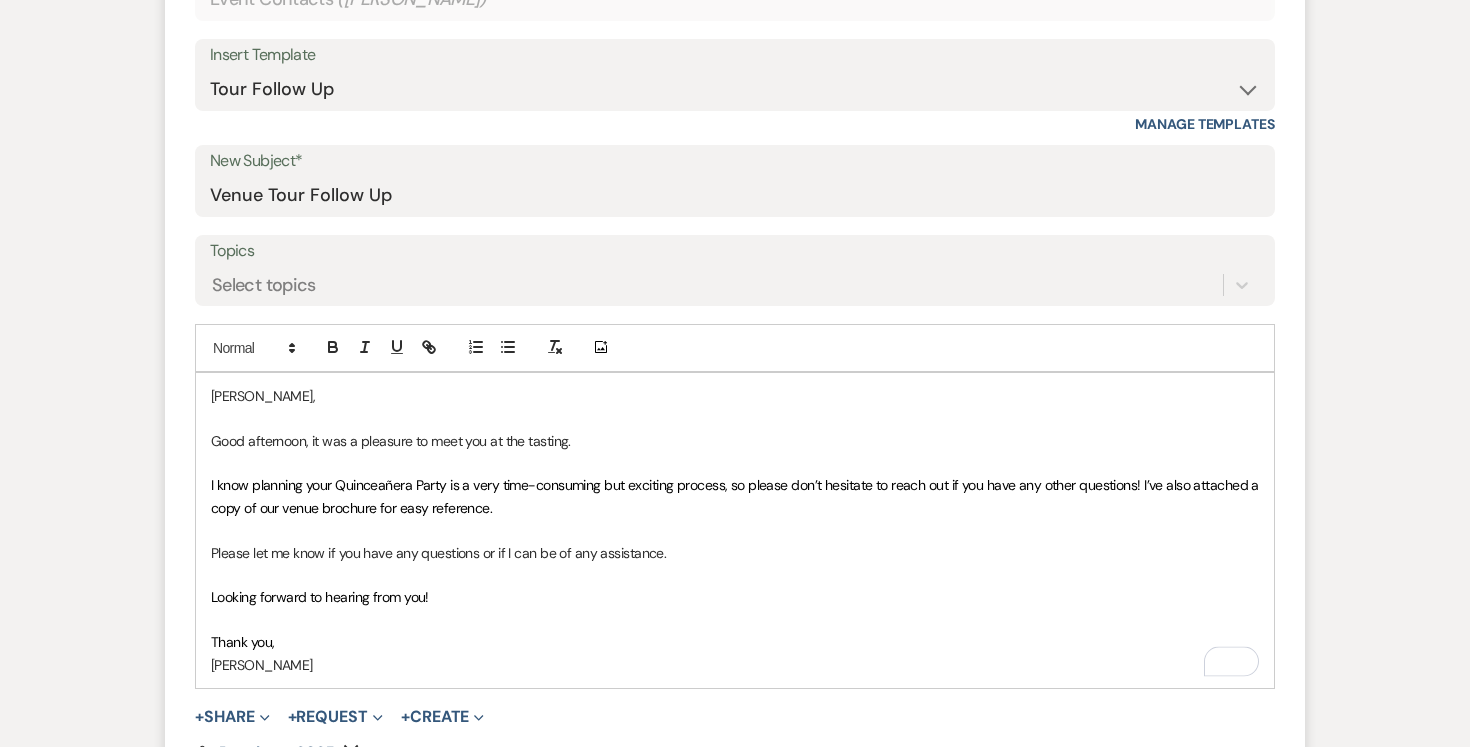 scroll, scrollTop: 907, scrollLeft: 0, axis: vertical 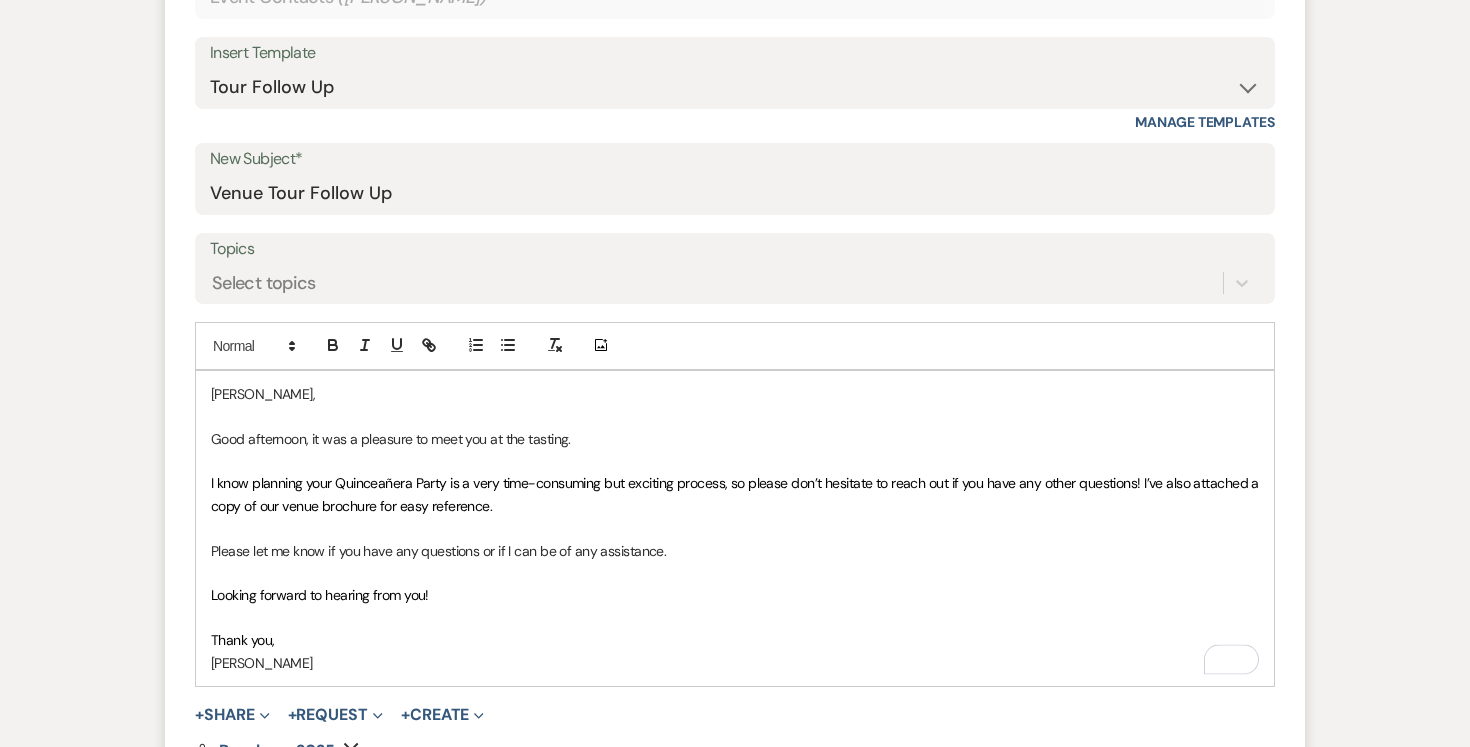 click on "Thank you," at bounding box center (735, 640) 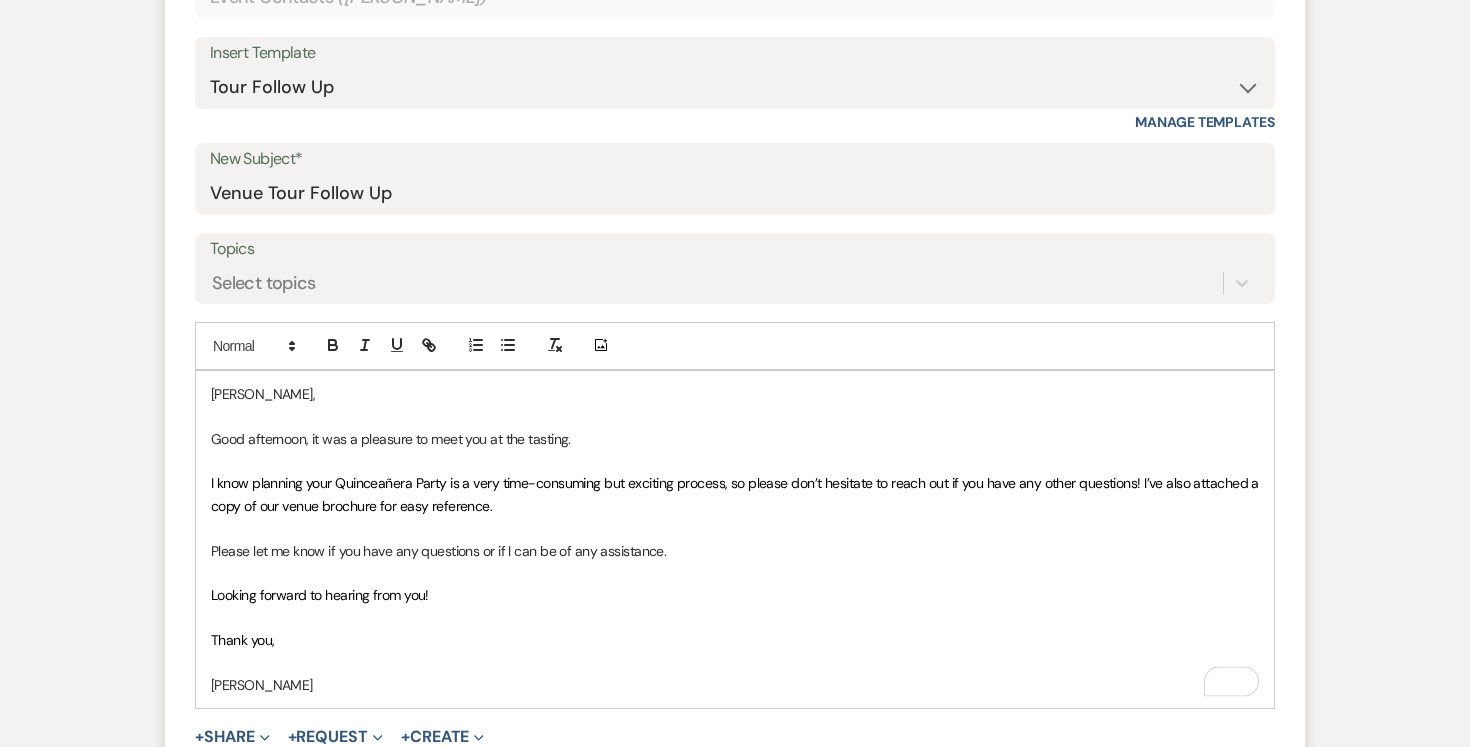click on "[PERSON_NAME]" at bounding box center (735, 685) 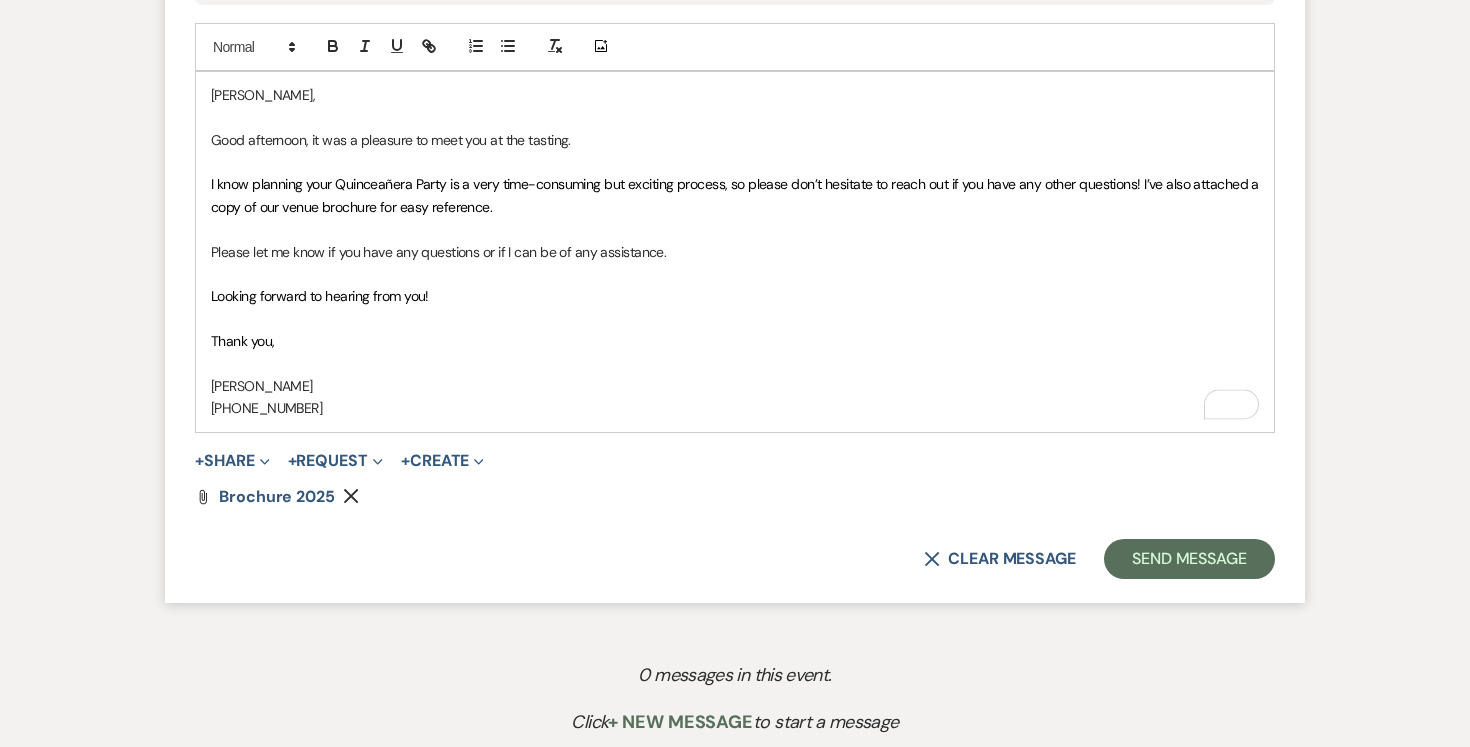 scroll, scrollTop: 1221, scrollLeft: 0, axis: vertical 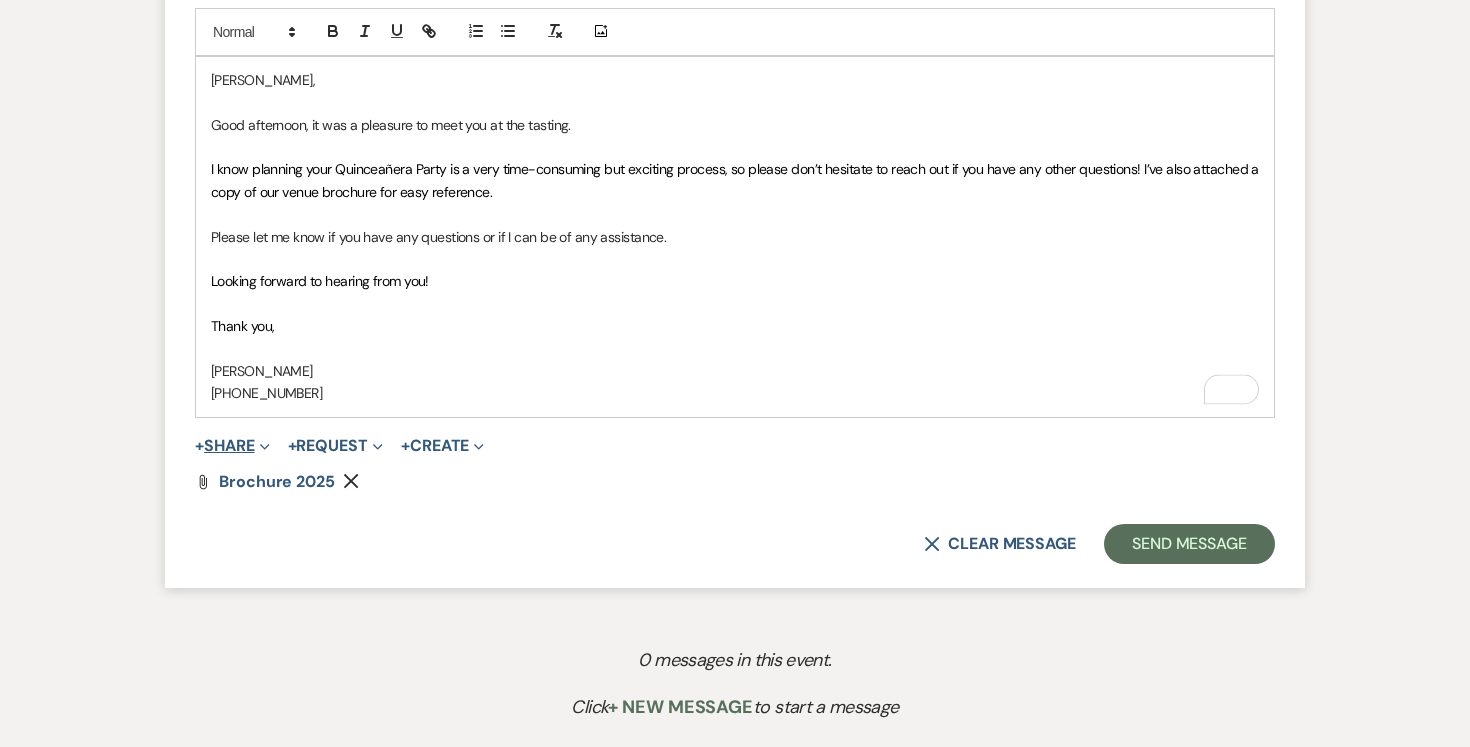 click on "+  Share Expand" at bounding box center (232, 446) 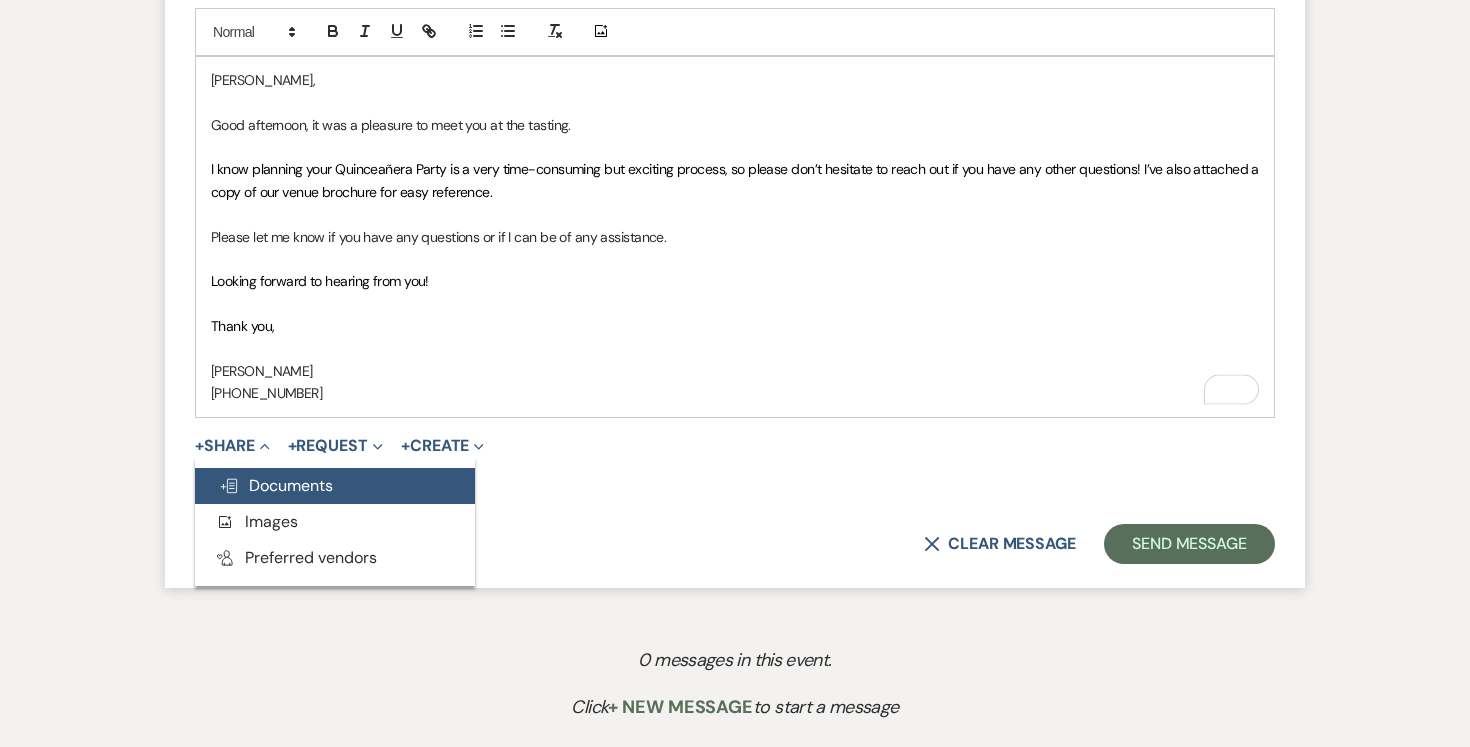 click on "Doc Upload Documents" at bounding box center (276, 485) 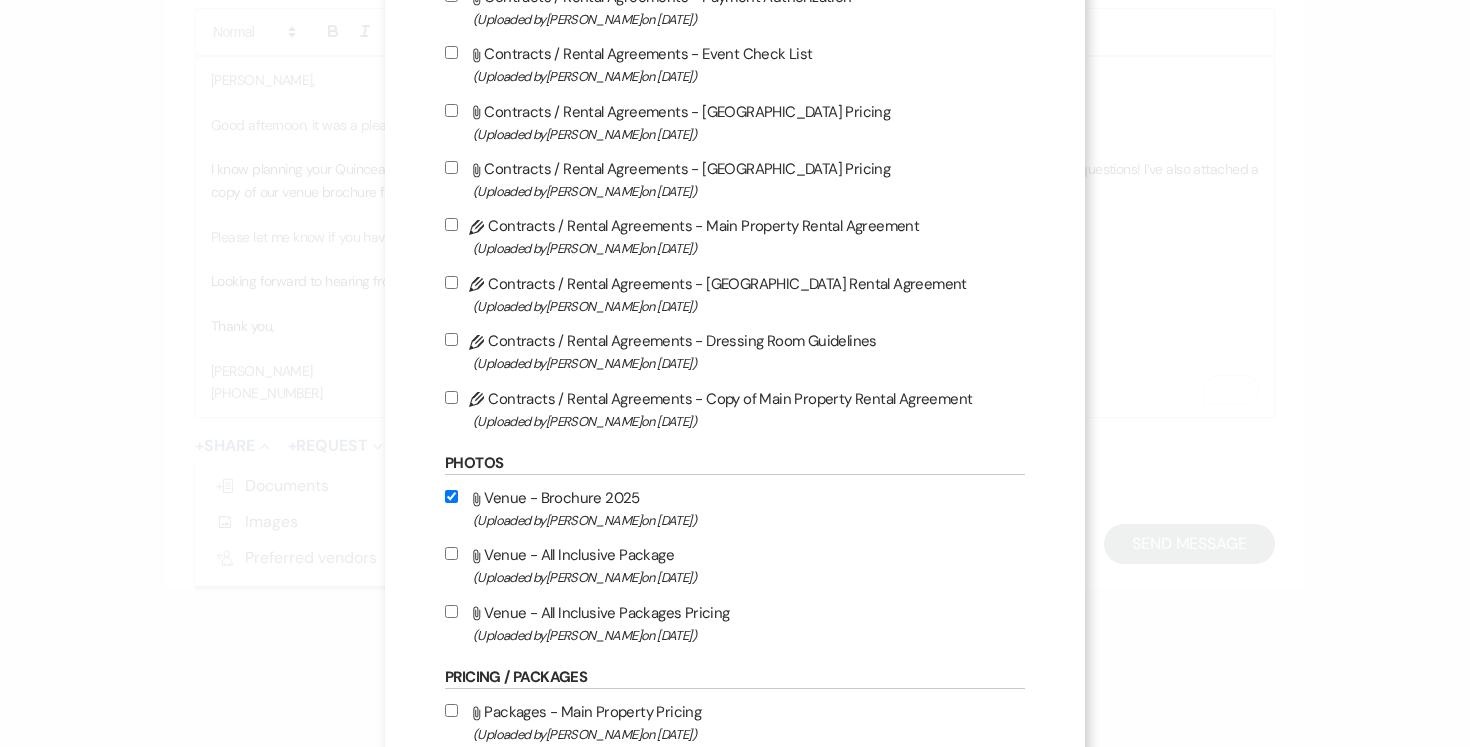 scroll, scrollTop: 343, scrollLeft: 0, axis: vertical 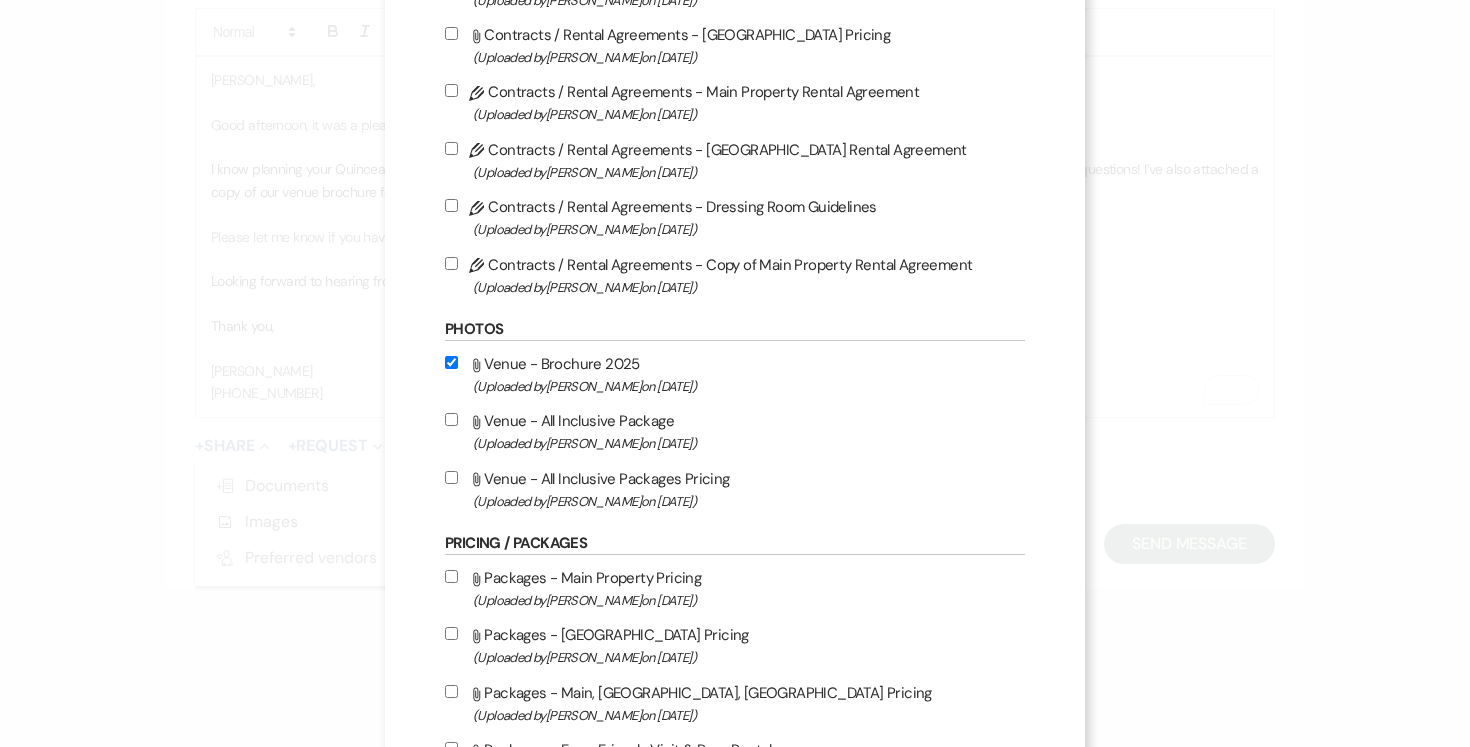 drag, startPoint x: 455, startPoint y: 424, endPoint x: 441, endPoint y: 450, distance: 29.529646 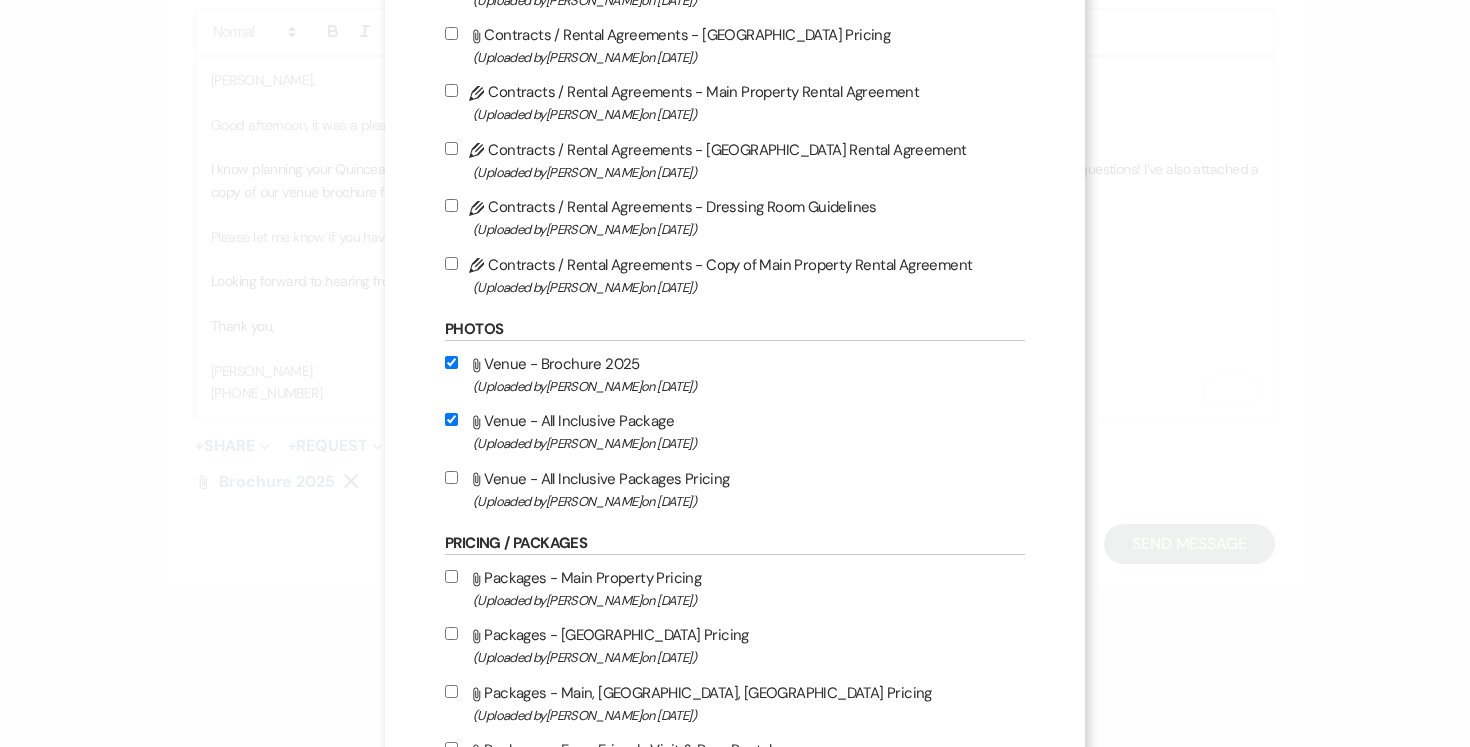 click on "Attach File Venue - All Inclusive Packages Pricing (Uploaded by  [PERSON_NAME]  on   [DATE] )" at bounding box center (451, 477) 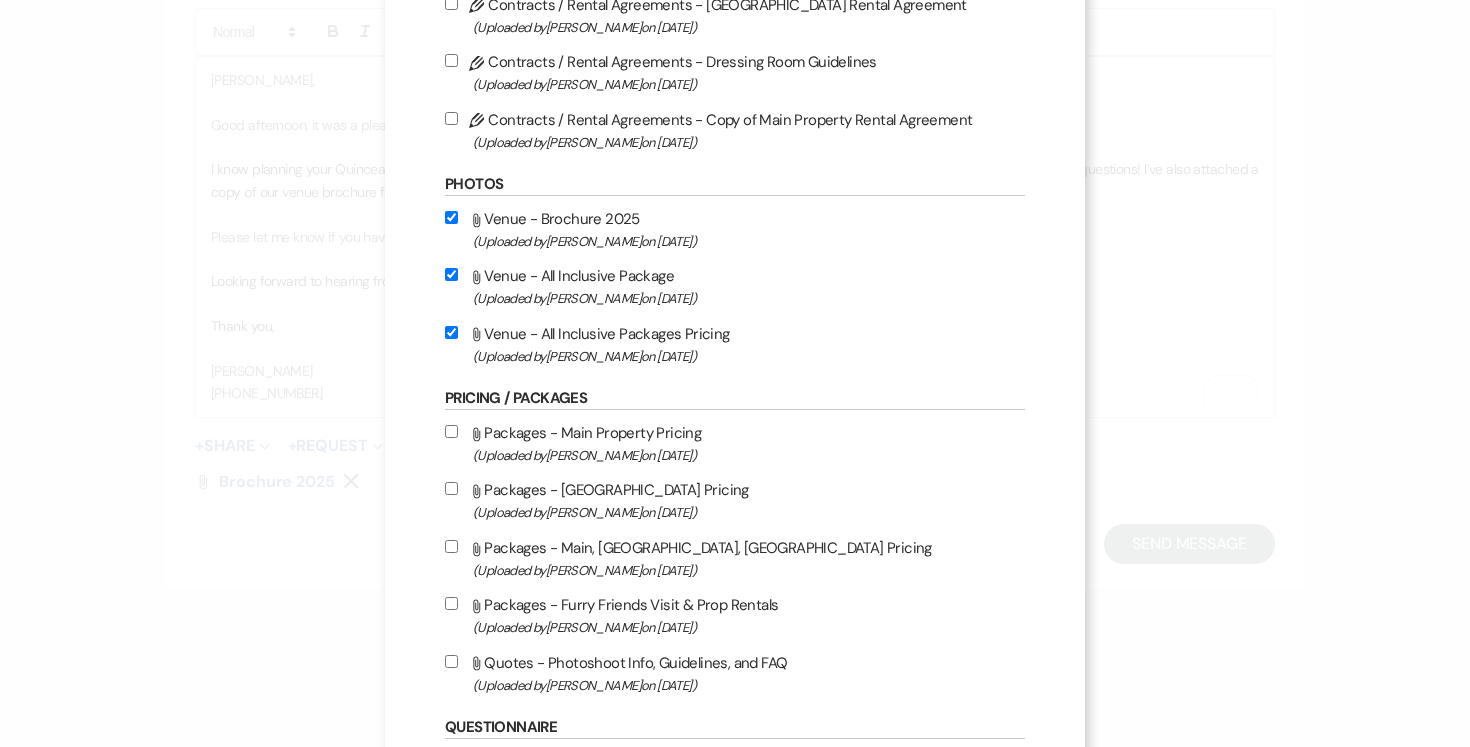 scroll, scrollTop: 923, scrollLeft: 0, axis: vertical 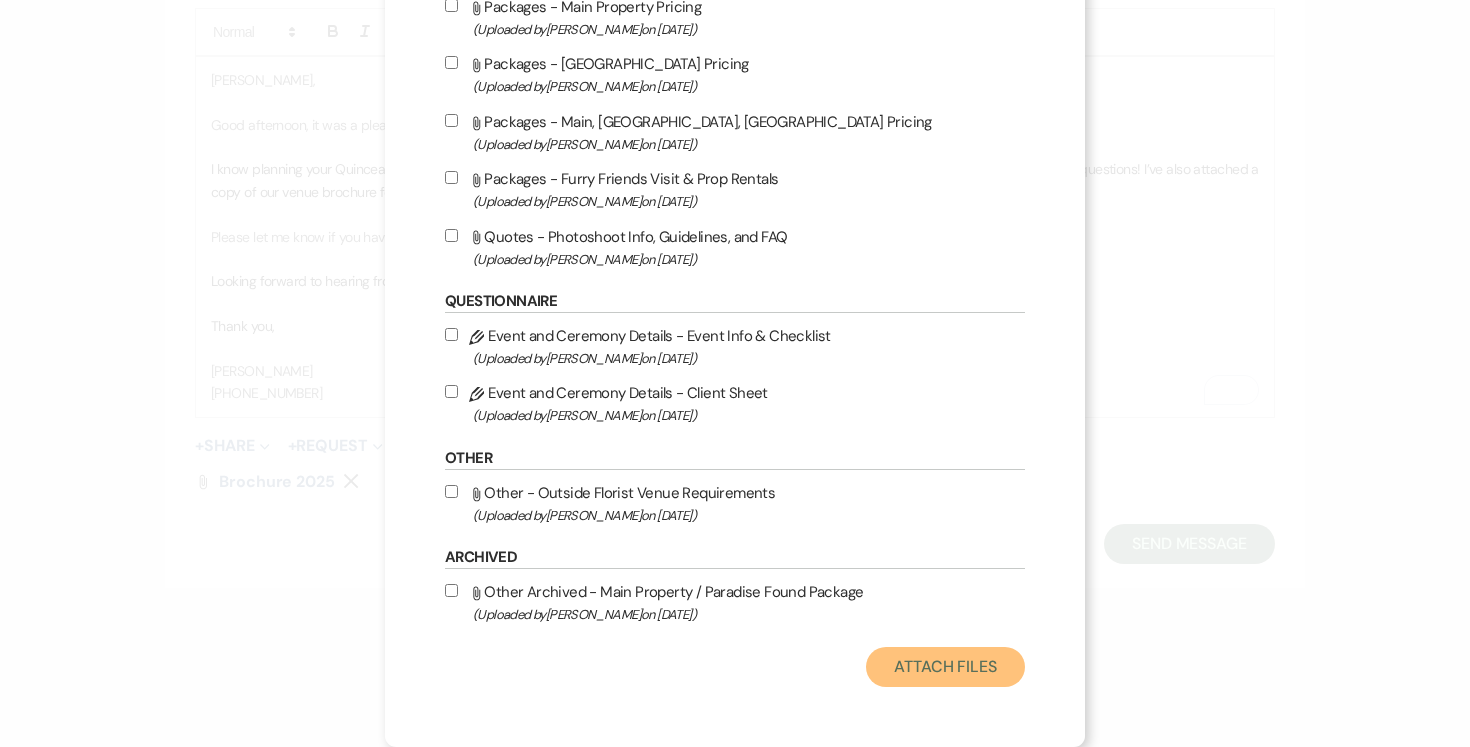 click on "Attach Files" at bounding box center (945, 667) 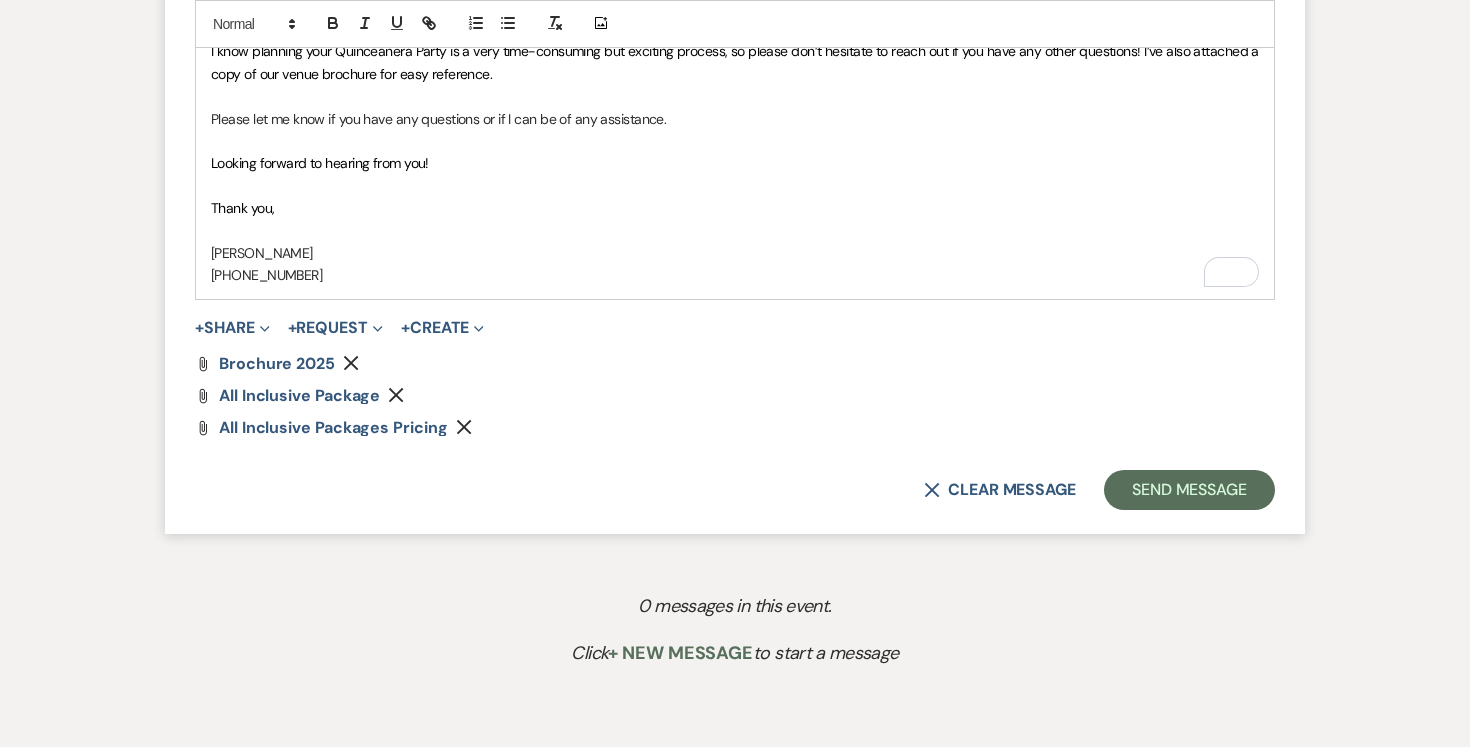 scroll, scrollTop: 1356, scrollLeft: 0, axis: vertical 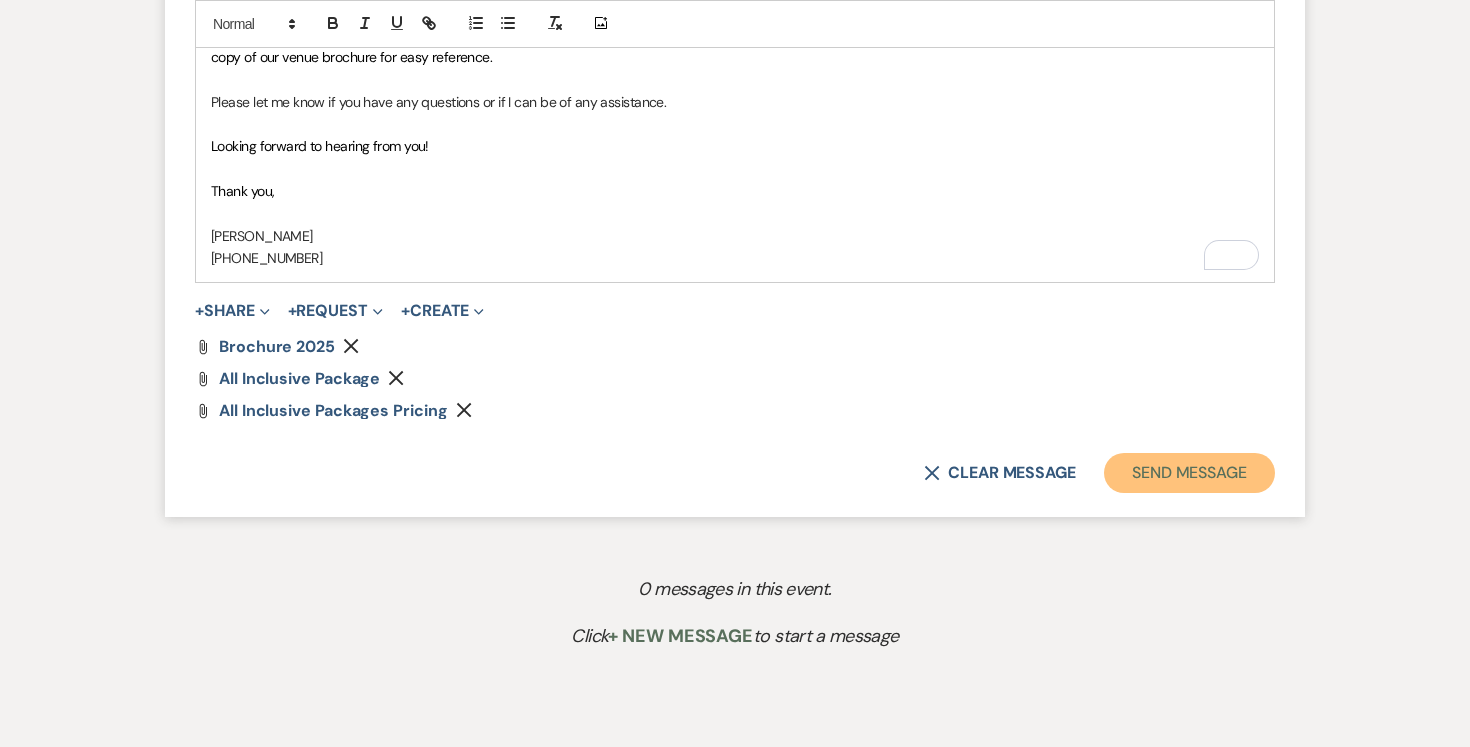 click on "Send Message" at bounding box center [1189, 473] 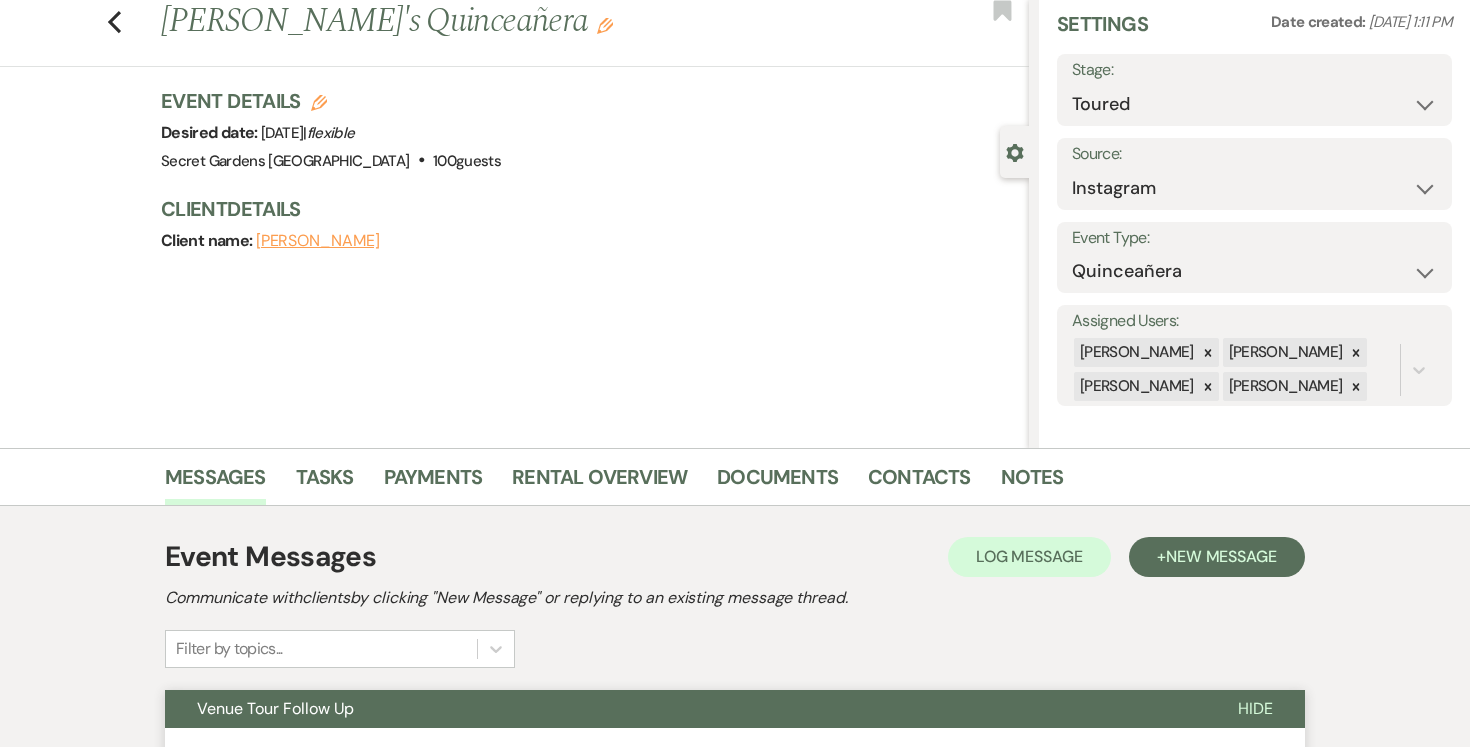 scroll, scrollTop: 0, scrollLeft: 0, axis: both 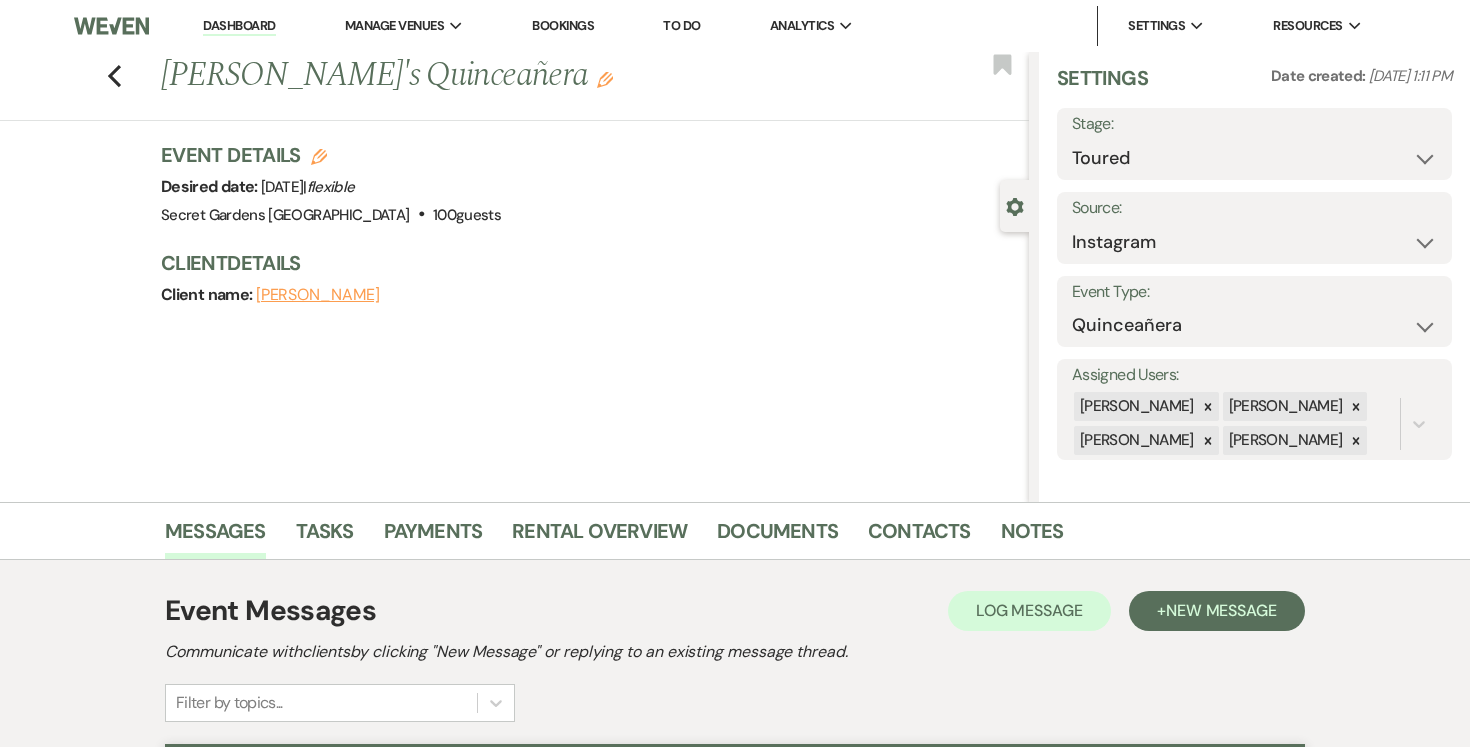 click on "Dashboard" at bounding box center (239, 26) 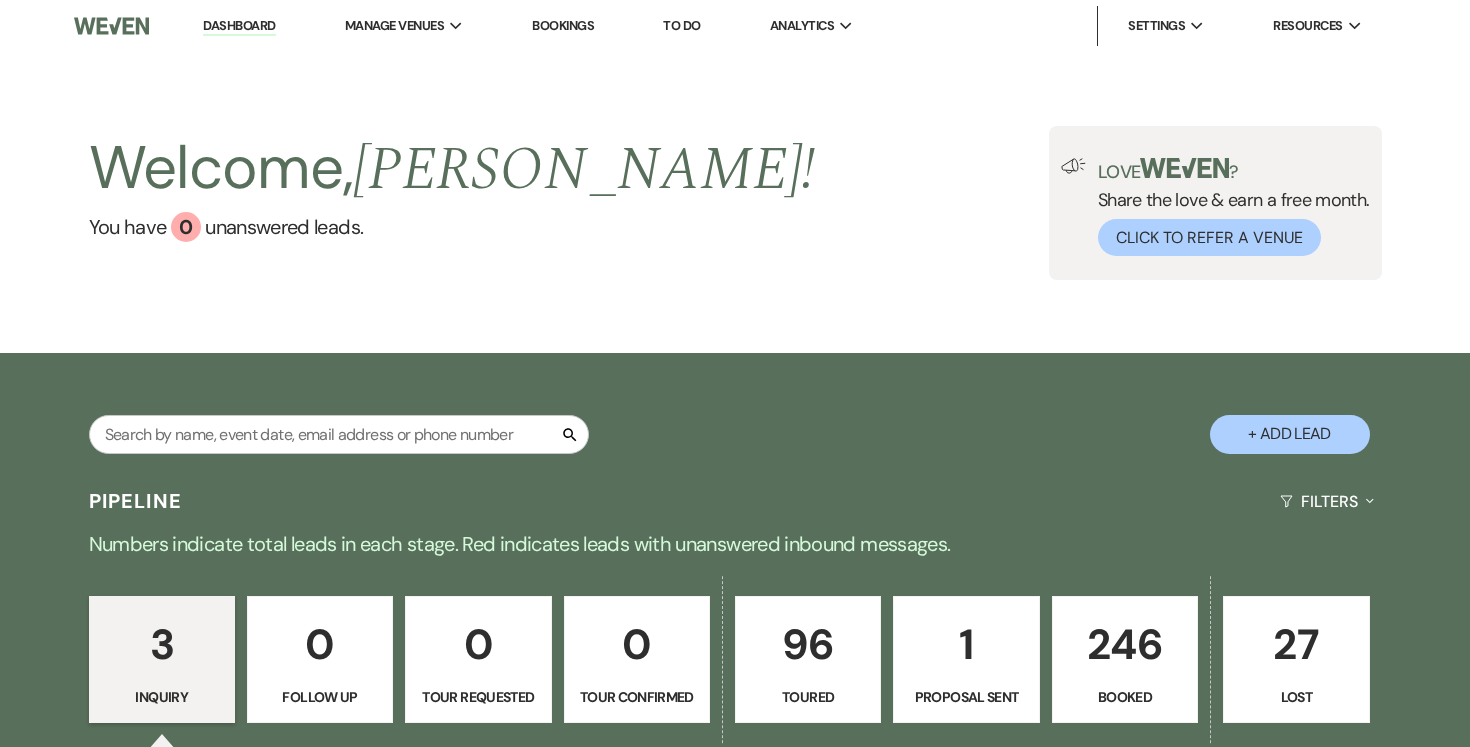 click on "96" at bounding box center (808, 644) 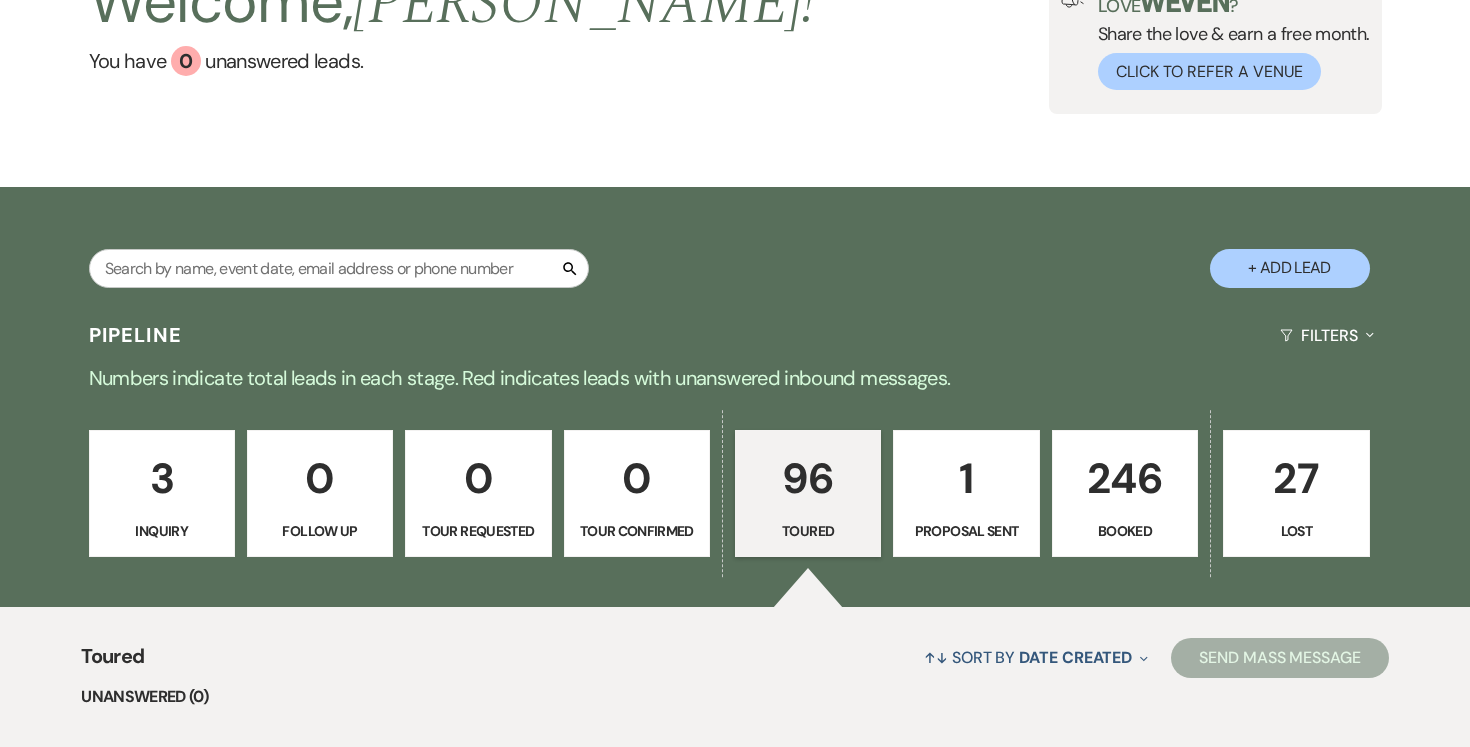 scroll, scrollTop: 133, scrollLeft: 0, axis: vertical 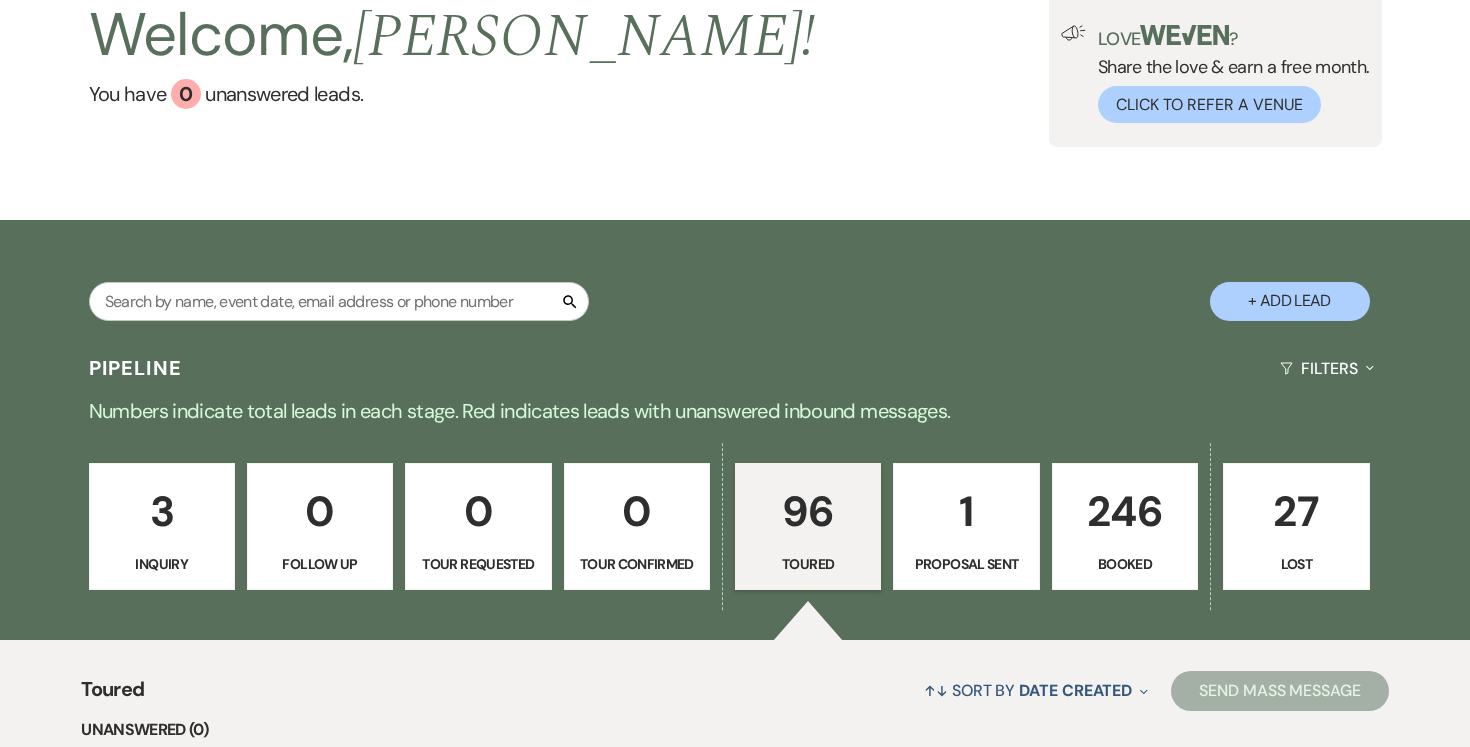 click on "+ Add Lead" at bounding box center [1290, 301] 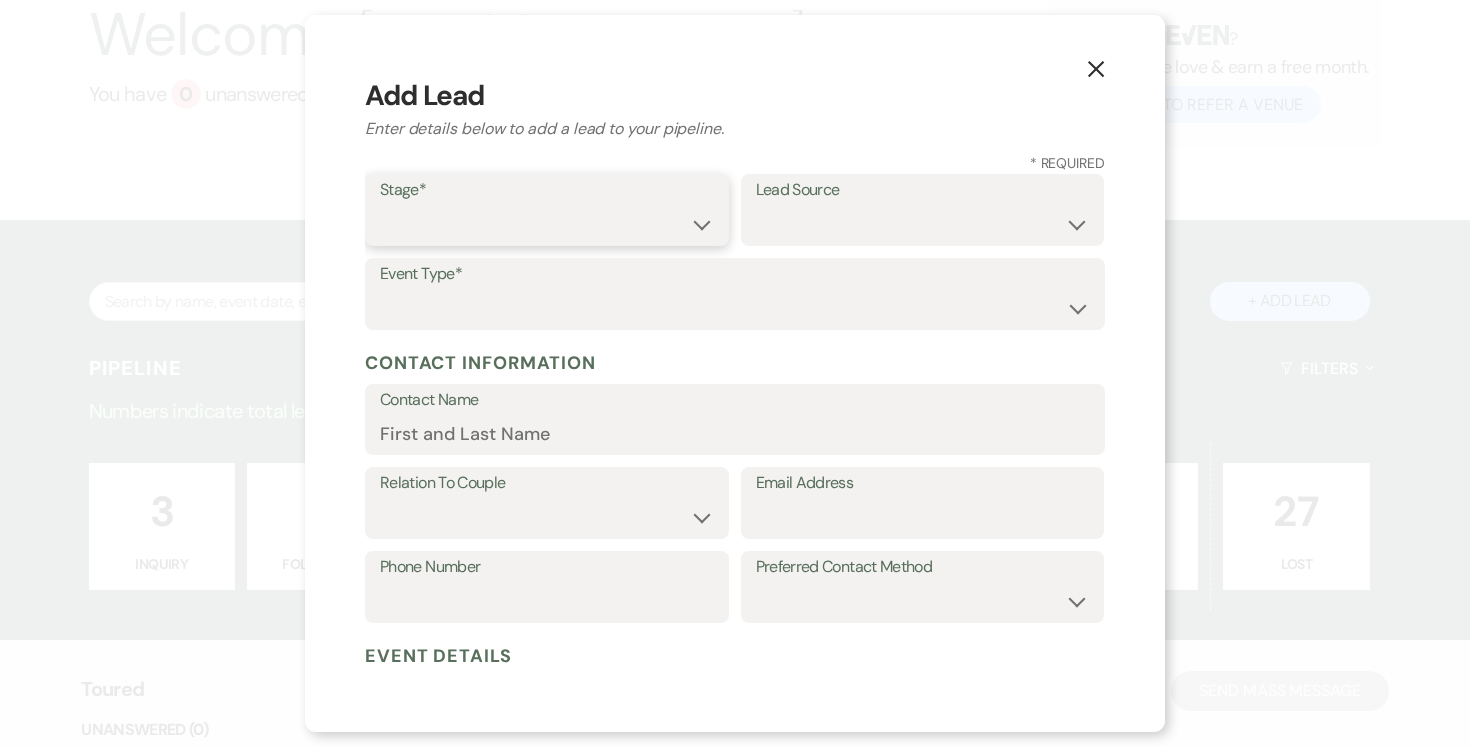 click on "Inquiry Follow Up Tour Requested Tour Confirmed Toured Proposal Sent Booked Lost" at bounding box center (547, 224) 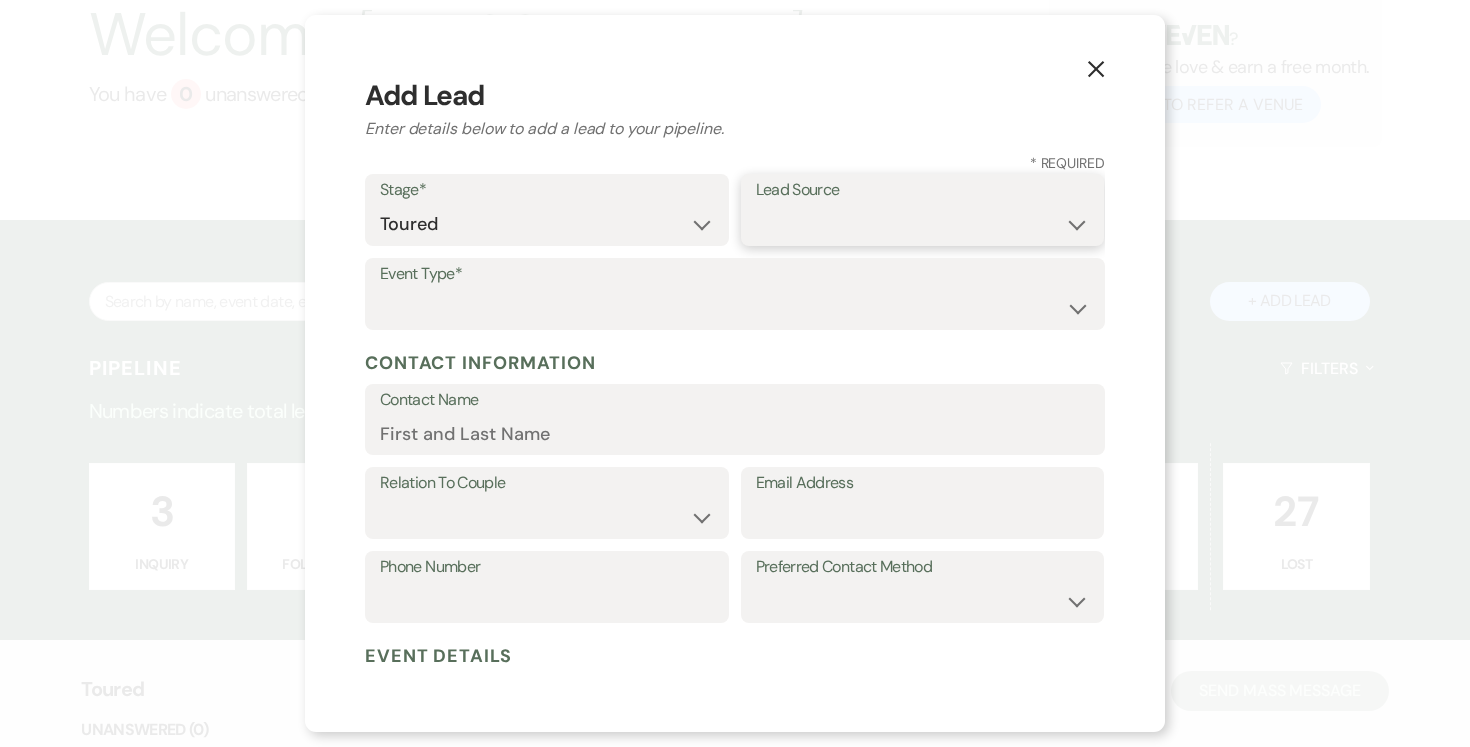 click on "Weven Venue Website Instagram Facebook Pinterest Google The Knot Wedding Wire Here Comes the Guide Wedding Spot Eventective [PERSON_NAME] The Venue Report PartySlate VRBO / Homeaway Airbnb Wedding Show TikTok X / Twitter Phone Call Walk-in Vendor Referral Advertising Personal Referral Local Referral Other" at bounding box center (923, 224) 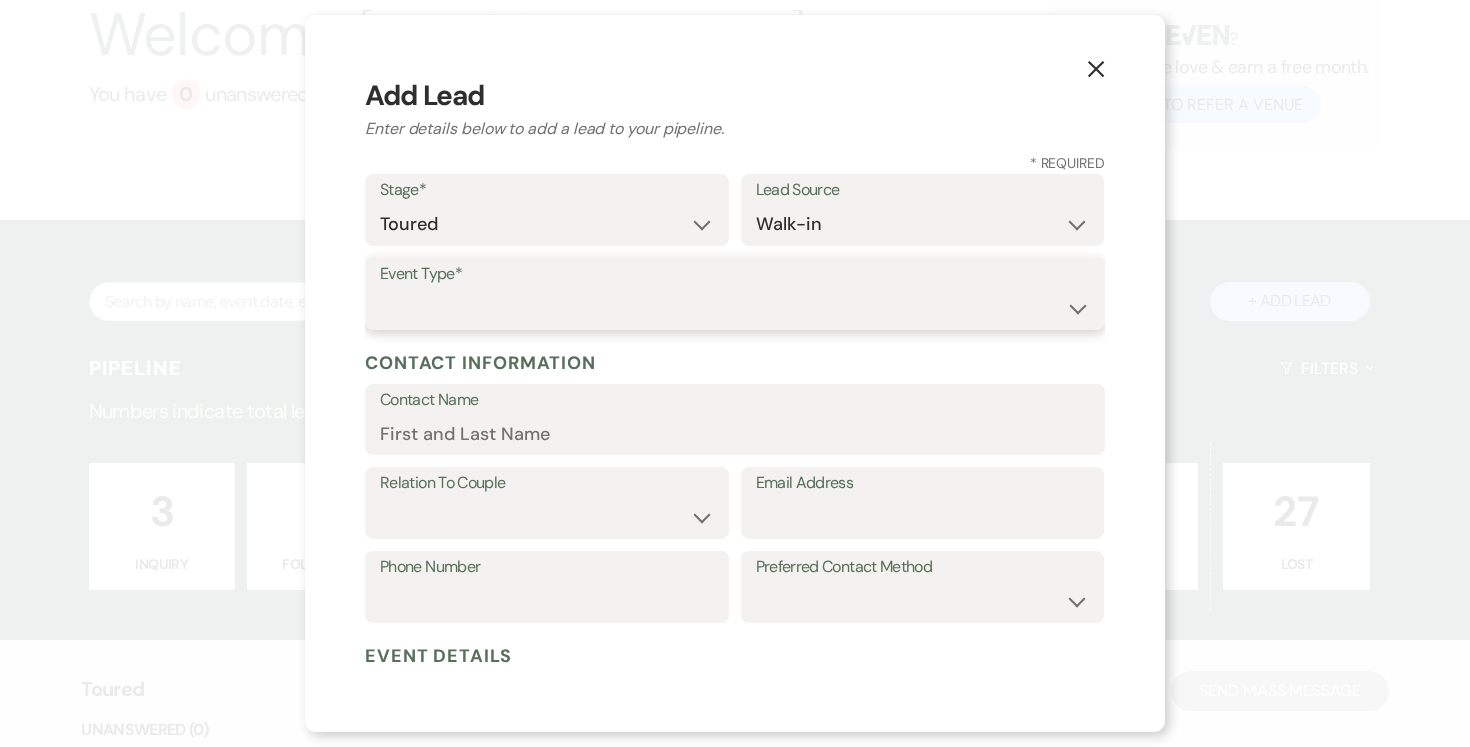 click on "Wedding Anniversary Party Baby Shower Bachelorette / Bachelor Party Birthday Party Bridal Shower Brunch Community Event Concert Corporate Event Elopement End of Life Celebration Engagement Party Fundraiser Graduation Party Micro Wedding Prom Quinceañera Rehearsal Dinner Religious Event Retreat Other" at bounding box center [735, 308] 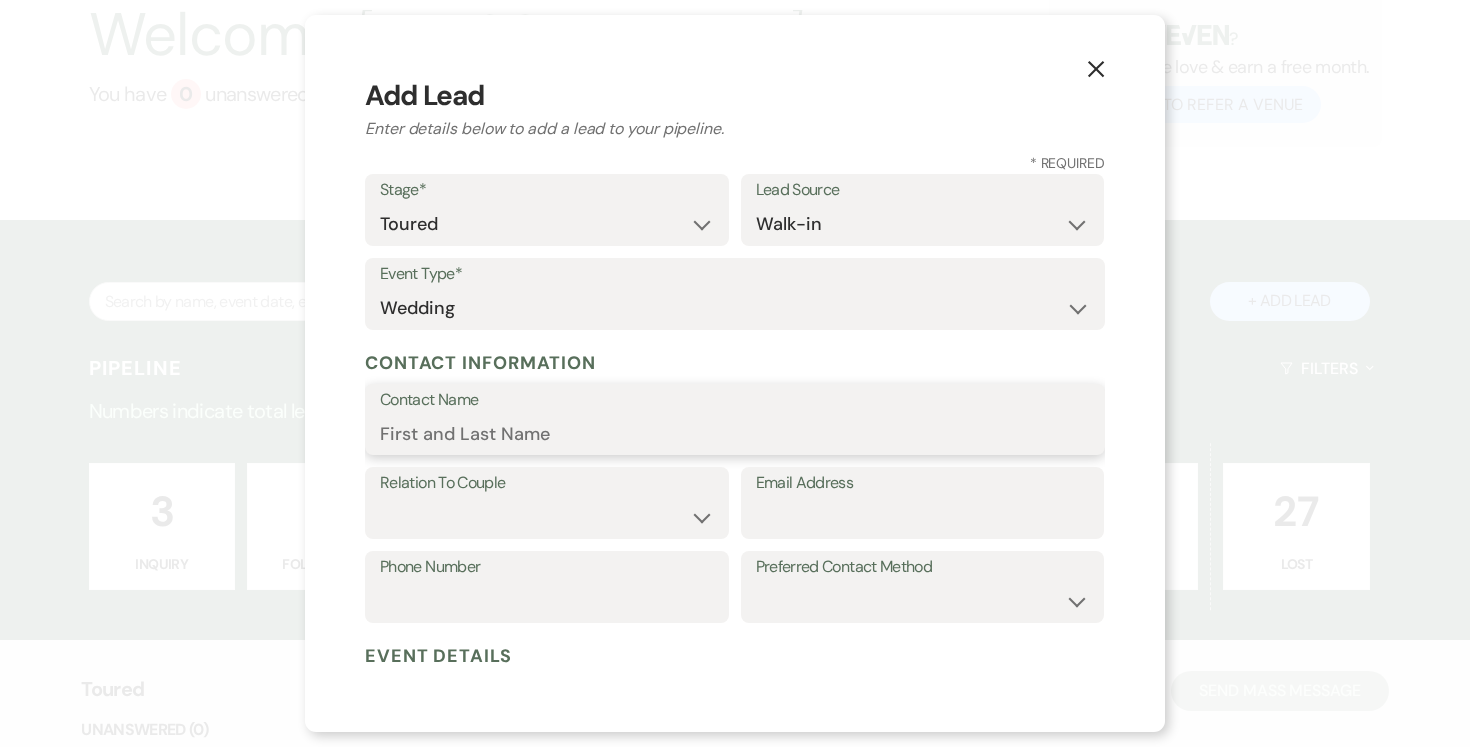 click on "Contact Name" at bounding box center [735, 433] 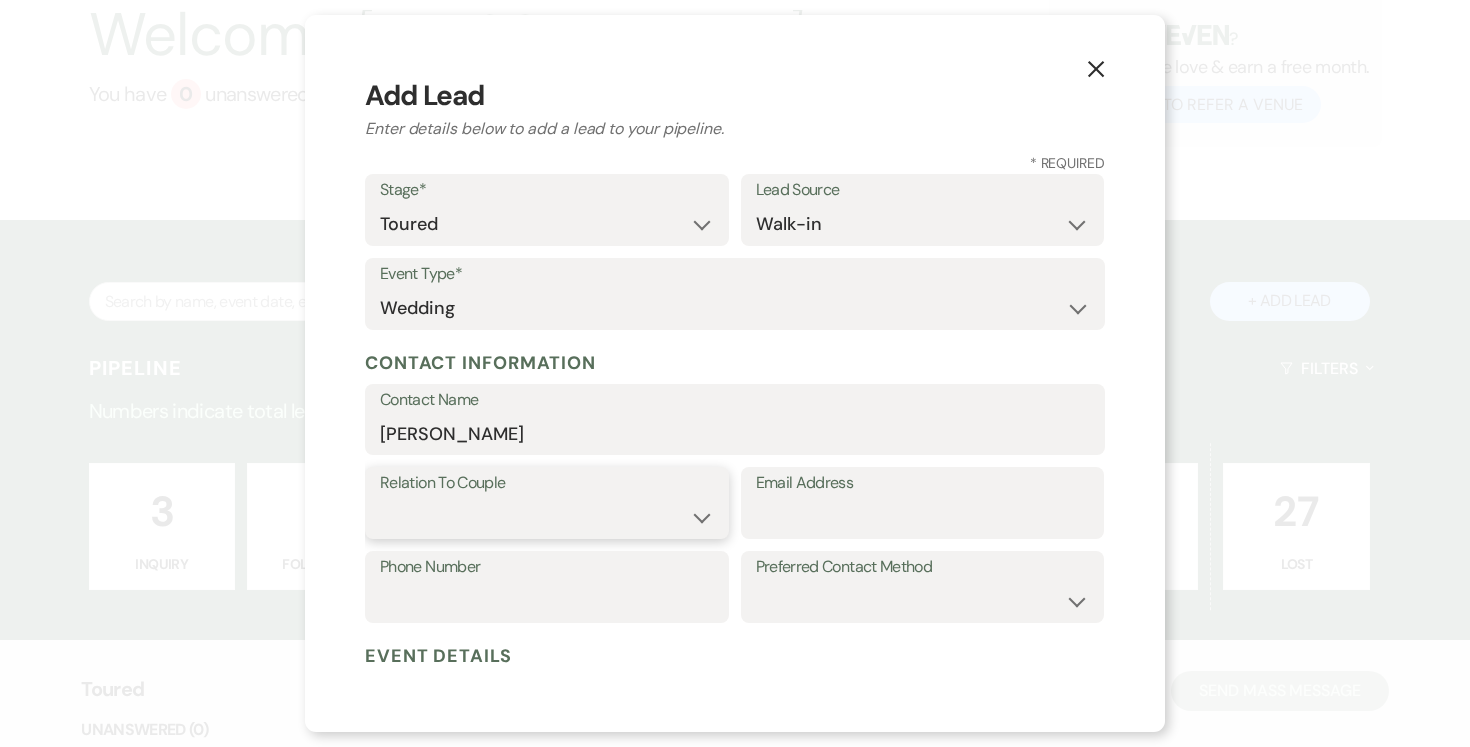 click on "Couple Planner Parent of Couple Family Member Friend Other" at bounding box center (547, 517) 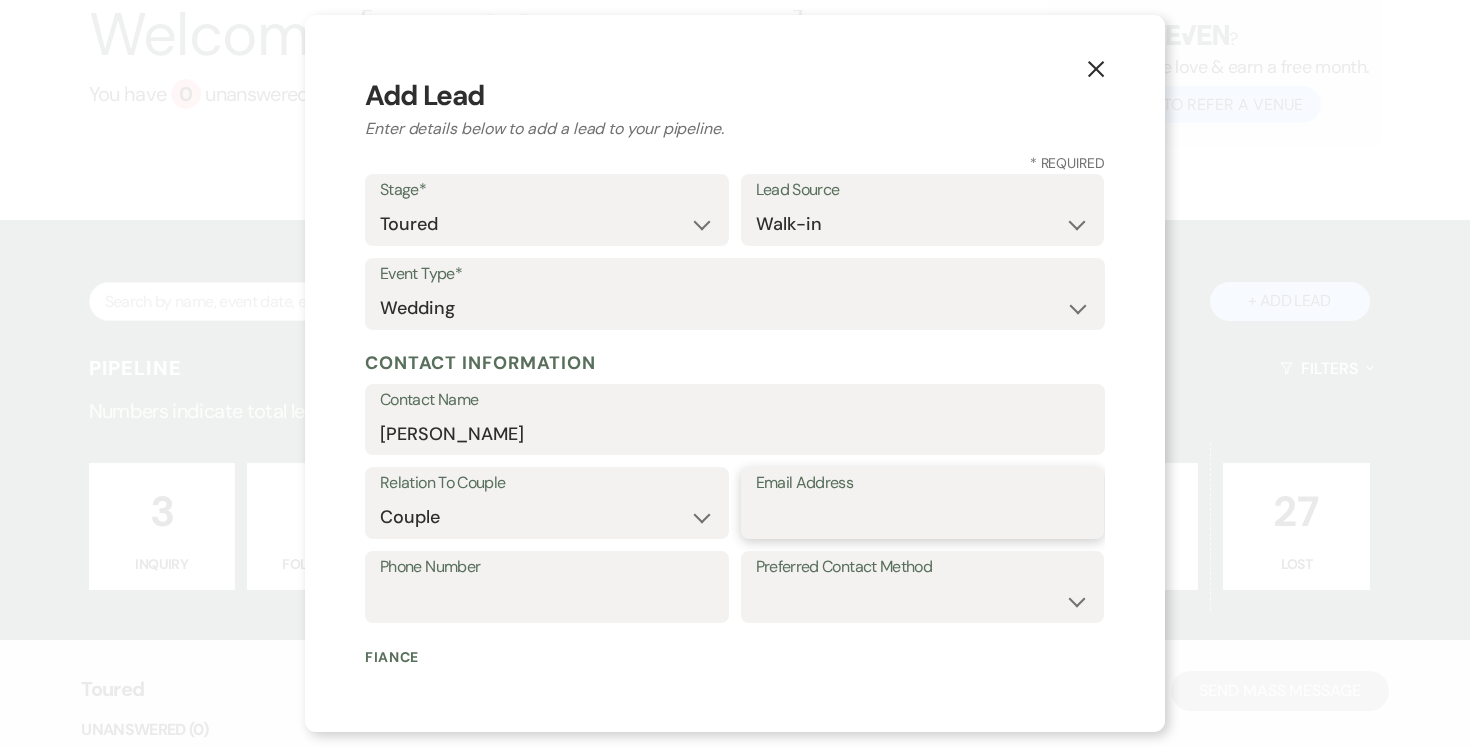 click on "Email Address" at bounding box center (923, 517) 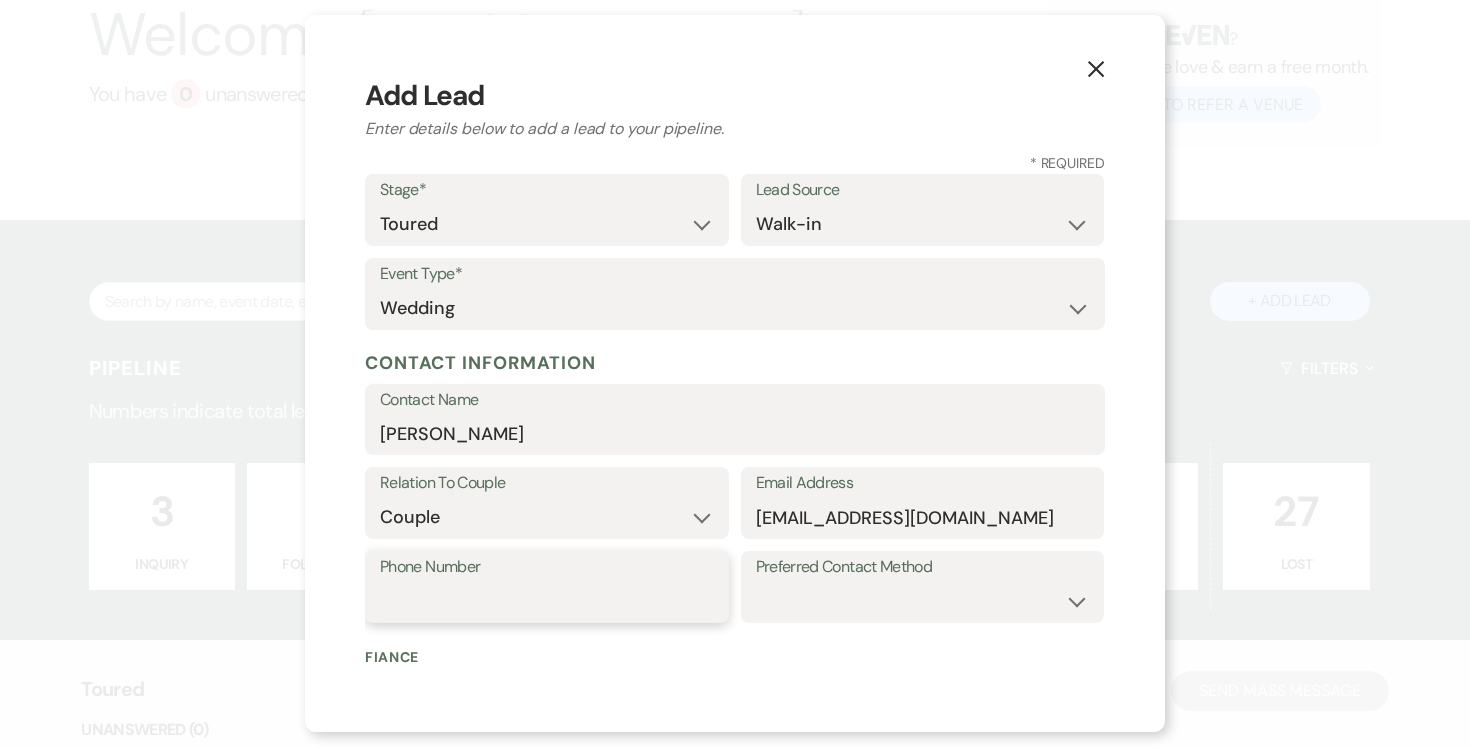 click on "Phone Number" at bounding box center (547, 601) 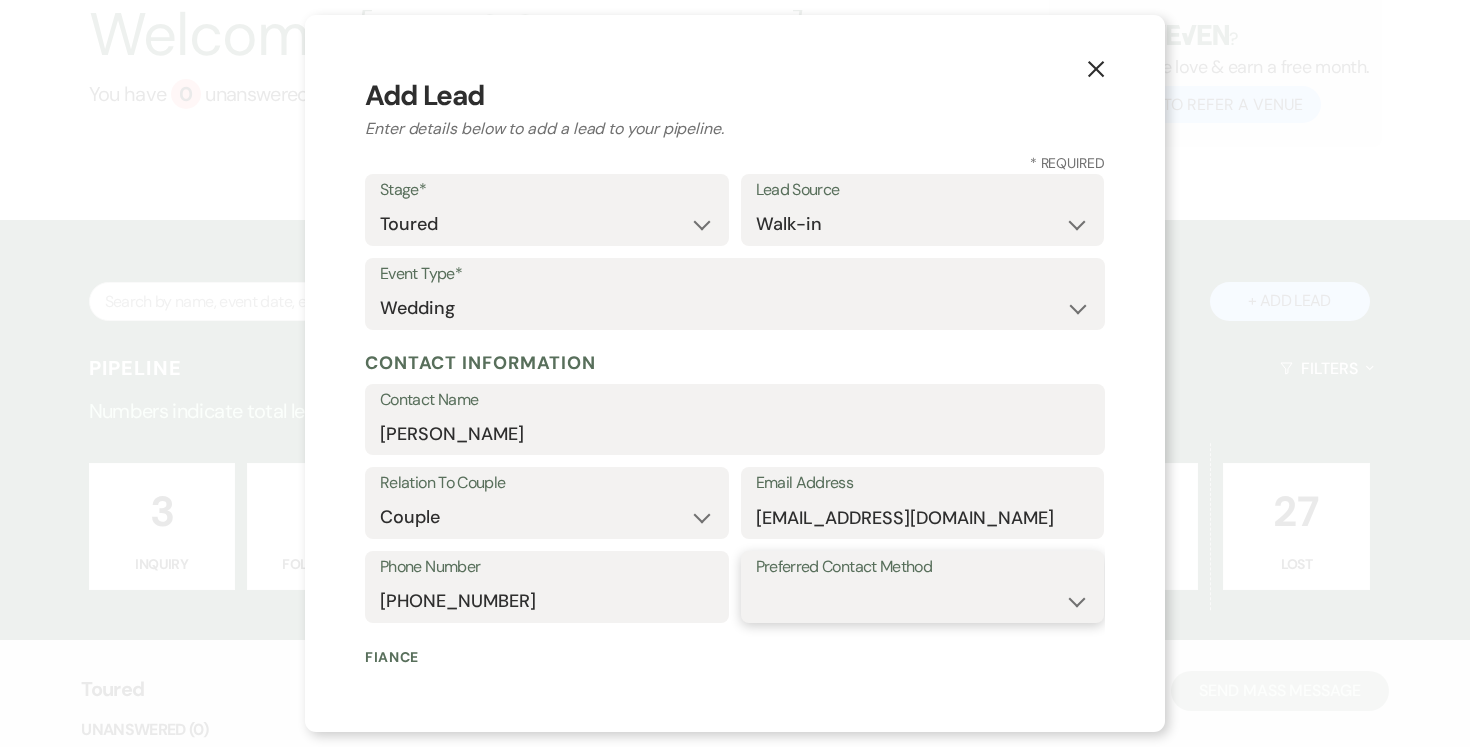 click on "Email Phone Text" at bounding box center [923, 601] 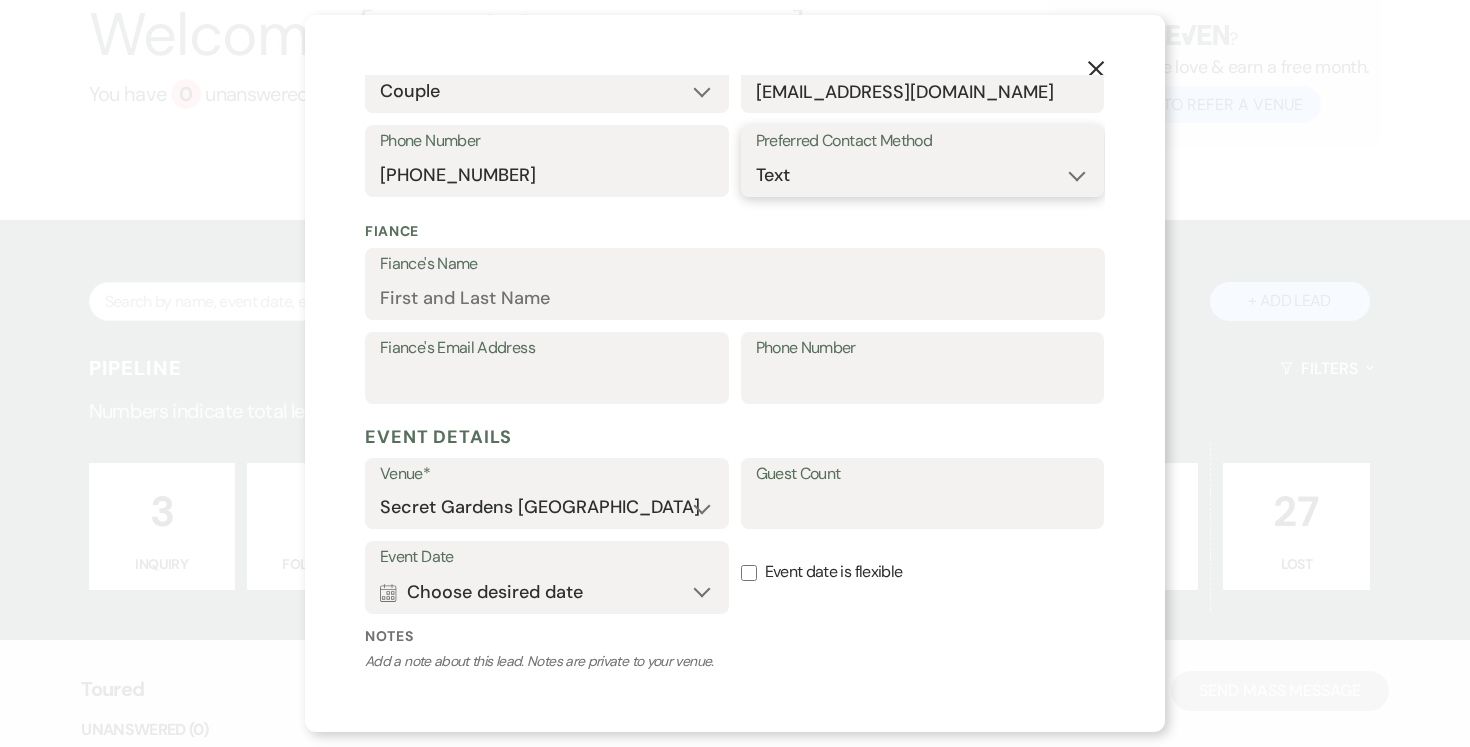 scroll, scrollTop: 432, scrollLeft: 0, axis: vertical 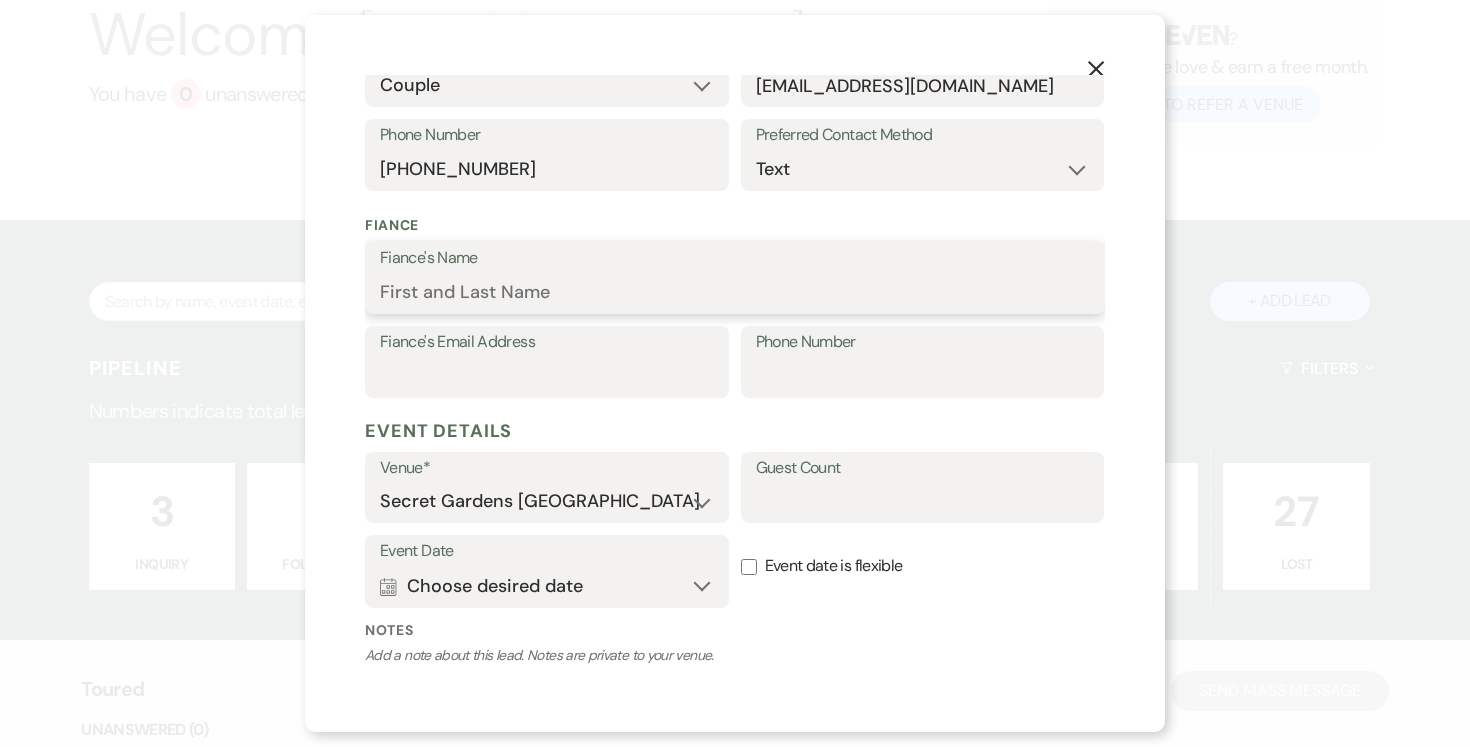 click on "Fiance's Name" at bounding box center [735, 292] 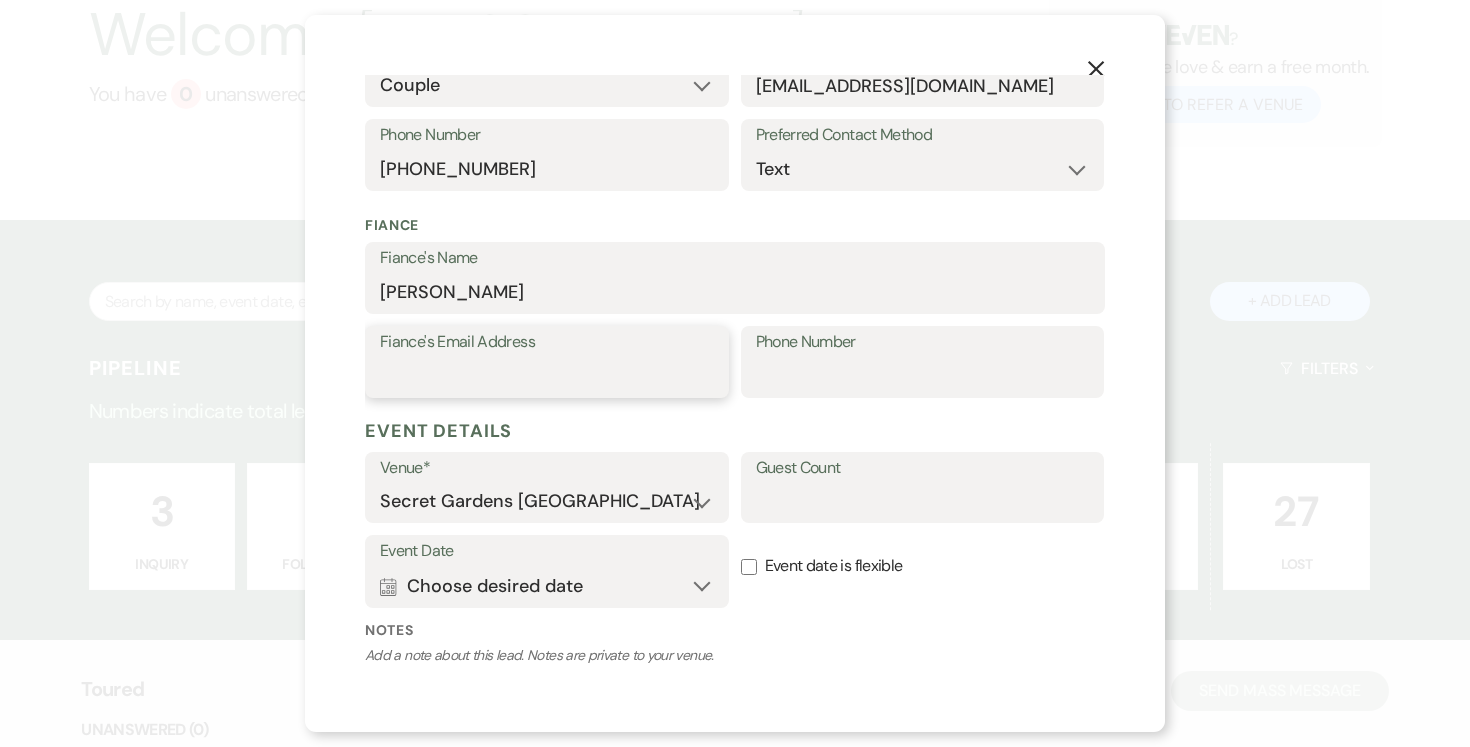 click on "Fiance's Email Address" at bounding box center [547, 376] 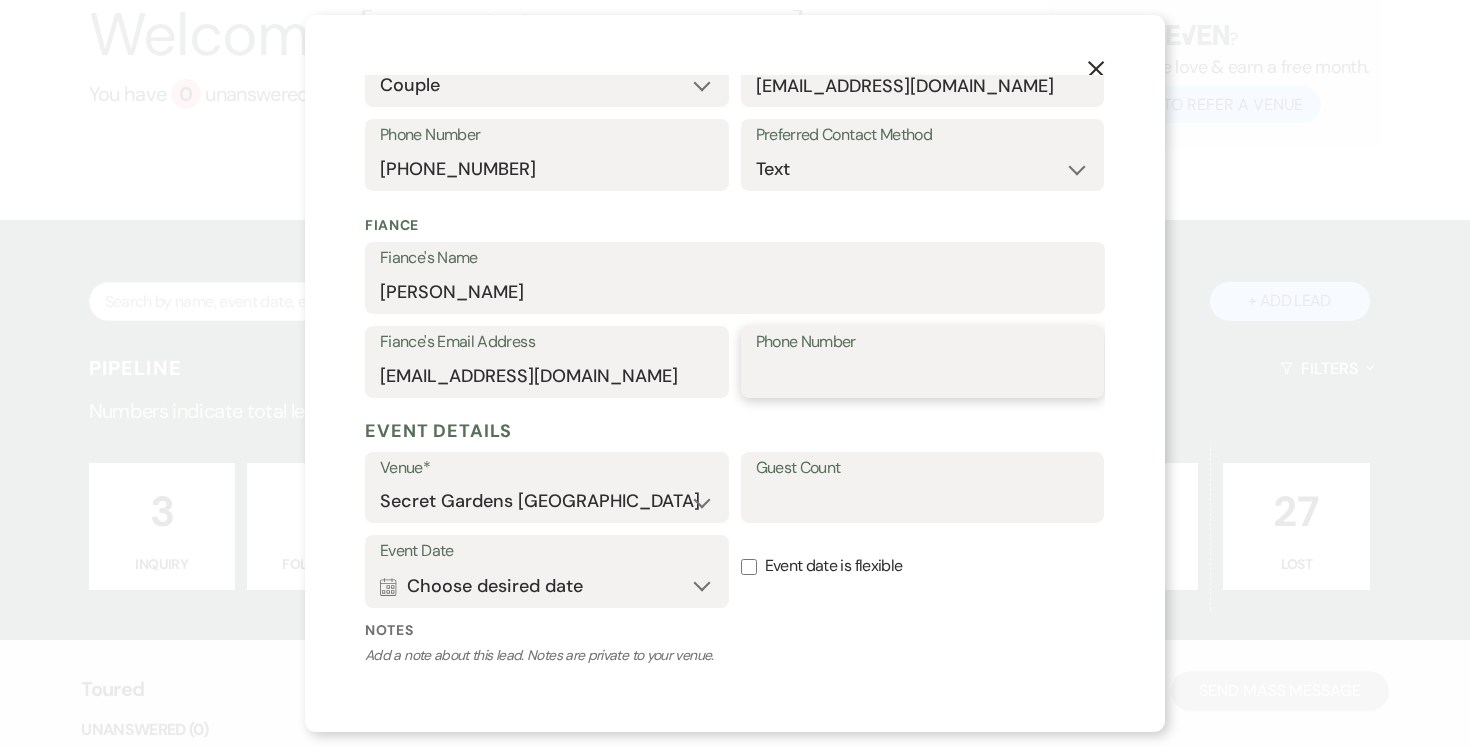 click on "Phone Number" at bounding box center [923, 376] 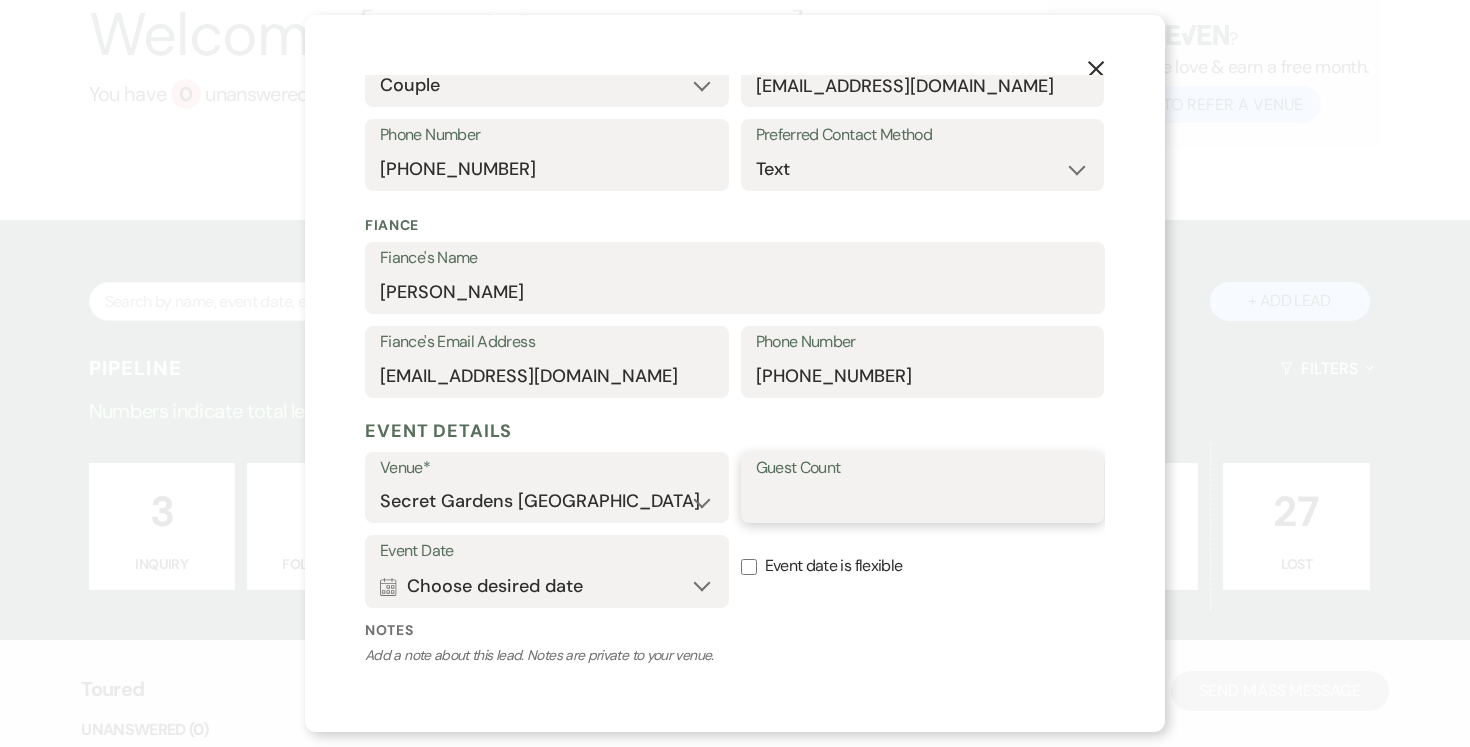 click on "Guest Count" at bounding box center (923, 501) 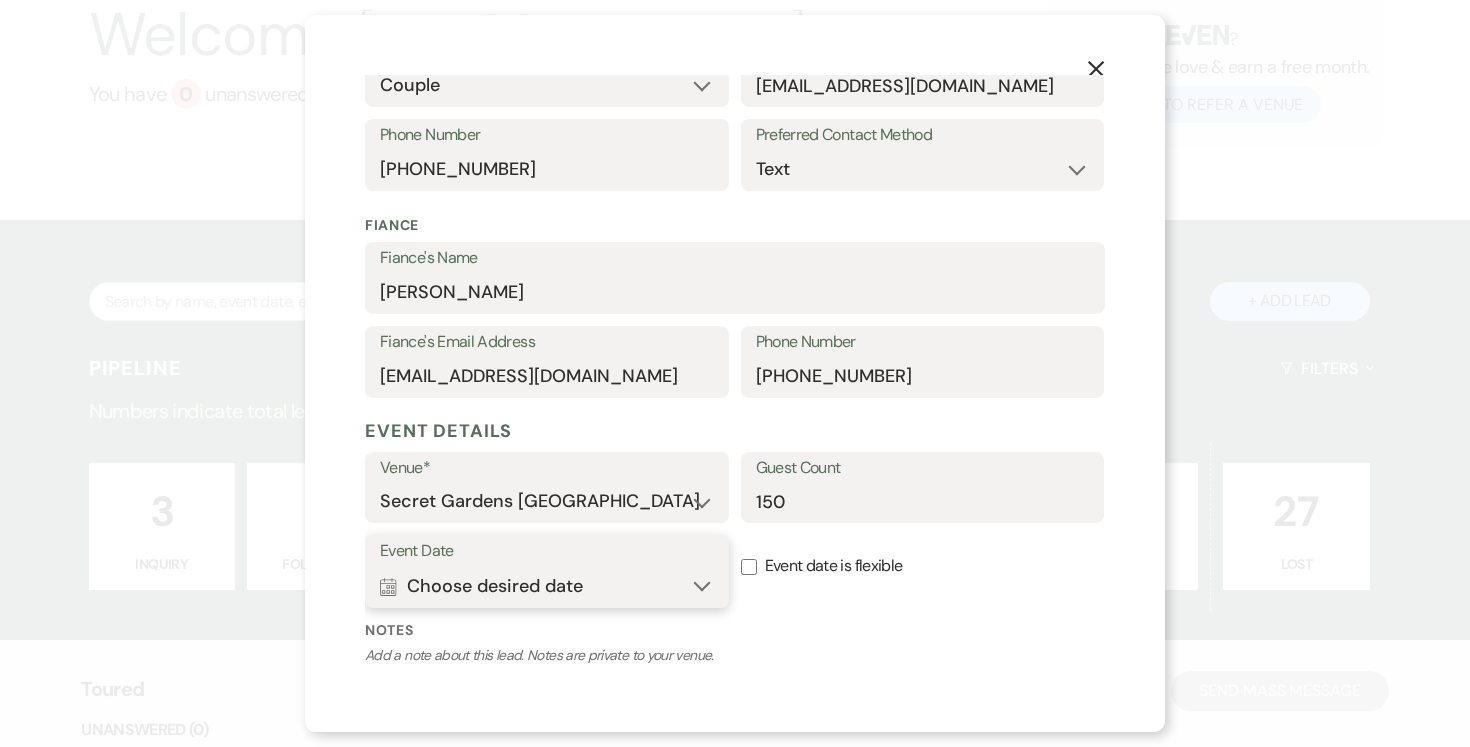 click on "Calendar Choose desired date Expand" at bounding box center (547, 586) 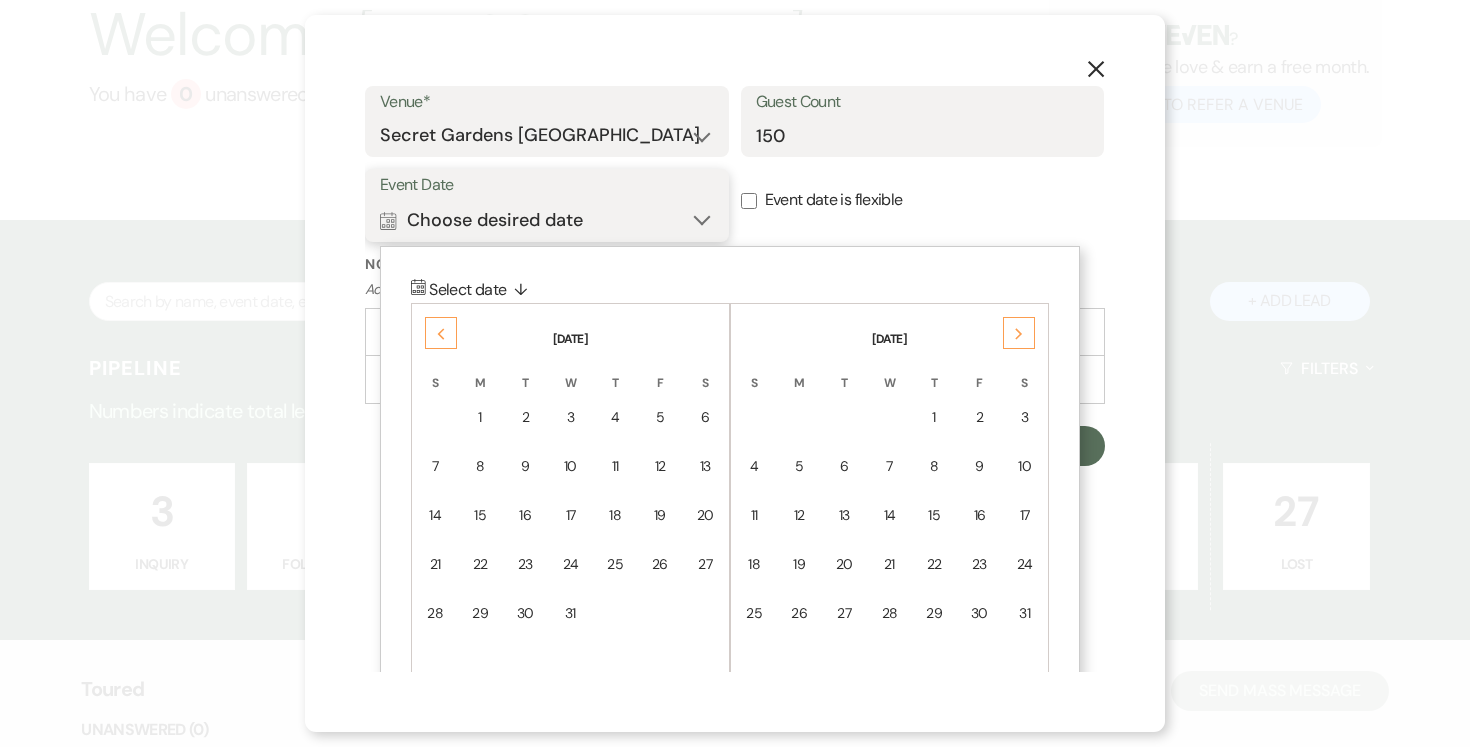 scroll, scrollTop: 846, scrollLeft: 0, axis: vertical 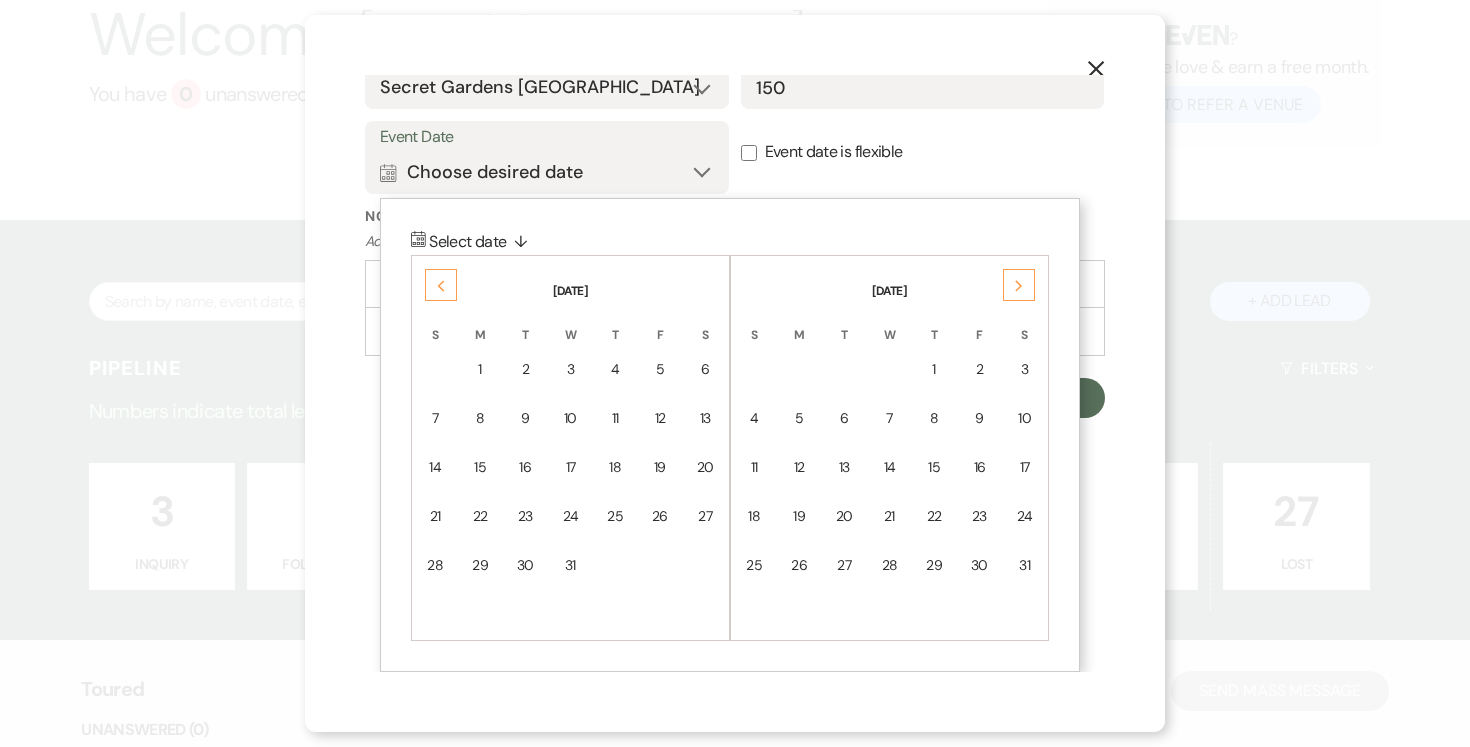 click on "Next" 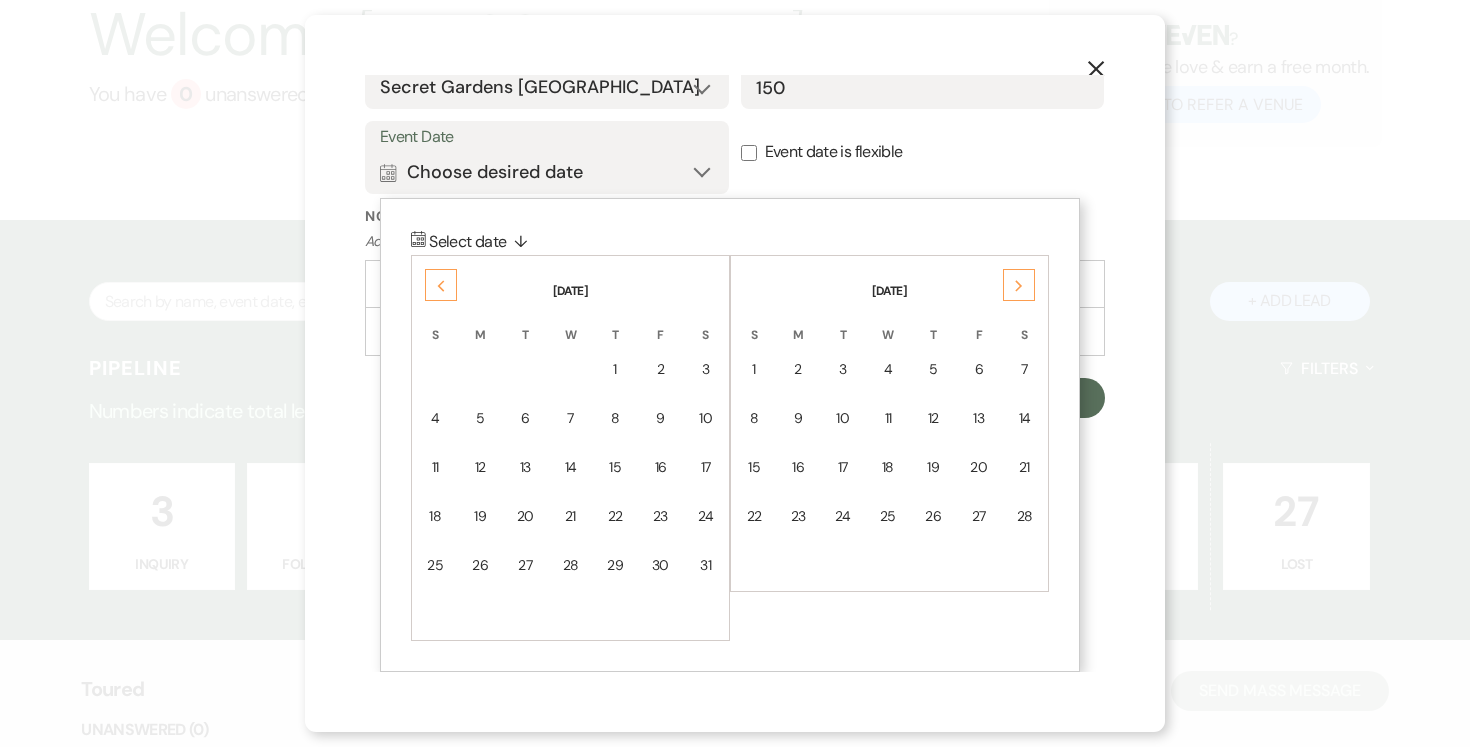 click on "Next" 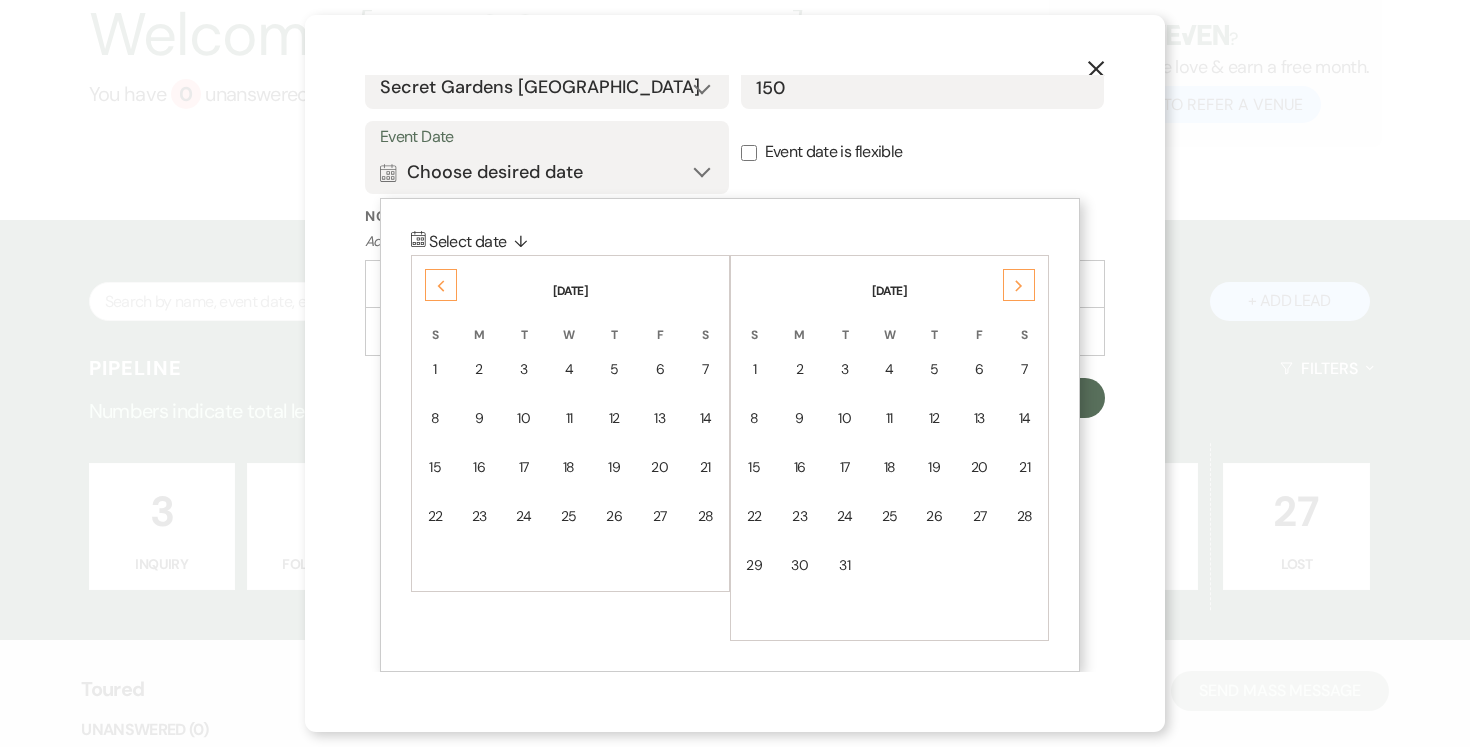 click on "Next" 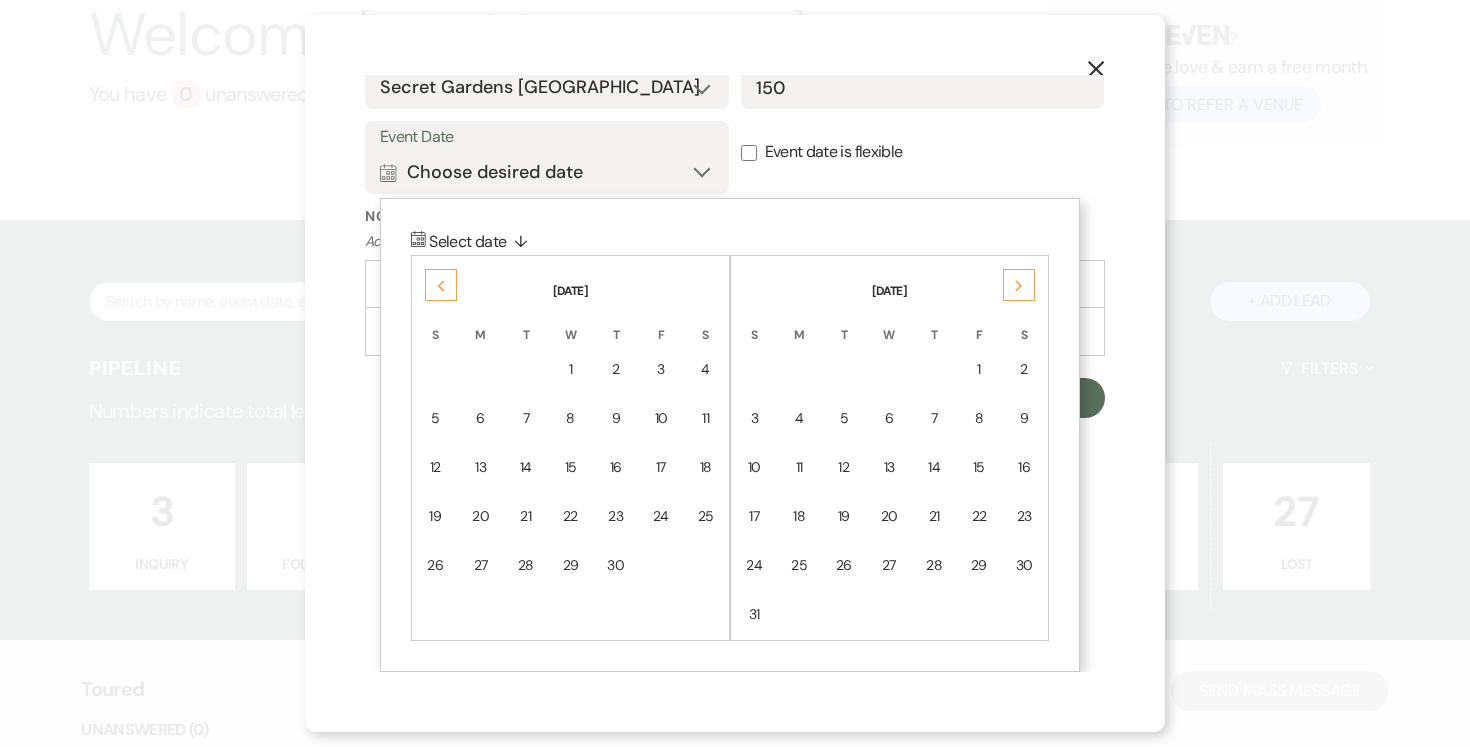click on "Next" 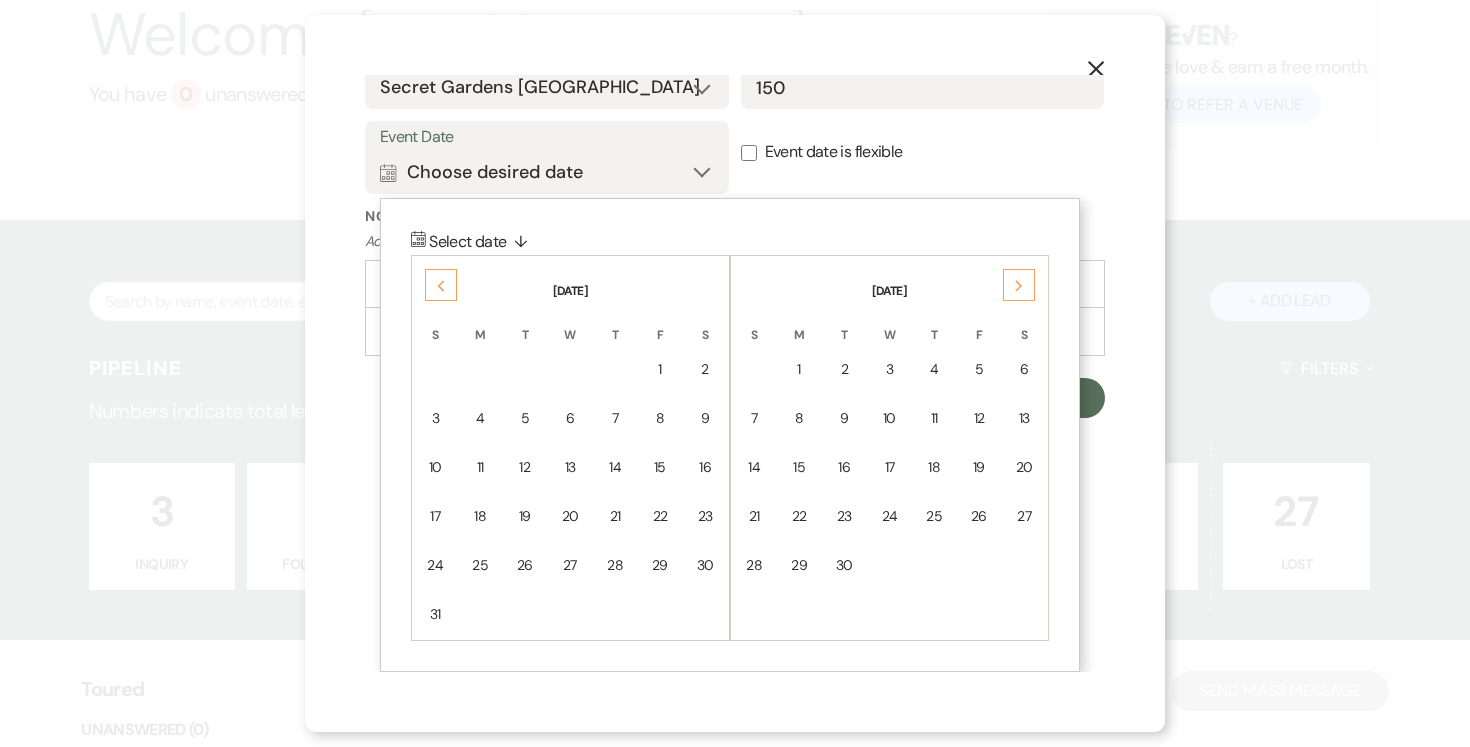click on "Next" 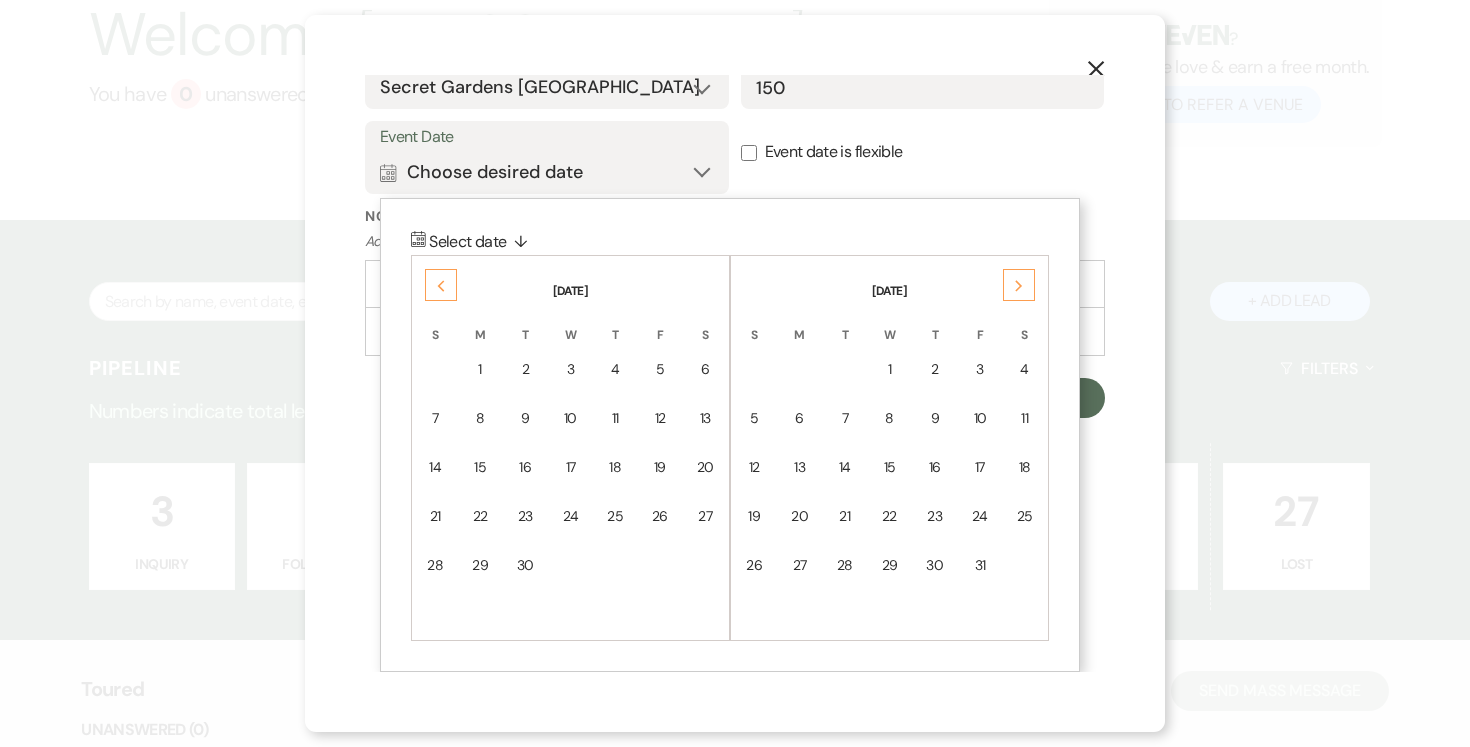 click on "Next" 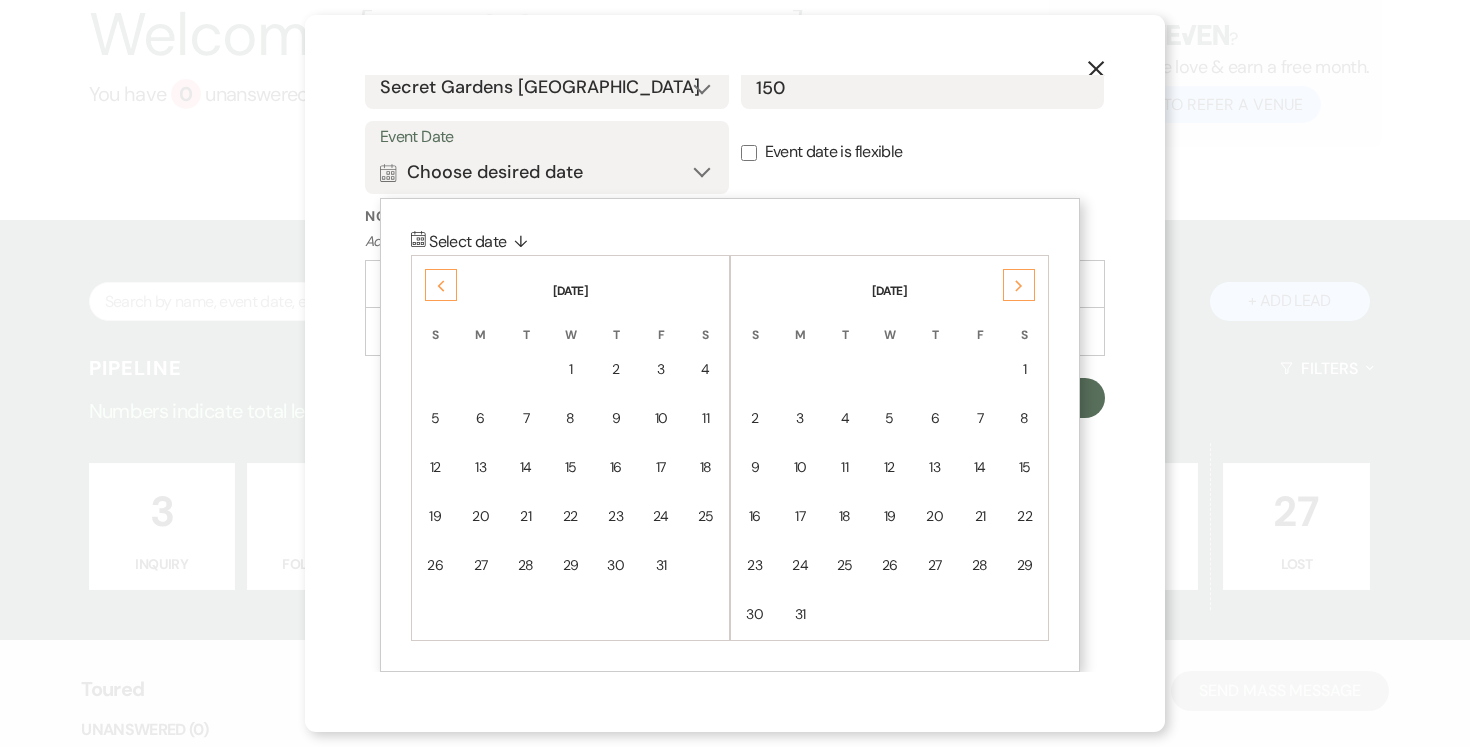 click on "Next" 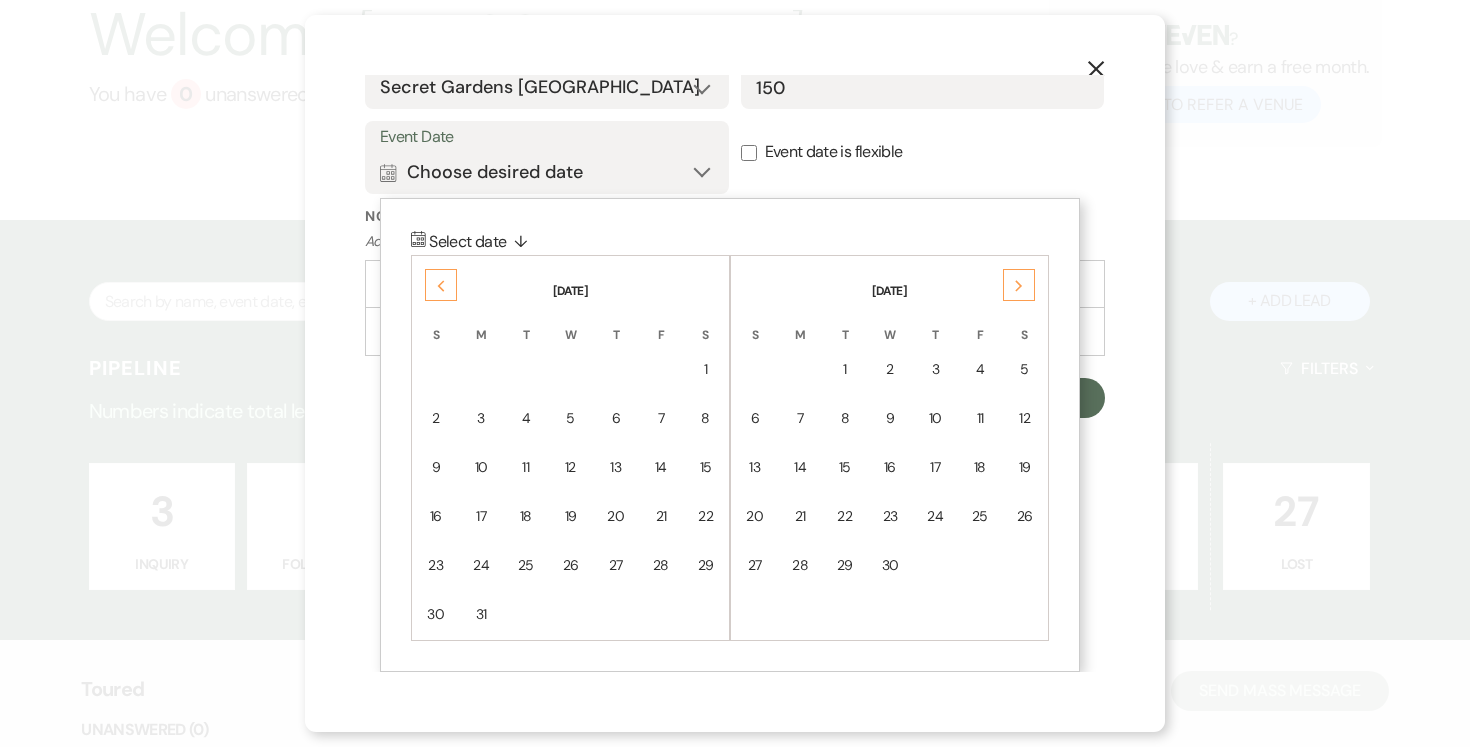 click on "Next" 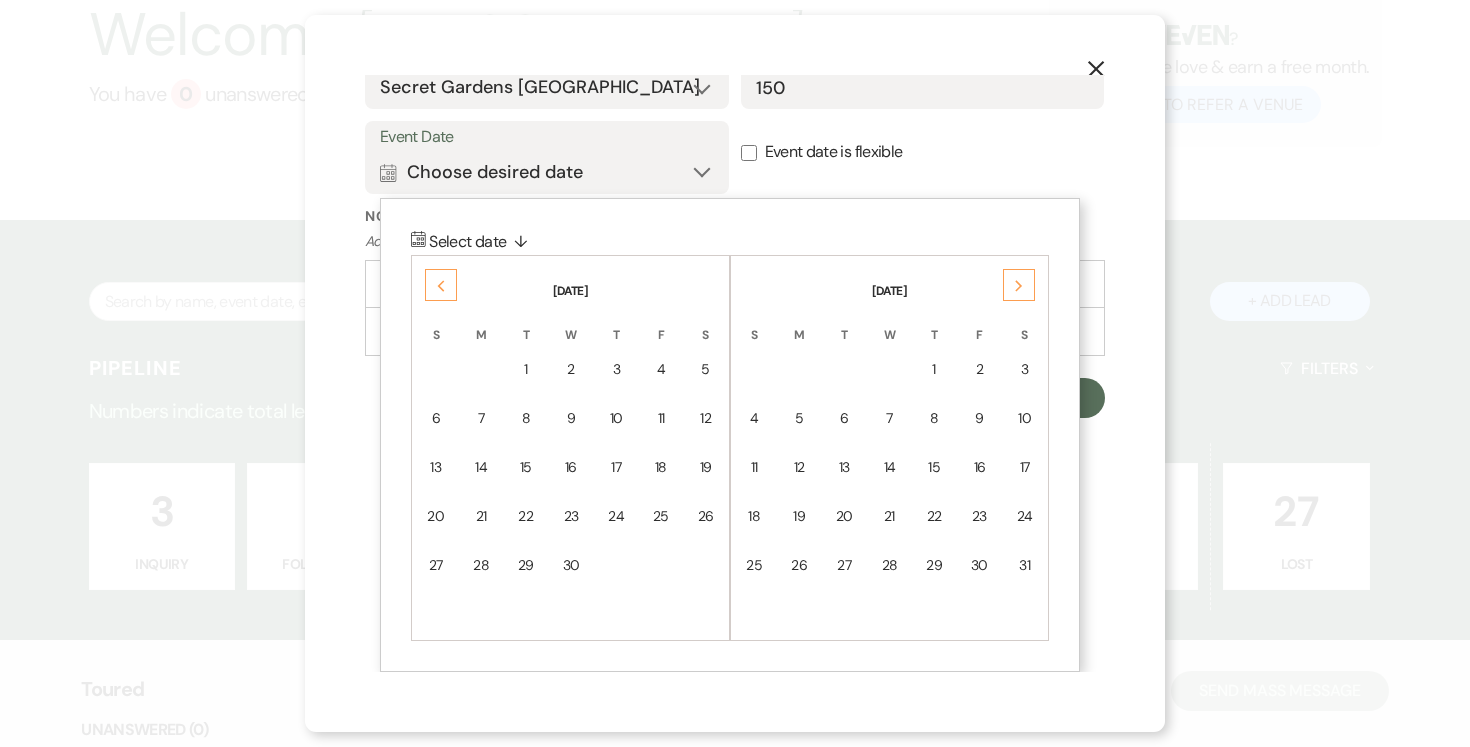 click on "Next" 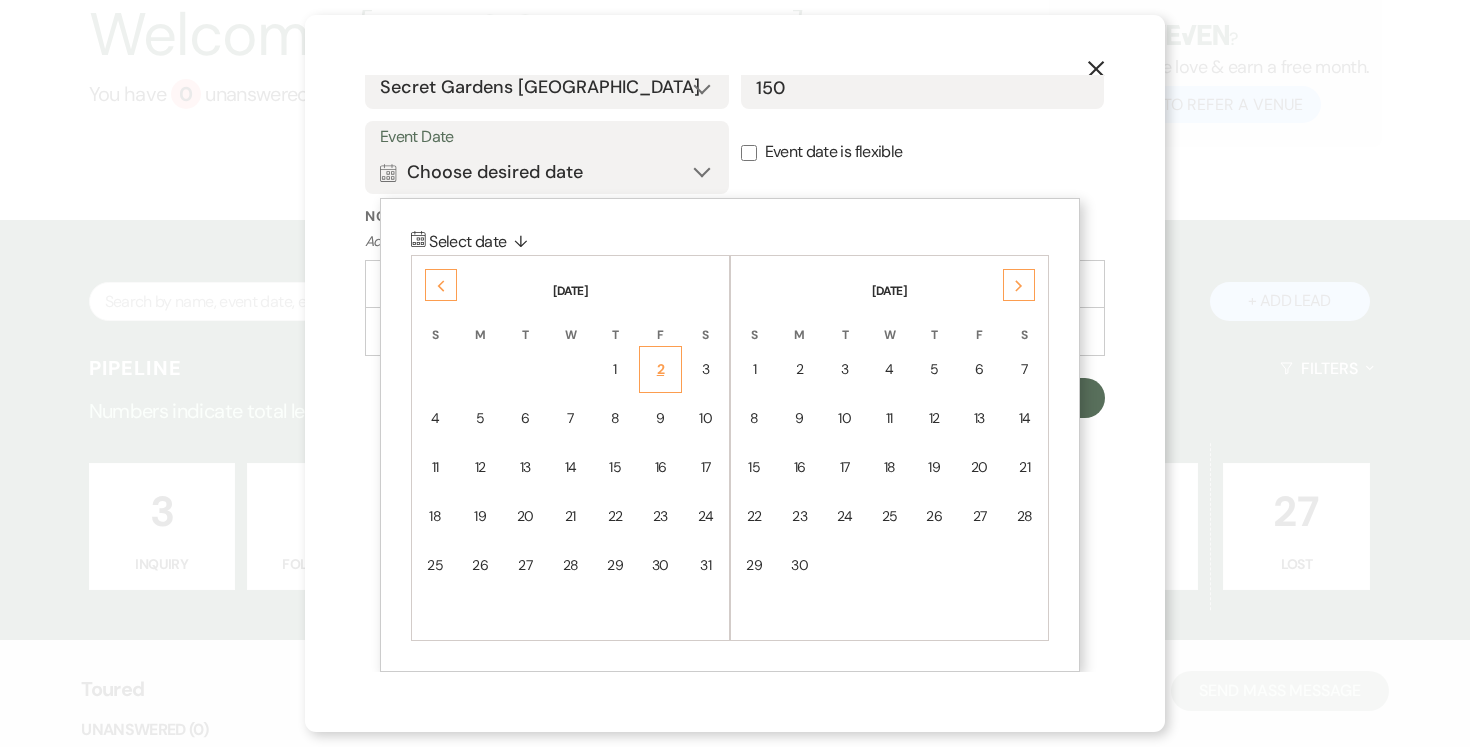 click on "2" at bounding box center [661, 369] 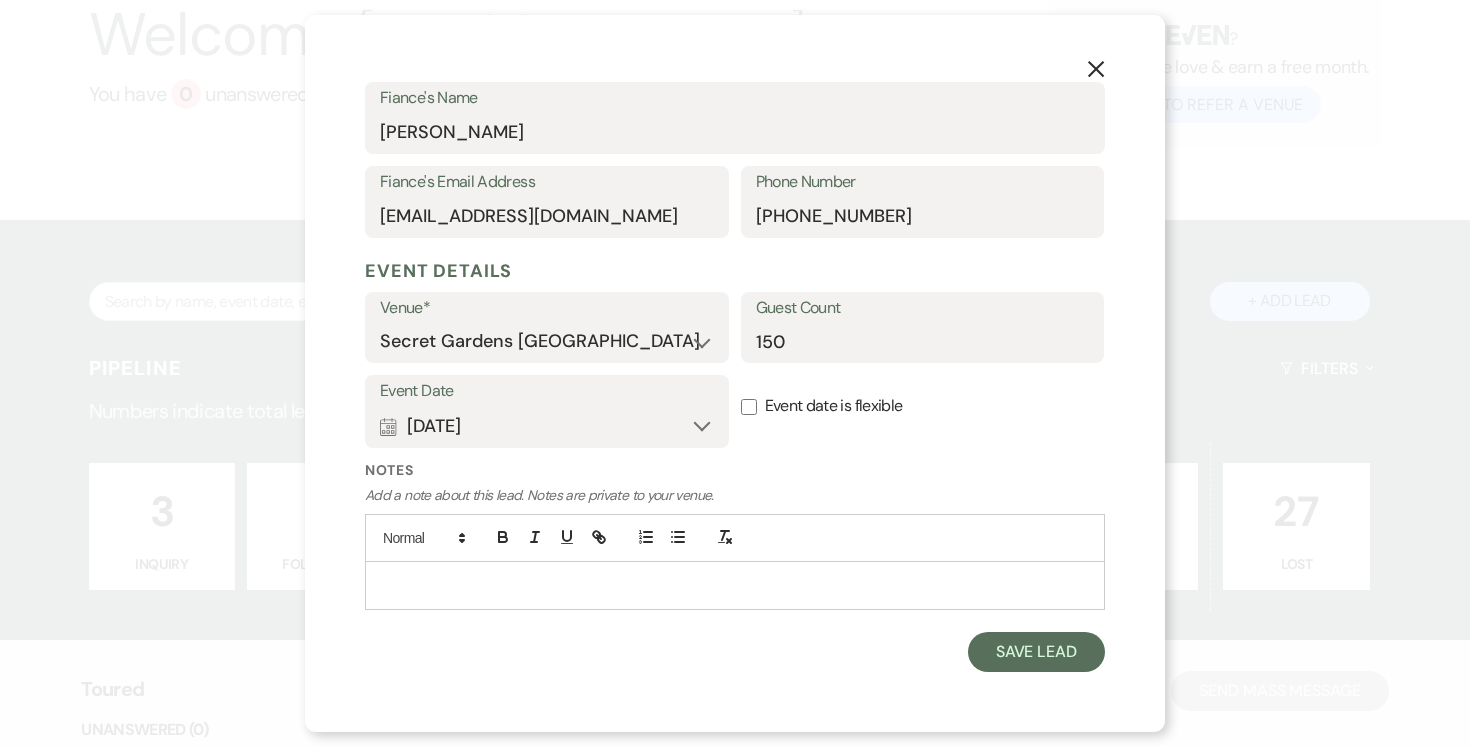 scroll, scrollTop: 590, scrollLeft: 0, axis: vertical 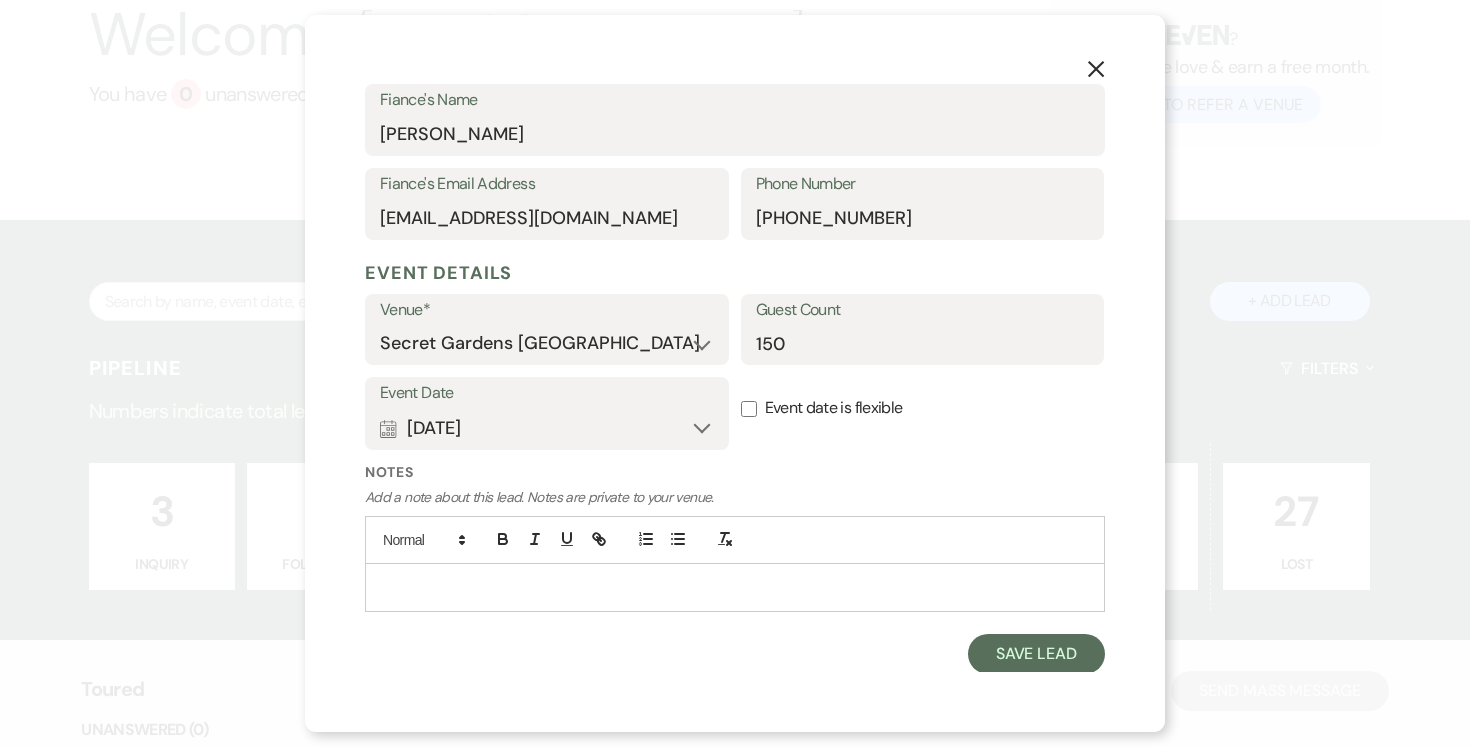 click on "Event date is flexible" at bounding box center [749, 409] 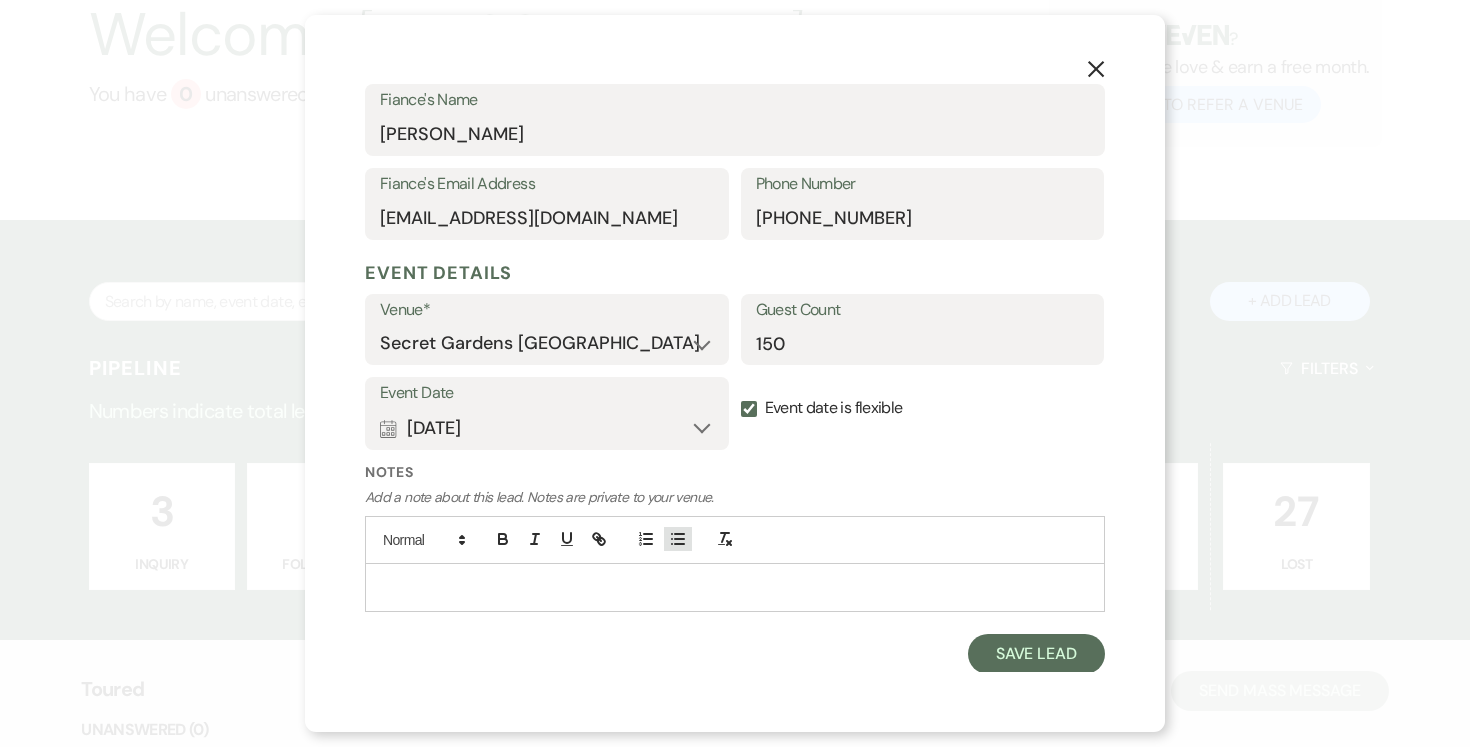 click 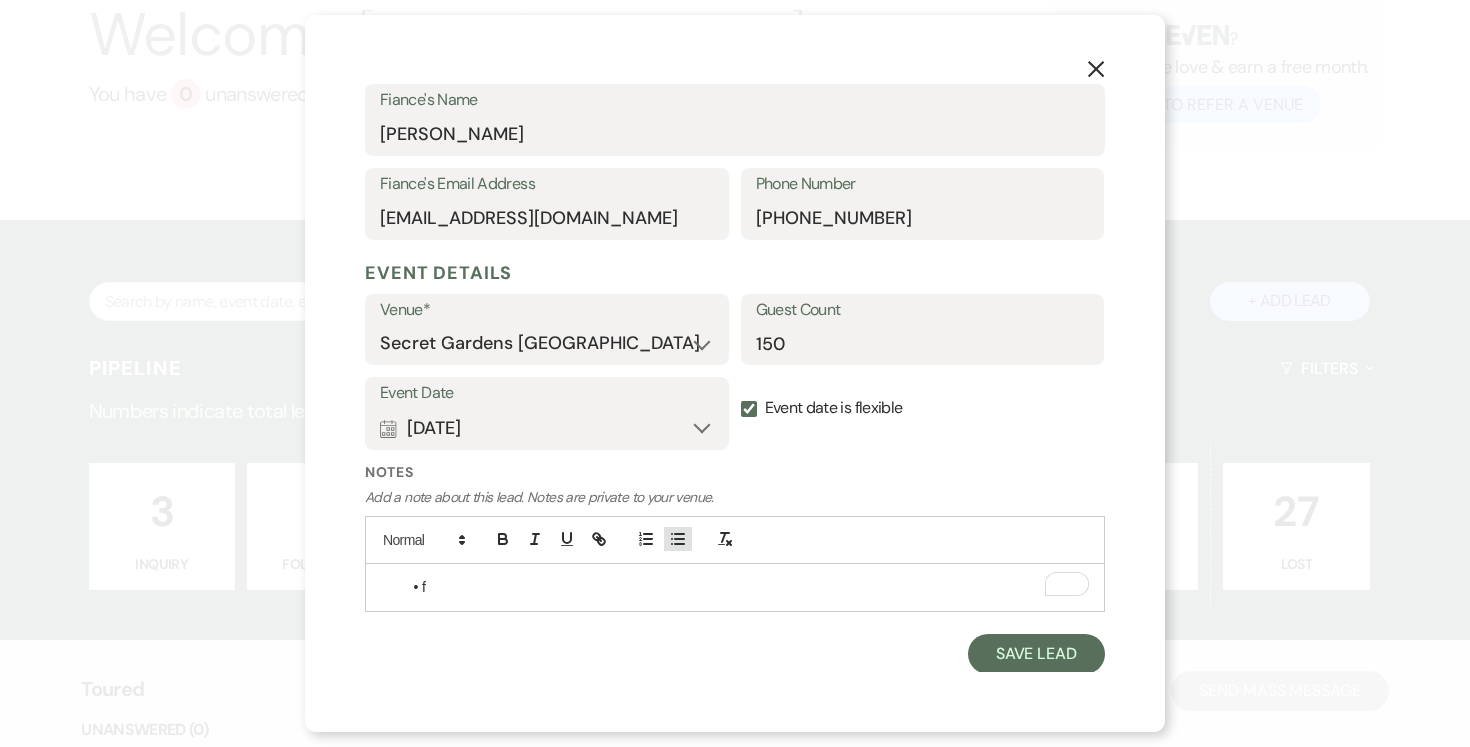 scroll, scrollTop: 590, scrollLeft: 0, axis: vertical 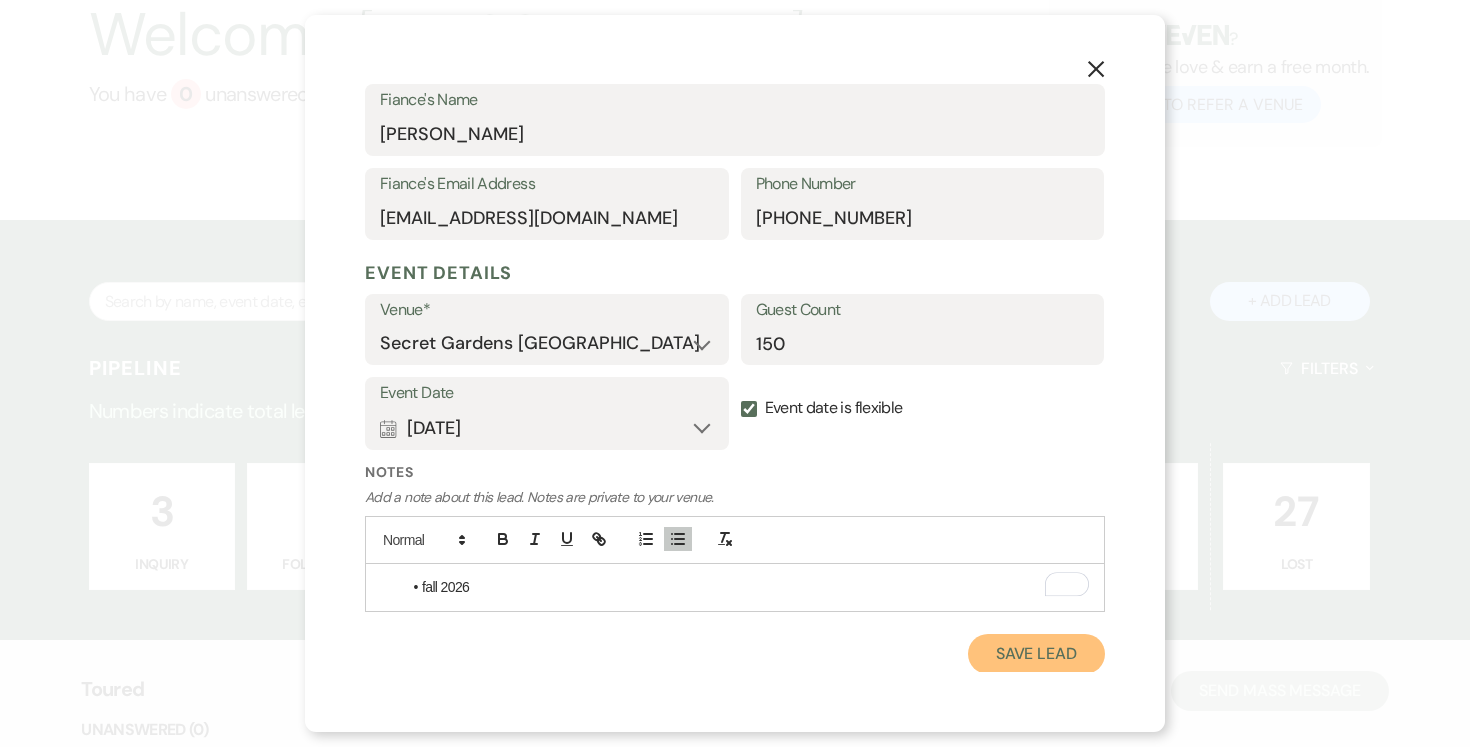 click on "Save Lead" at bounding box center (1036, 654) 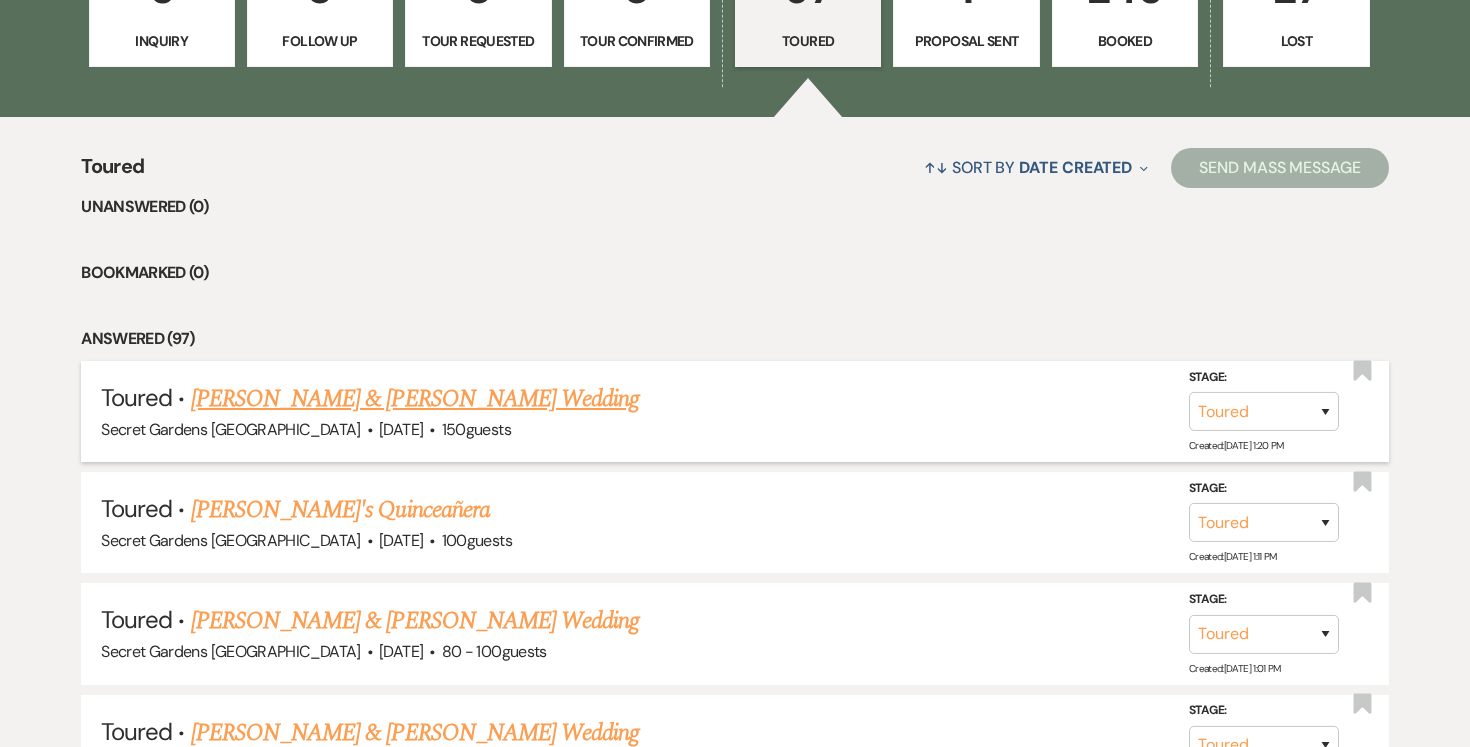 scroll, scrollTop: 658, scrollLeft: 0, axis: vertical 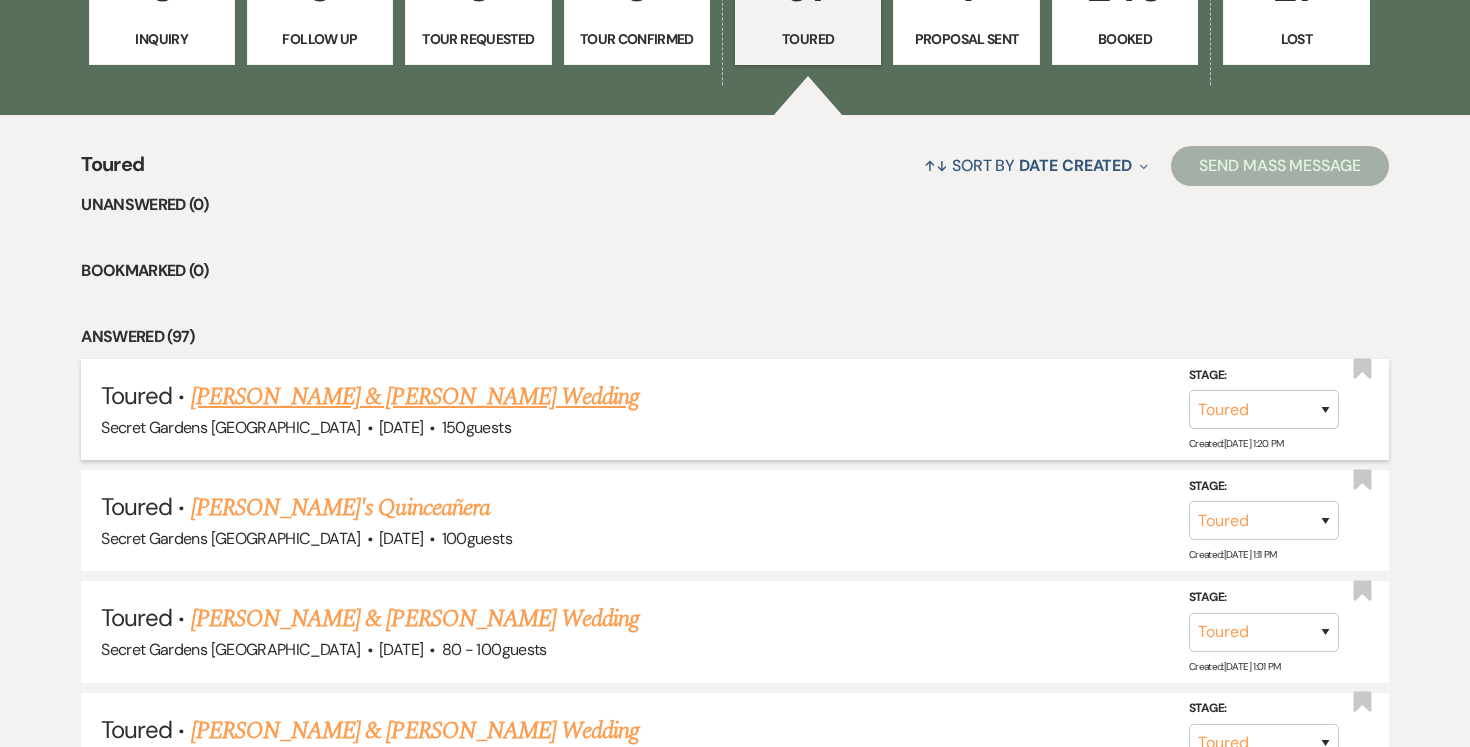 click on "[PERSON_NAME] & [PERSON_NAME] Wedding" at bounding box center [415, 397] 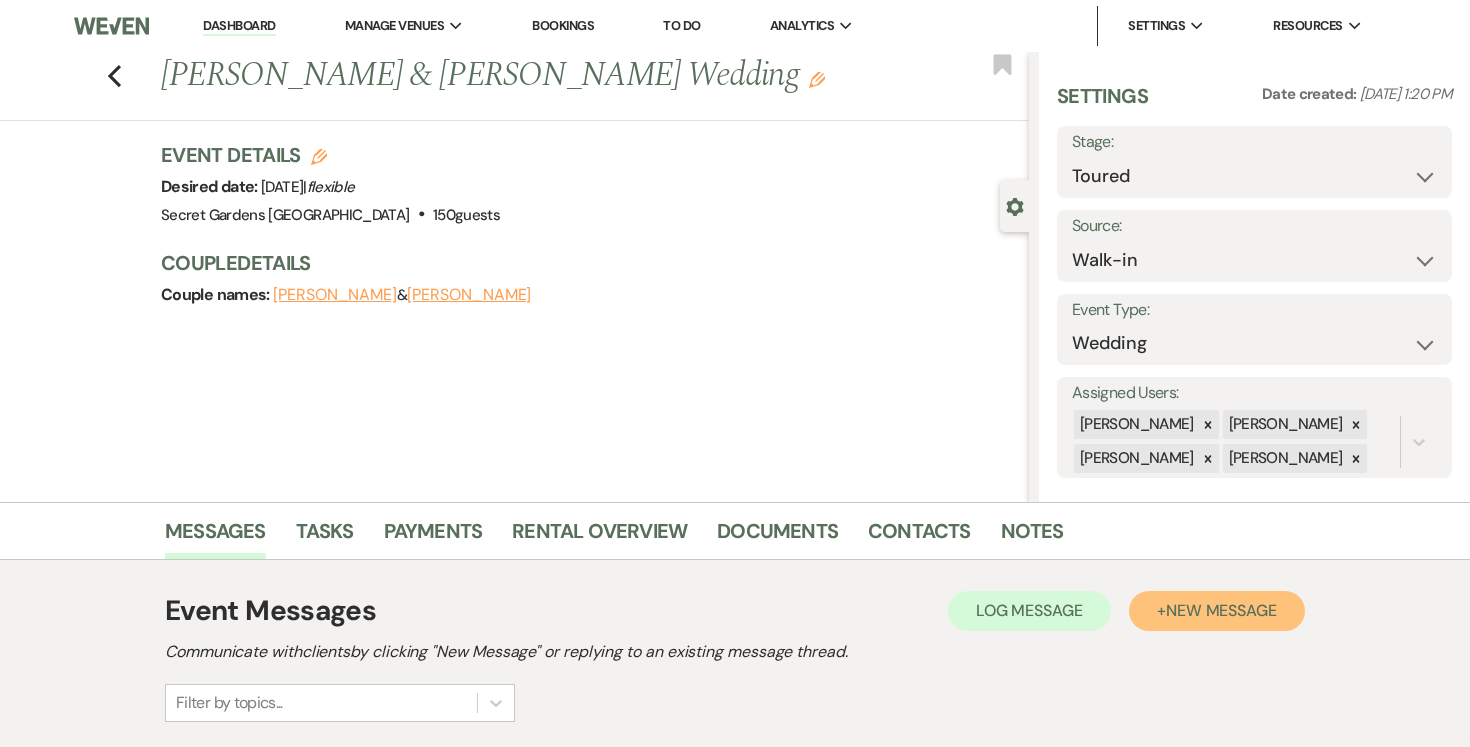 click on "New Message" at bounding box center [1221, 610] 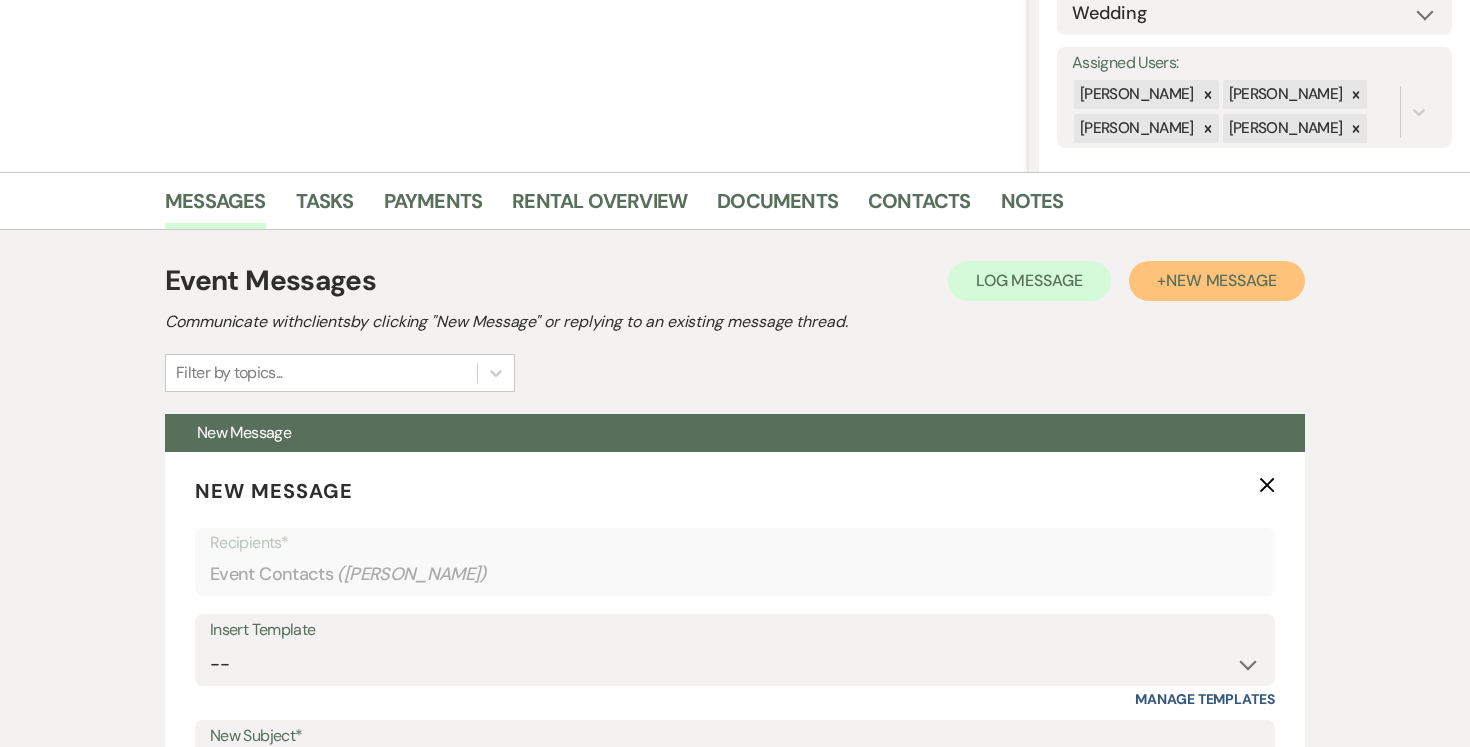 scroll, scrollTop: 384, scrollLeft: 0, axis: vertical 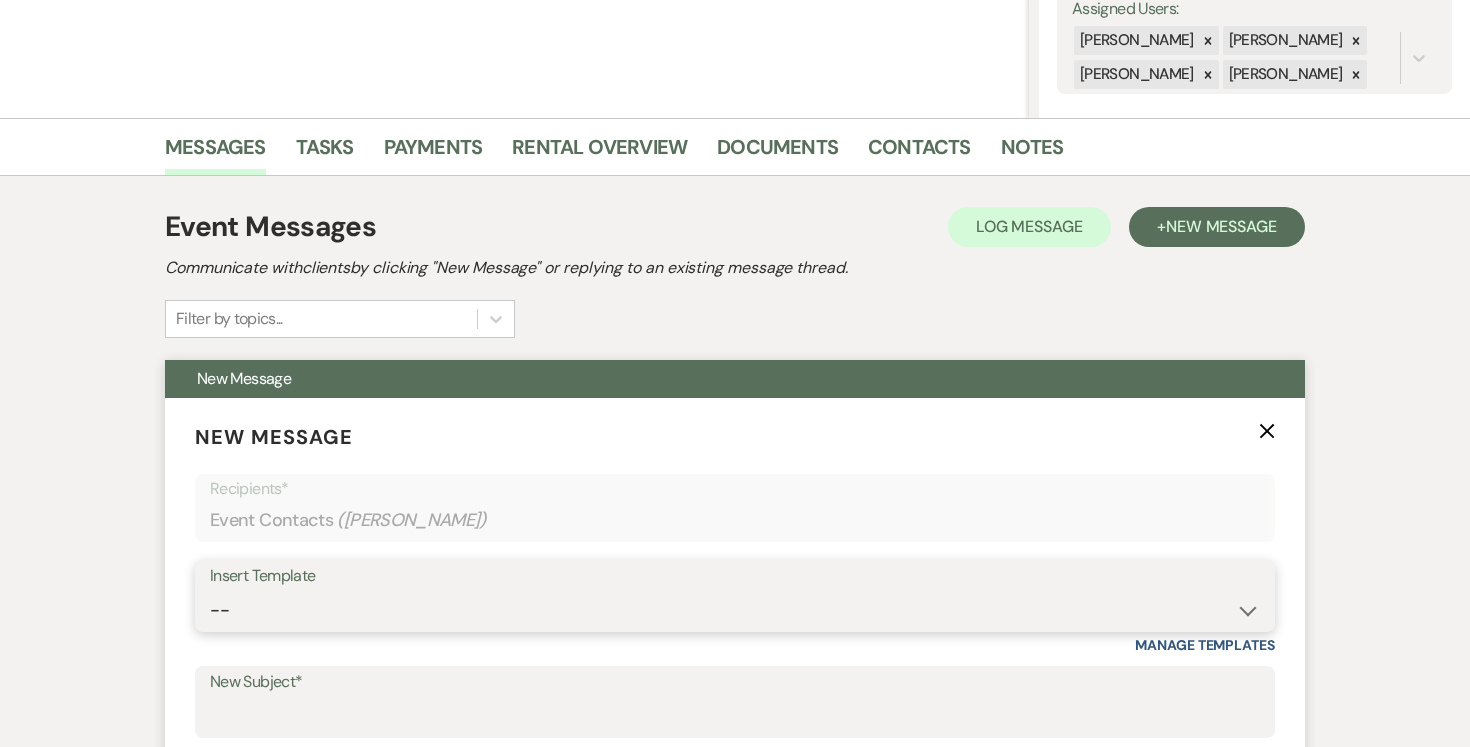click on "-- Weven Planning Portal Introduction (Booked Events) Tour Request Response Follow Up Contract (Pre-Booked Leads) Expo Confirmation Inquiry Response Post-Event Photo Shoot Booked Preguntas Frecuentes Frequently Asked Questions Copy of Weven Planning Portal Introduction (Booked Events) [DATE] Weven Planning Portal Introduction (Booked Events) [DATE] ([PERSON_NAME]'s version) Client Sheet Information NON-WEDDING Weven Planning Portal Introduction (Booked Events) [DATE] ([PERSON_NAME]'s version) Tour Follow Up" at bounding box center (735, 610) 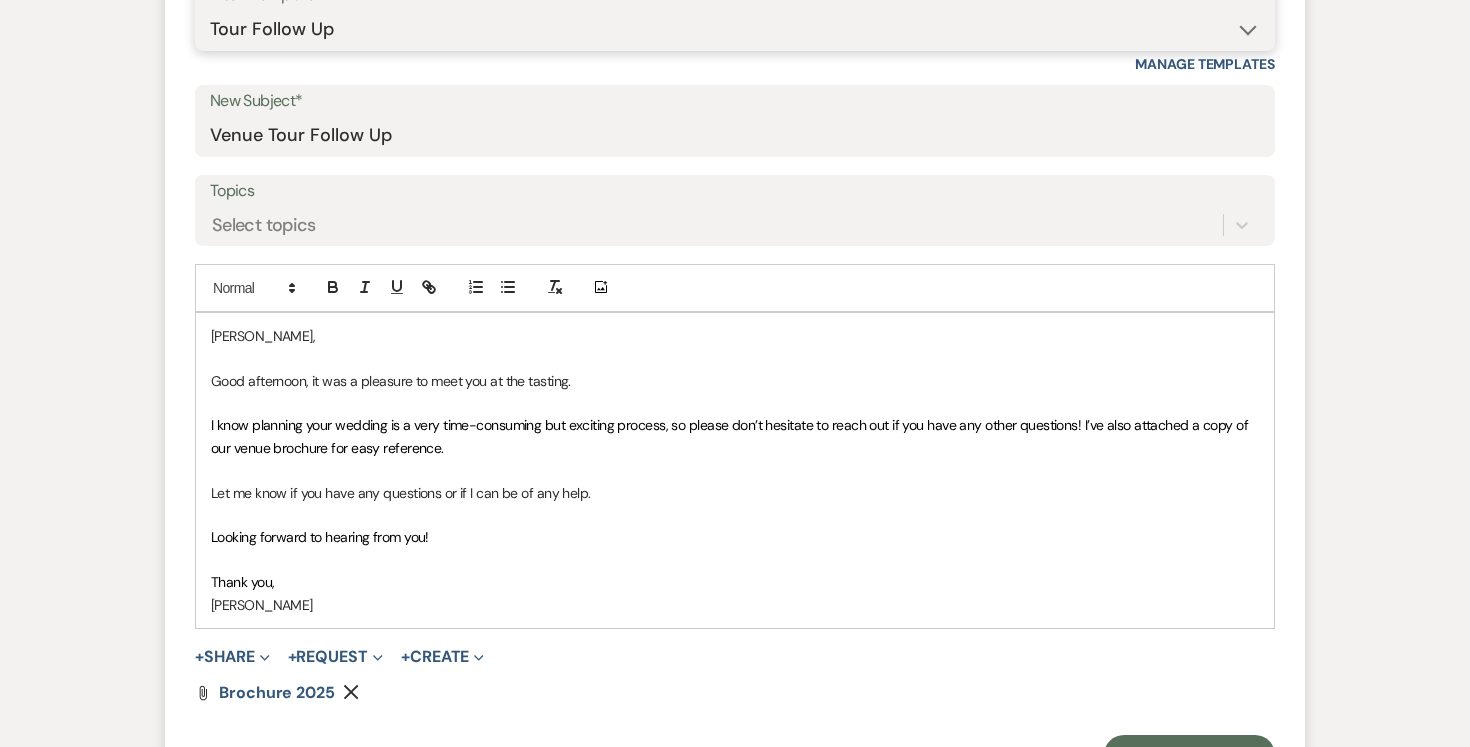 scroll, scrollTop: 969, scrollLeft: 0, axis: vertical 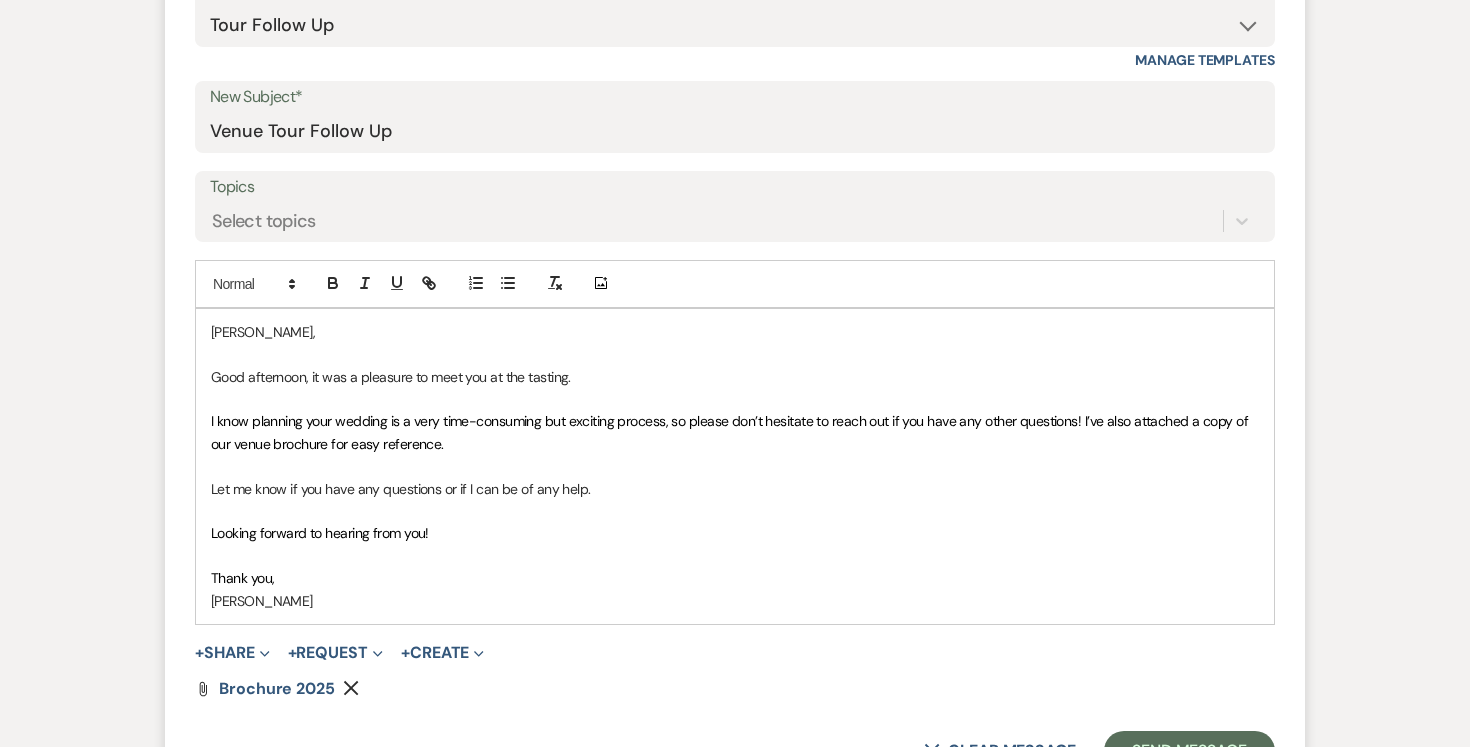 click on "[PERSON_NAME]," at bounding box center [735, 332] 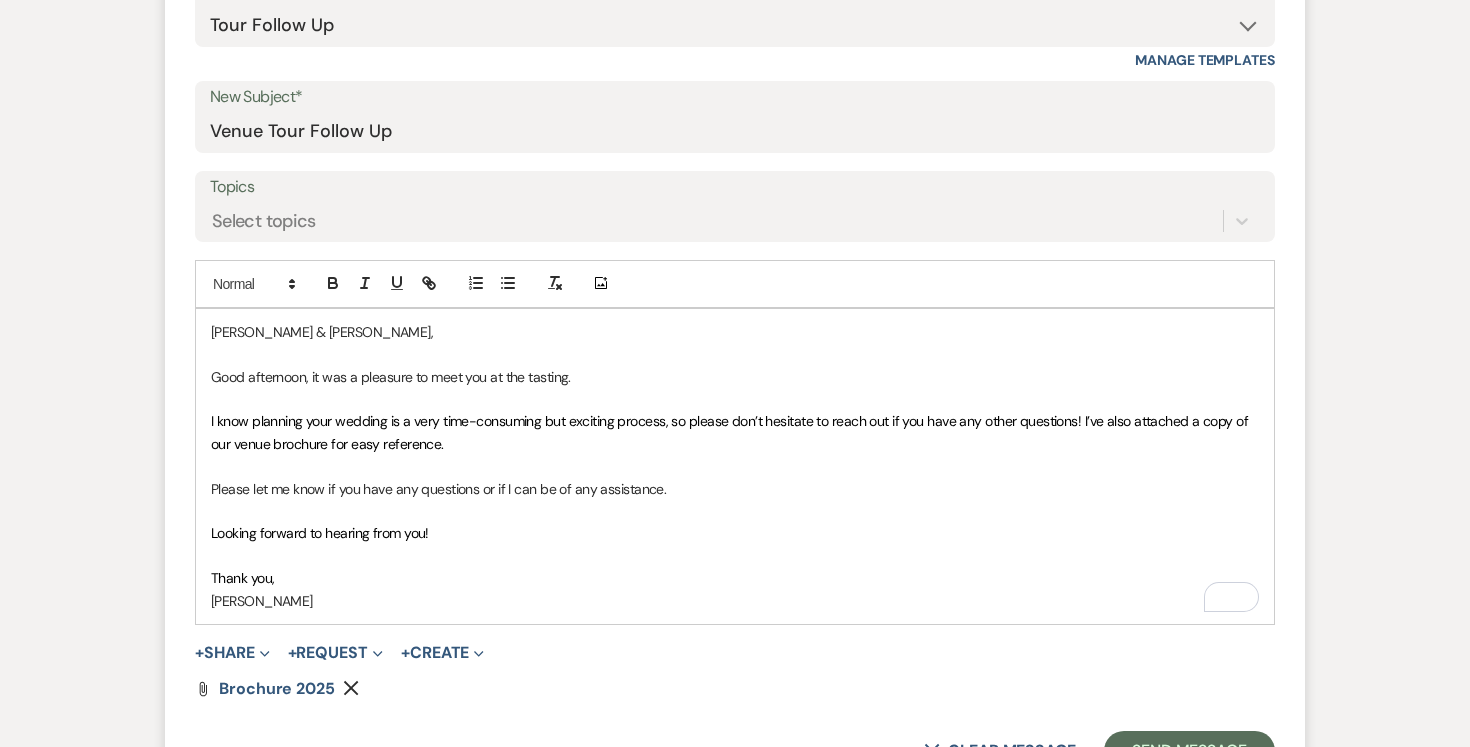 click on "I know planning your wedding is a very time-consuming but exciting process, so please don’t hesitate to reach out if you have any other questions! I’ve also attached a copy of our venue brochure for easy reference." at bounding box center (735, 432) 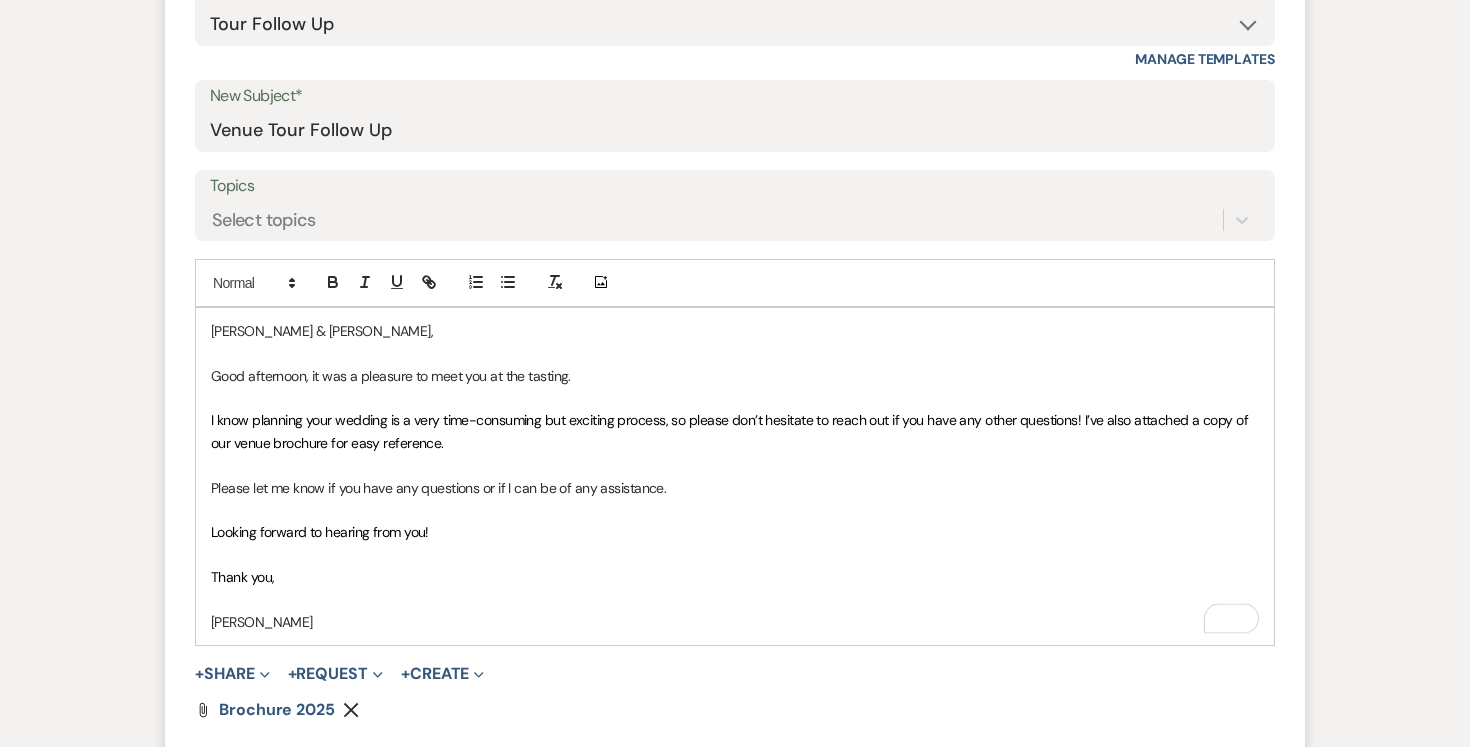 scroll, scrollTop: 974, scrollLeft: 0, axis: vertical 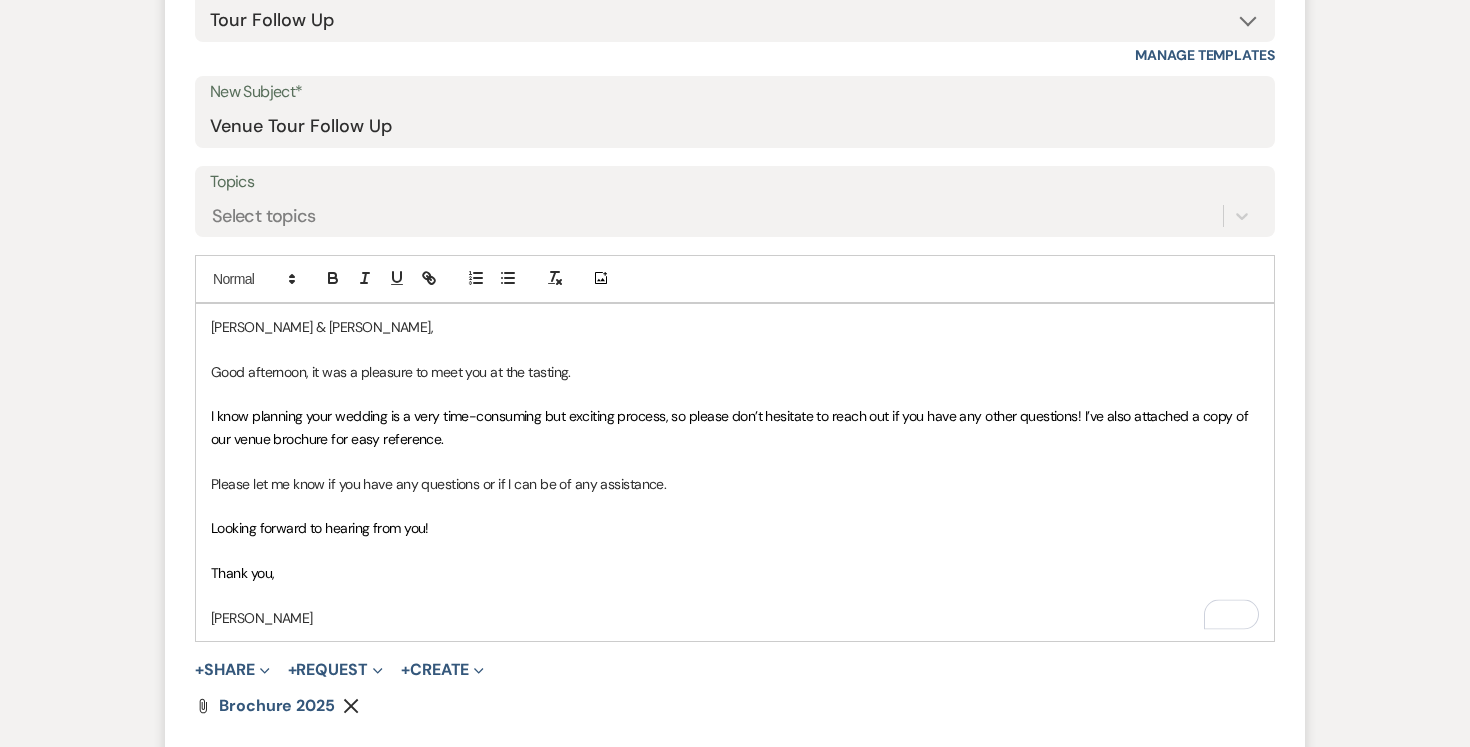 click on "[PERSON_NAME]" at bounding box center (735, 618) 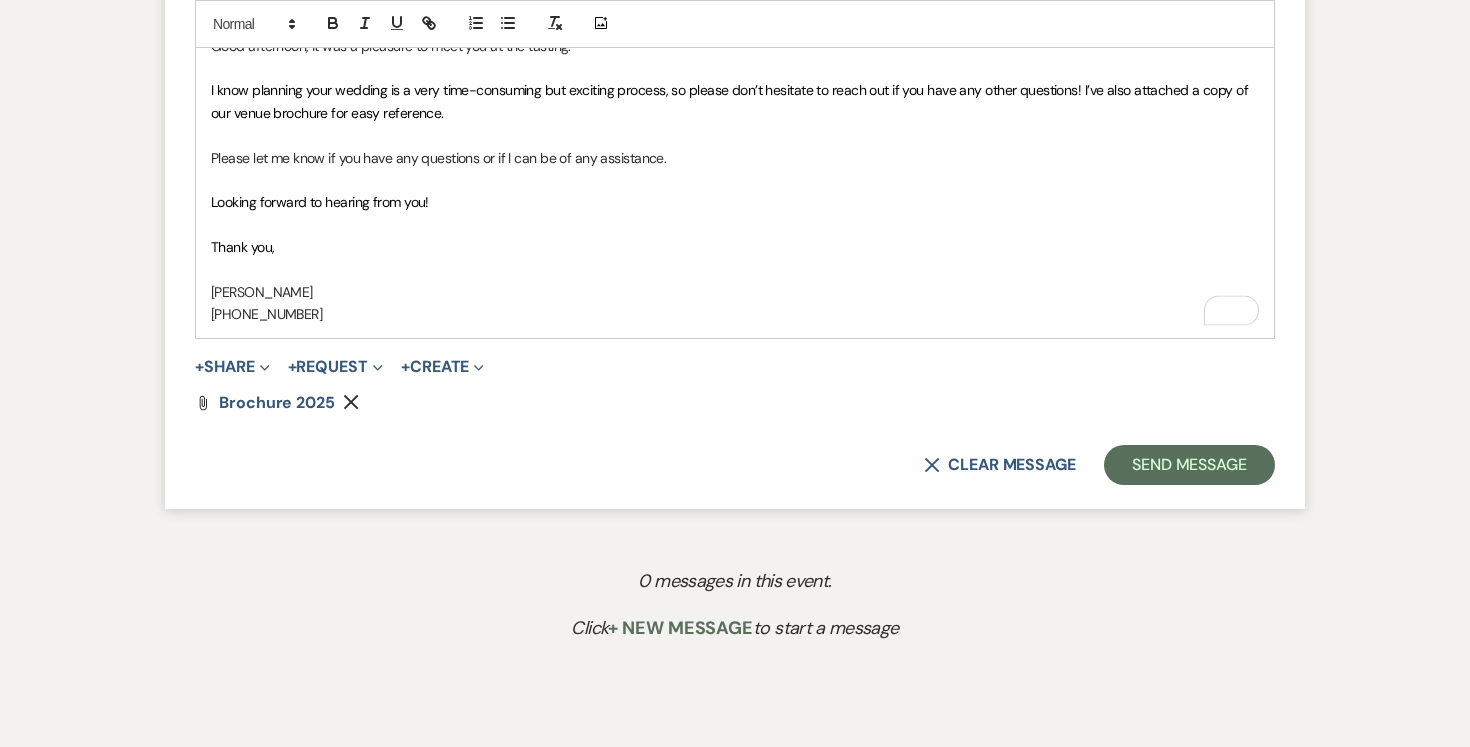 scroll, scrollTop: 1341, scrollLeft: 0, axis: vertical 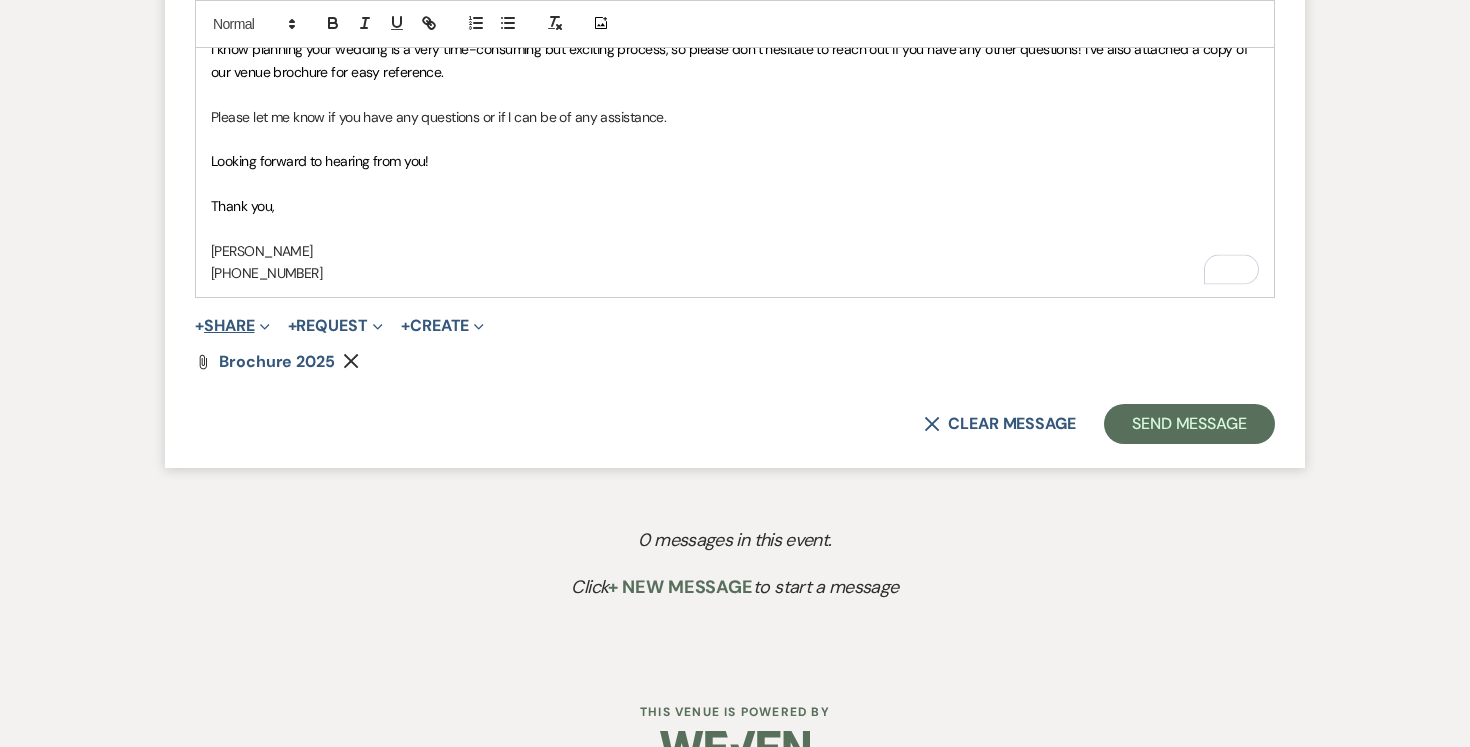 click on "+  Share Expand" at bounding box center (232, 326) 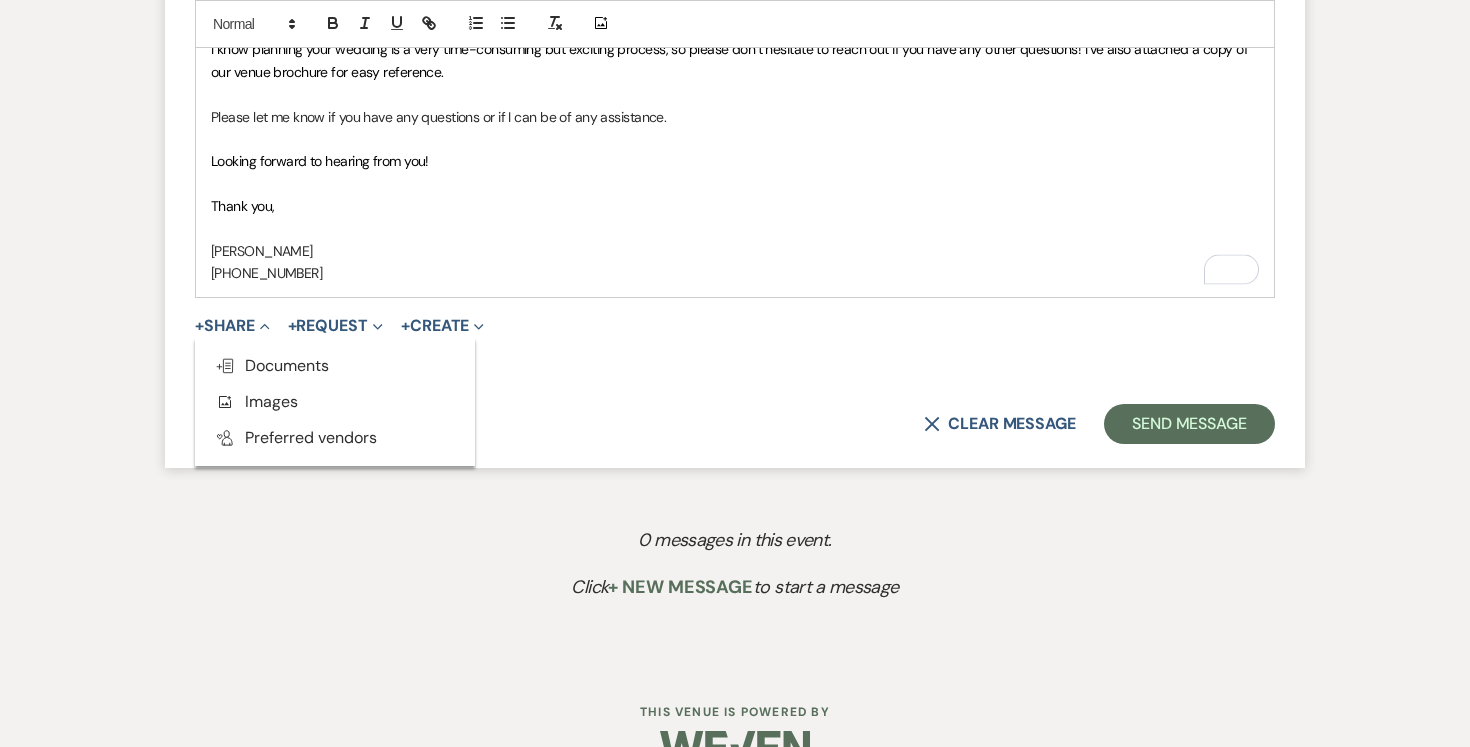 click on "X  Clear message Send Message" at bounding box center (735, 424) 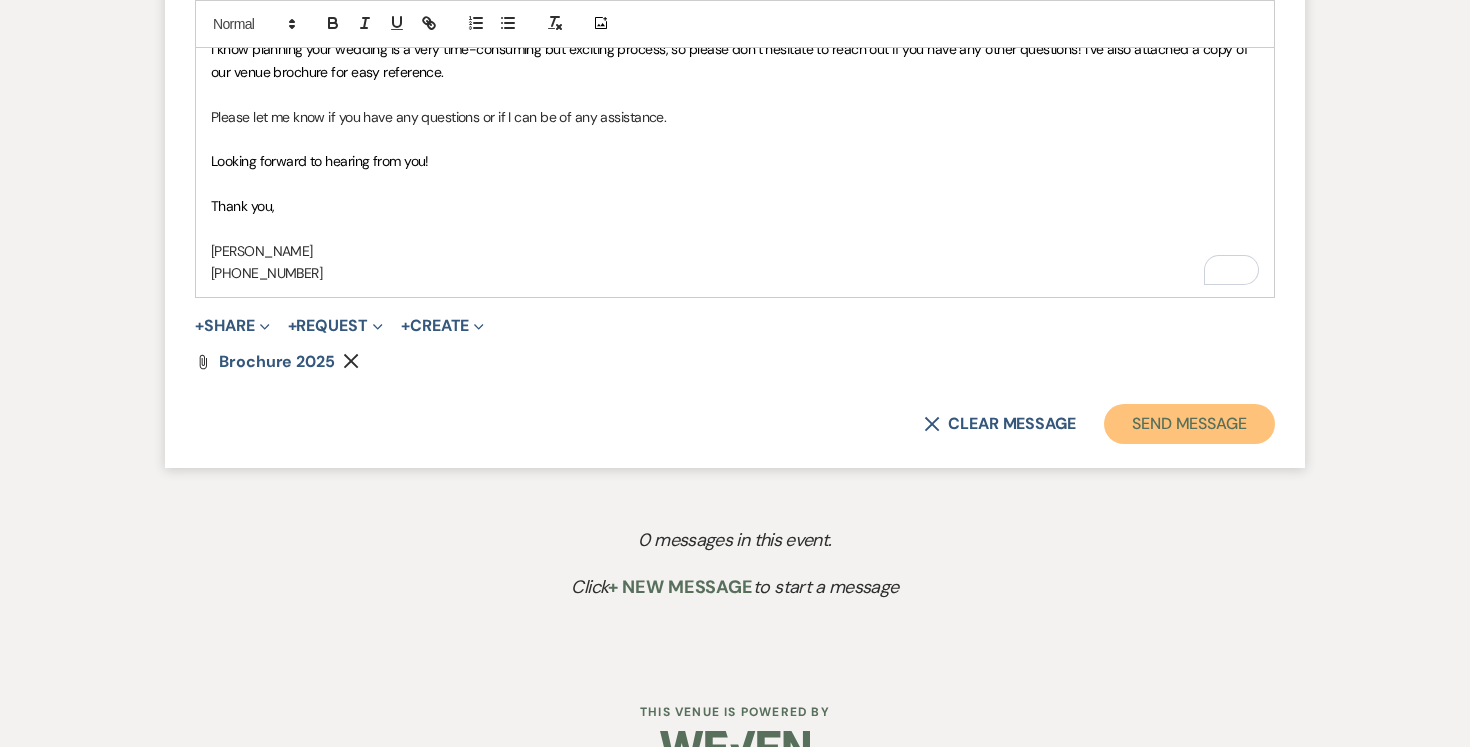click on "Send Message" at bounding box center (1189, 424) 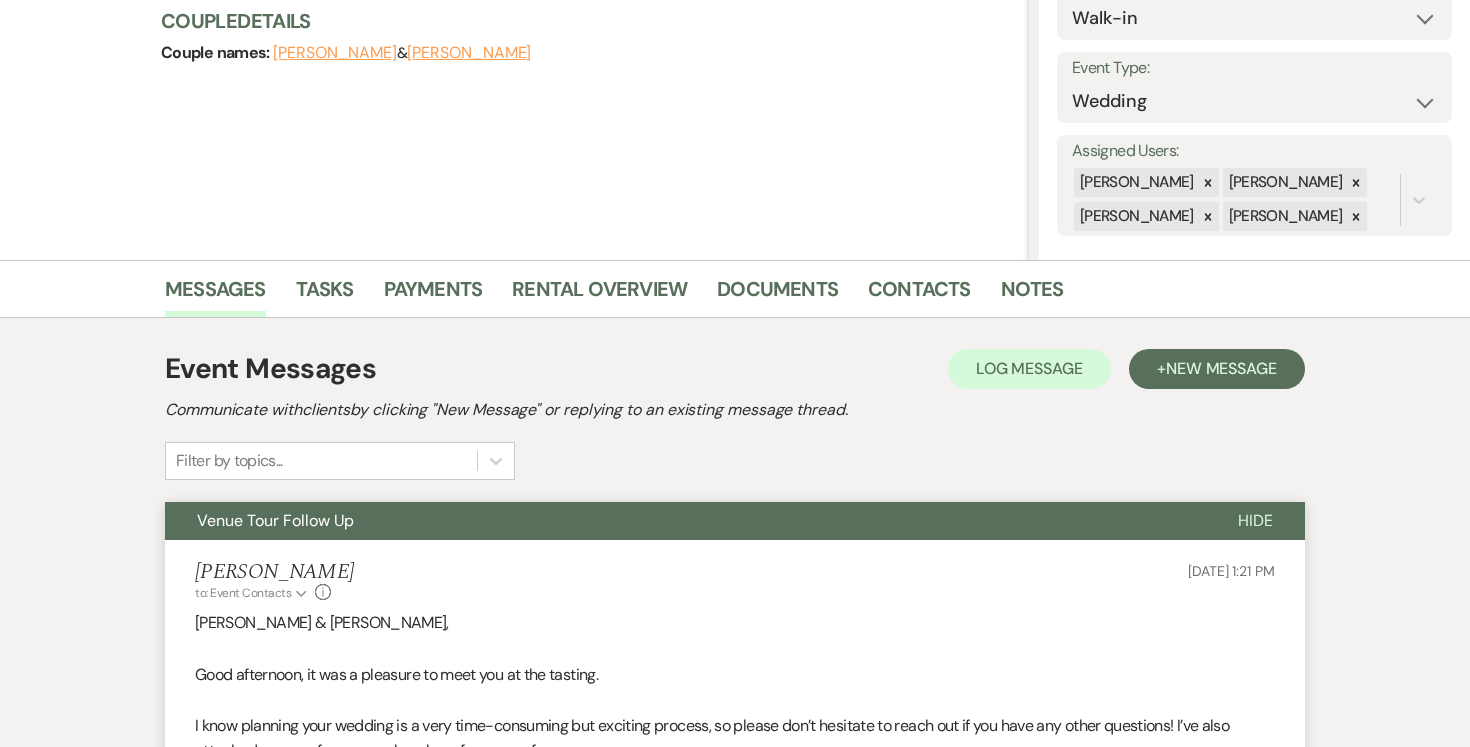 scroll, scrollTop: 0, scrollLeft: 0, axis: both 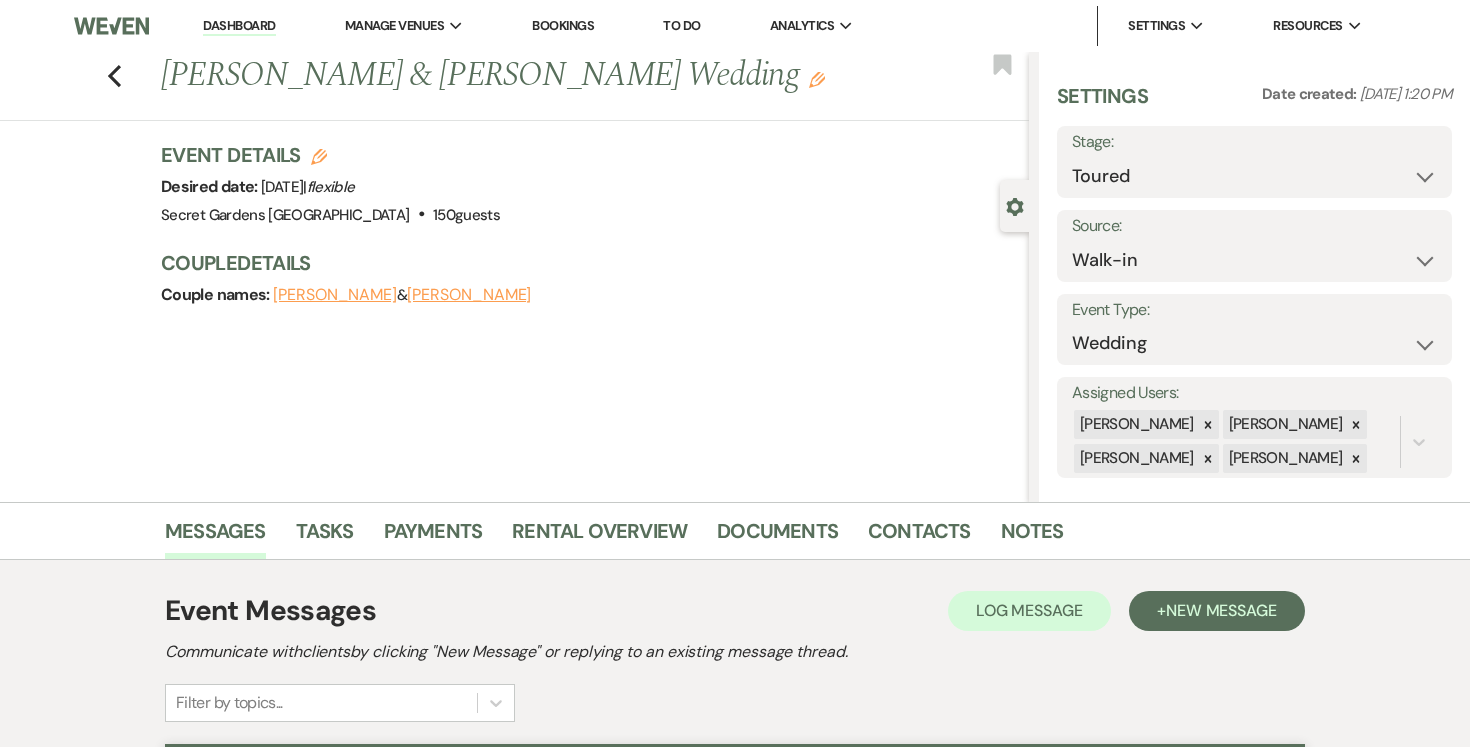click on "Dashboard" at bounding box center [239, 26] 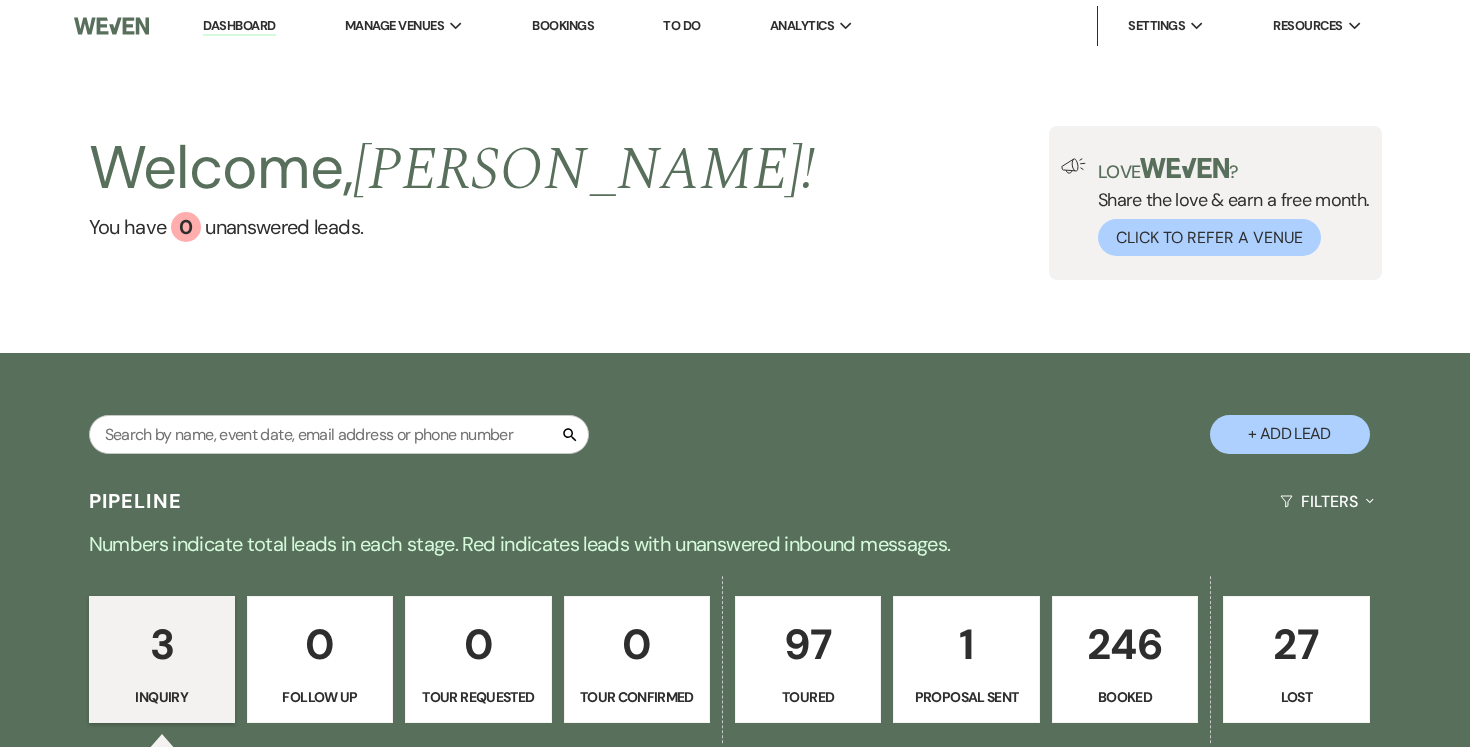 scroll, scrollTop: 325, scrollLeft: 0, axis: vertical 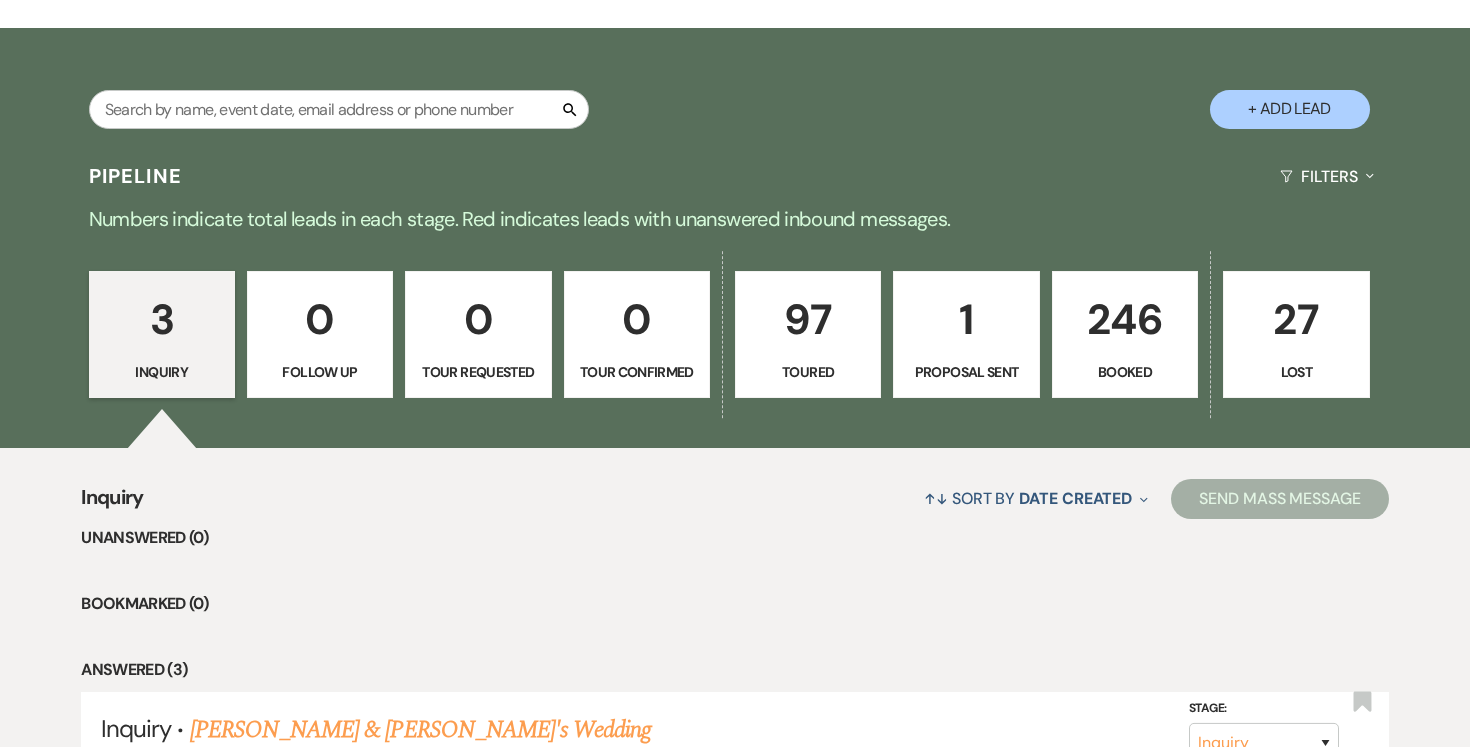 click on "97" at bounding box center [808, 319] 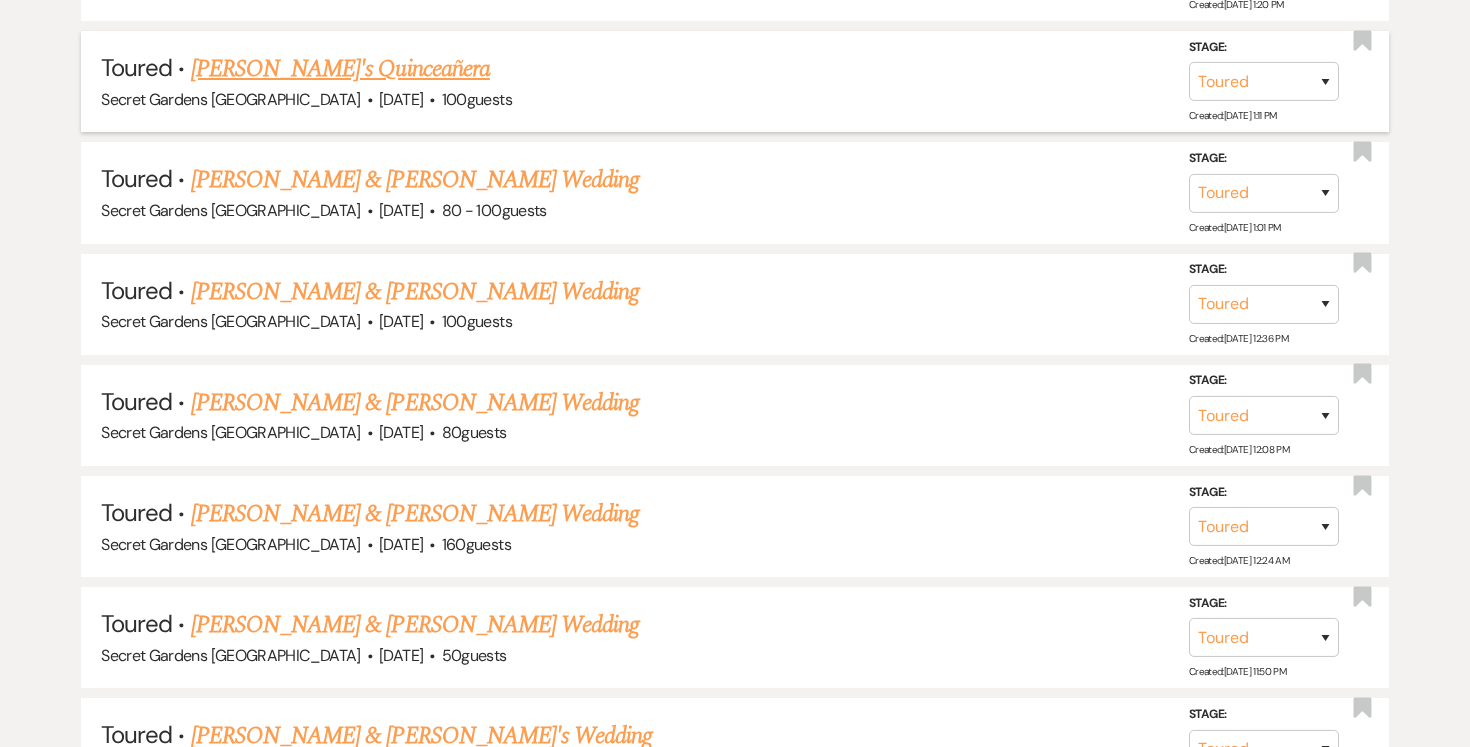 scroll, scrollTop: 1131, scrollLeft: 0, axis: vertical 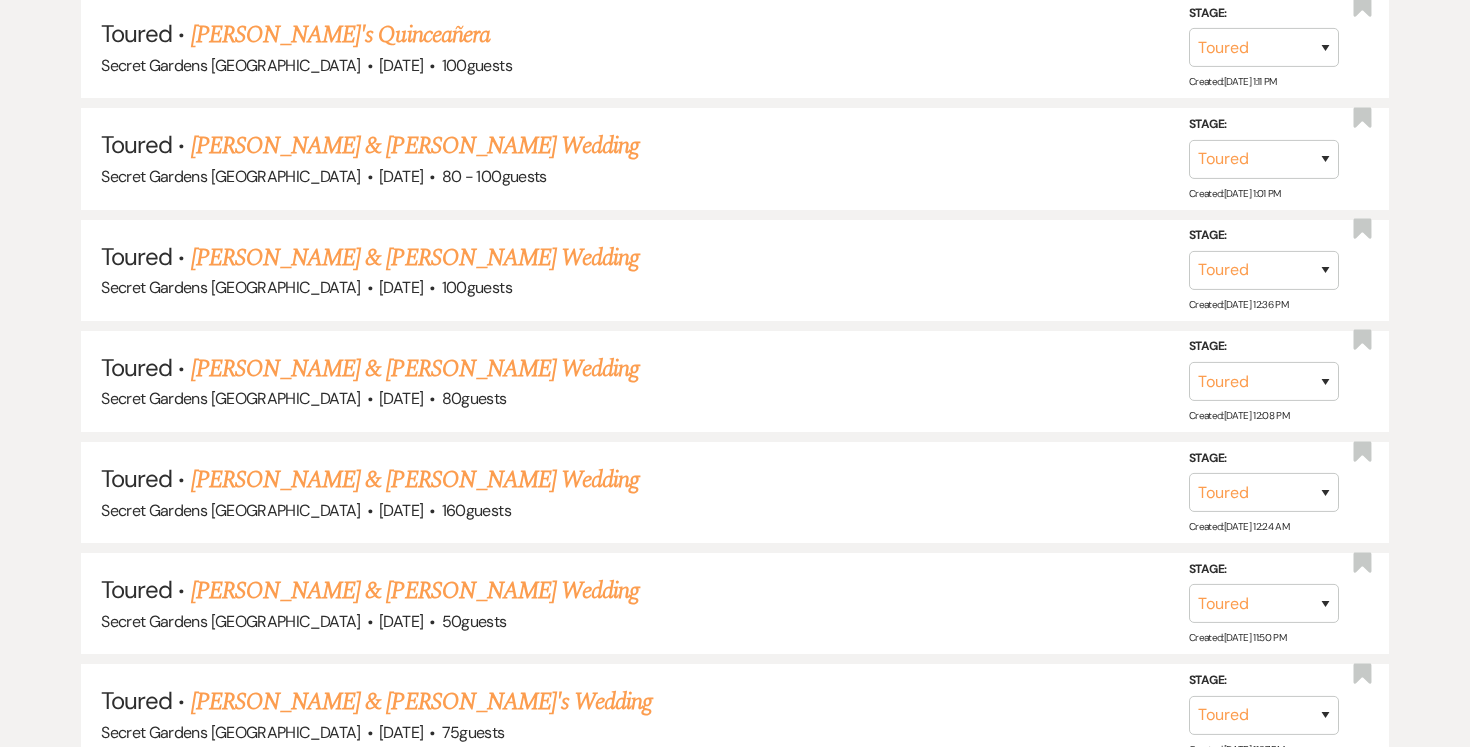 click on "[PERSON_NAME] & [PERSON_NAME] Wedding" at bounding box center [415, 480] 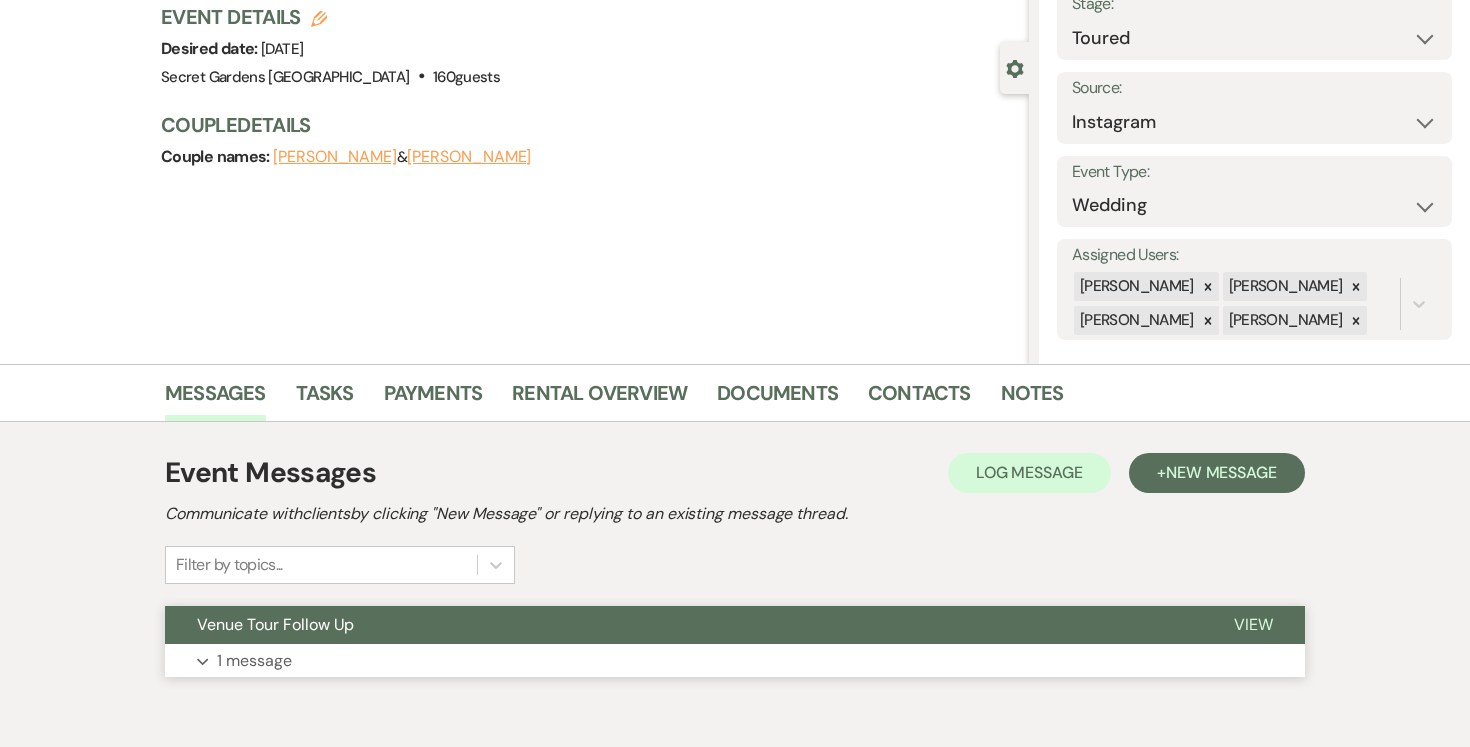 scroll, scrollTop: 227, scrollLeft: 0, axis: vertical 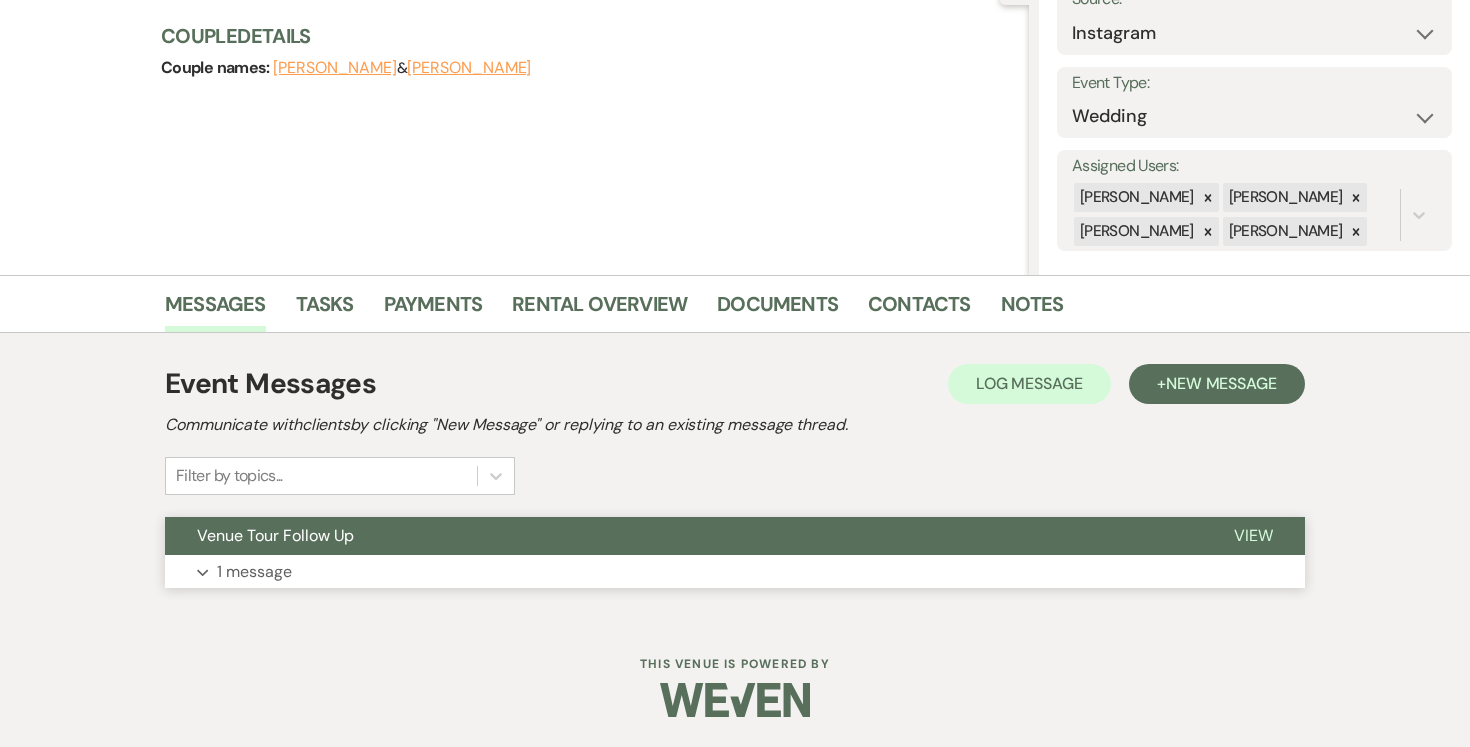 click on "Expand 1 message" at bounding box center [735, 572] 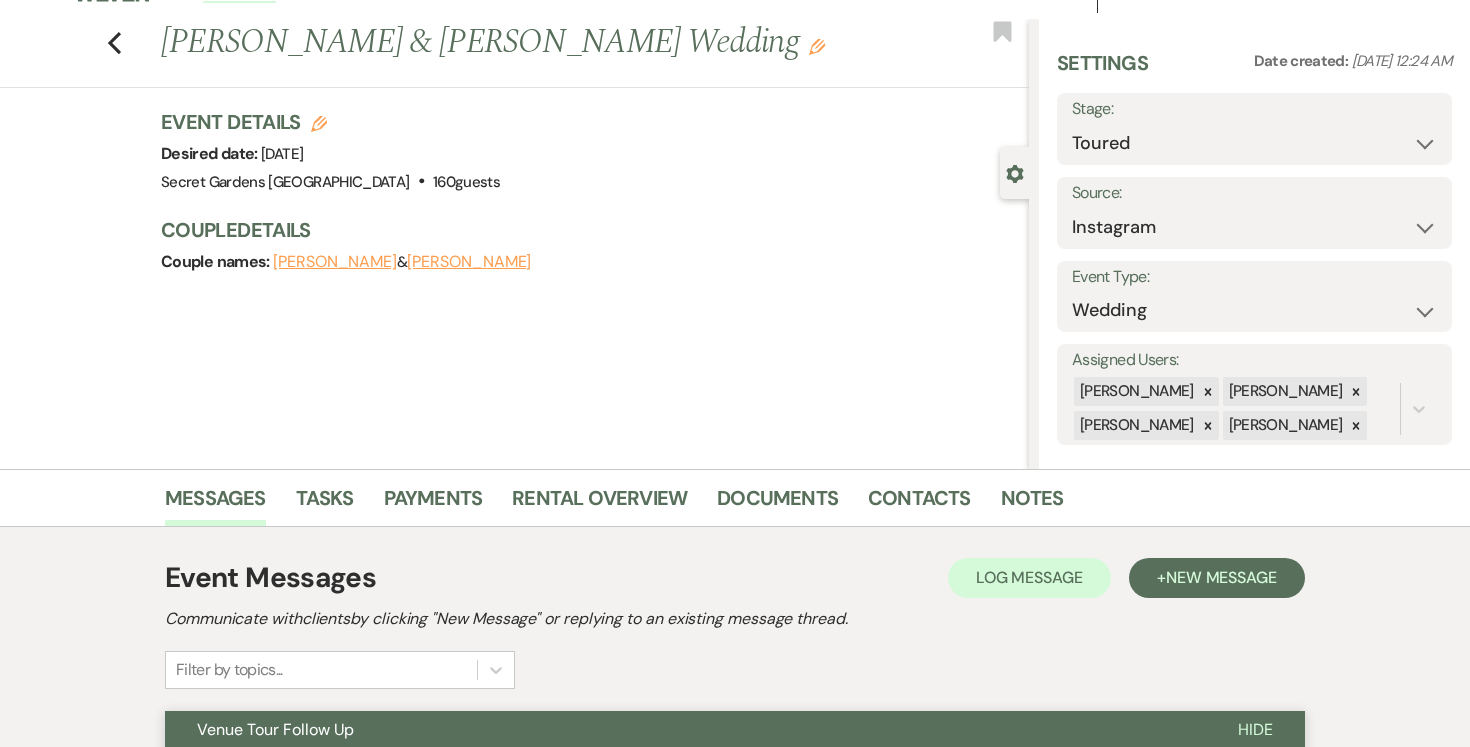 scroll, scrollTop: 0, scrollLeft: 0, axis: both 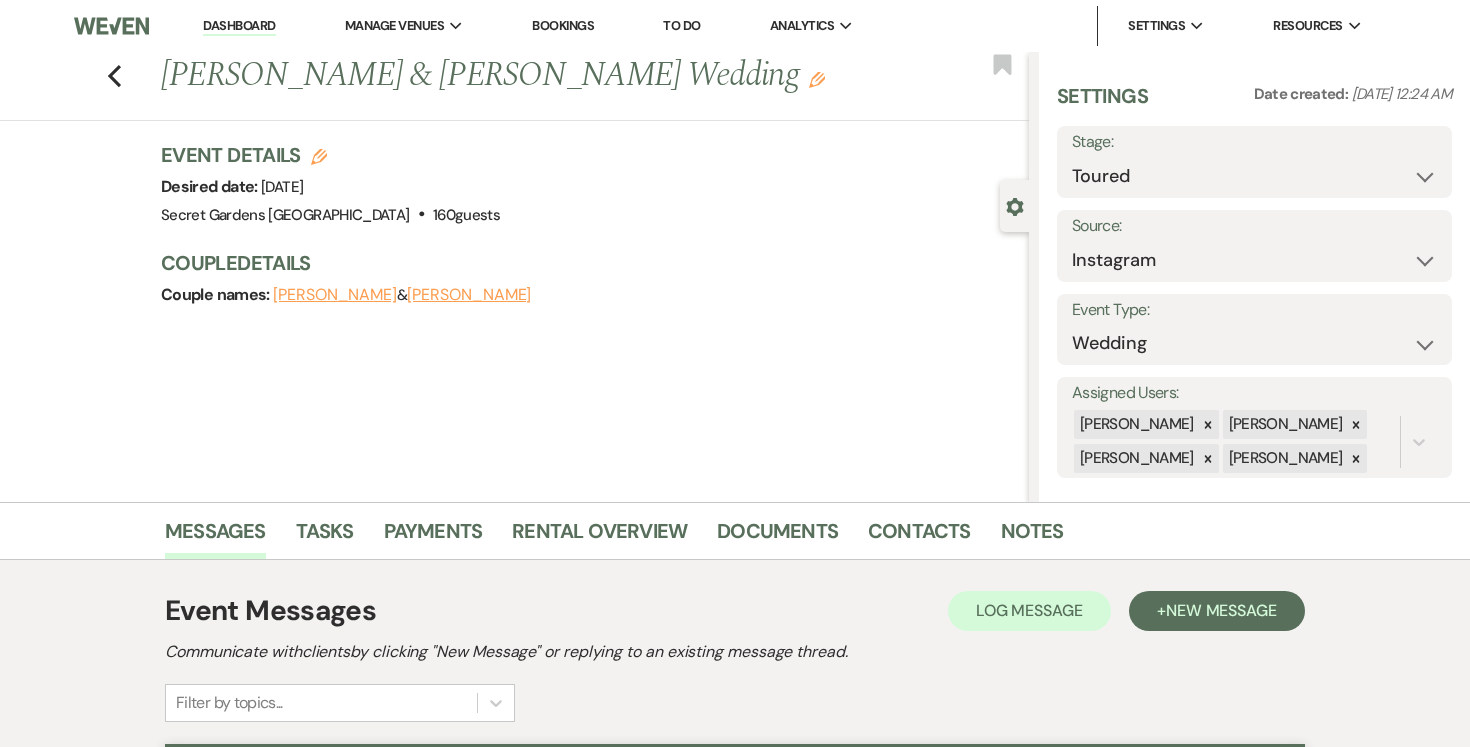 click on "[PERSON_NAME]" at bounding box center (335, 295) 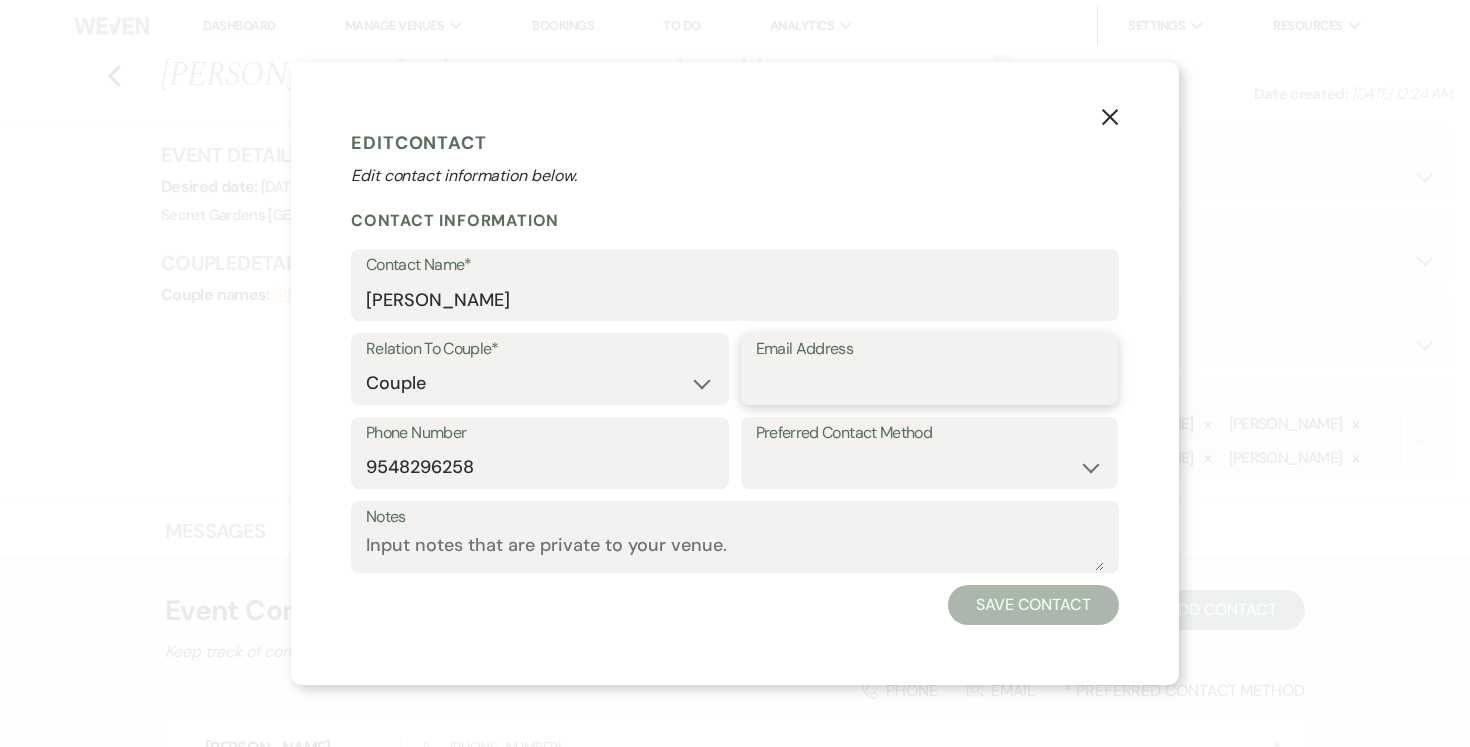 click on "Email Address" at bounding box center [930, 383] 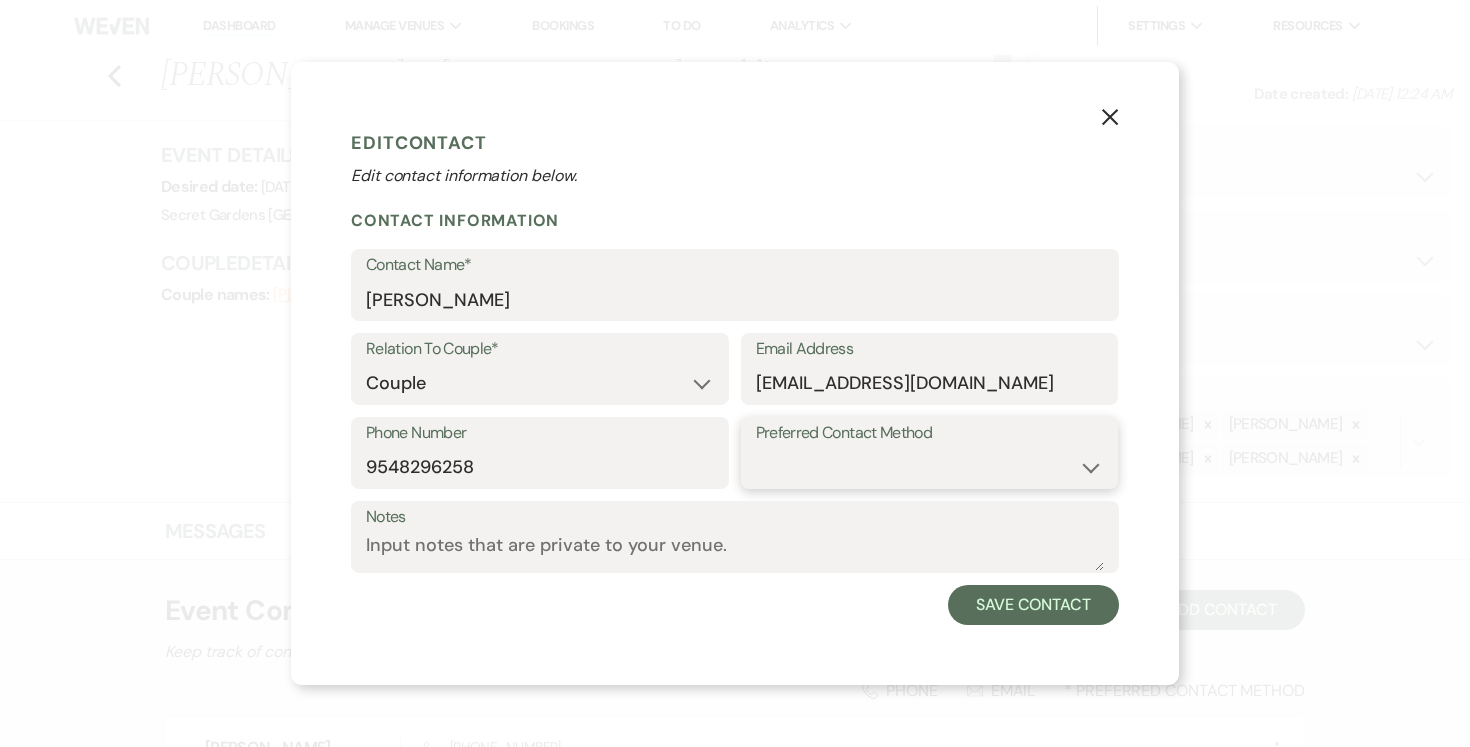 click on "Email Phone Text" at bounding box center (930, 467) 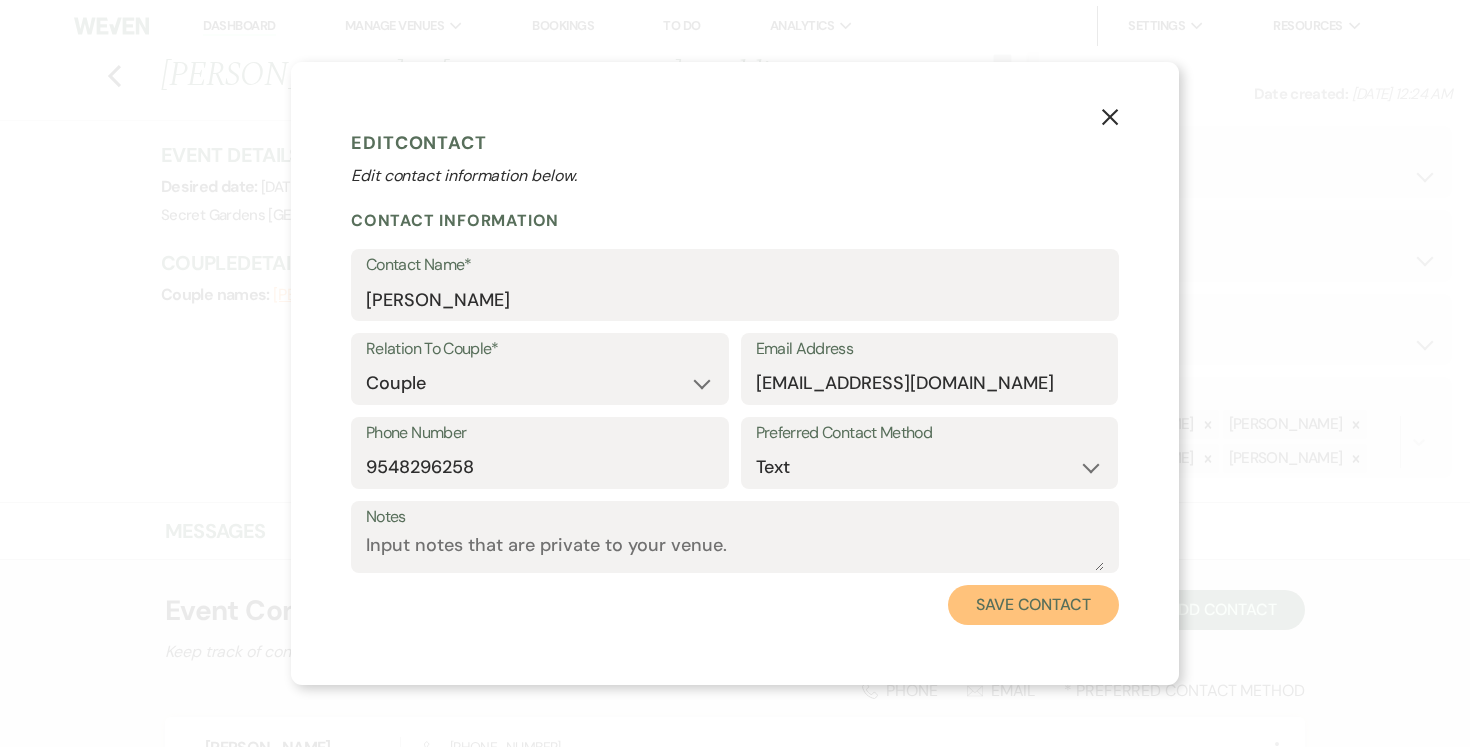click on "Save Contact" at bounding box center [1033, 605] 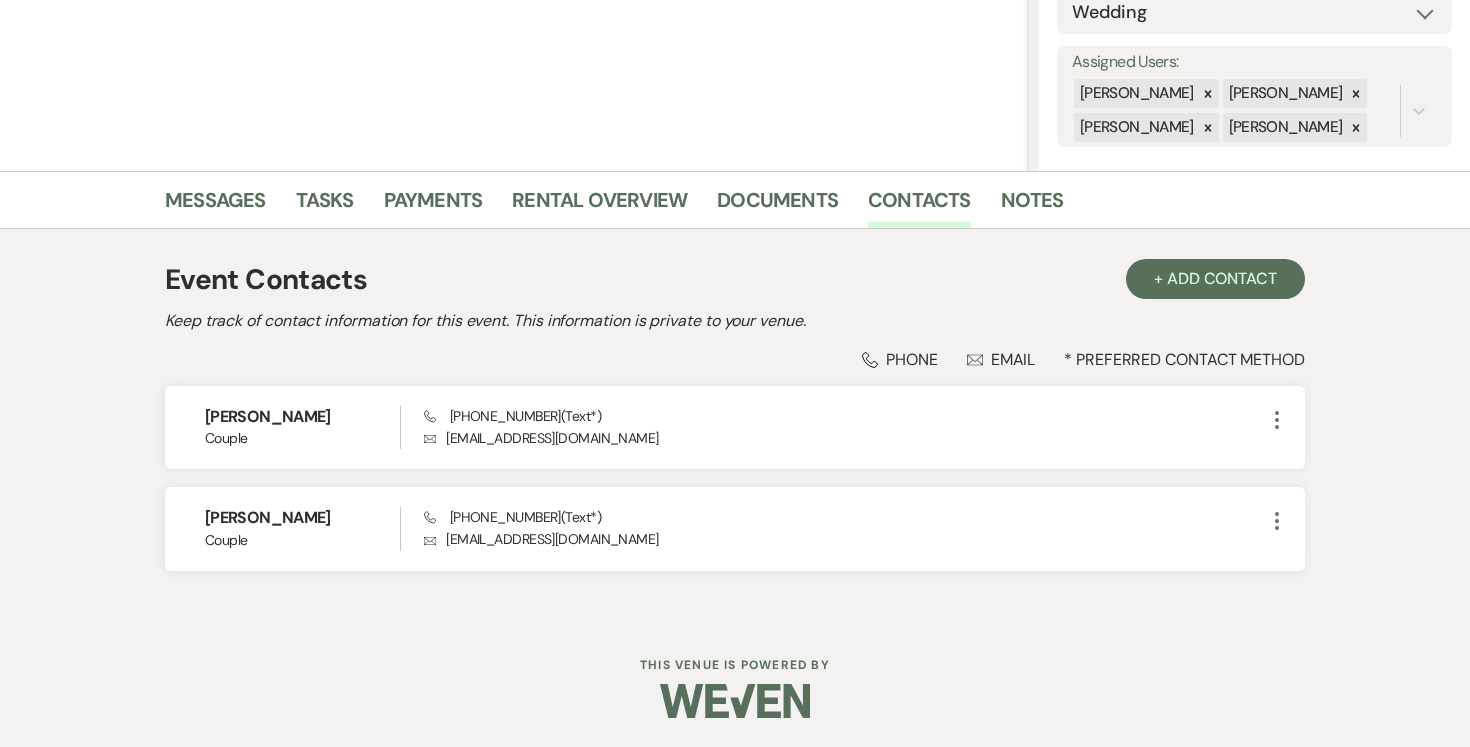 scroll, scrollTop: 0, scrollLeft: 0, axis: both 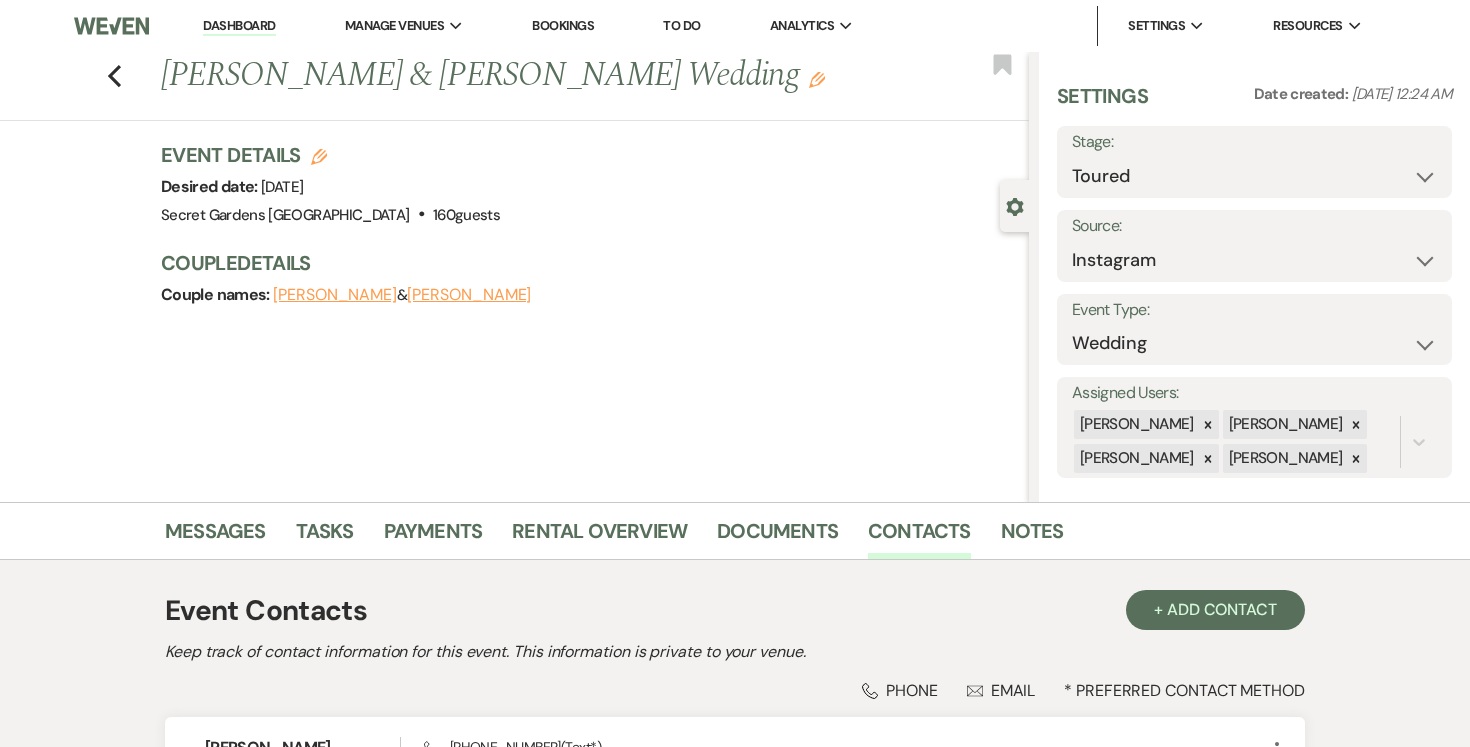 click on "Dashboard" at bounding box center [239, 26] 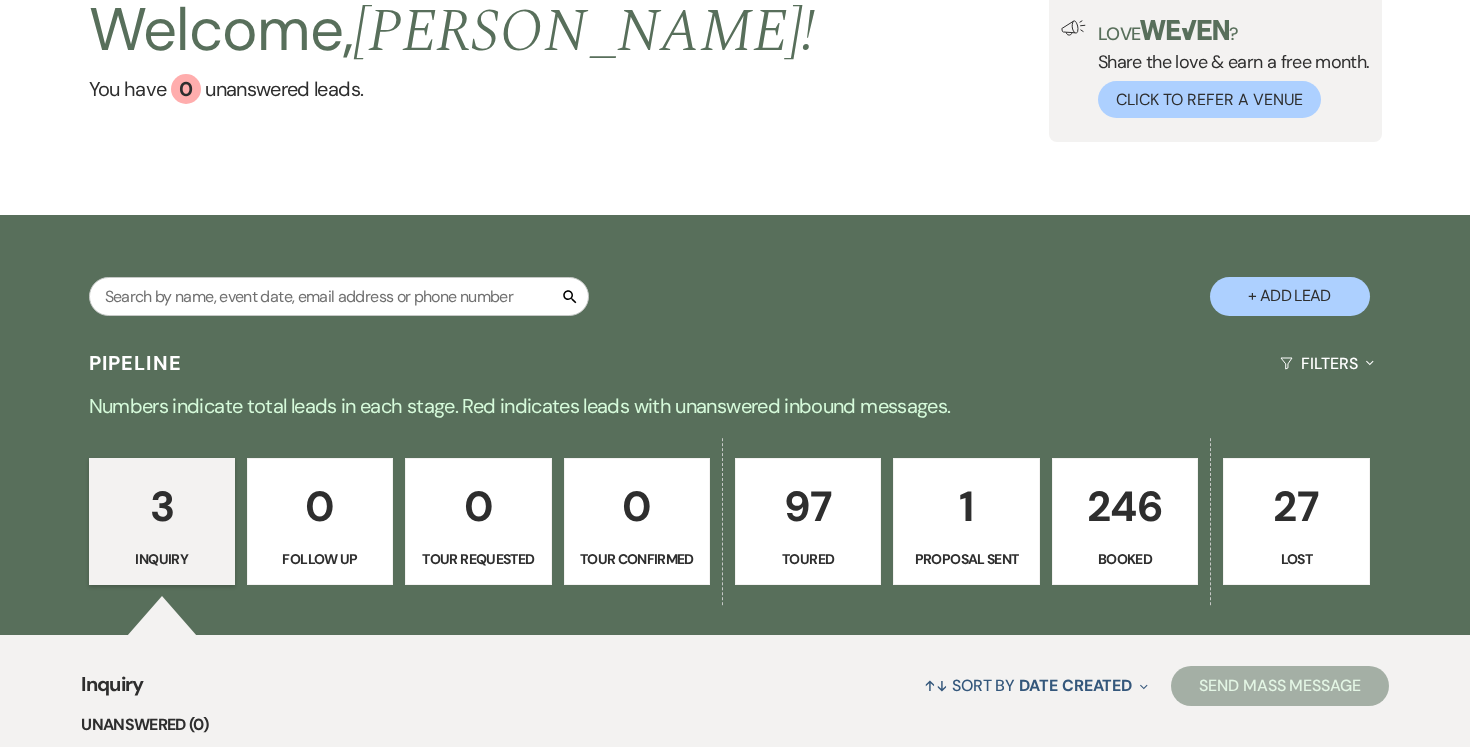 scroll, scrollTop: 246, scrollLeft: 0, axis: vertical 